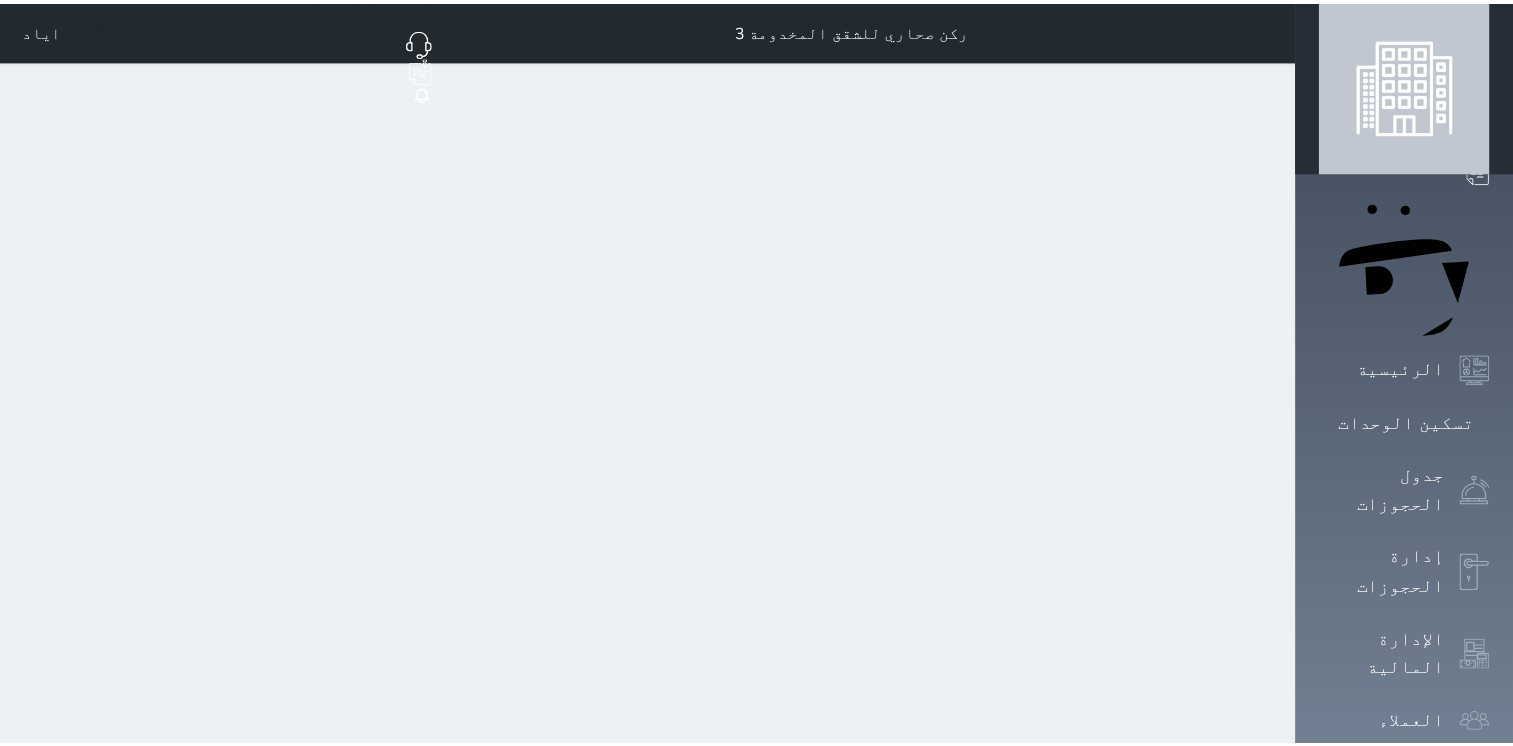 scroll, scrollTop: 0, scrollLeft: 0, axis: both 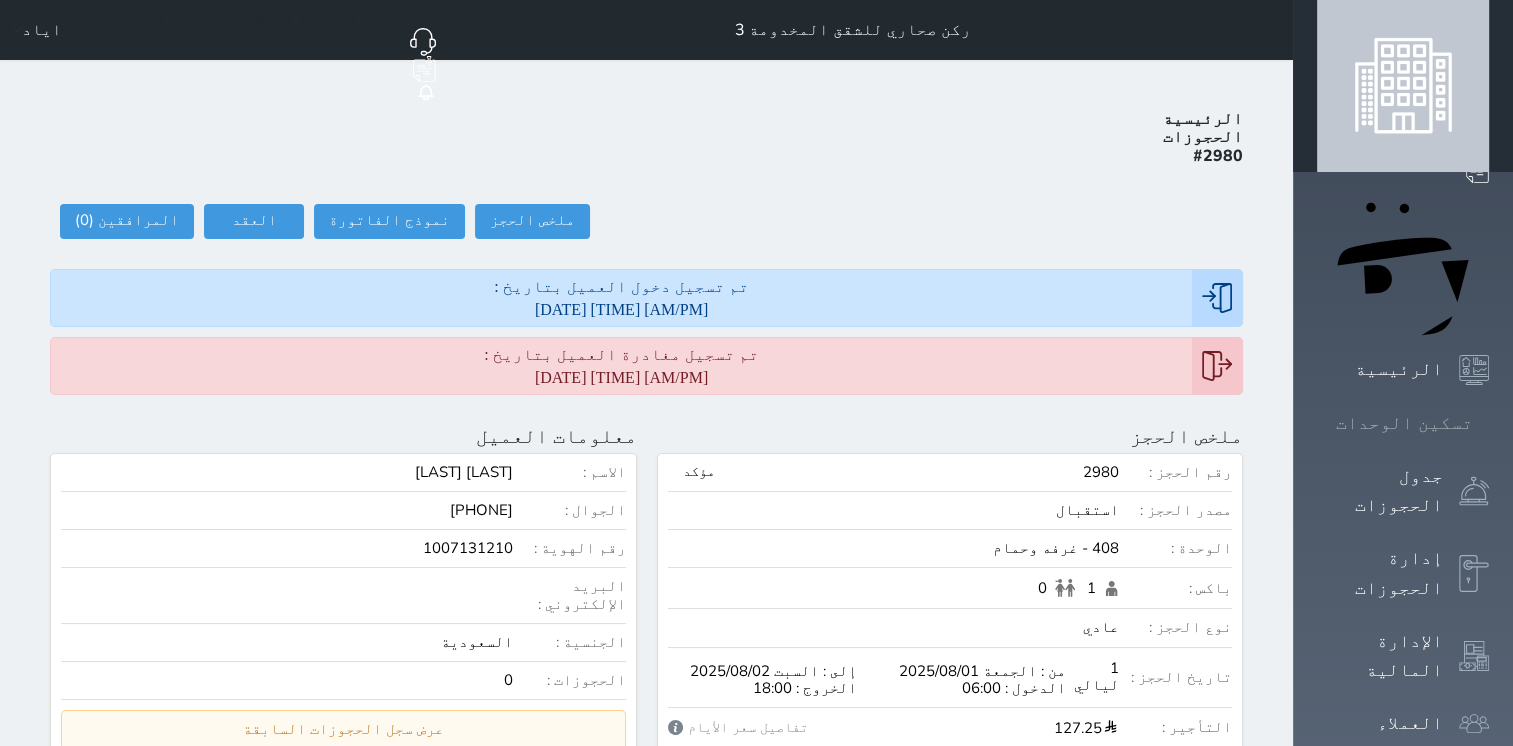 click 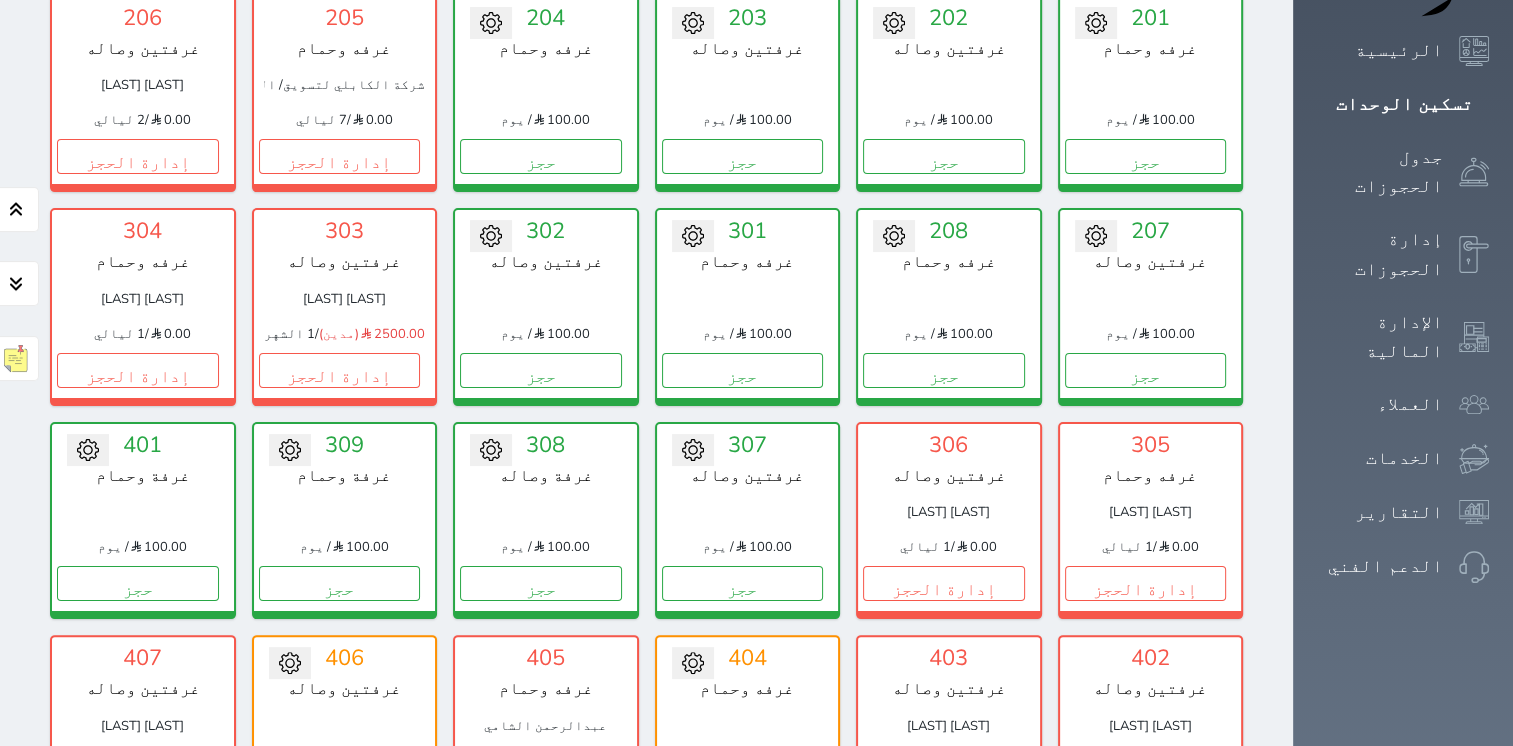 scroll, scrollTop: 378, scrollLeft: 0, axis: vertical 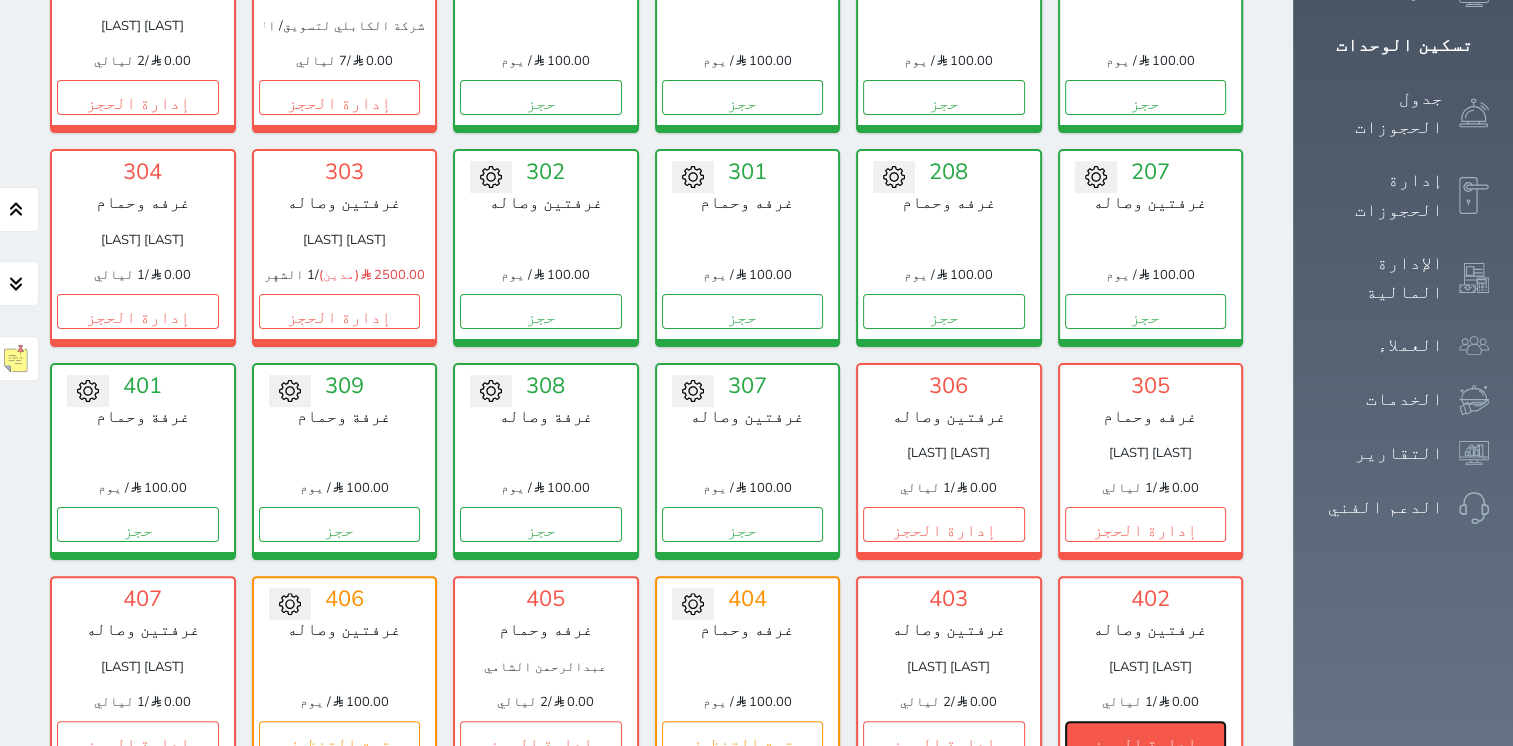 click on "إدارة الحجز" at bounding box center (1146, 738) 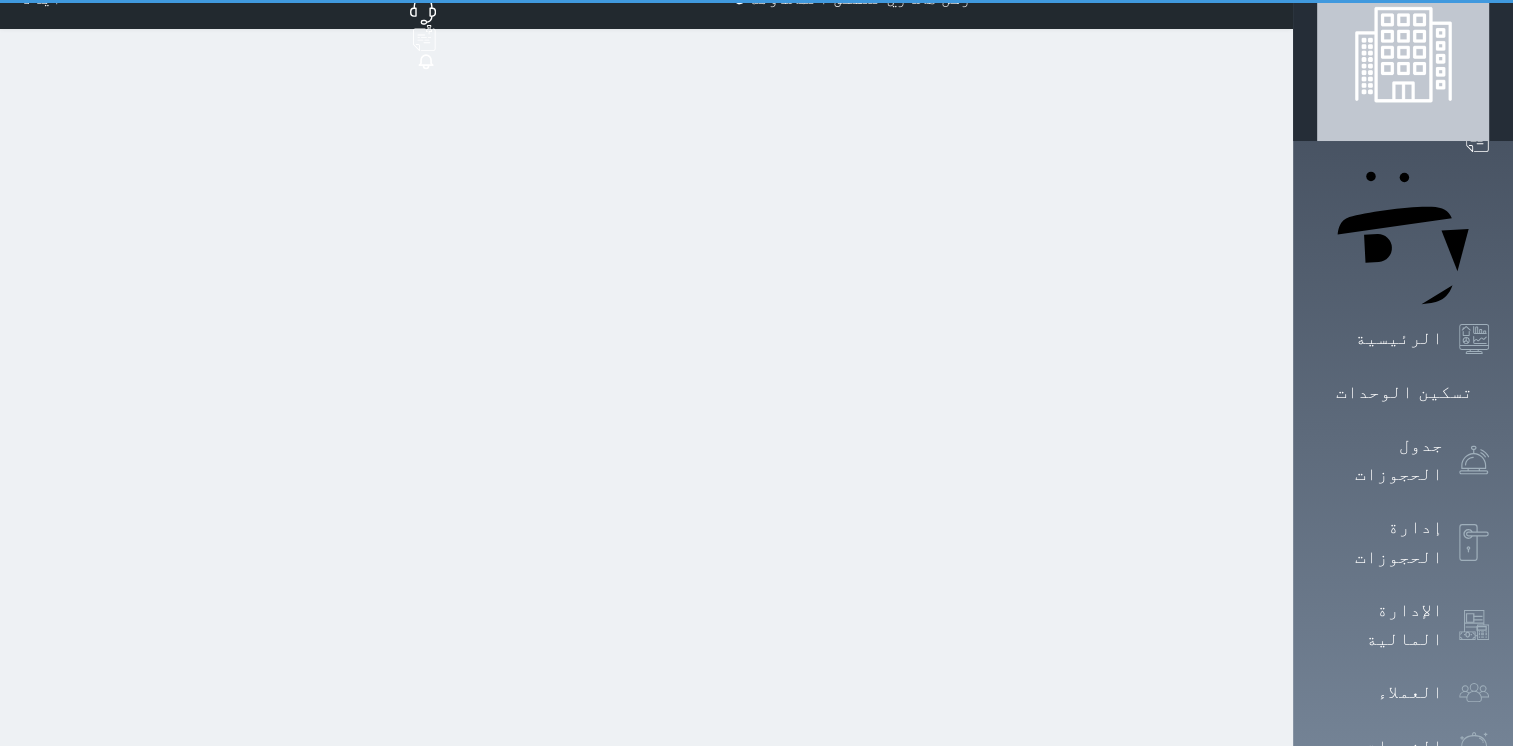 scroll, scrollTop: 0, scrollLeft: 0, axis: both 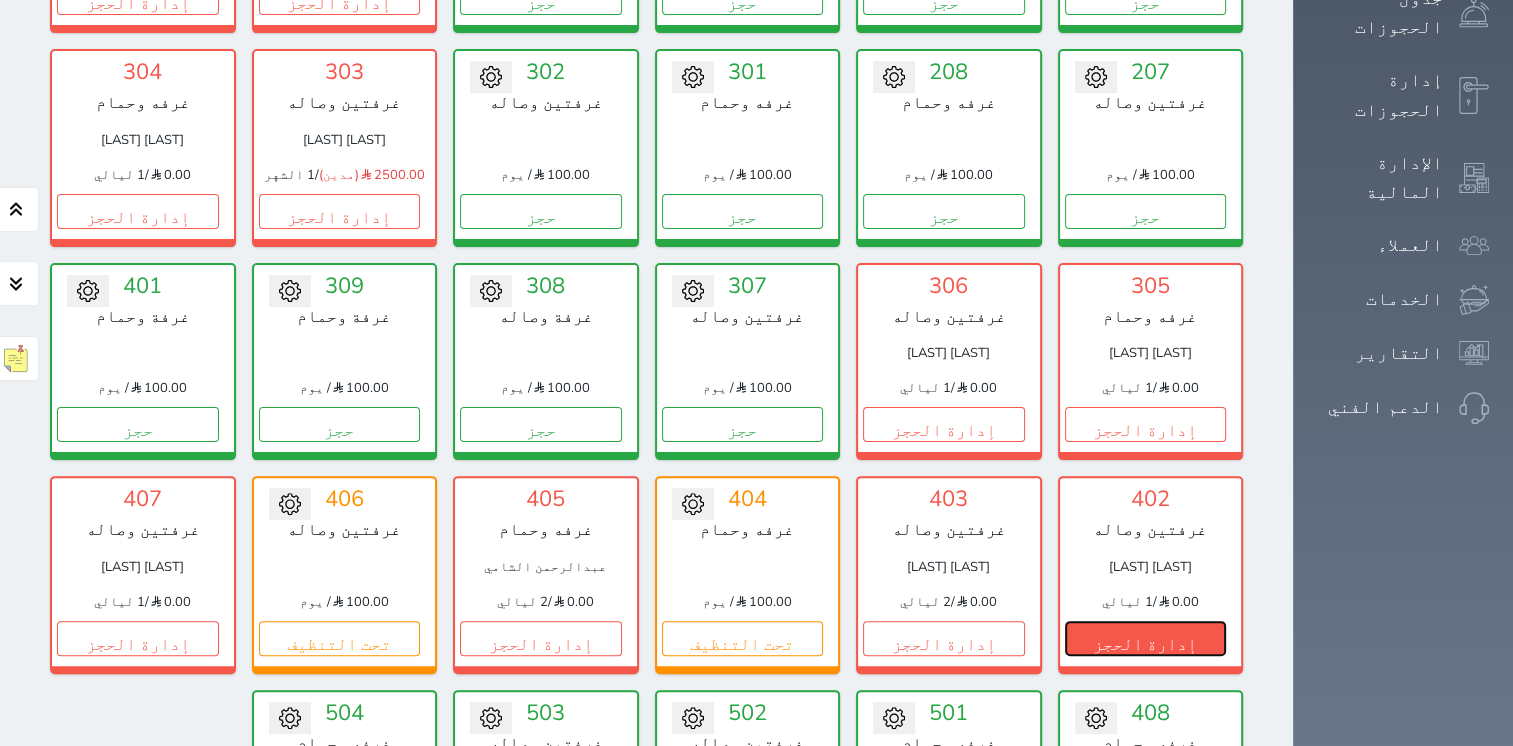 click on "إدارة الحجز" at bounding box center [1146, 638] 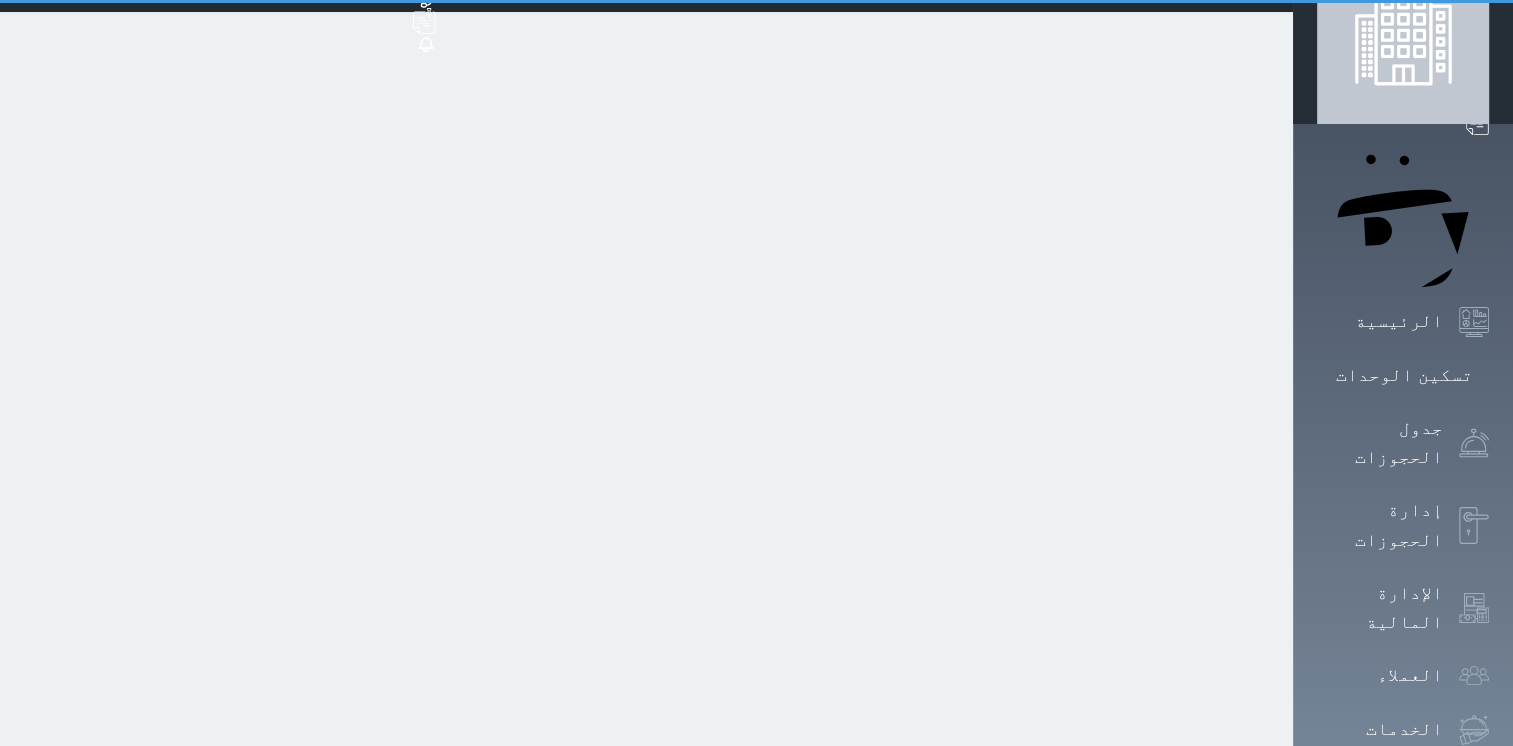 scroll, scrollTop: 0, scrollLeft: 0, axis: both 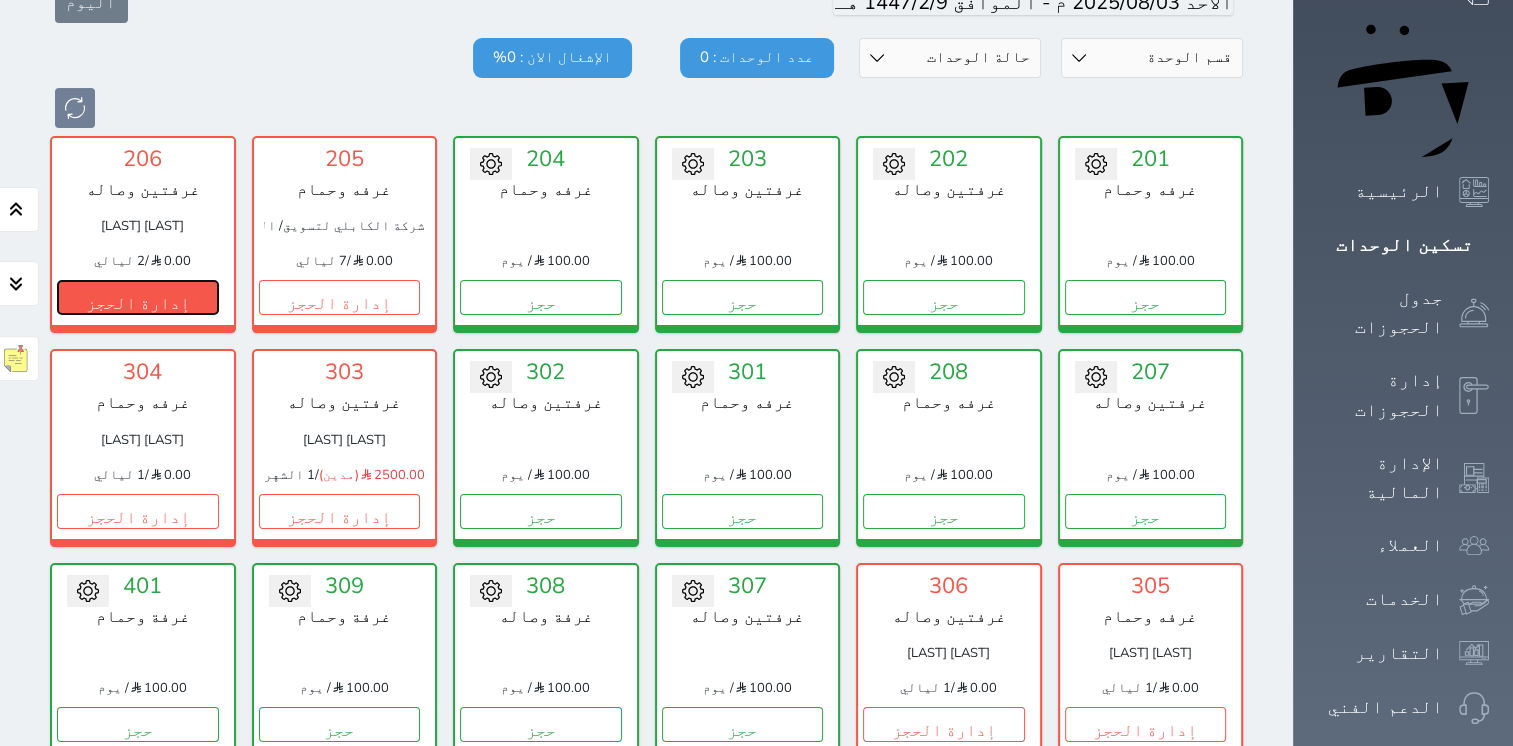 click on "إدارة الحجز" at bounding box center [138, 297] 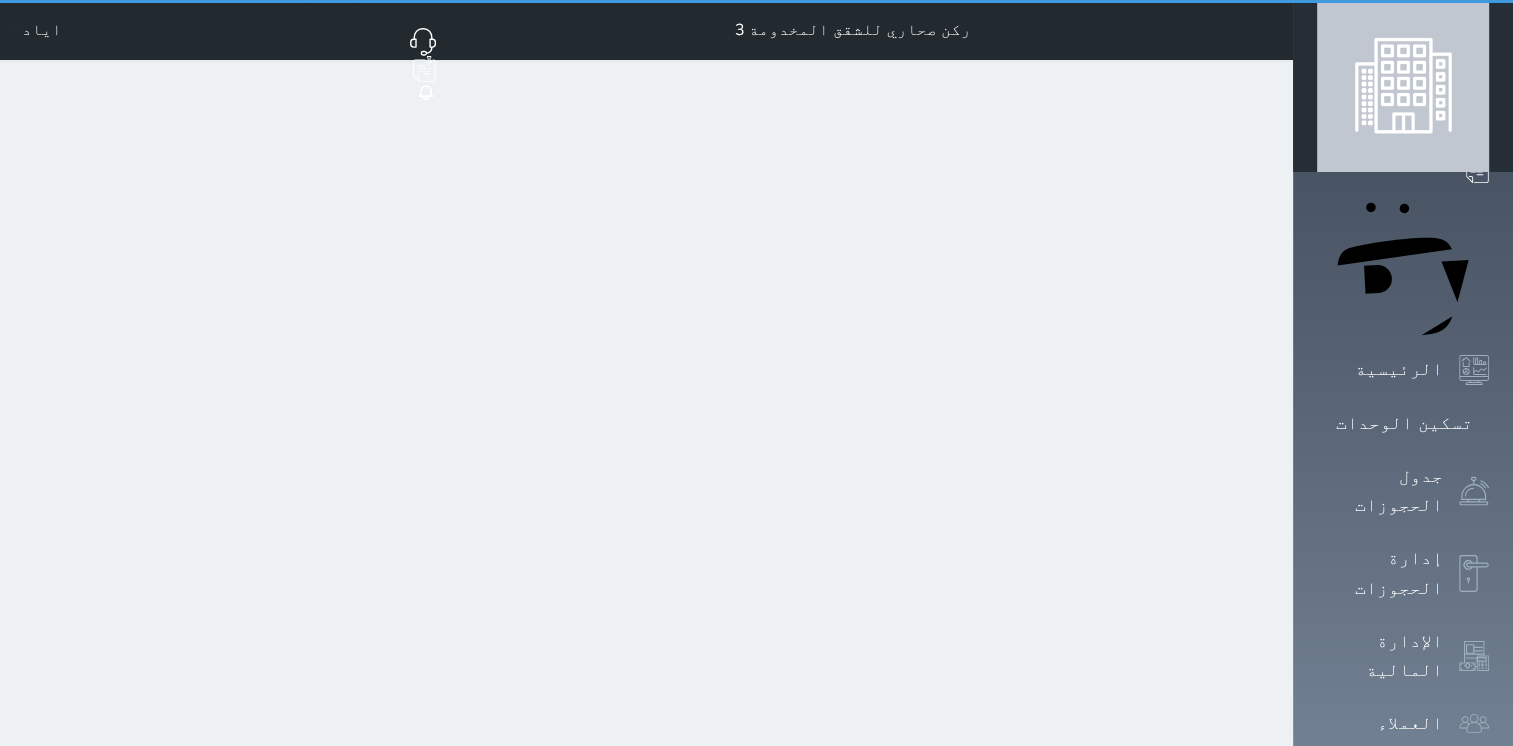scroll, scrollTop: 0, scrollLeft: 0, axis: both 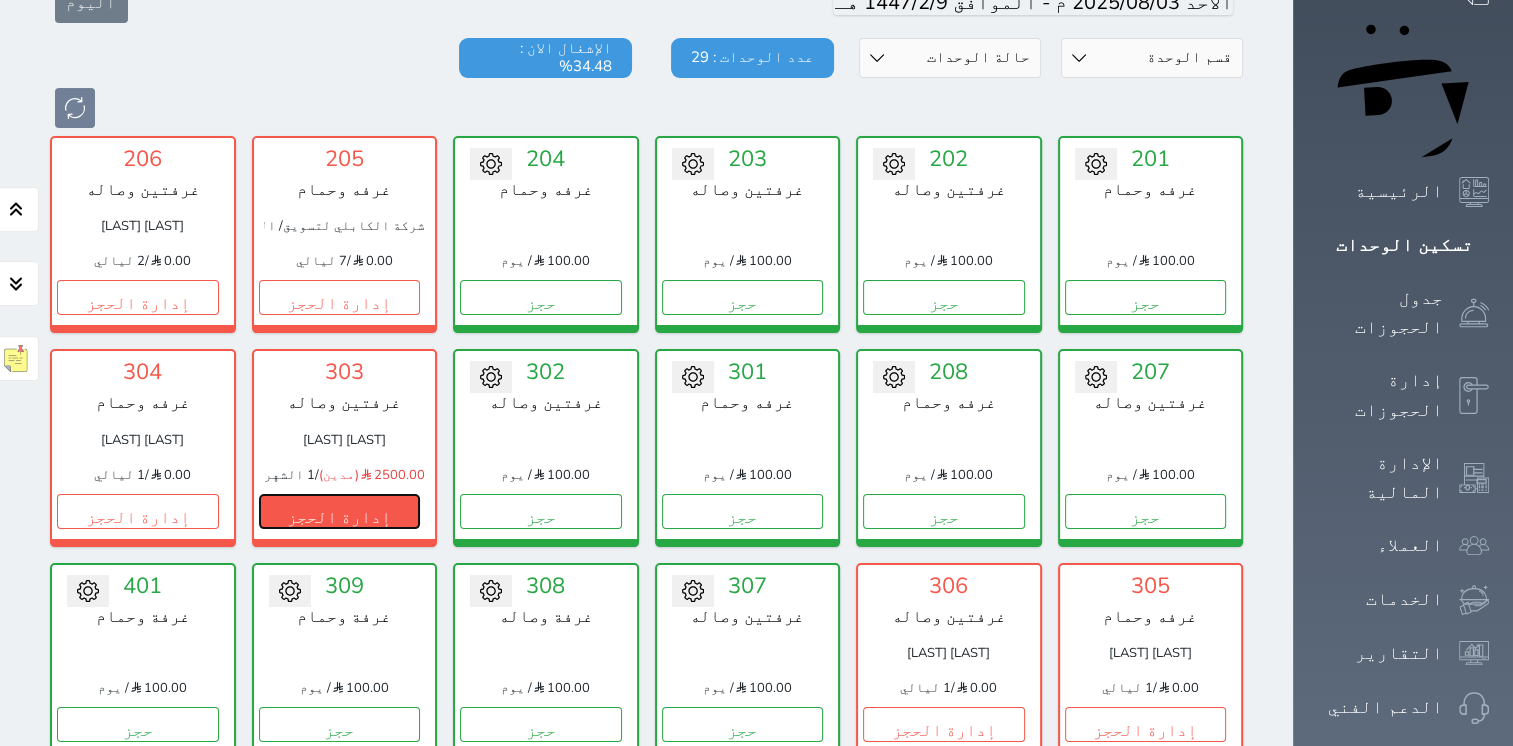 click on "إدارة الحجز" at bounding box center (340, 511) 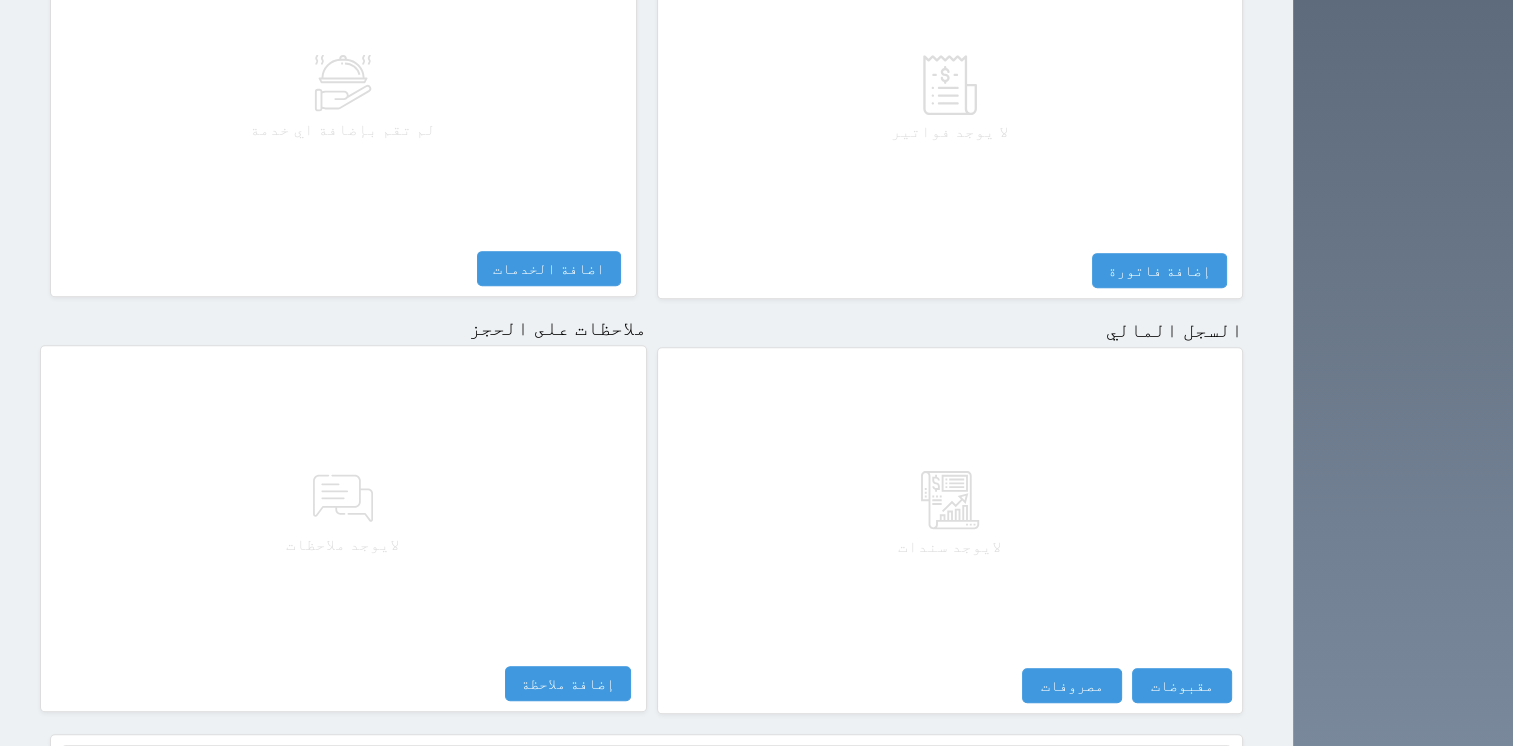 scroll, scrollTop: 976, scrollLeft: 0, axis: vertical 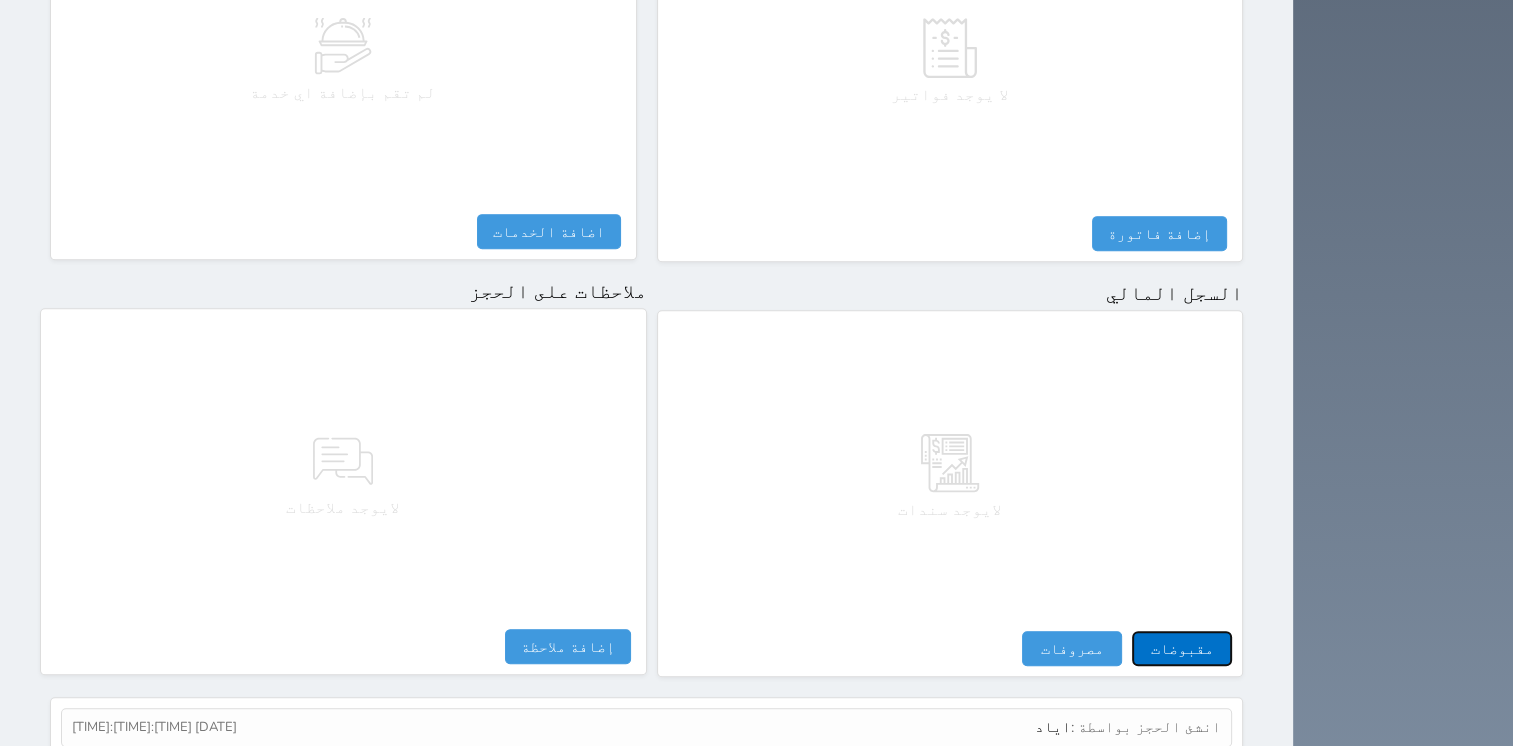 click on "مقبوضات" at bounding box center [1182, 648] 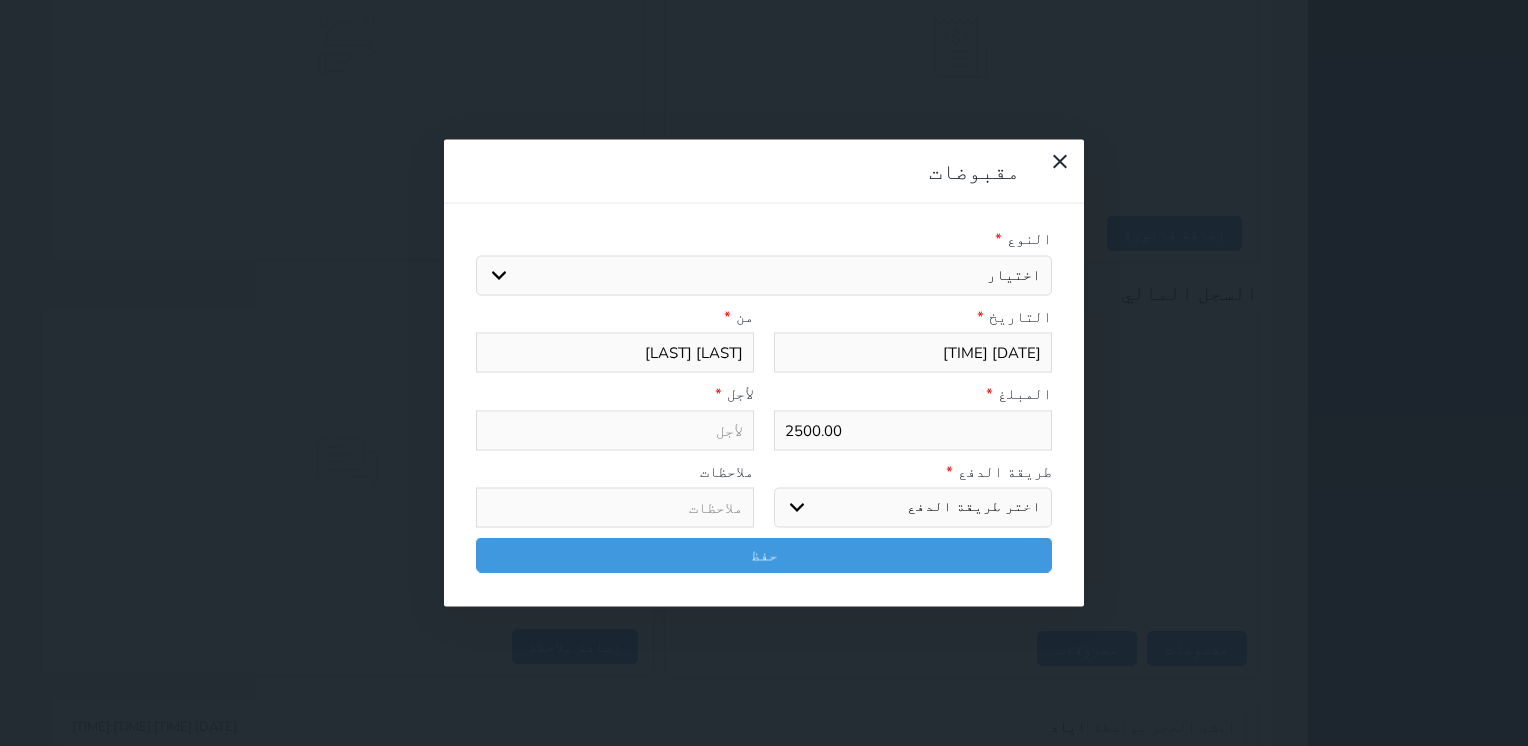 click on "اختيار" at bounding box center [764, 275] 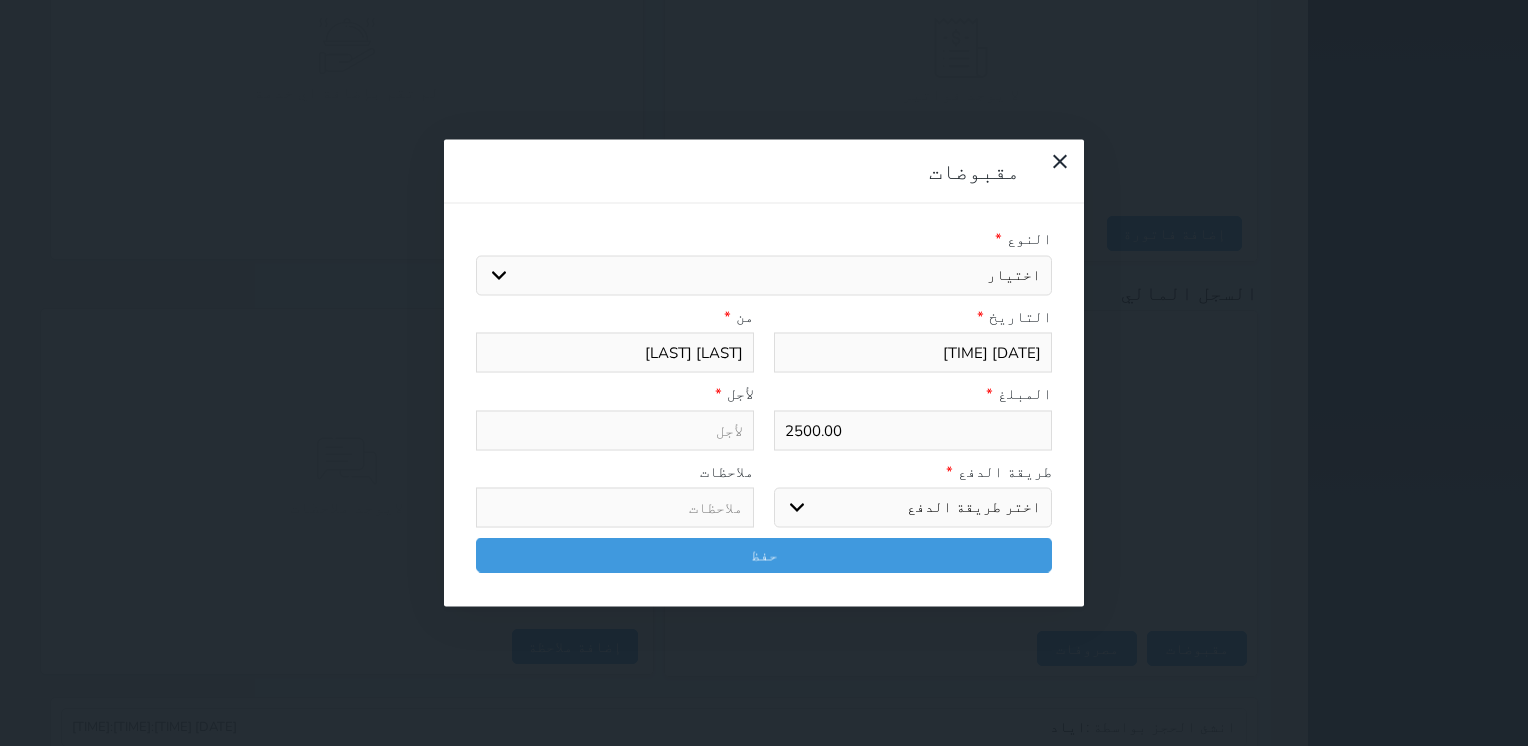 select 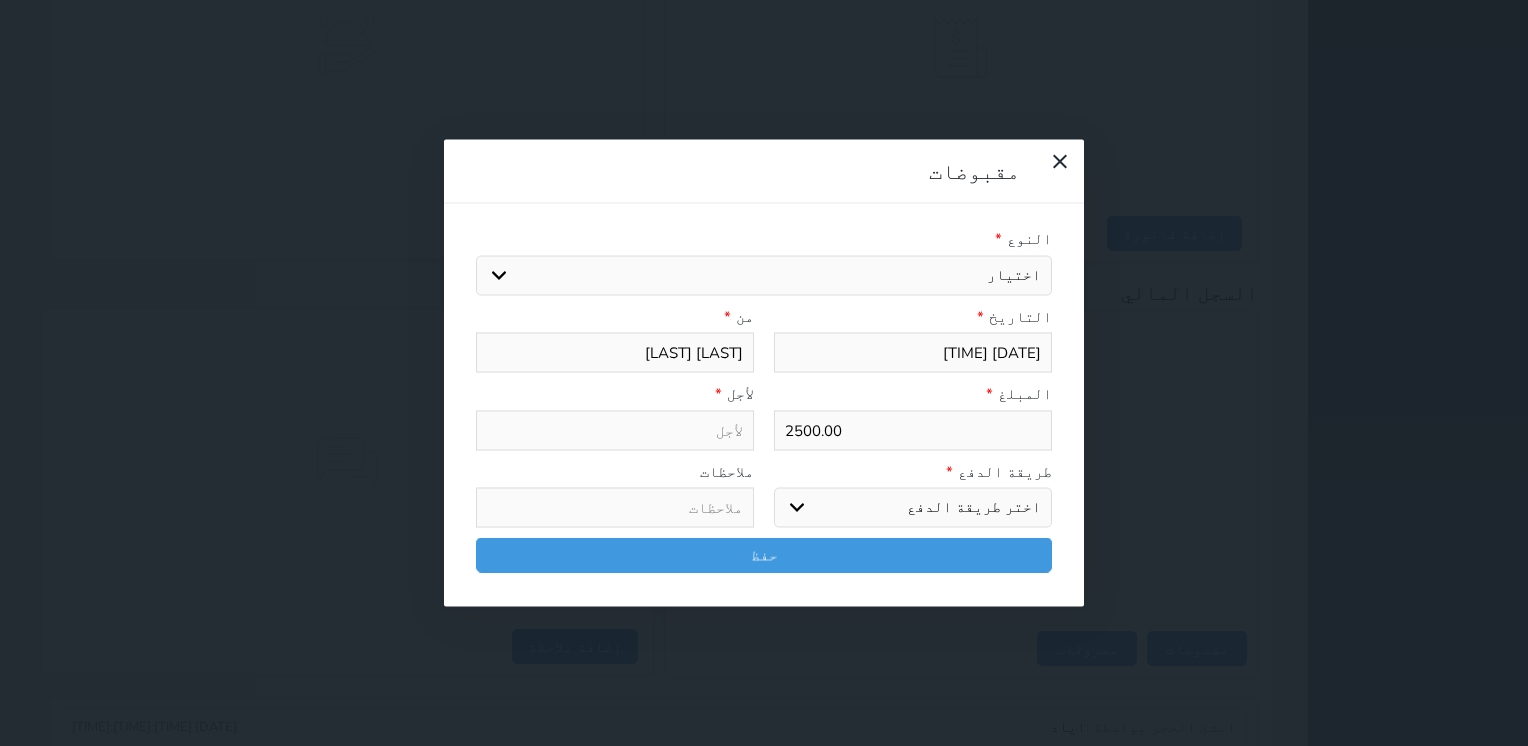 select on "135922" 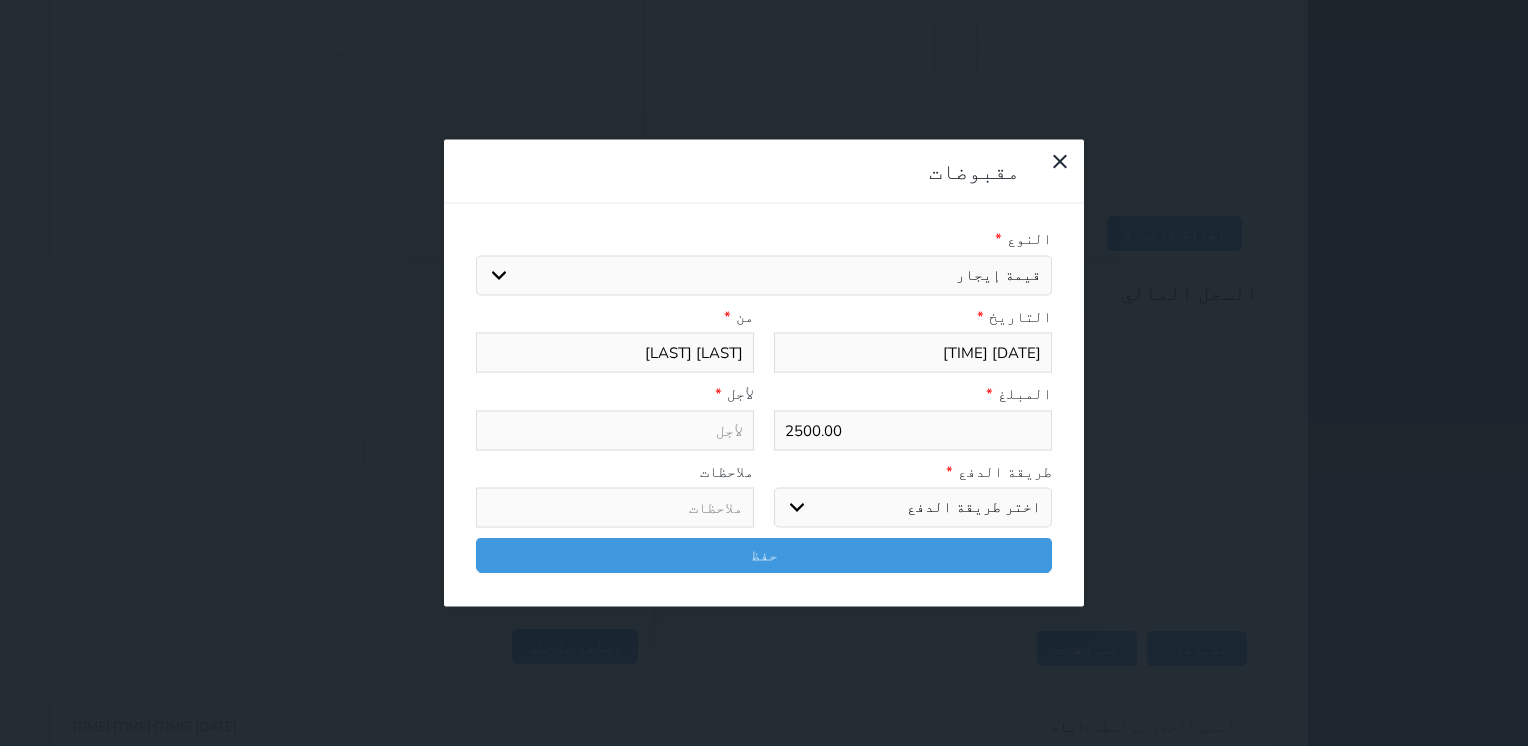 click on "اختيار   مقبوضات عامة قيمة إيجار فواتير تامين عربون لا ينطبق آخر مغسلة واي فاي - الإنترنت مواقف السيارات طعام الأغذية والمشروبات مشروبات المشروبات الباردة المشروبات الساخنة الإفطار غداء عشاء مخبز و كعك حمام سباحة الصالة الرياضية سبا و خدمات الجمال اختيار وإسقاط (خدمات النقل) ميني بار كابل - تلفزيون سرير إضافي تصفيف الشعر التسوق خدمات الجولات السياحية المنظمة خدمات الدليل السياحي" at bounding box center (764, 275) 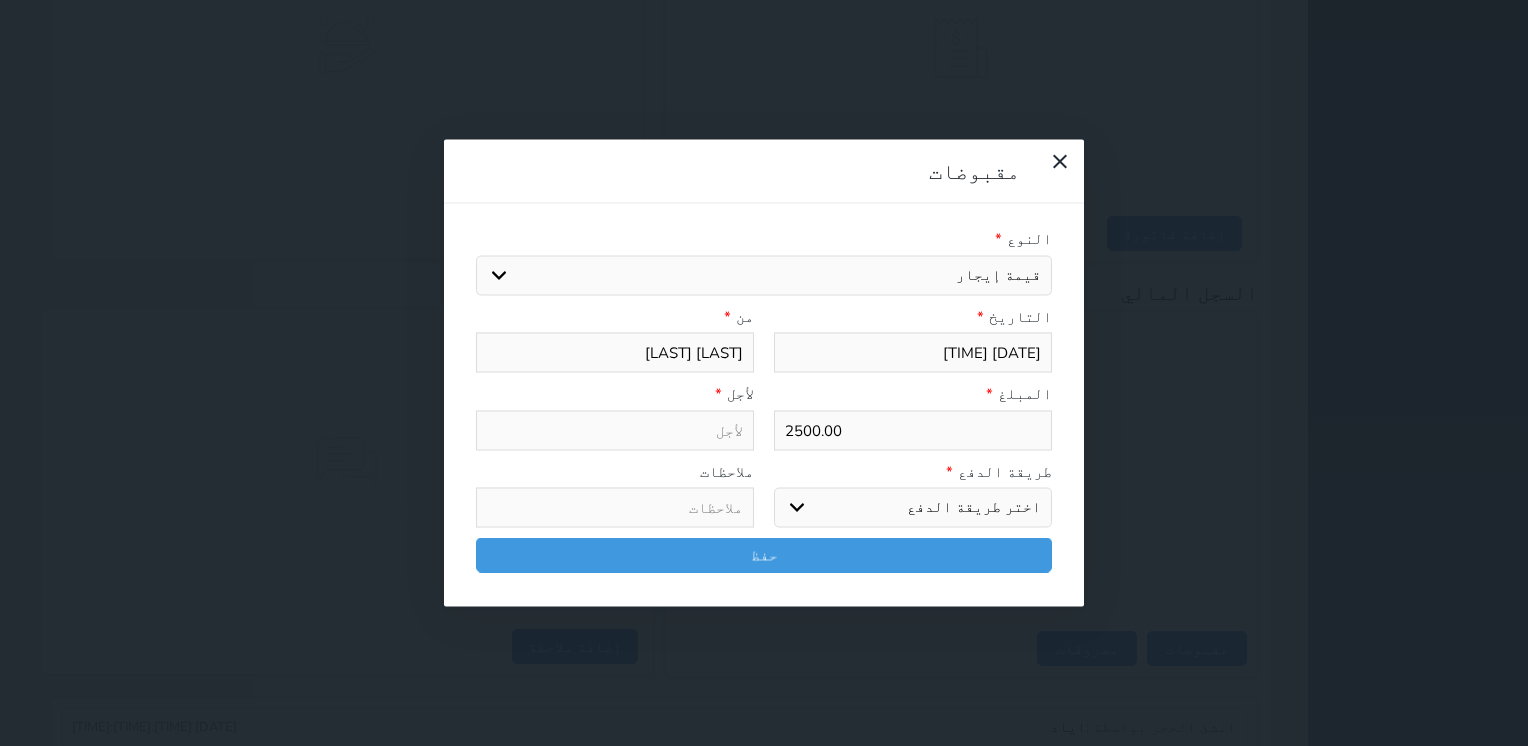 click on "اختر طريقة الدفع   دفع نقدى   تحويل بنكى   مدى   بطاقة ائتمان   آجل" at bounding box center (913, 508) 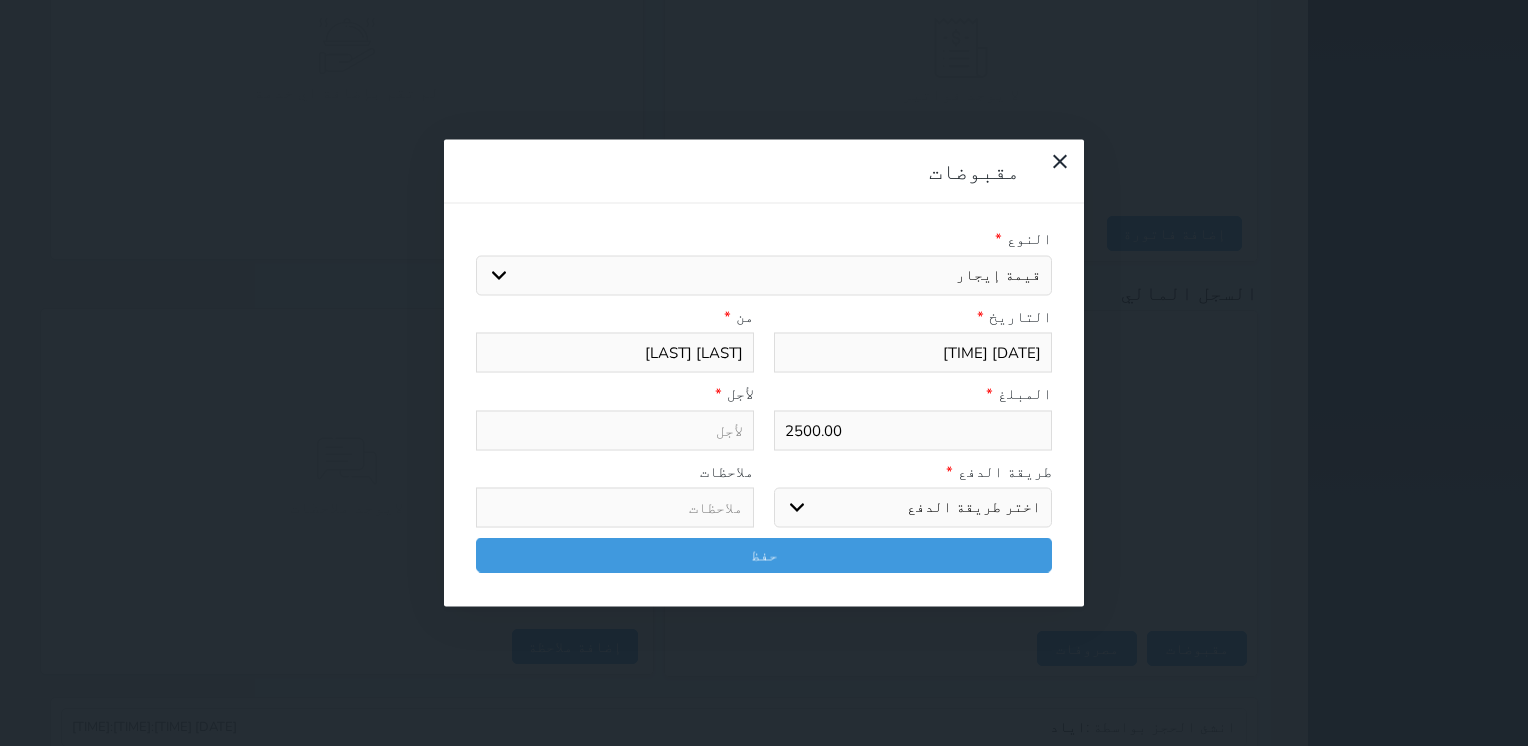 type on "قيمة إيجار - الوحدة - 303" 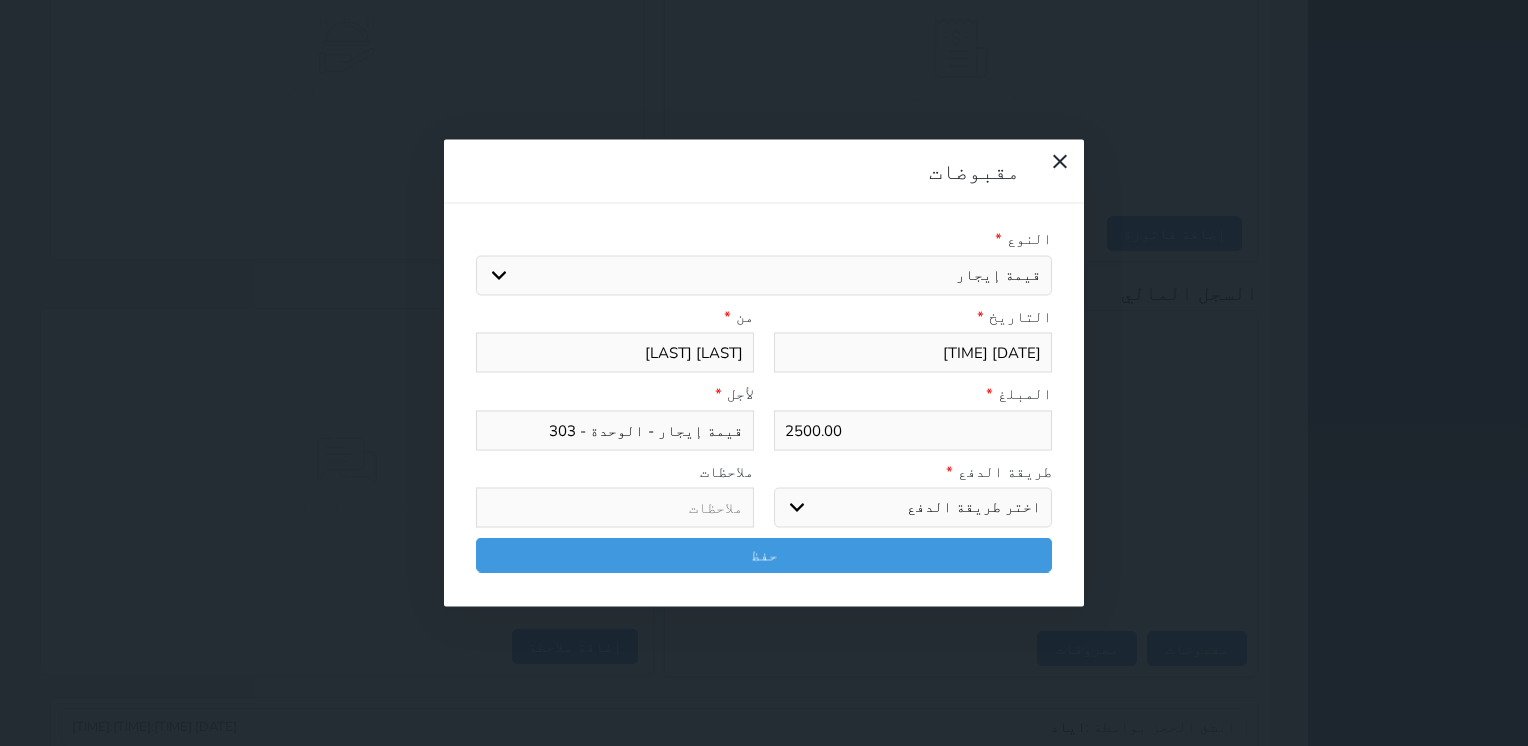 select on "mada" 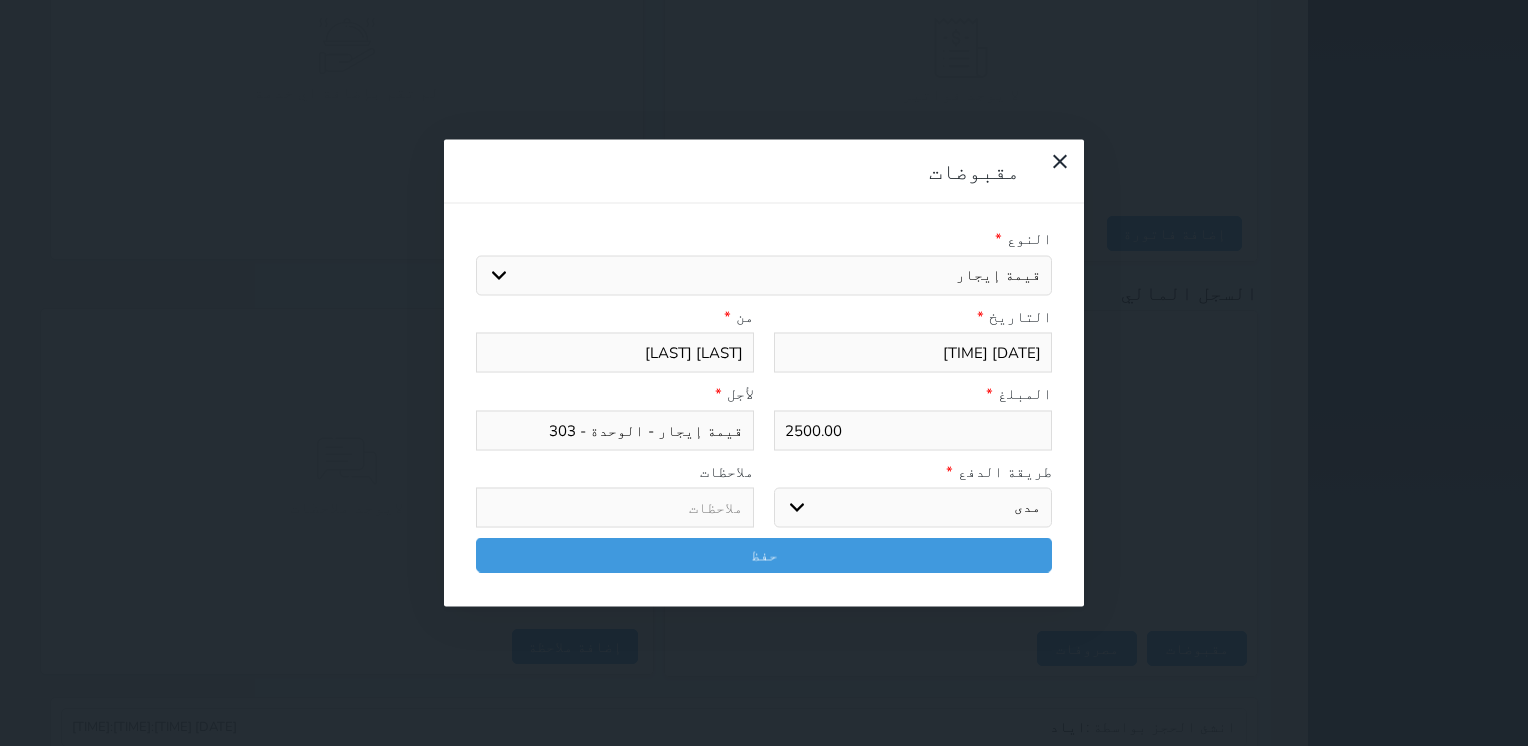 click on "اختر طريقة الدفع   دفع نقدى   تحويل بنكى   مدى   بطاقة ائتمان   آجل" at bounding box center (913, 508) 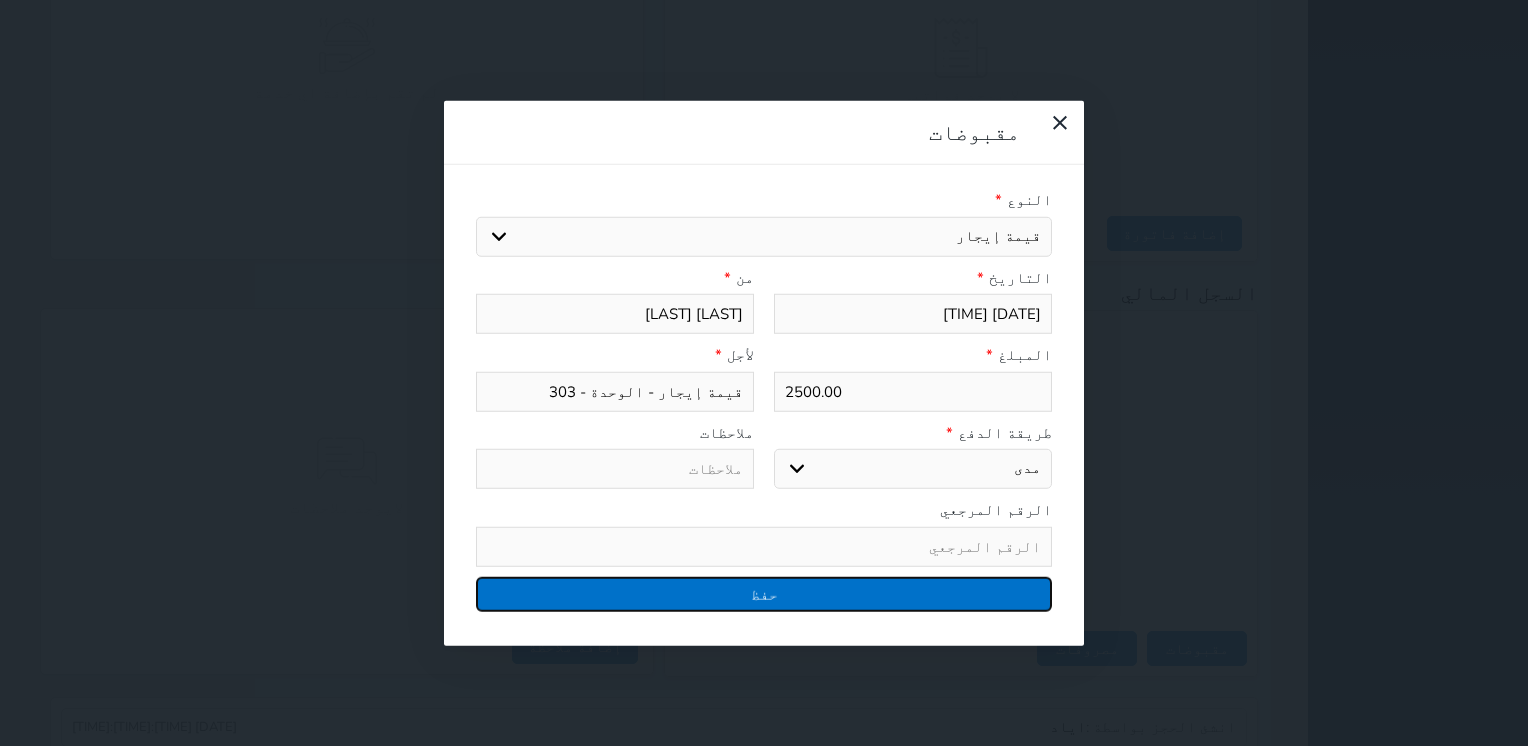 click on "حفظ" at bounding box center [764, 593] 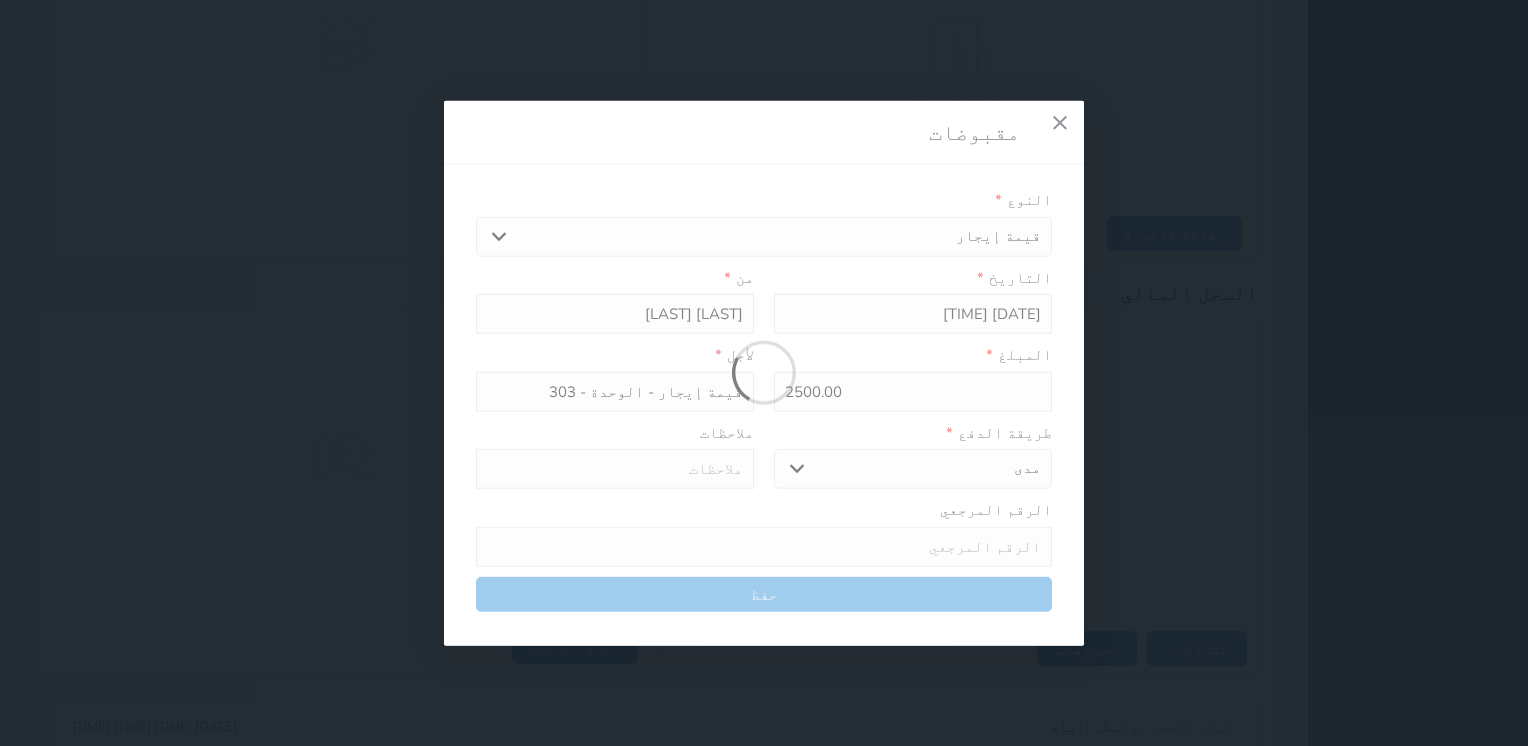select 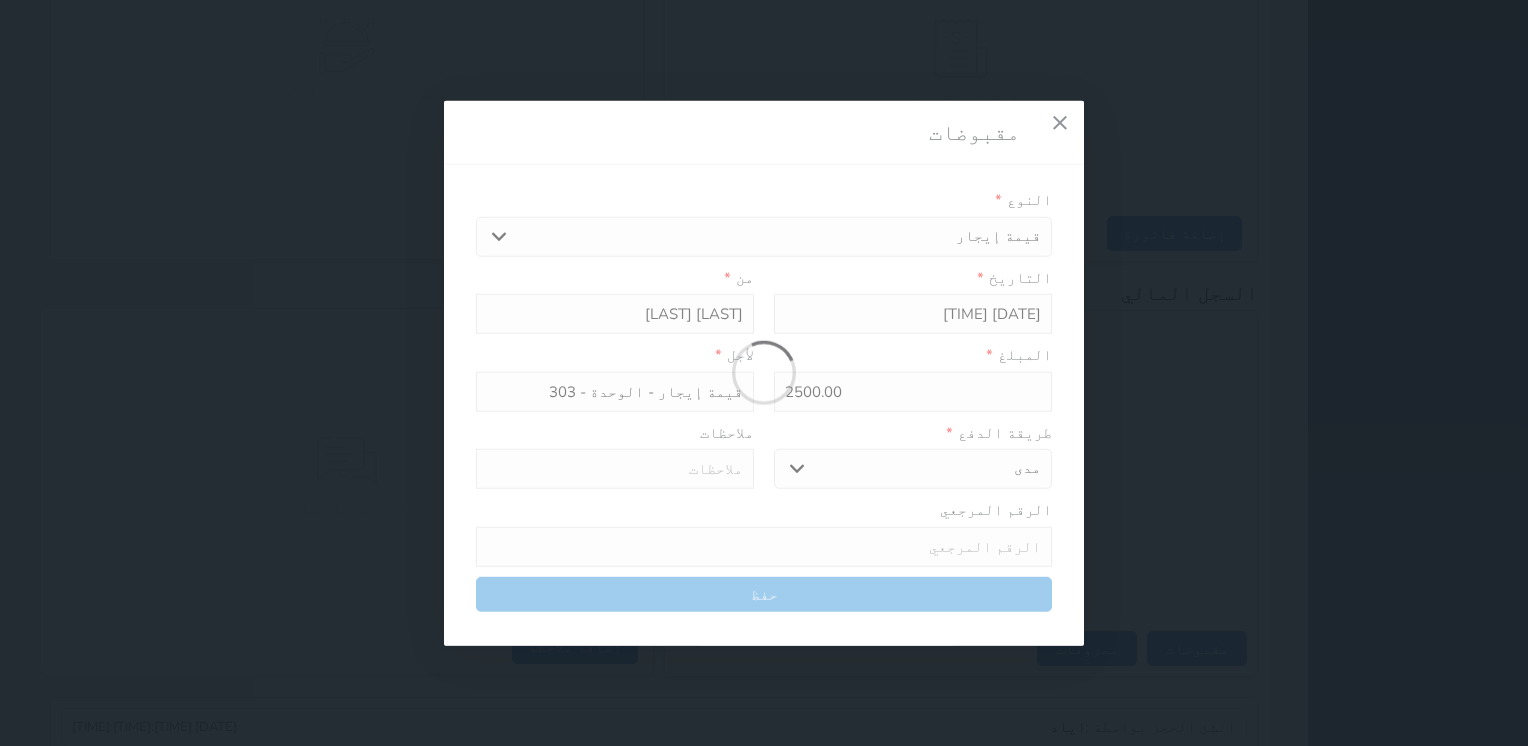 type 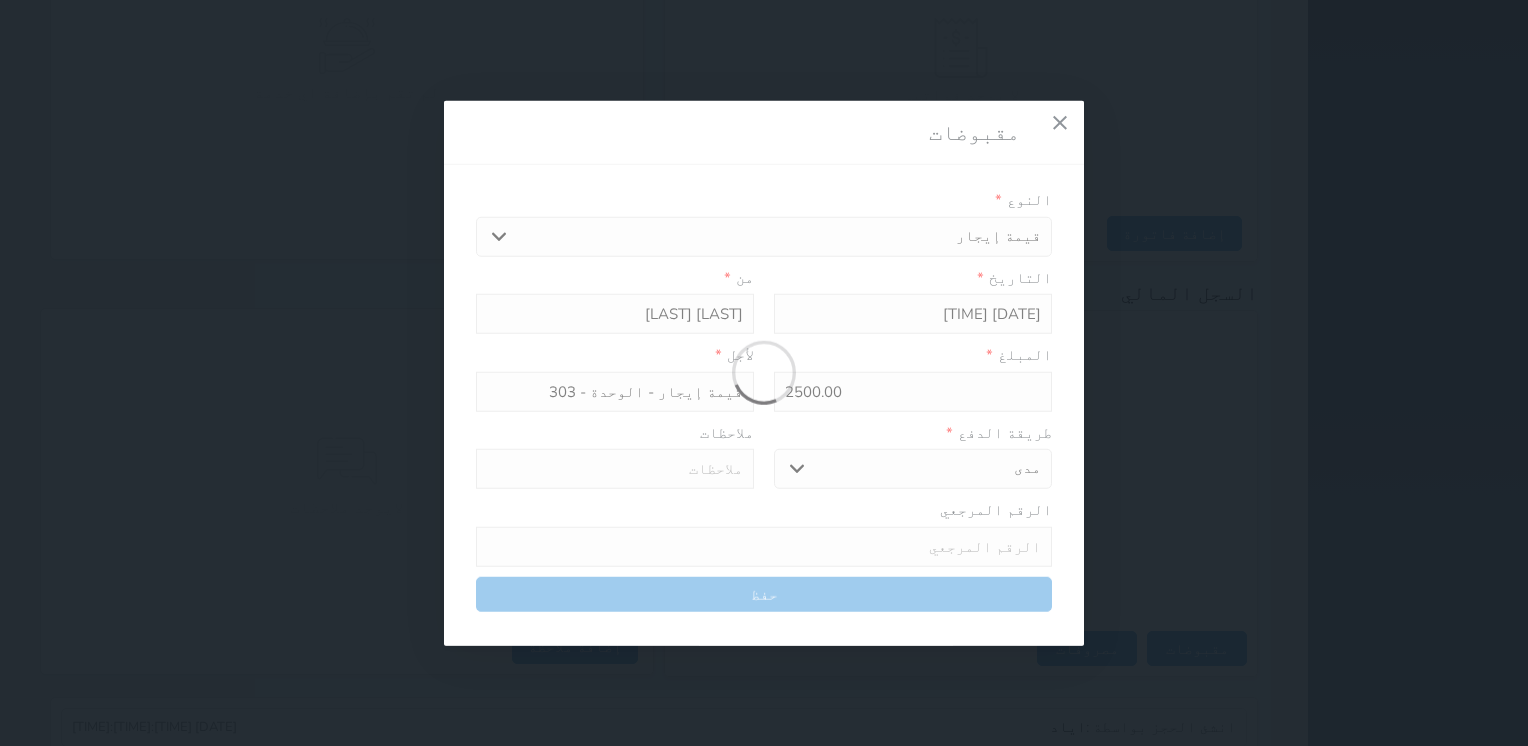 type on "0" 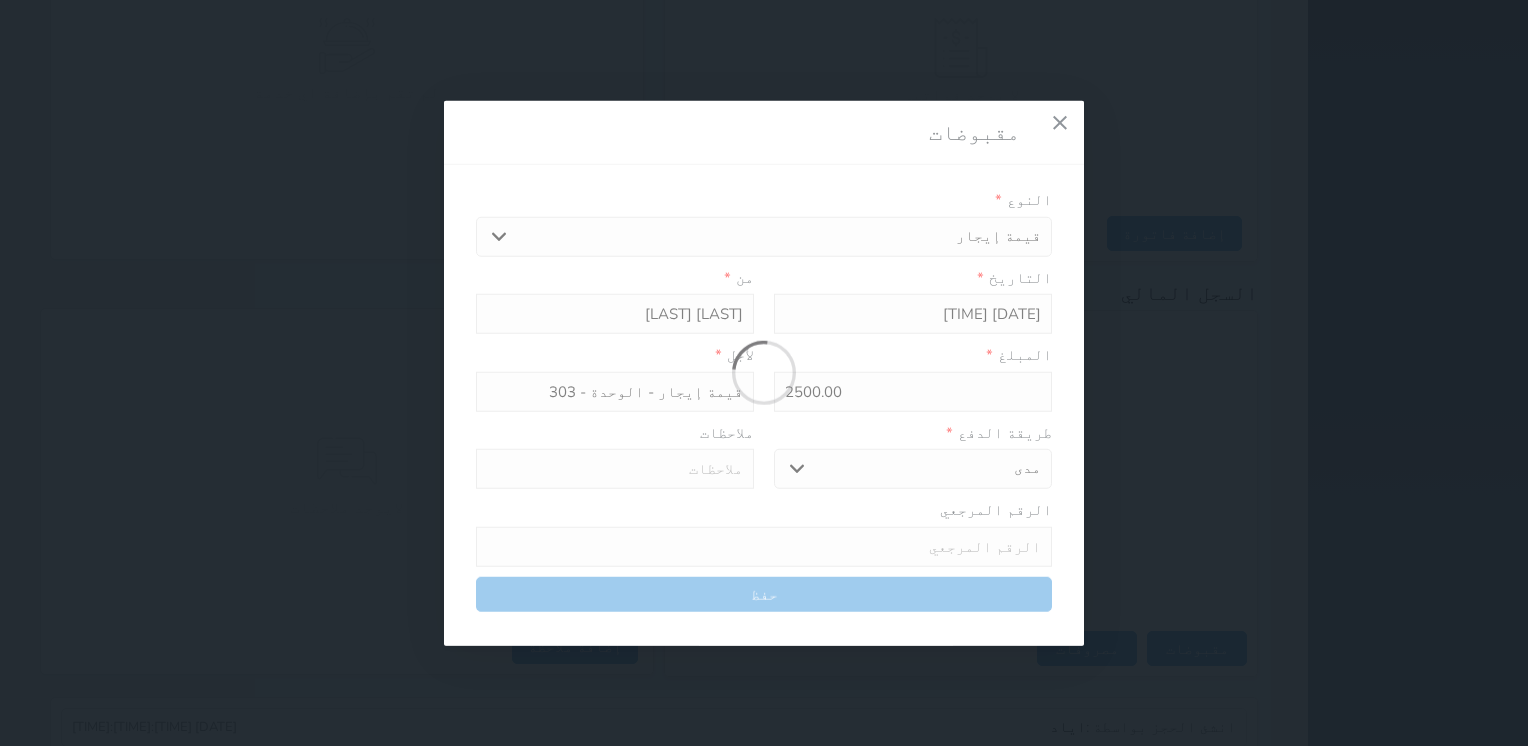 select 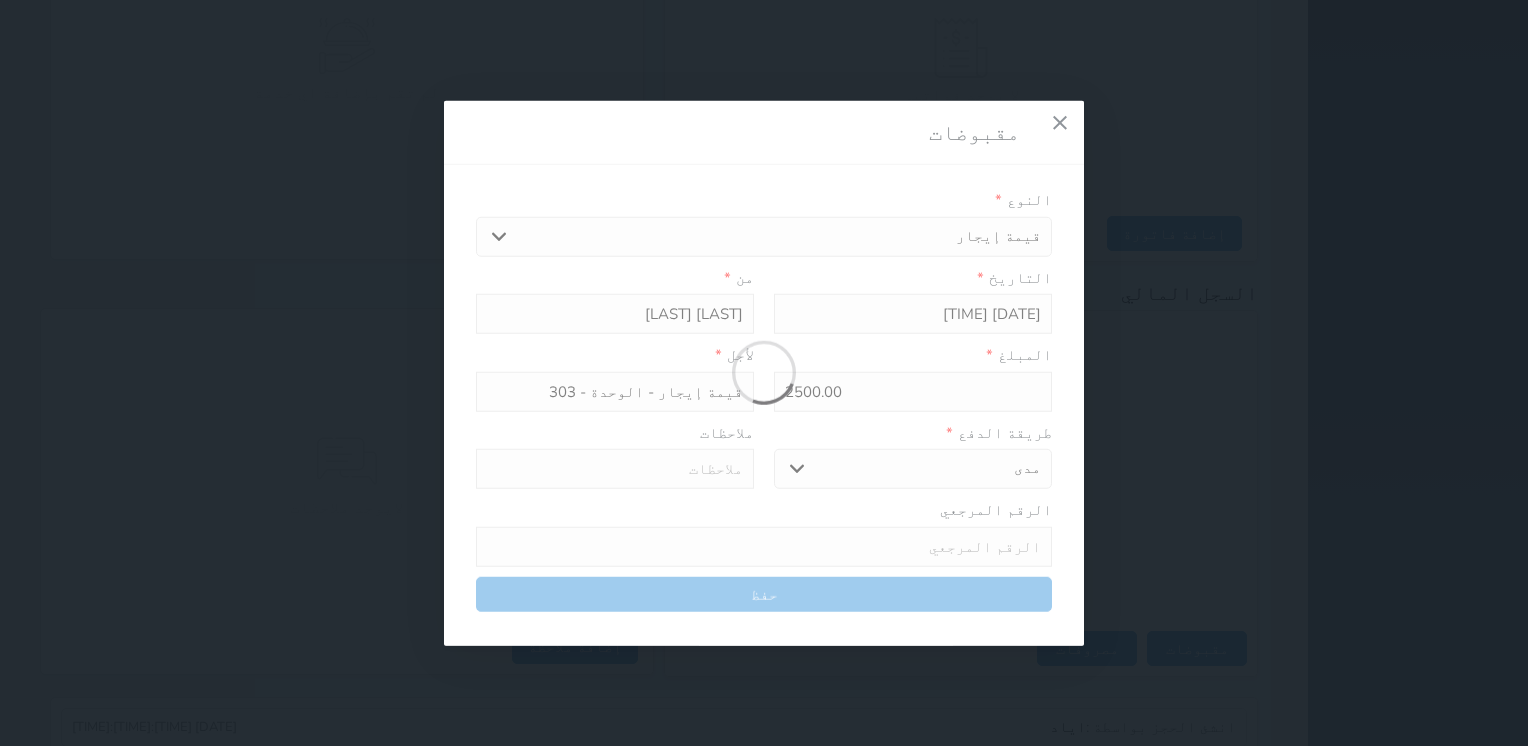 type on "0" 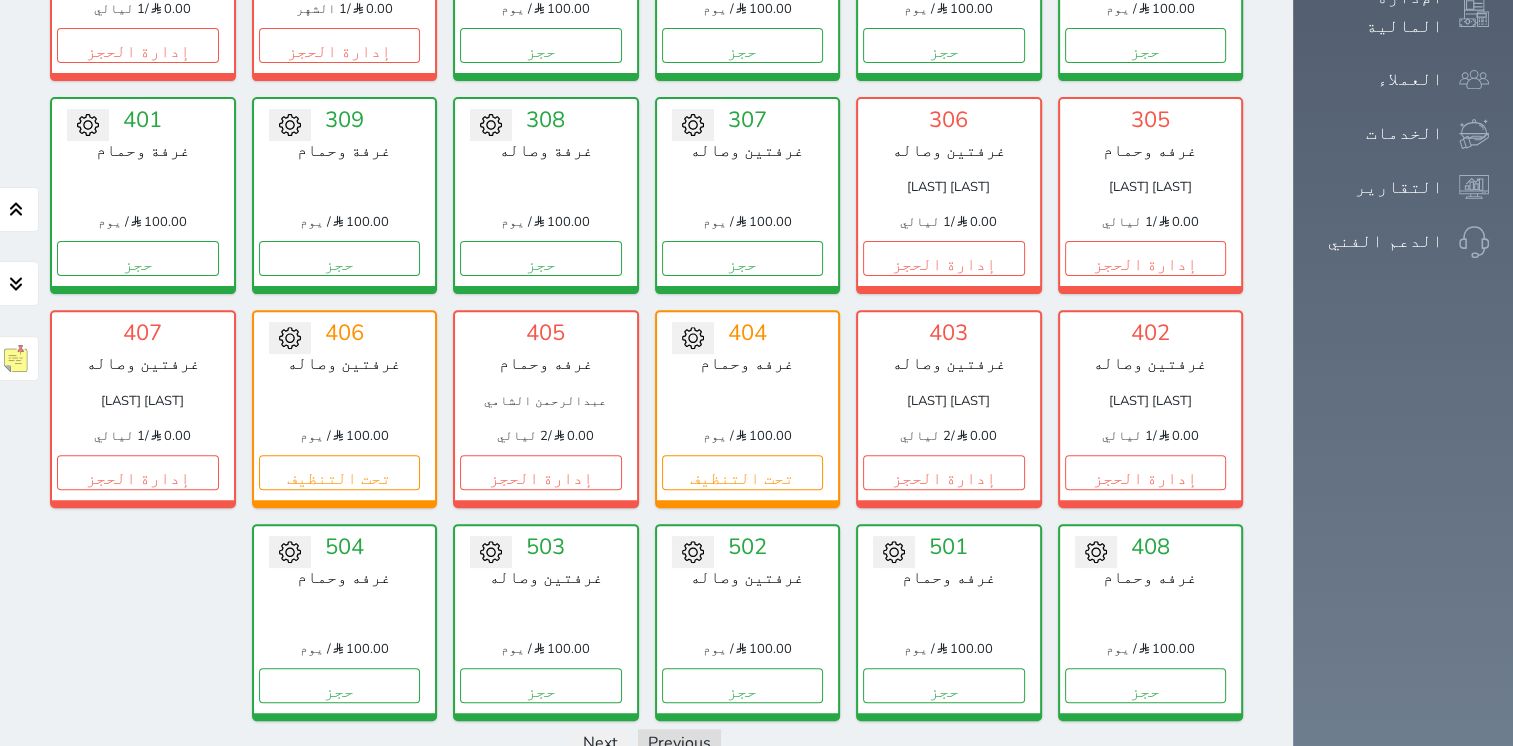 scroll, scrollTop: 678, scrollLeft: 0, axis: vertical 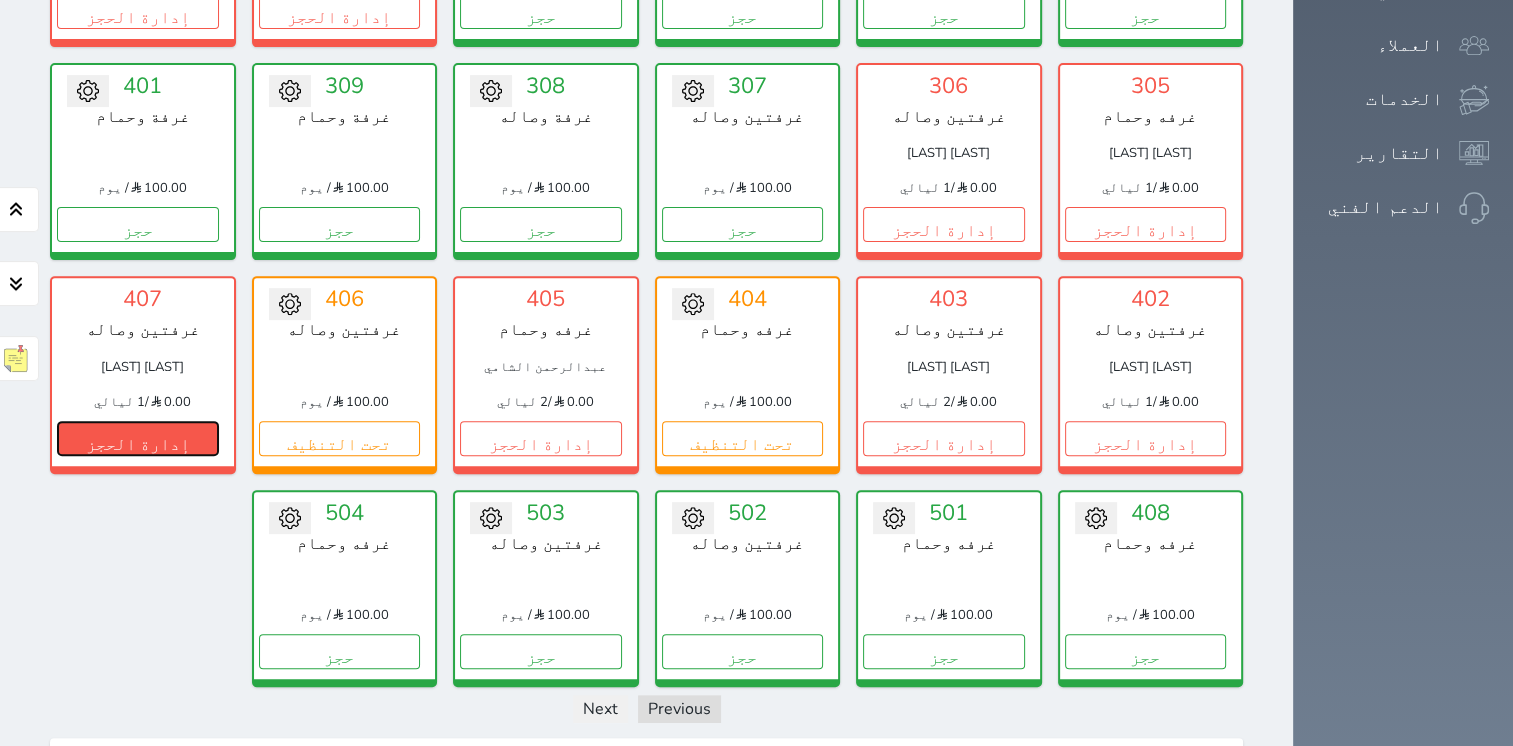 click on "إدارة الحجز" at bounding box center (138, 438) 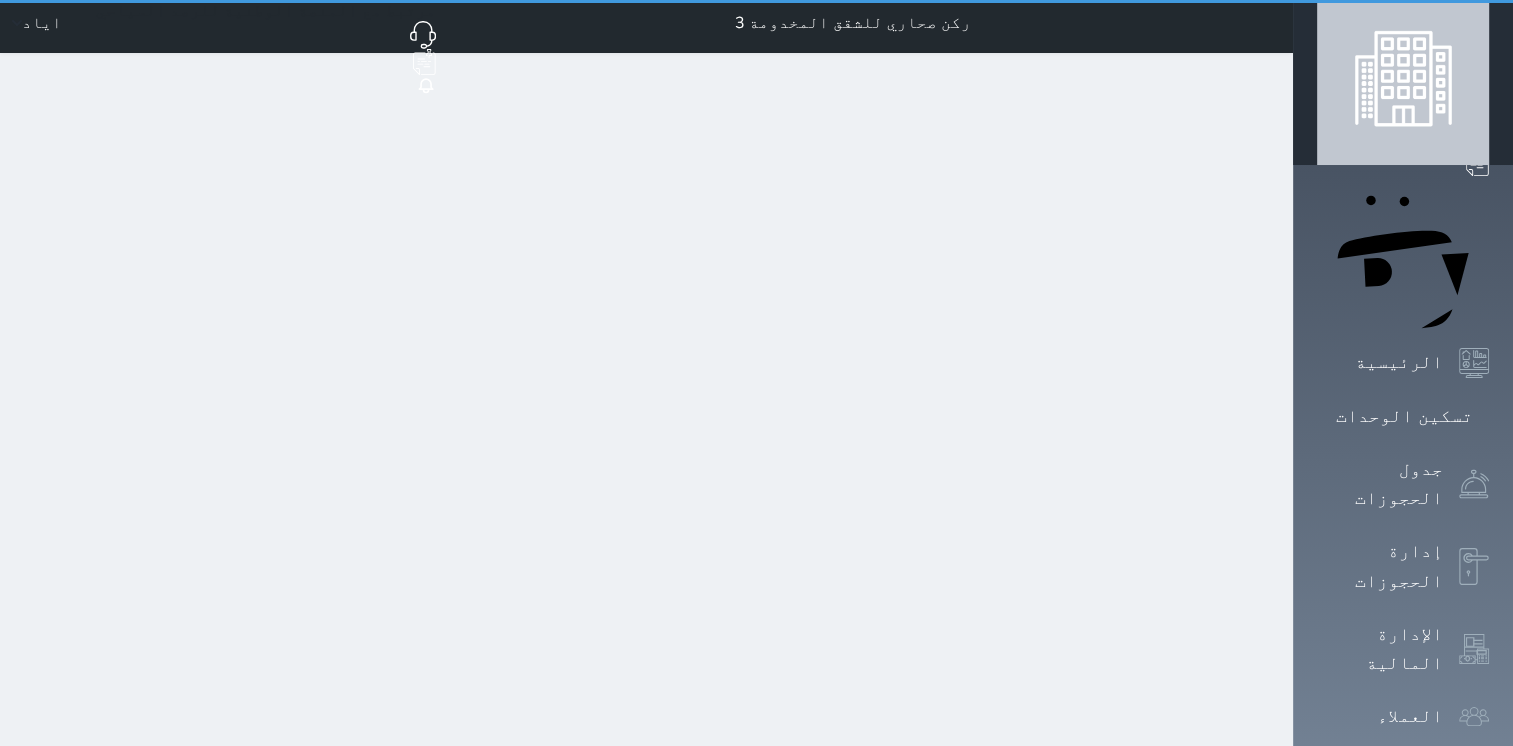 scroll, scrollTop: 0, scrollLeft: 0, axis: both 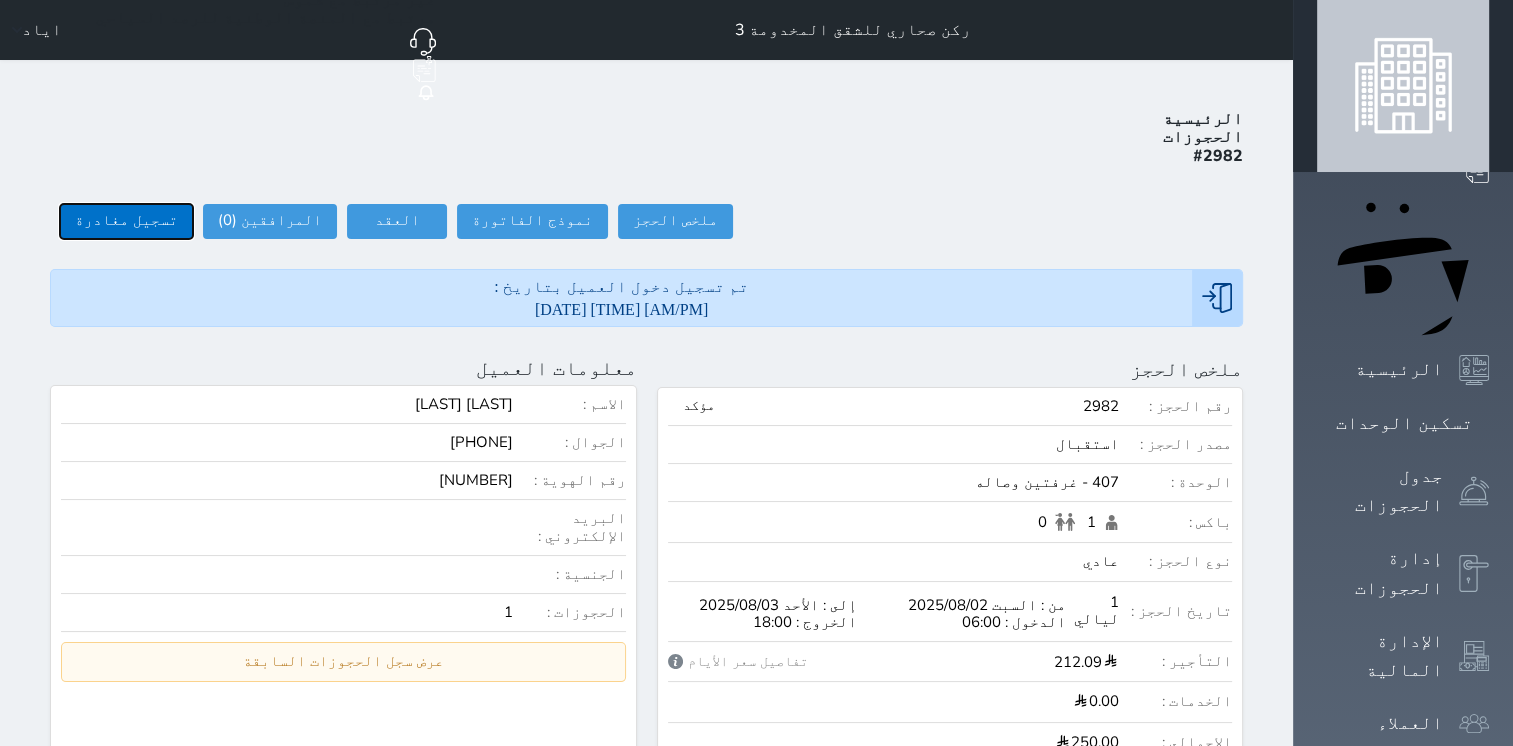 click on "تسجيل مغادرة" at bounding box center [126, 221] 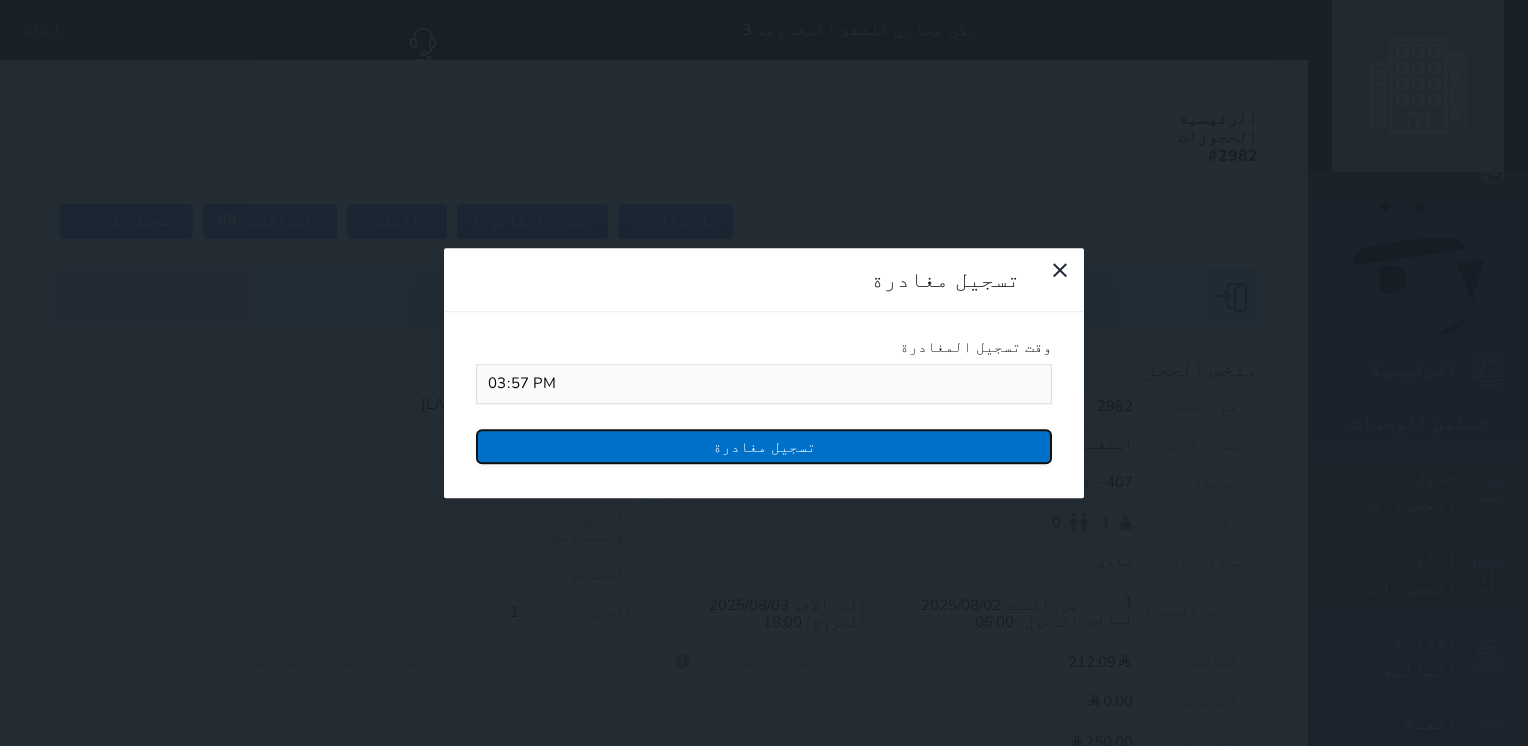 click on "تسجيل مغادرة" at bounding box center (764, 446) 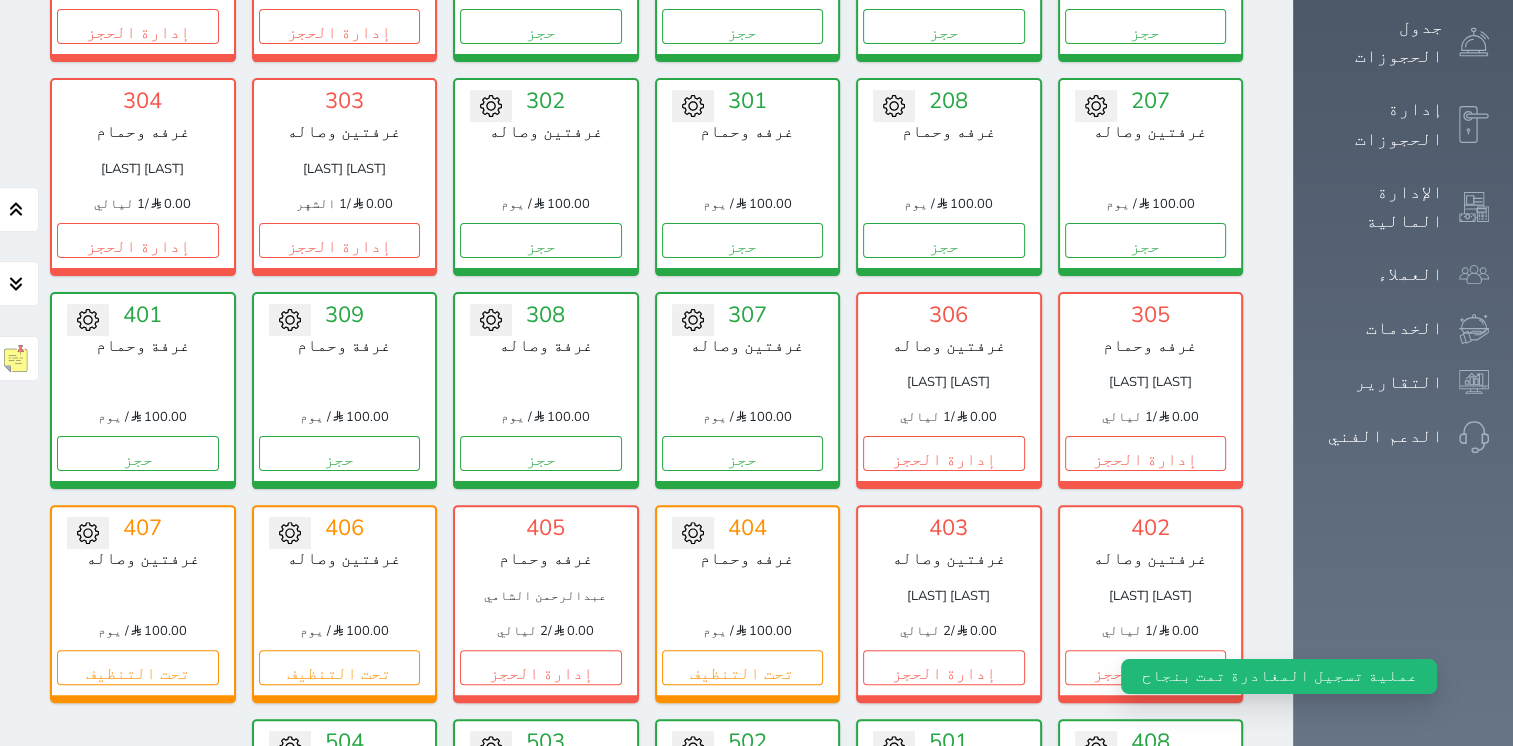 scroll, scrollTop: 478, scrollLeft: 0, axis: vertical 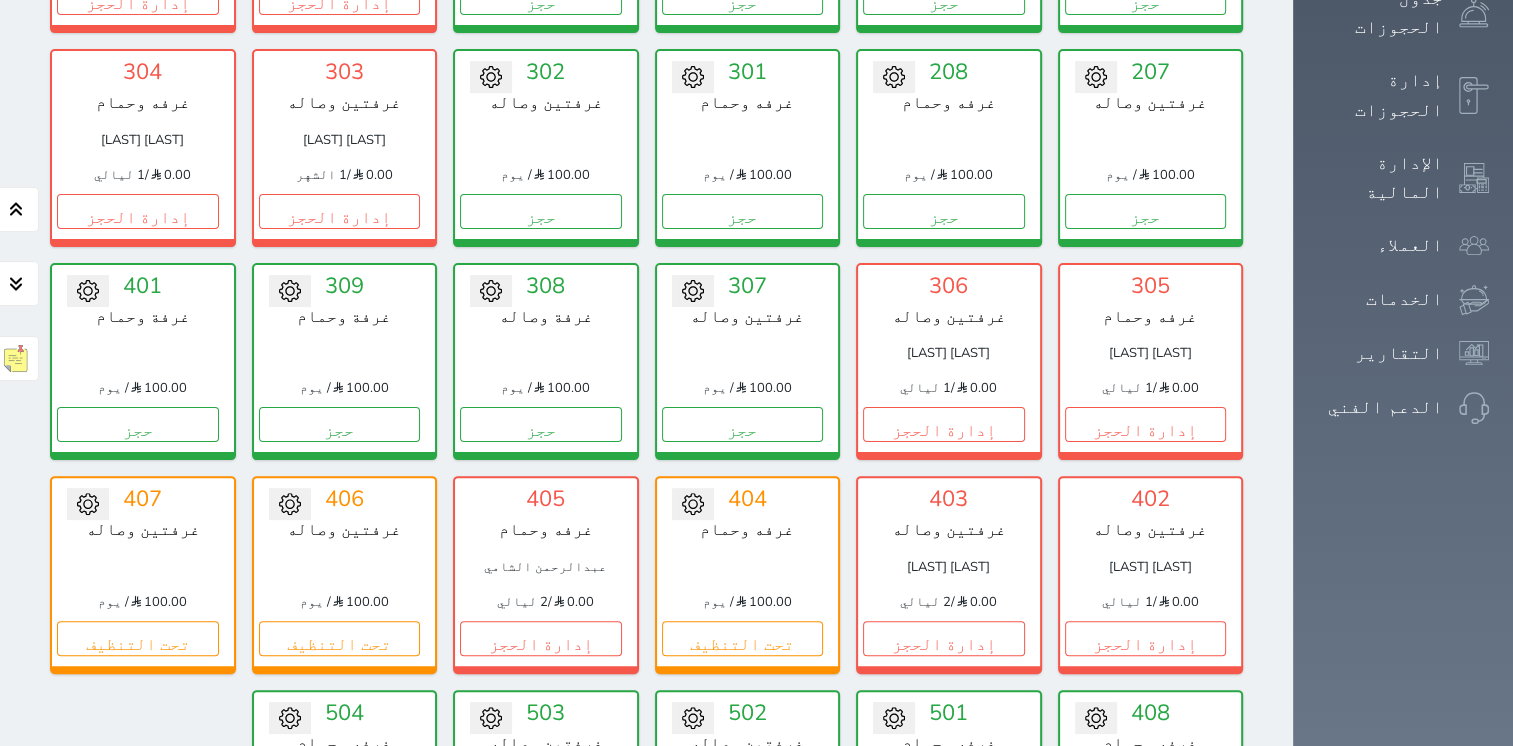 click on "تحويل لتحت الصيانة
تحويل لتحت التنظيف
308   غرفة وصاله
100.00
/ يوم       حجز                   تغيير الحالة الى صيانة                   التاريخ المتوقع للانتهاء       حفظ" at bounding box center (546, 361) 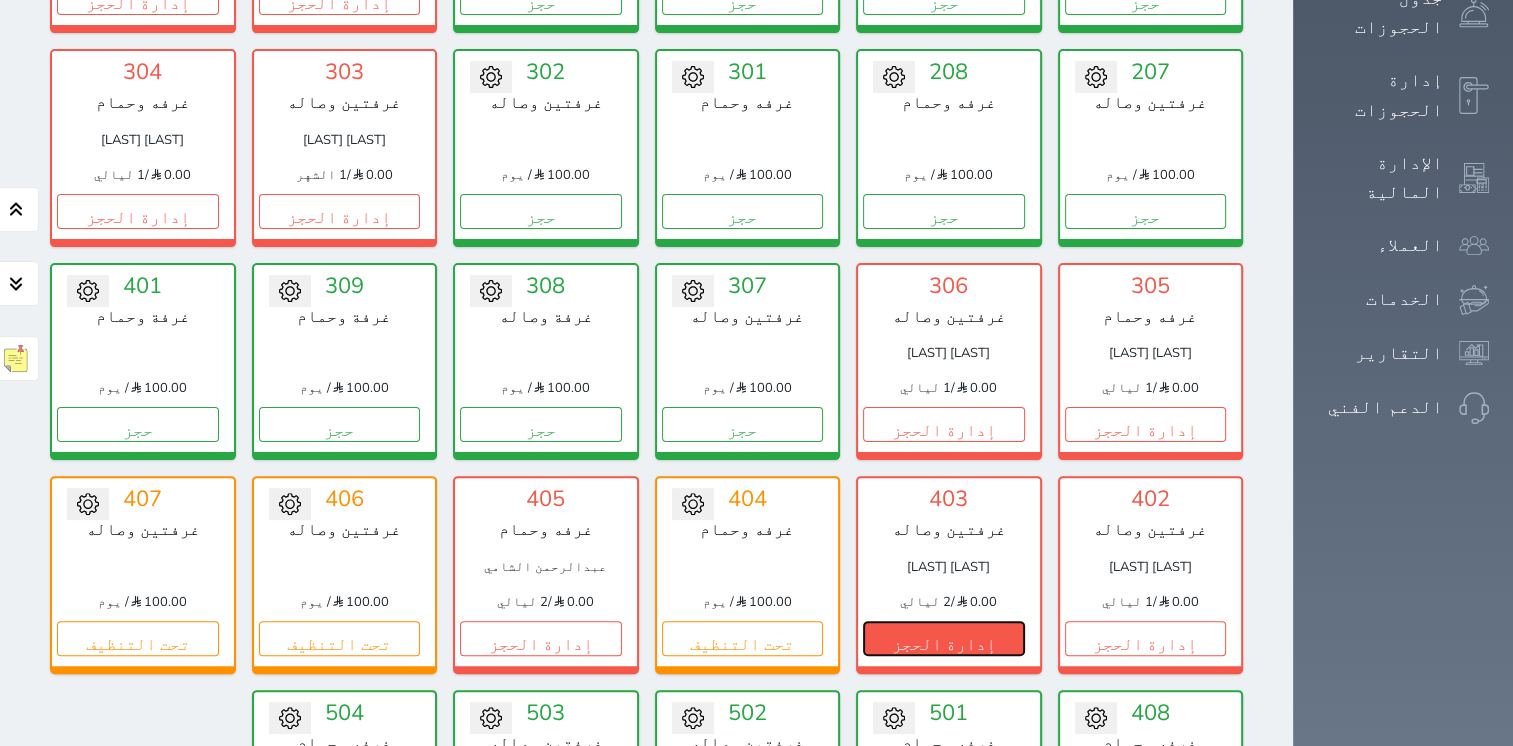 click on "إدارة الحجز" at bounding box center [944, 638] 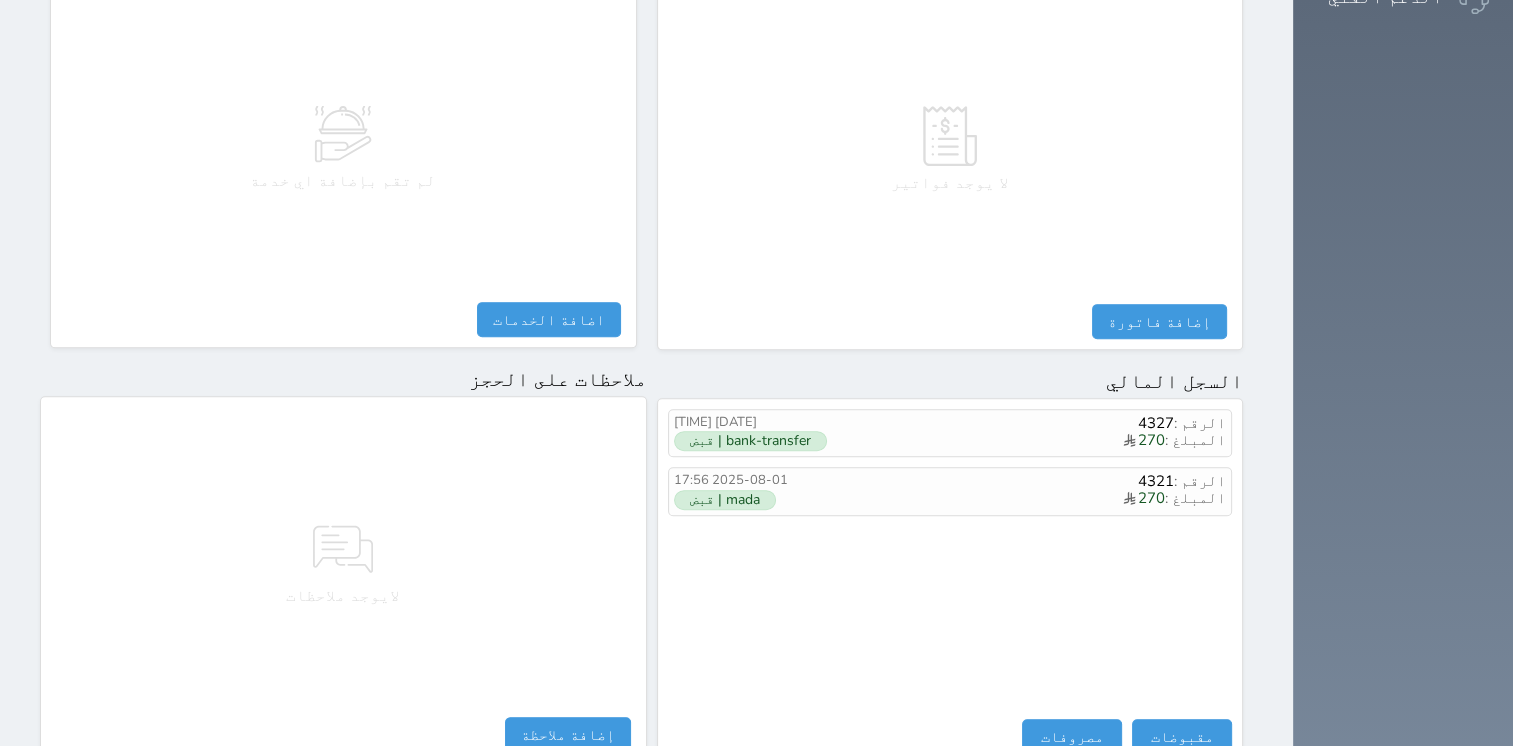 scroll, scrollTop: 976, scrollLeft: 0, axis: vertical 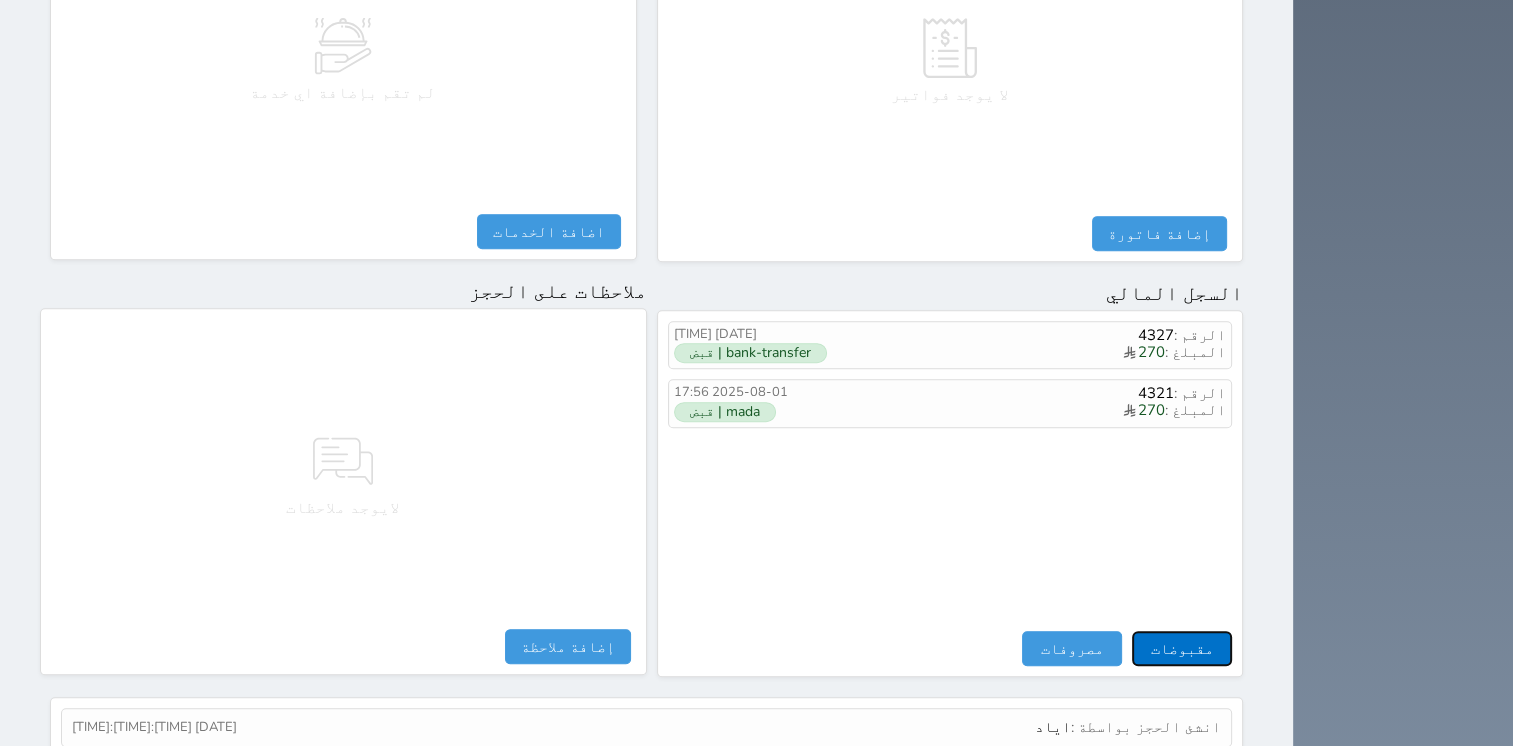 click on "مقبوضات" at bounding box center (1182, 648) 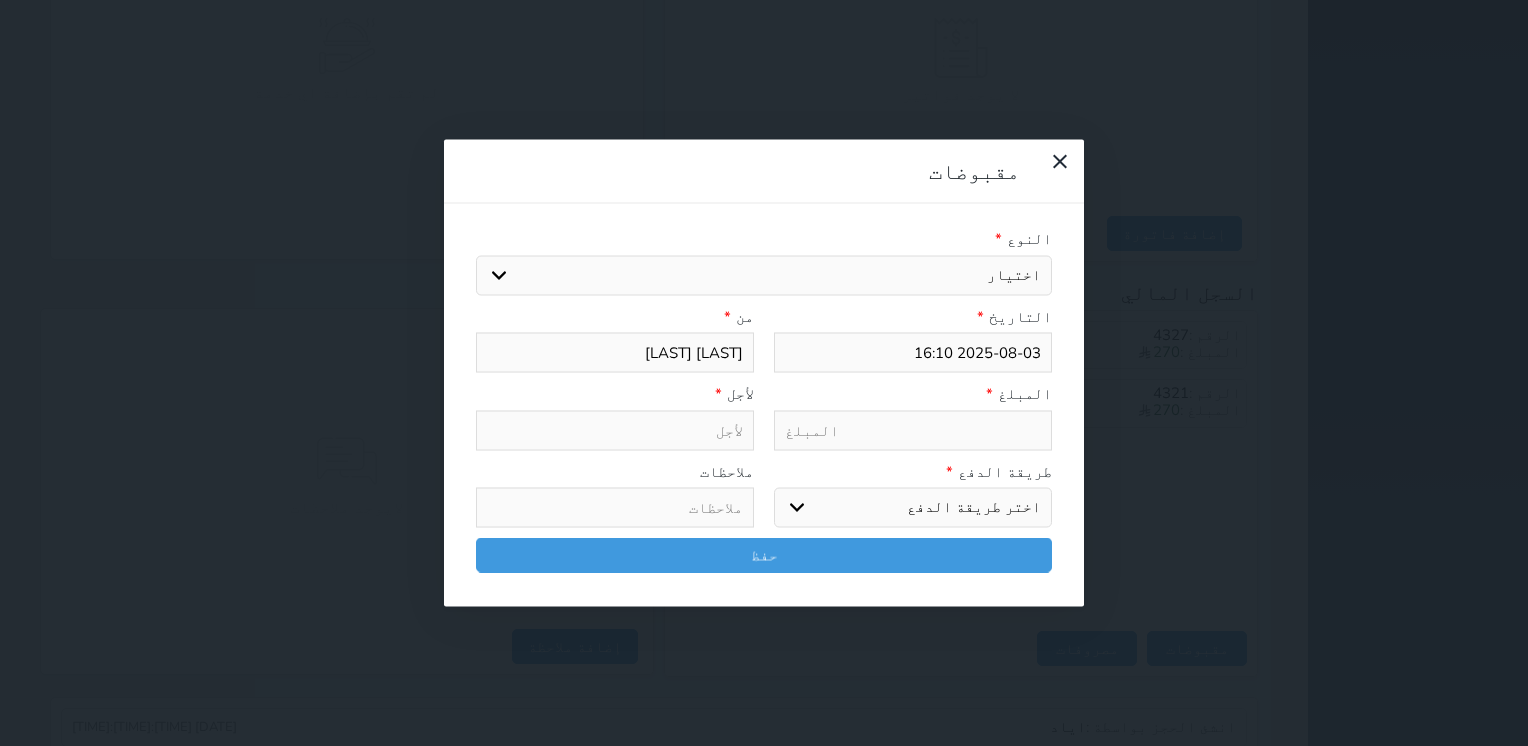 click on "اختيار" at bounding box center (764, 275) 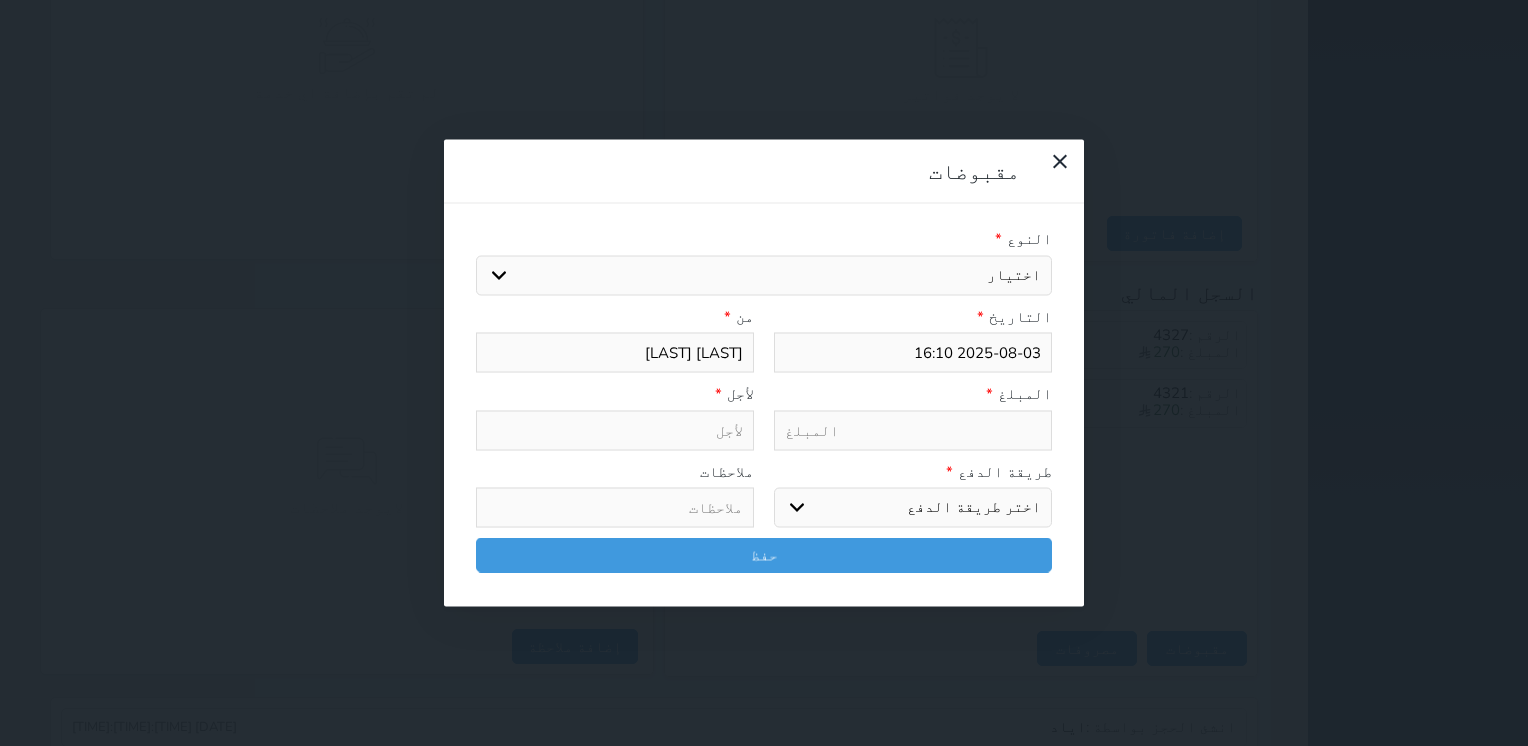 select 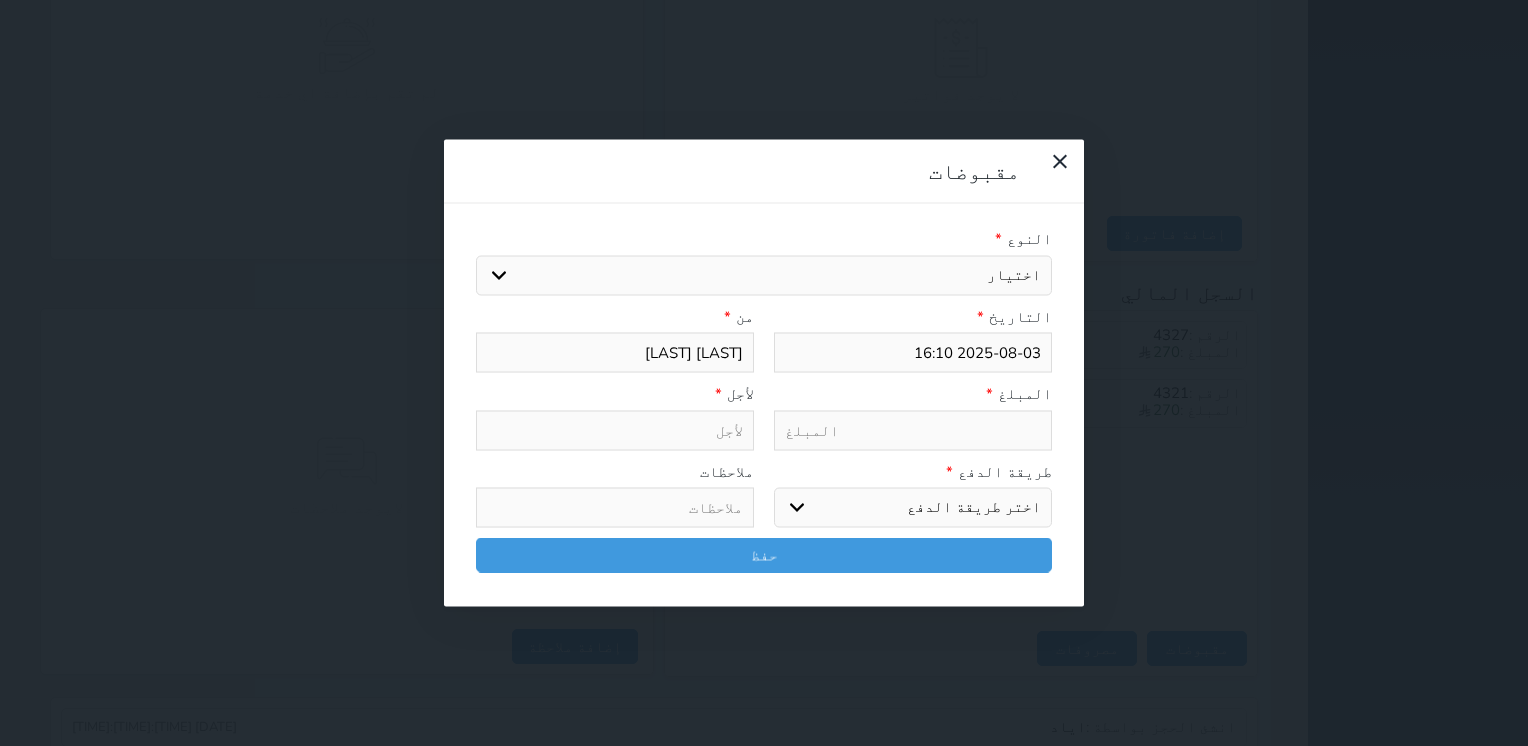 click on "اختيار   مقبوضات عامة قيمة إيجار فواتير تامين عربون لا ينطبق آخر مغسلة واي فاي - الإنترنت مواقف السيارات طعام الأغذية والمشروبات مشروبات المشروبات الباردة المشروبات الساخنة الإفطار غداء عشاء مخبز و كعك حمام سباحة الصالة الرياضية سبا و خدمات الجمال اختيار وإسقاط (خدمات النقل) ميني بار كابل - تلفزيون سرير إضافي تصفيف الشعر التسوق خدمات الجولات السياحية المنظمة خدمات الدليل السياحي" at bounding box center (764, 275) 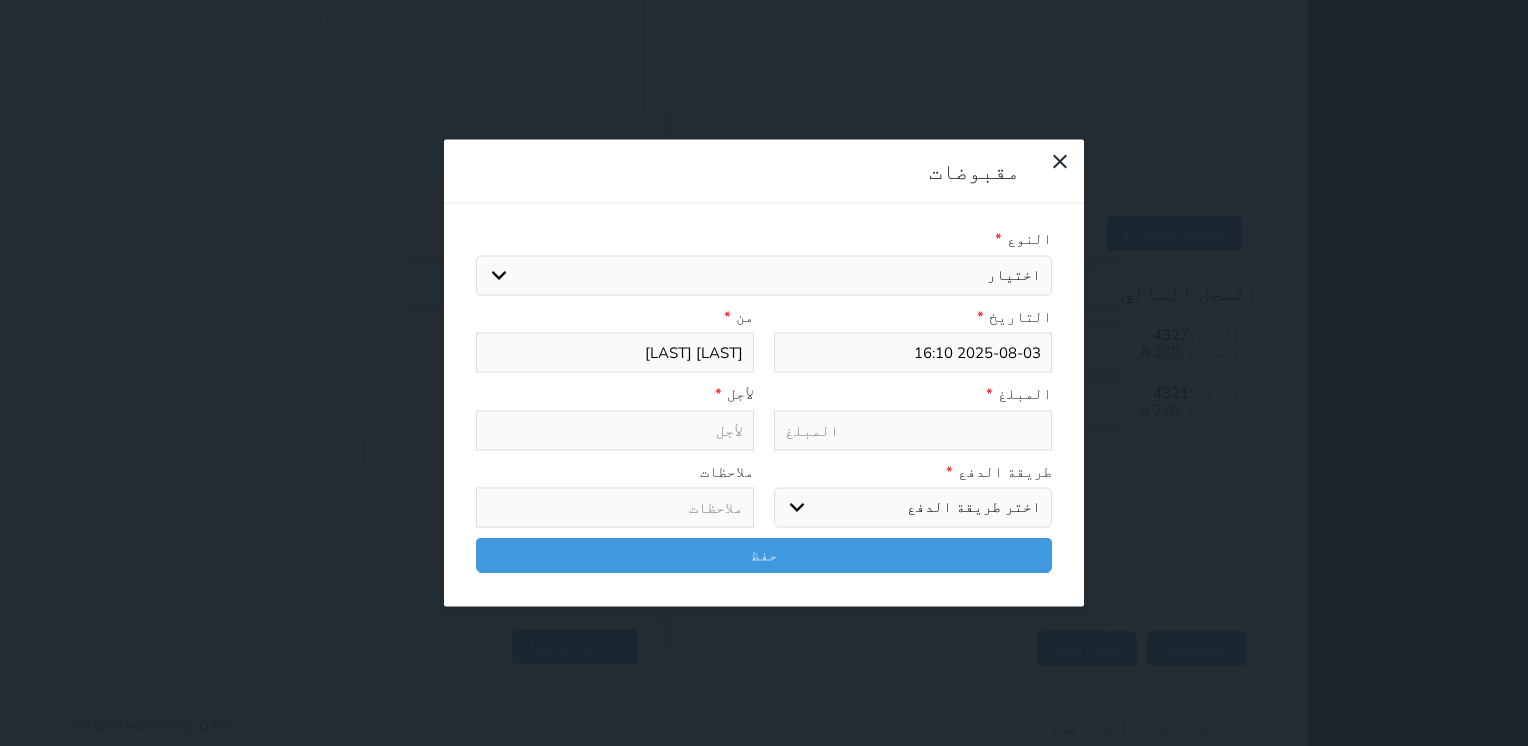 select on "135922" 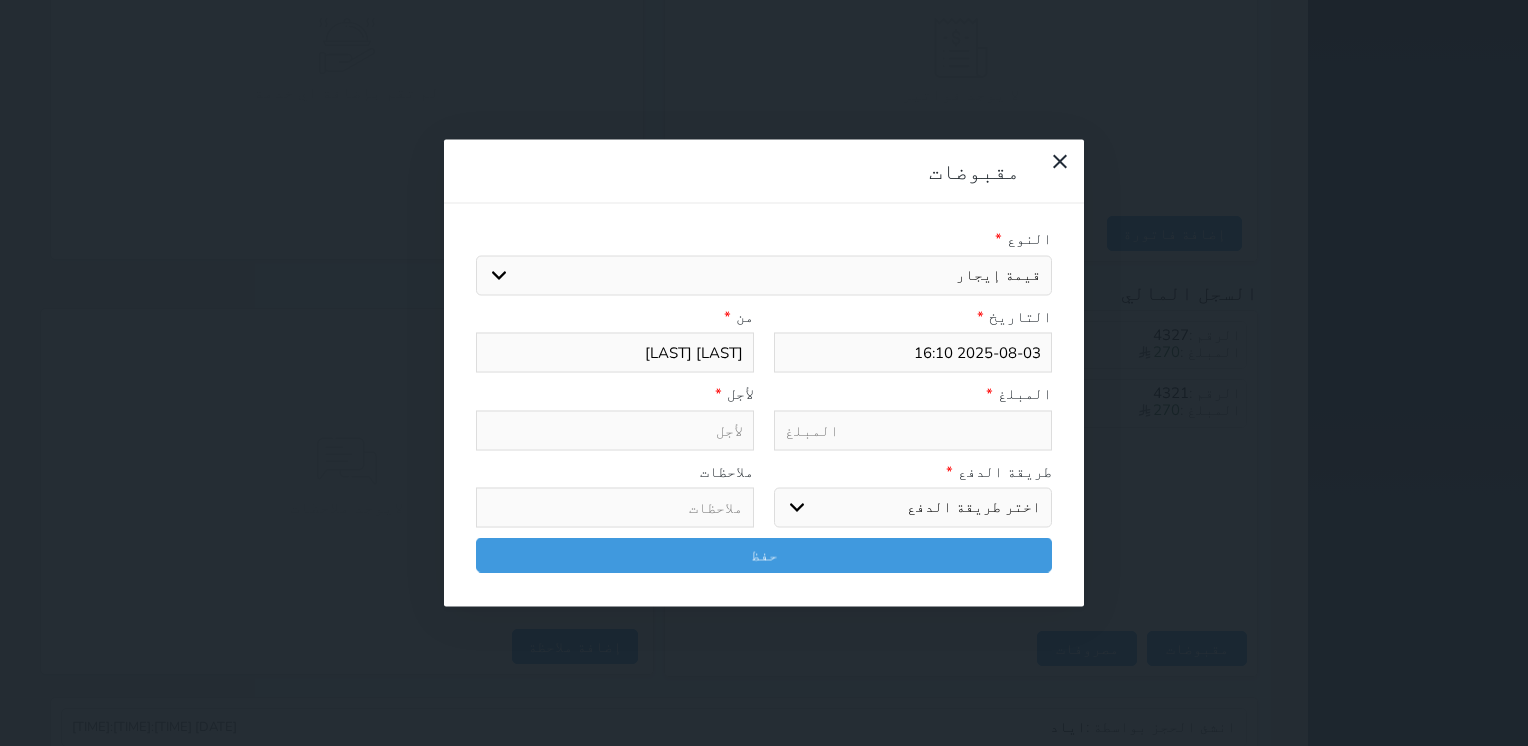 click on "اختيار   مقبوضات عامة قيمة إيجار فواتير تامين عربون لا ينطبق آخر مغسلة واي فاي - الإنترنت مواقف السيارات طعام الأغذية والمشروبات مشروبات المشروبات الباردة المشروبات الساخنة الإفطار غداء عشاء مخبز و كعك حمام سباحة الصالة الرياضية سبا و خدمات الجمال اختيار وإسقاط (خدمات النقل) ميني بار كابل - تلفزيون سرير إضافي تصفيف الشعر التسوق خدمات الجولات السياحية المنظمة خدمات الدليل السياحي" at bounding box center [764, 275] 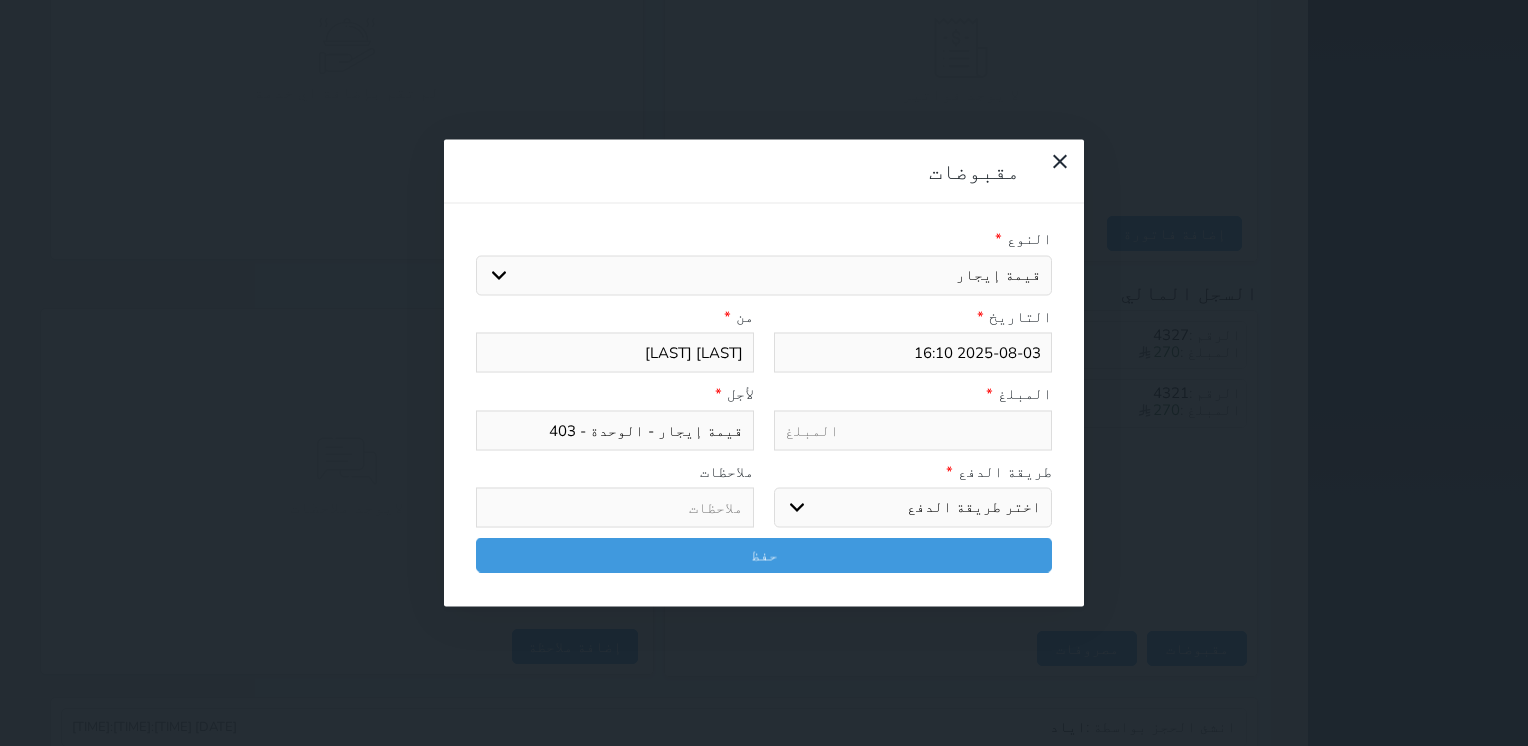 type on "2" 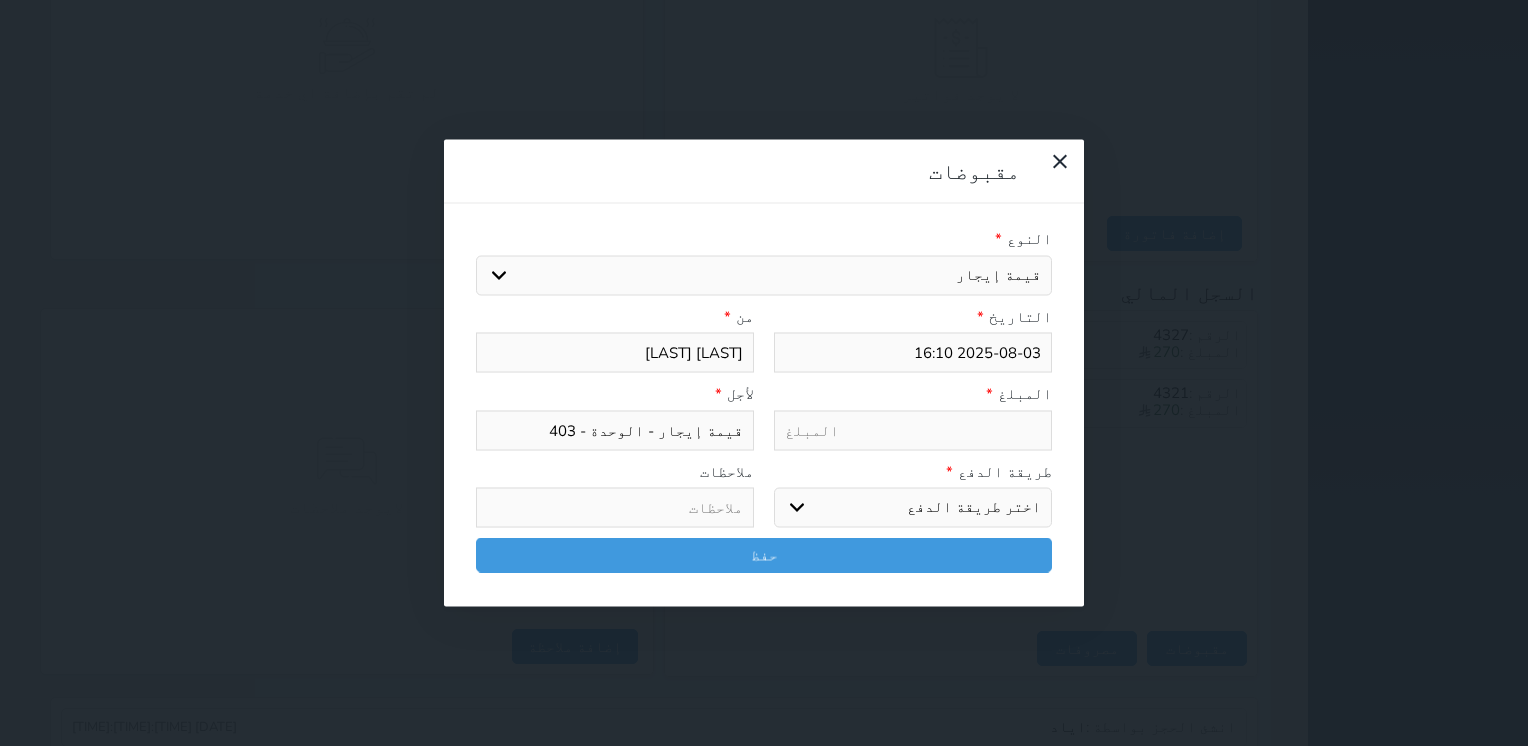 select 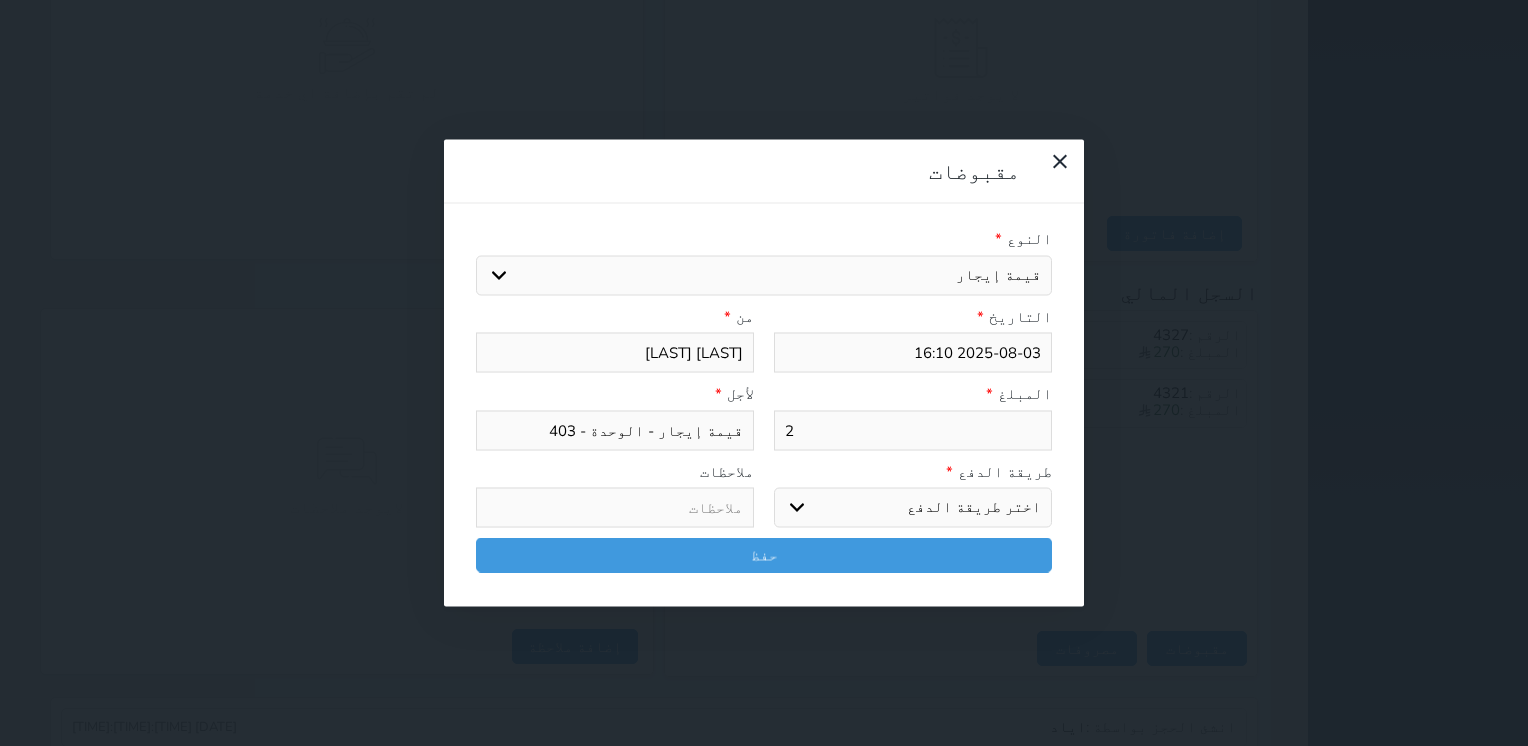 type on "27" 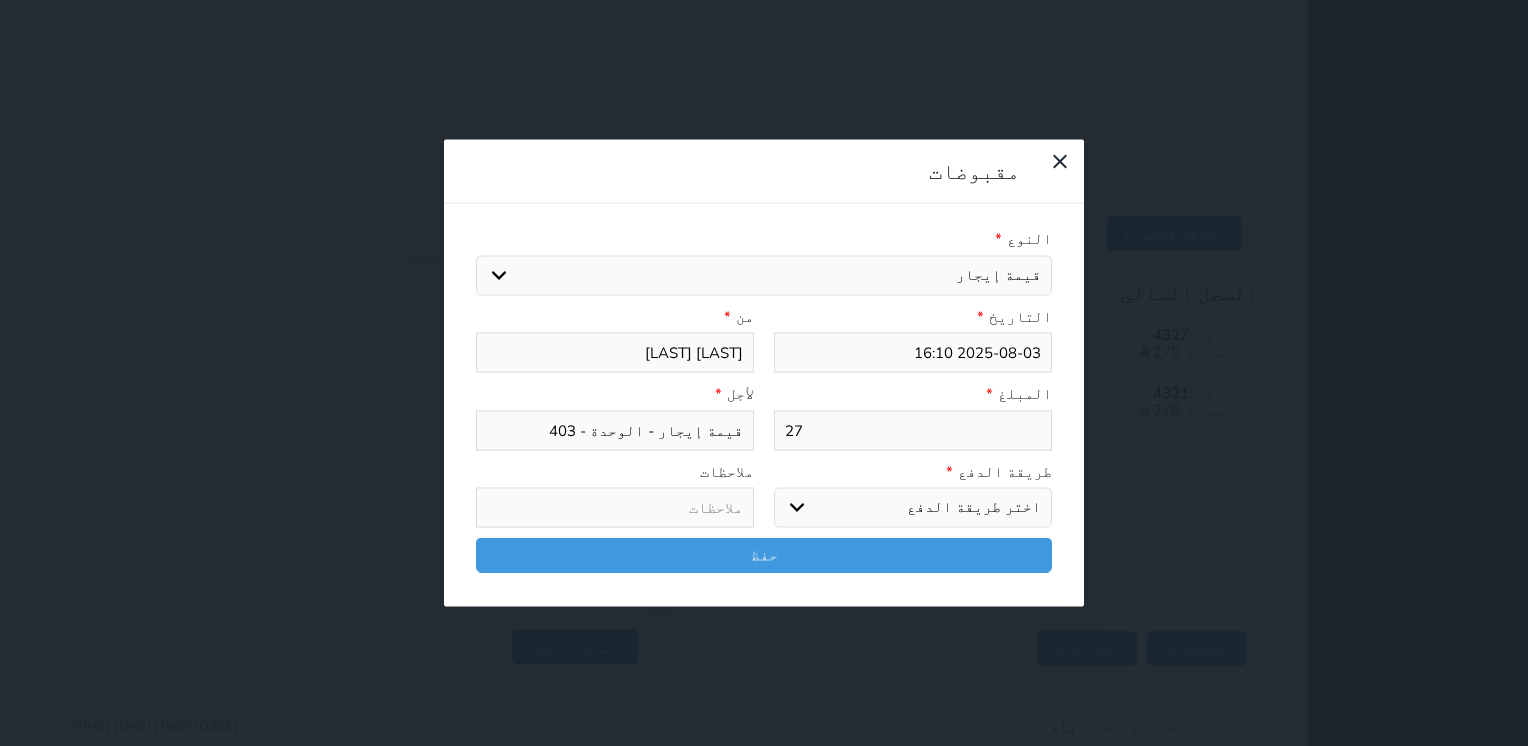 type on "270" 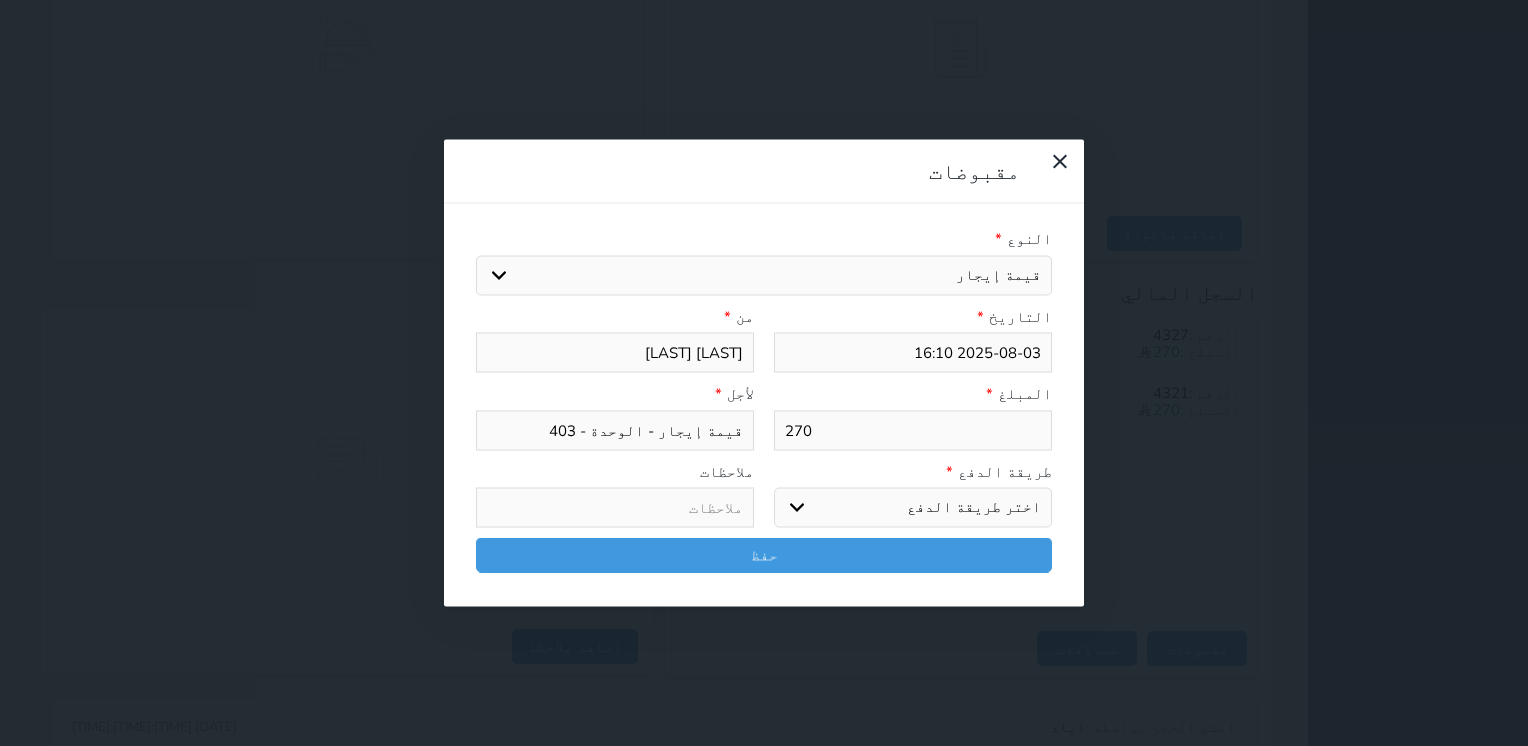 type on "270" 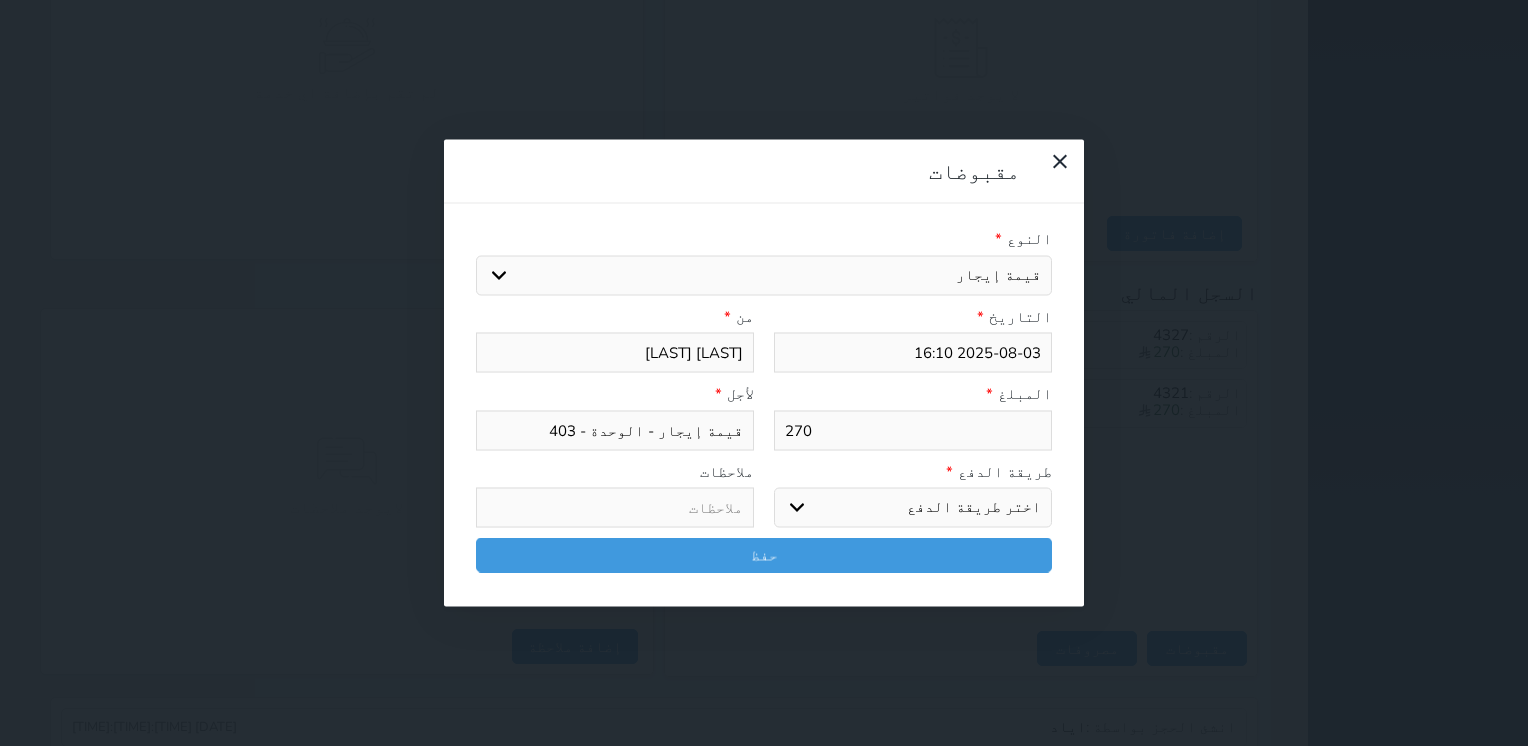 click on "اختر طريقة الدفع   دفع نقدى   تحويل بنكى   مدى   بطاقة ائتمان   آجل" at bounding box center (913, 508) 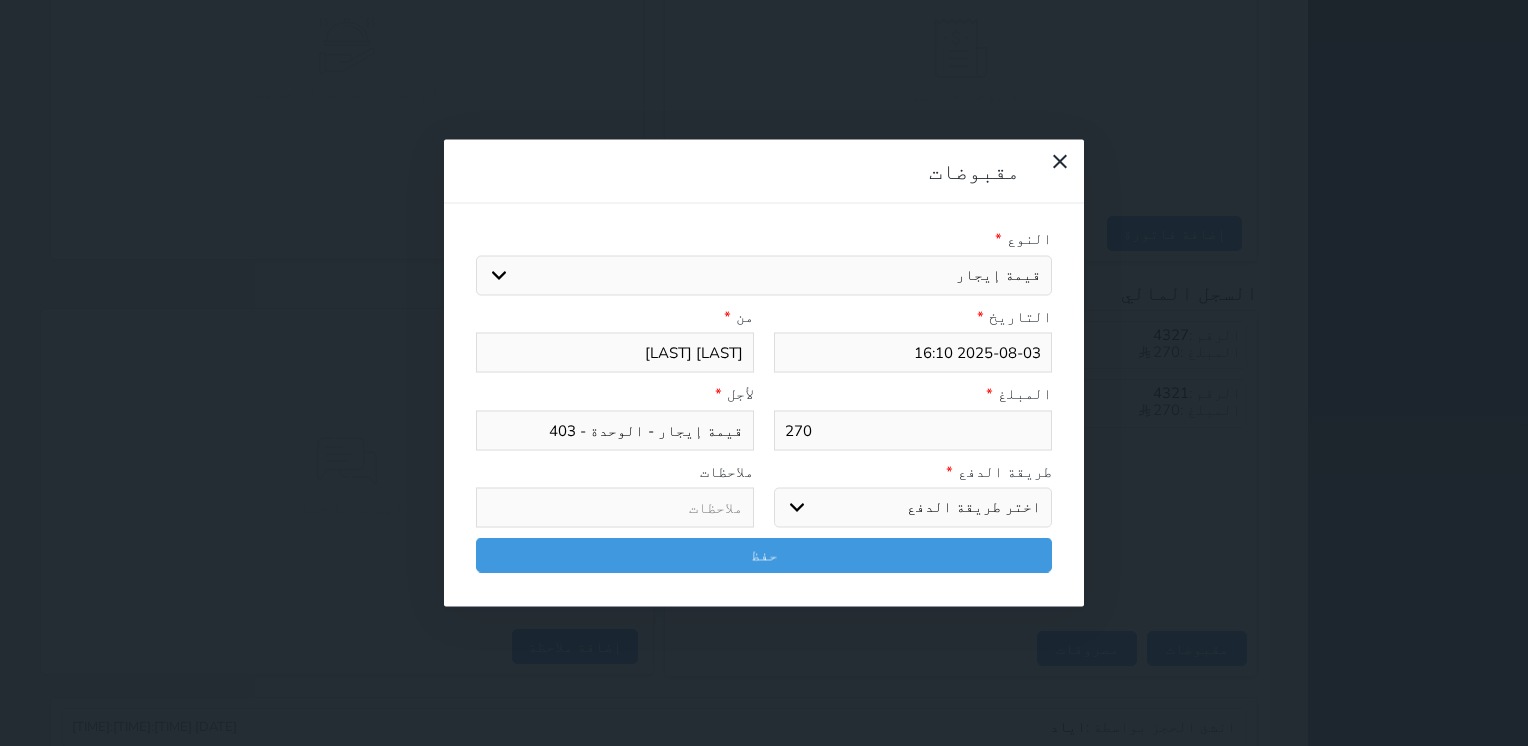 select on "mada" 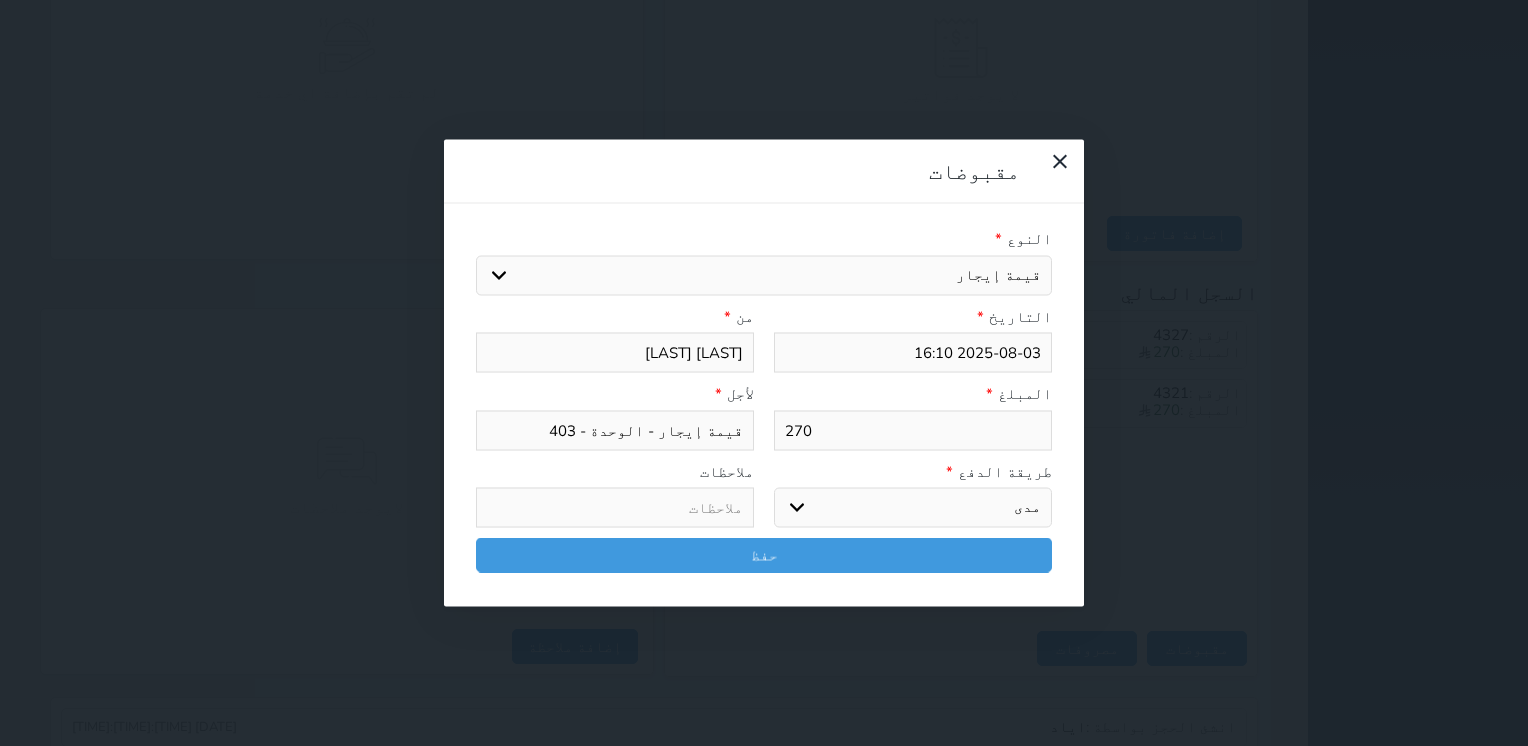 click on "اختر طريقة الدفع   دفع نقدى   تحويل بنكى   مدى   بطاقة ائتمان   آجل" at bounding box center [913, 508] 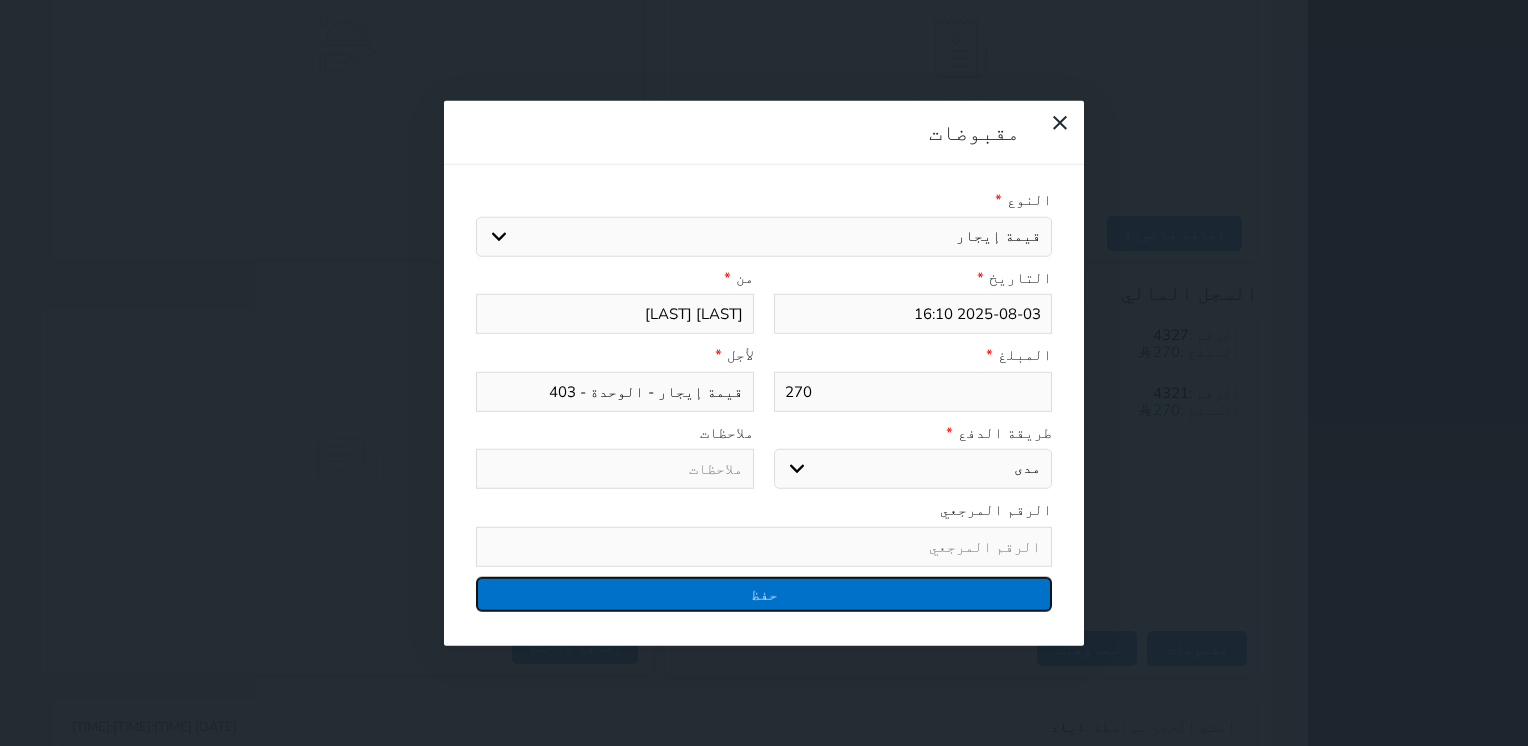 click on "حفظ" at bounding box center (764, 593) 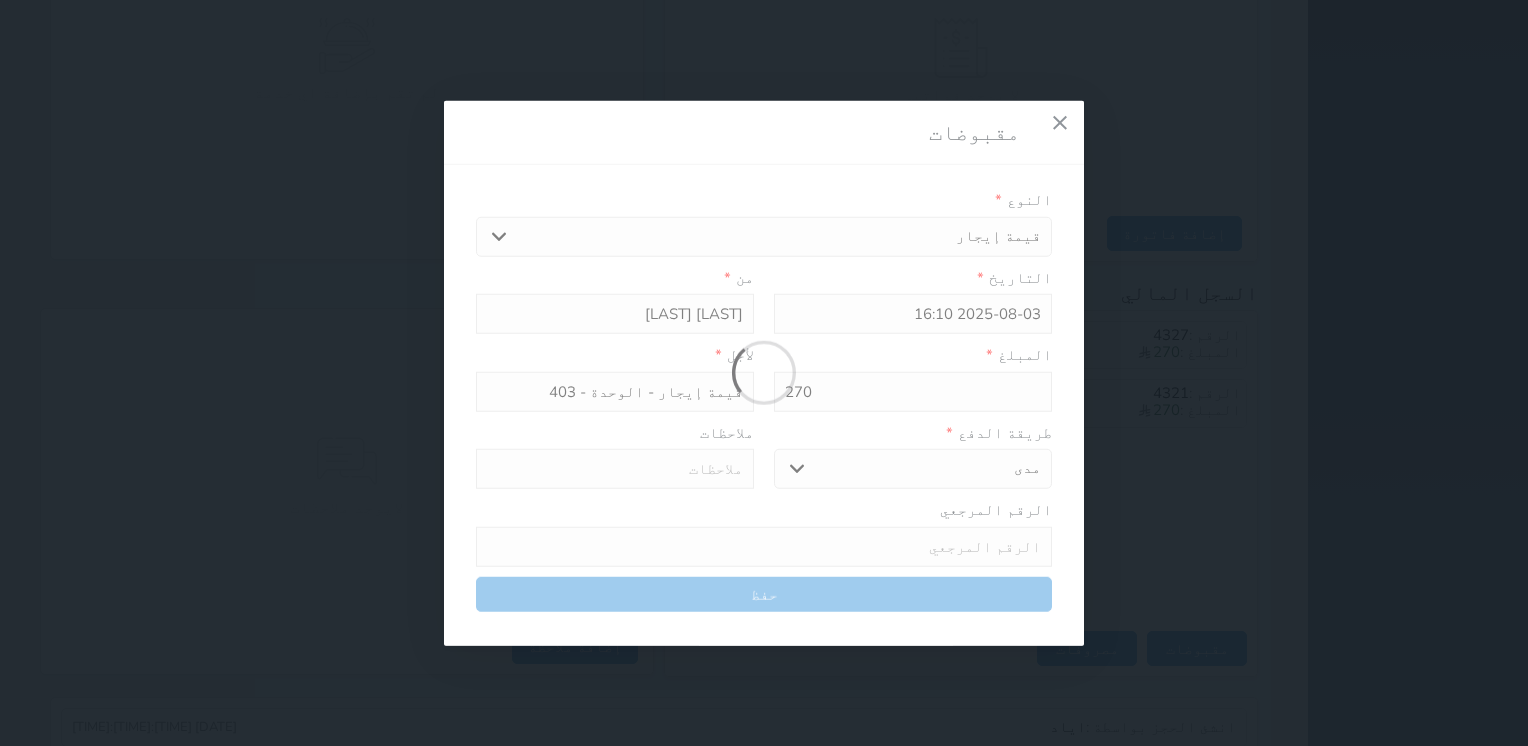select 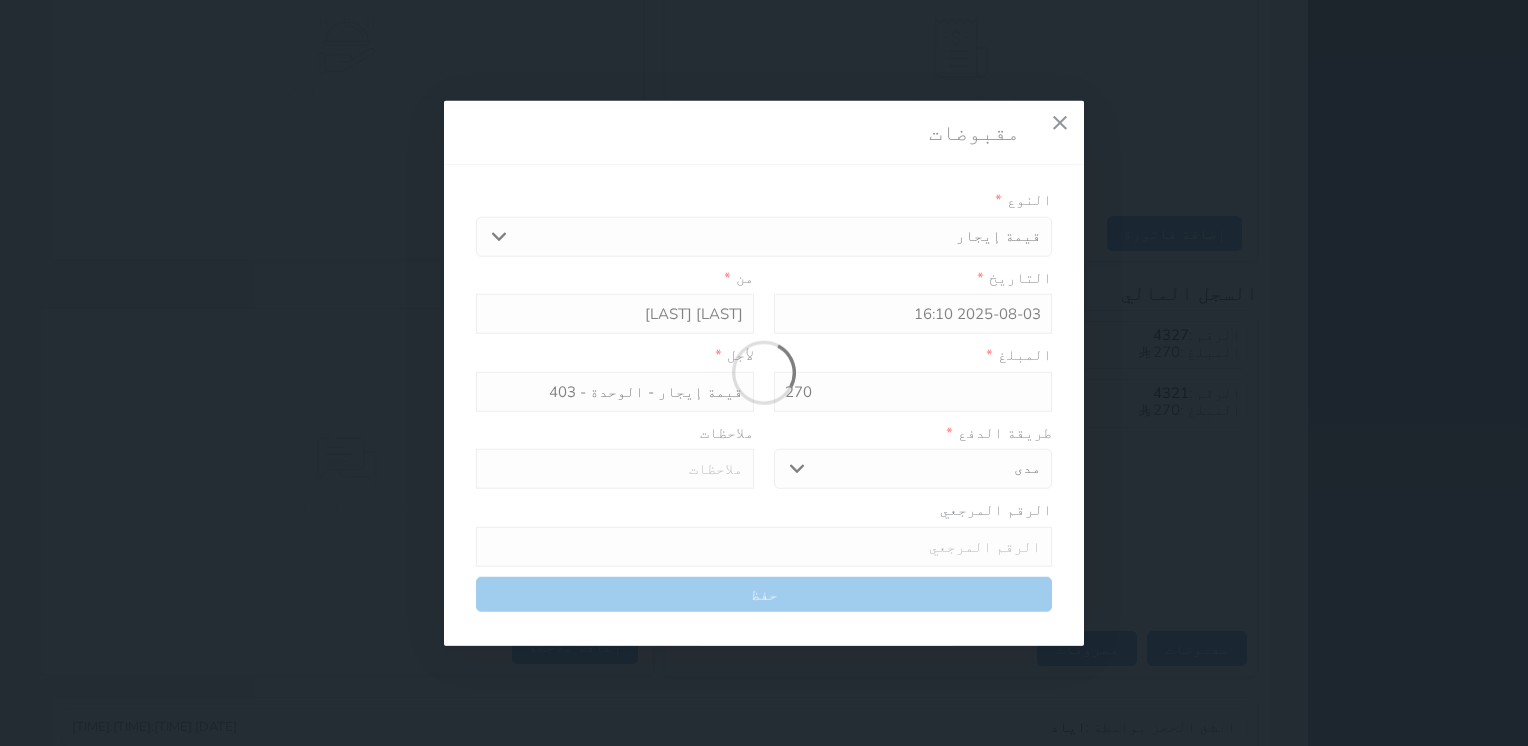 type 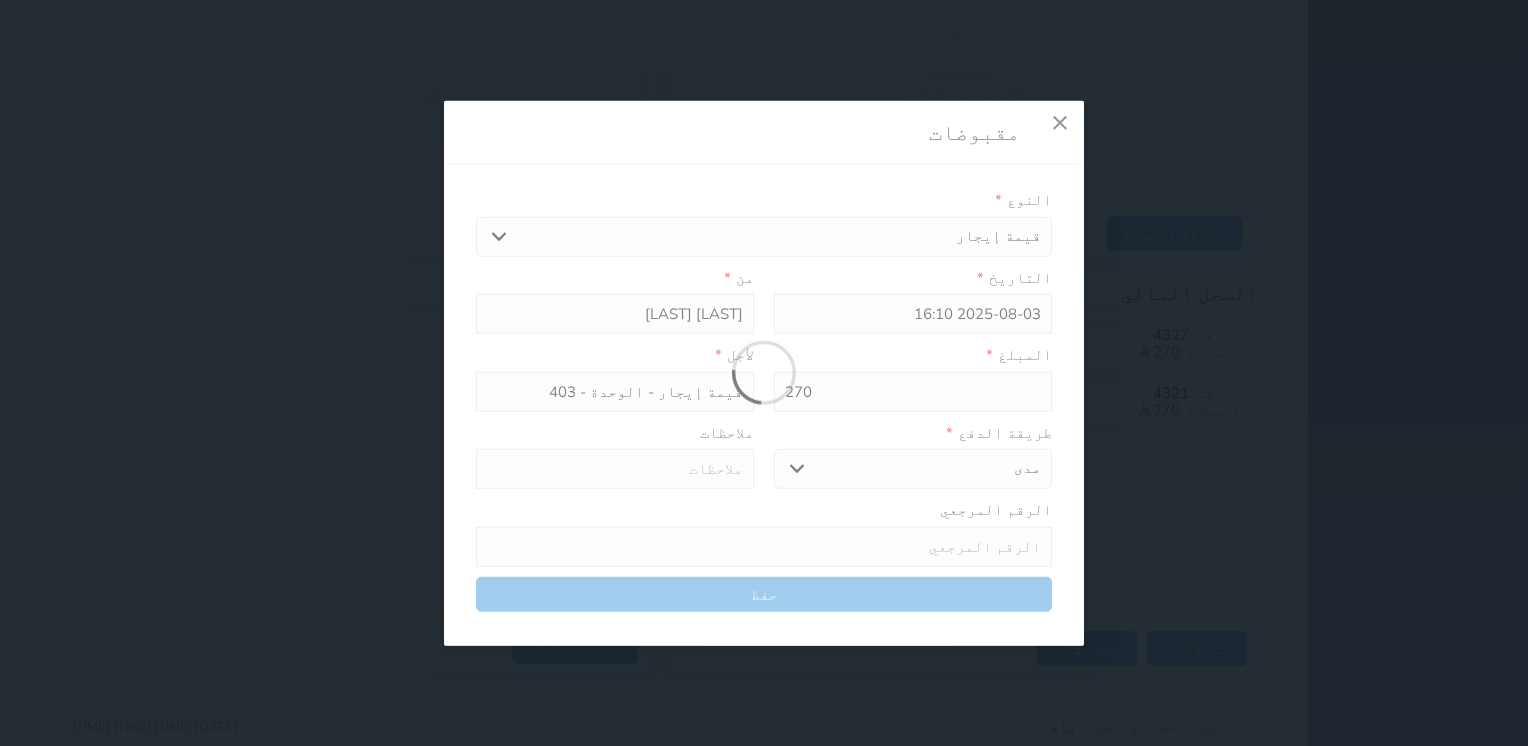 type on "0" 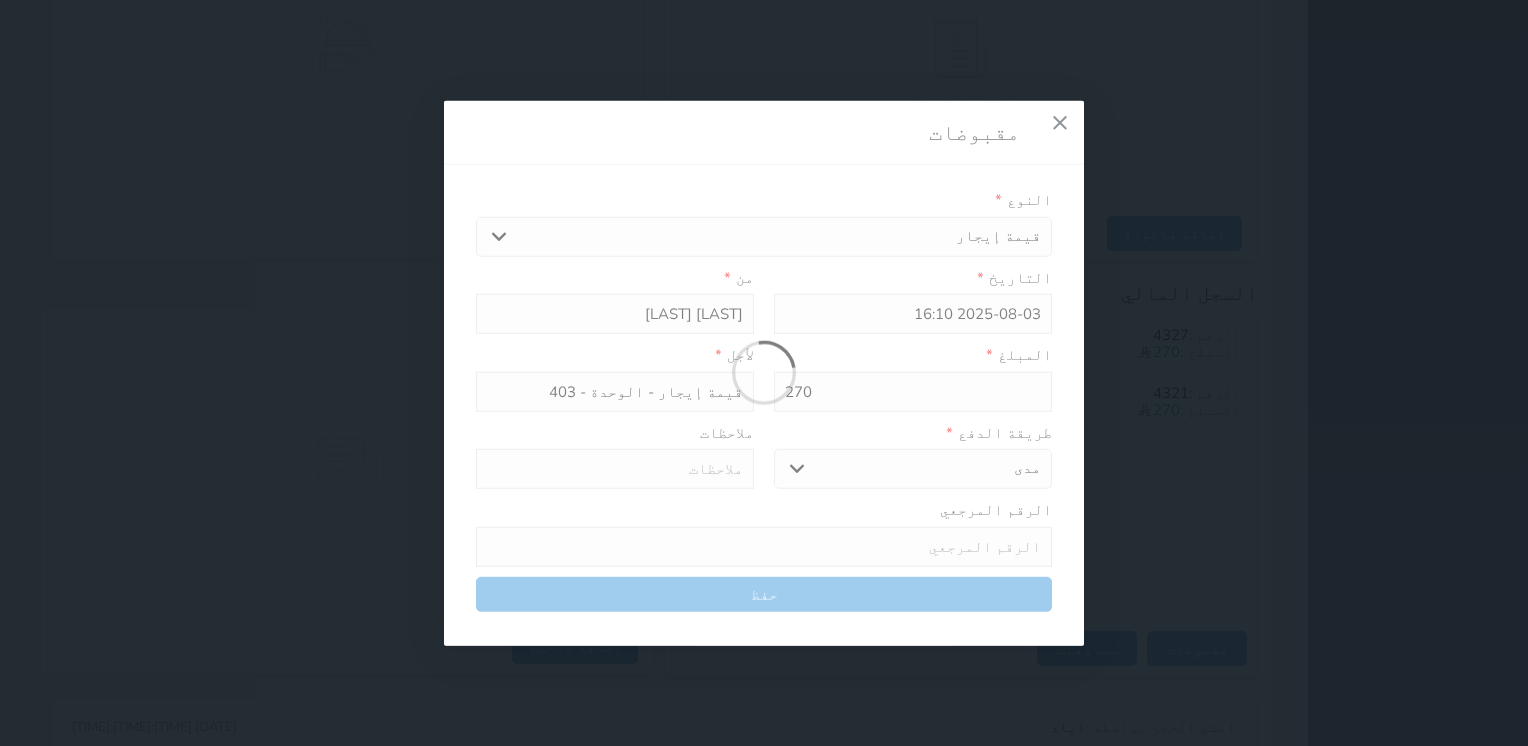 select 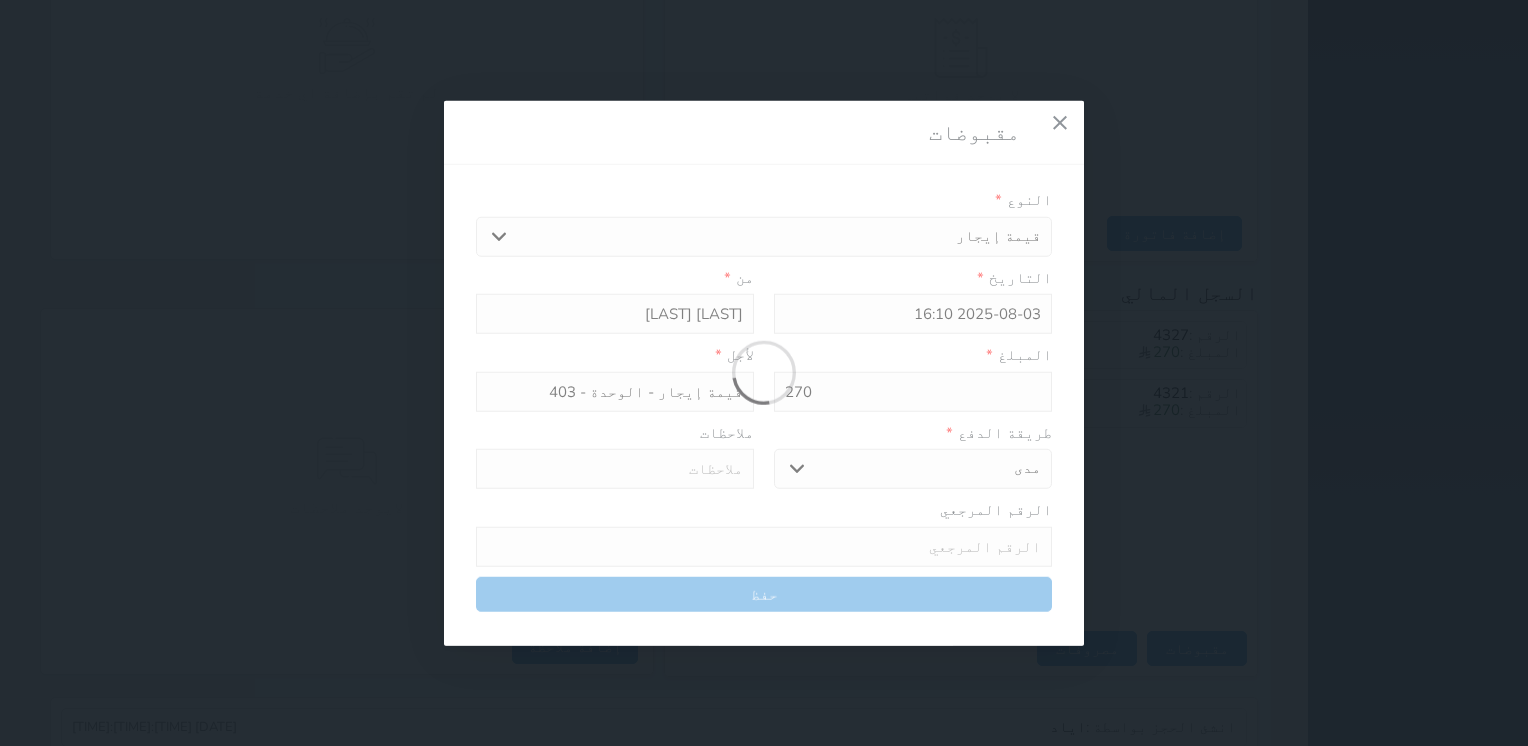 type on "0" 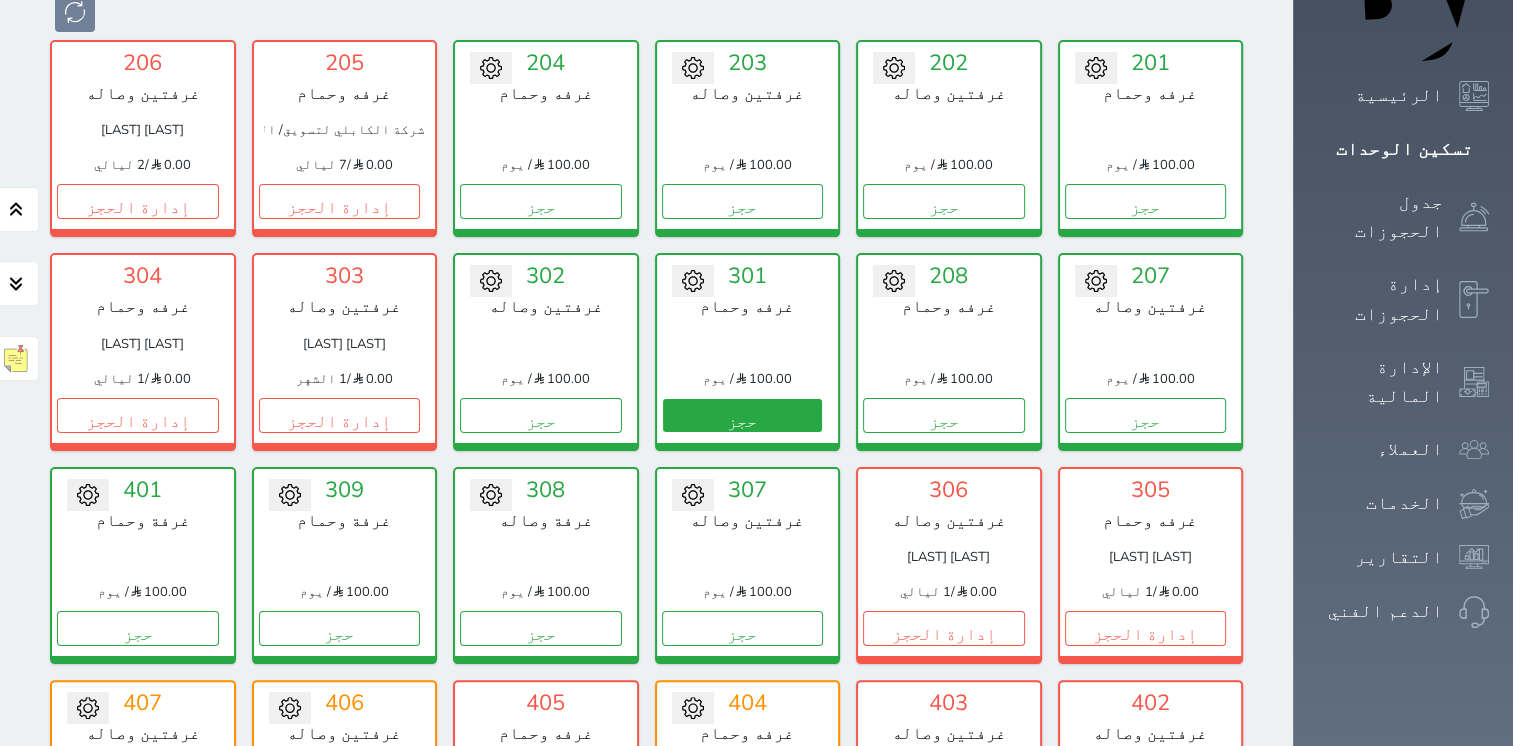 scroll, scrollTop: 278, scrollLeft: 0, axis: vertical 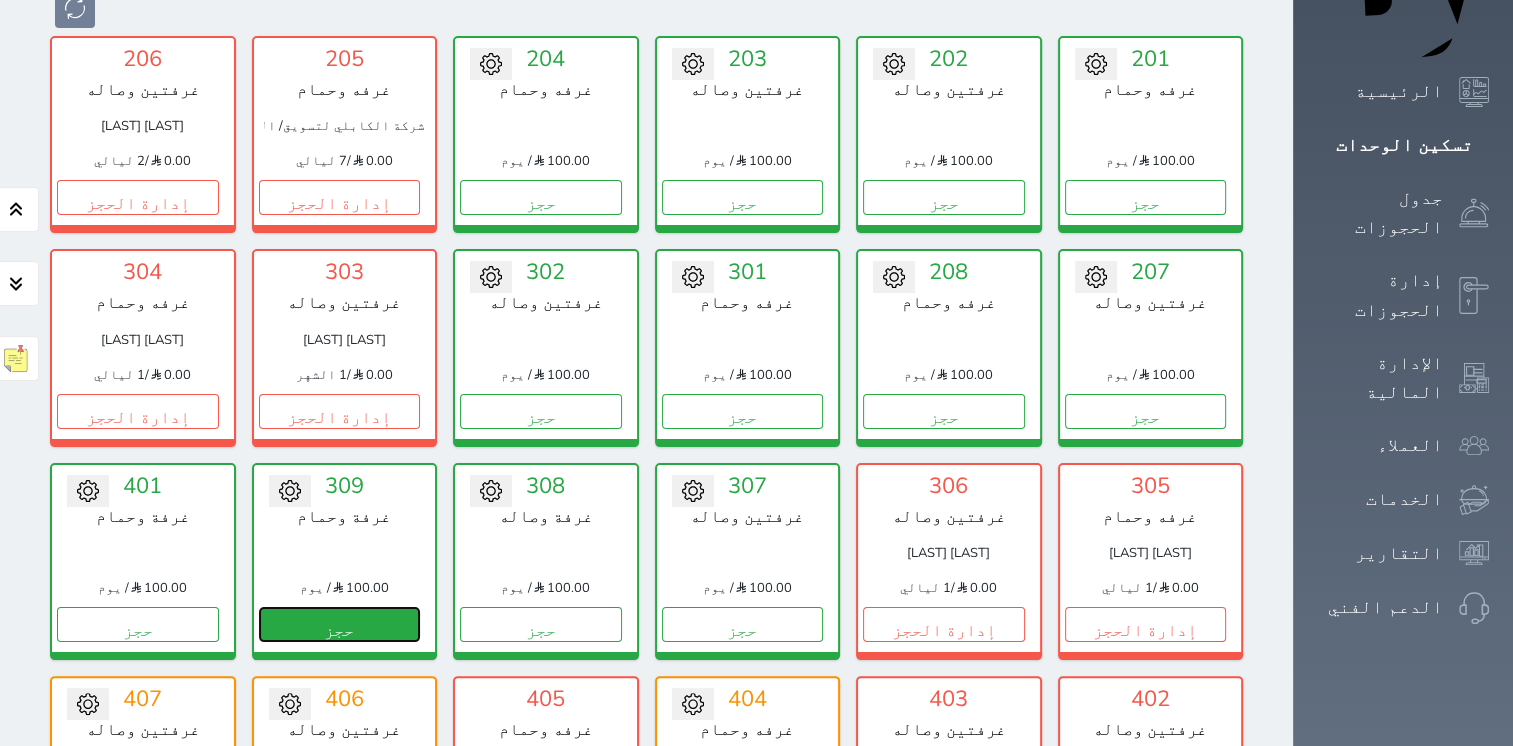 click on "حجز" at bounding box center (340, 624) 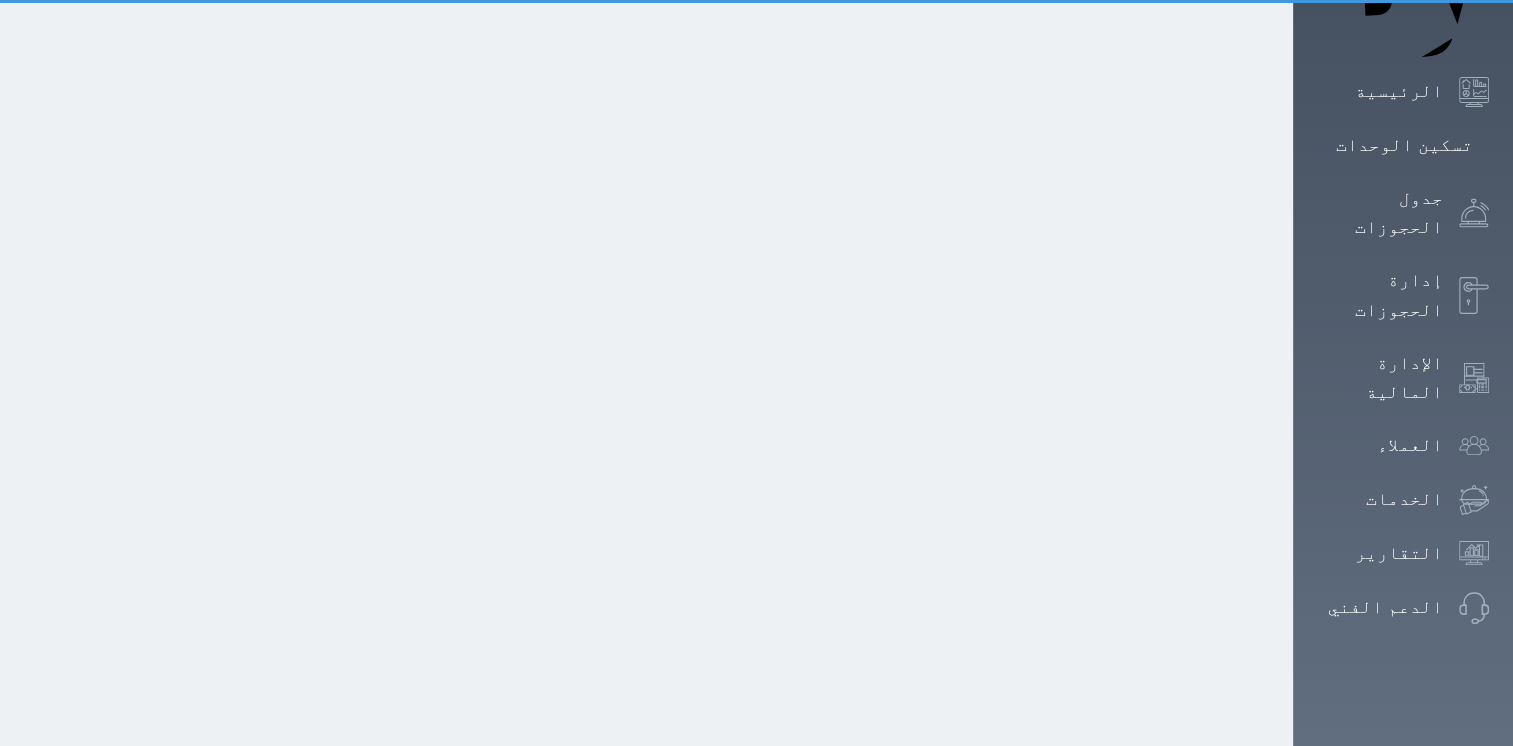 scroll, scrollTop: 0, scrollLeft: 0, axis: both 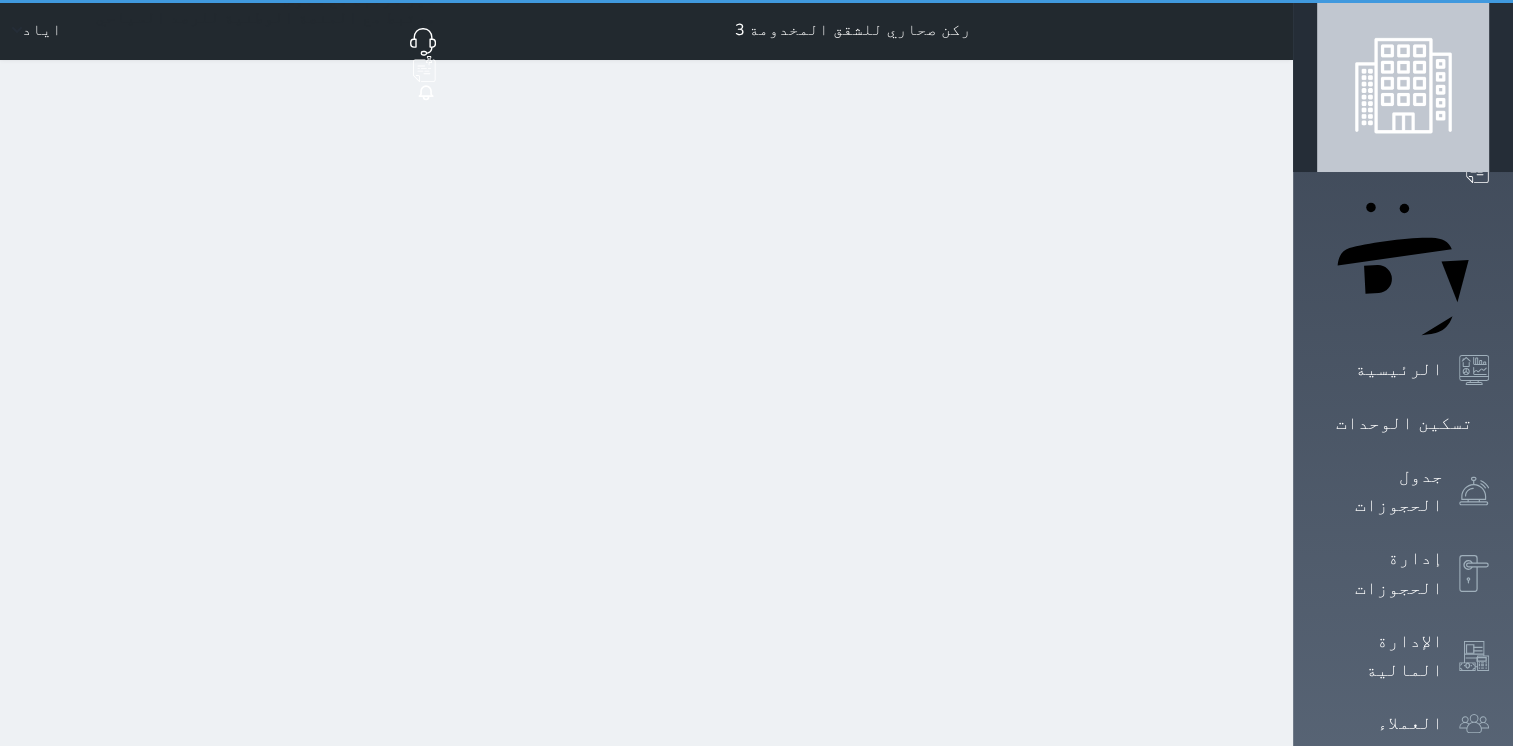 select on "1" 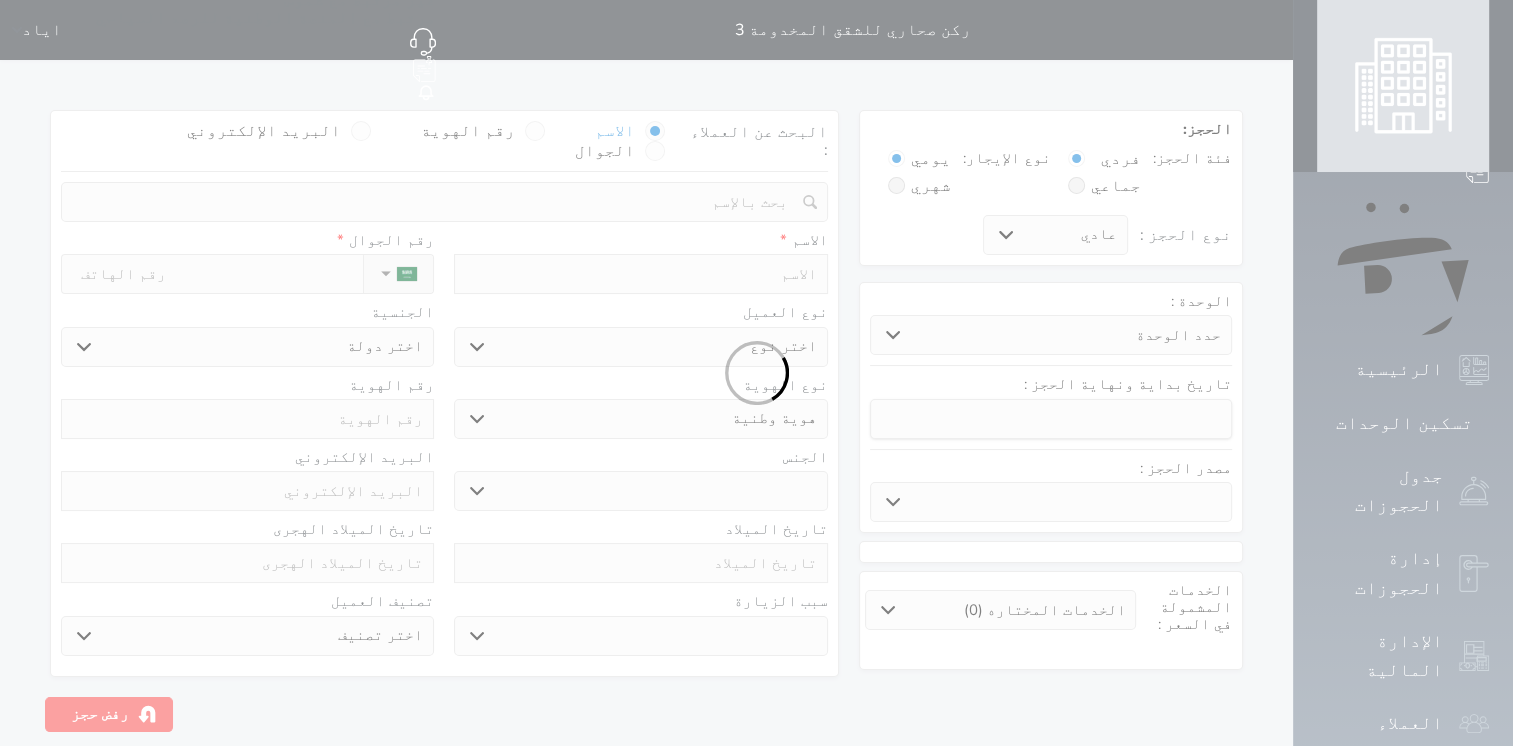 select 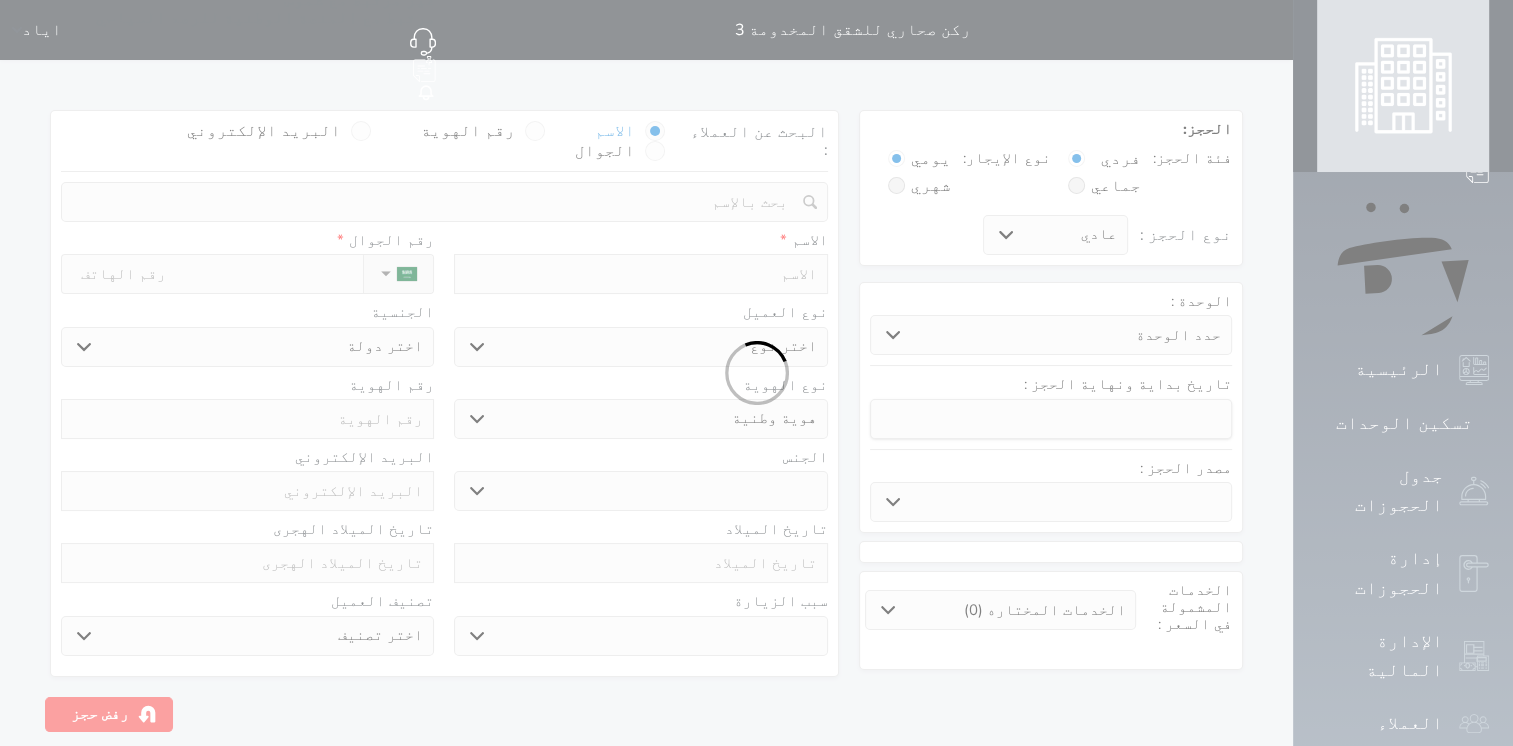 select 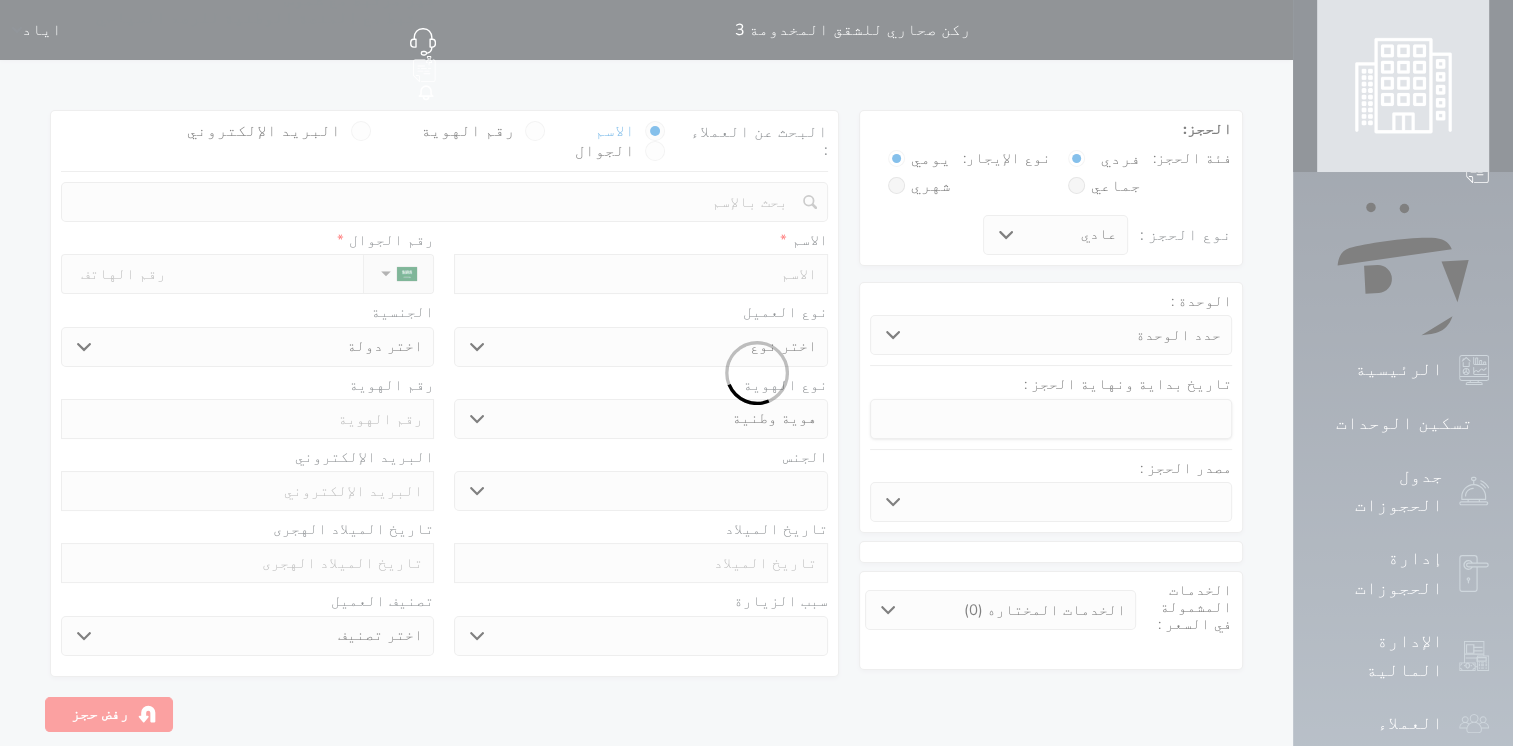 select 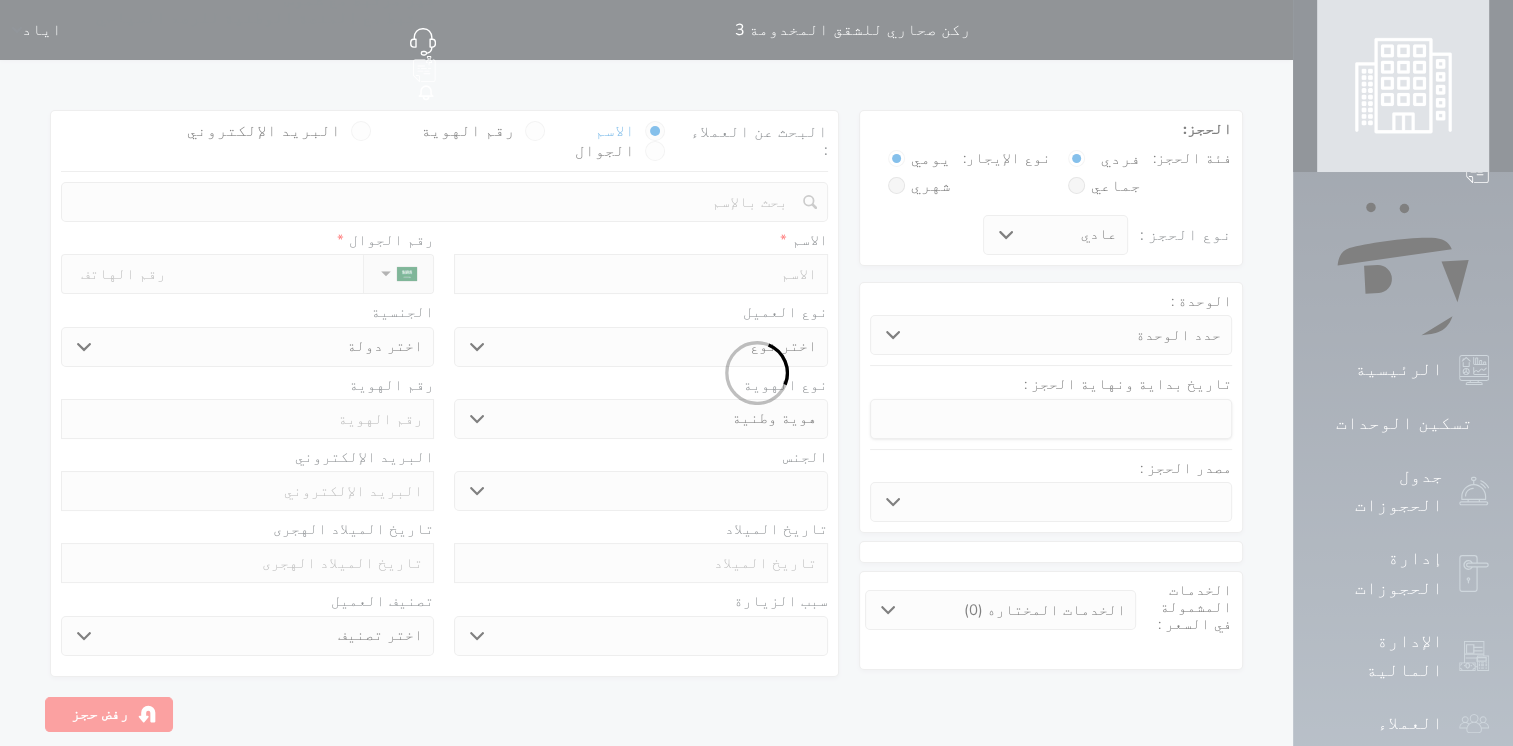 select 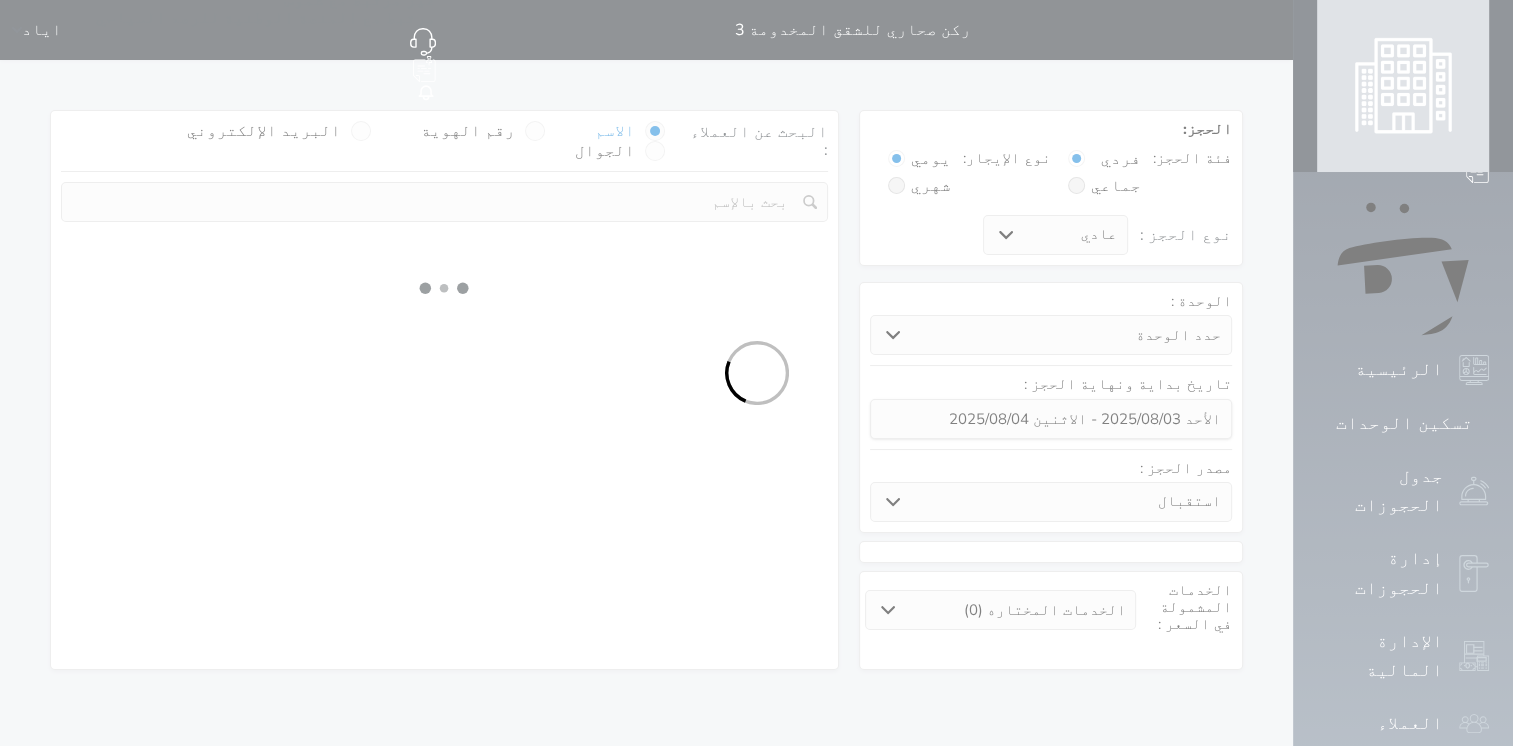 select 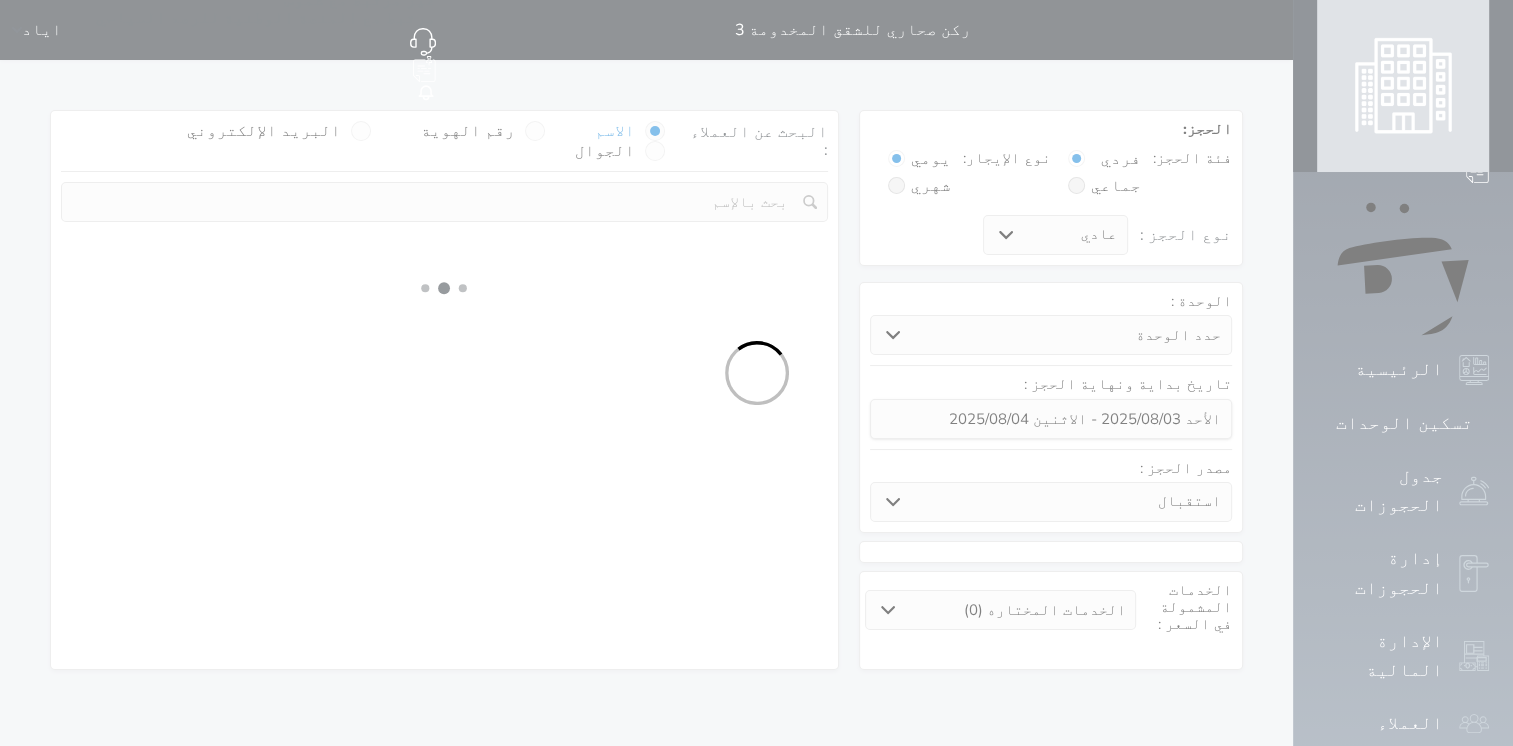 select on "1" 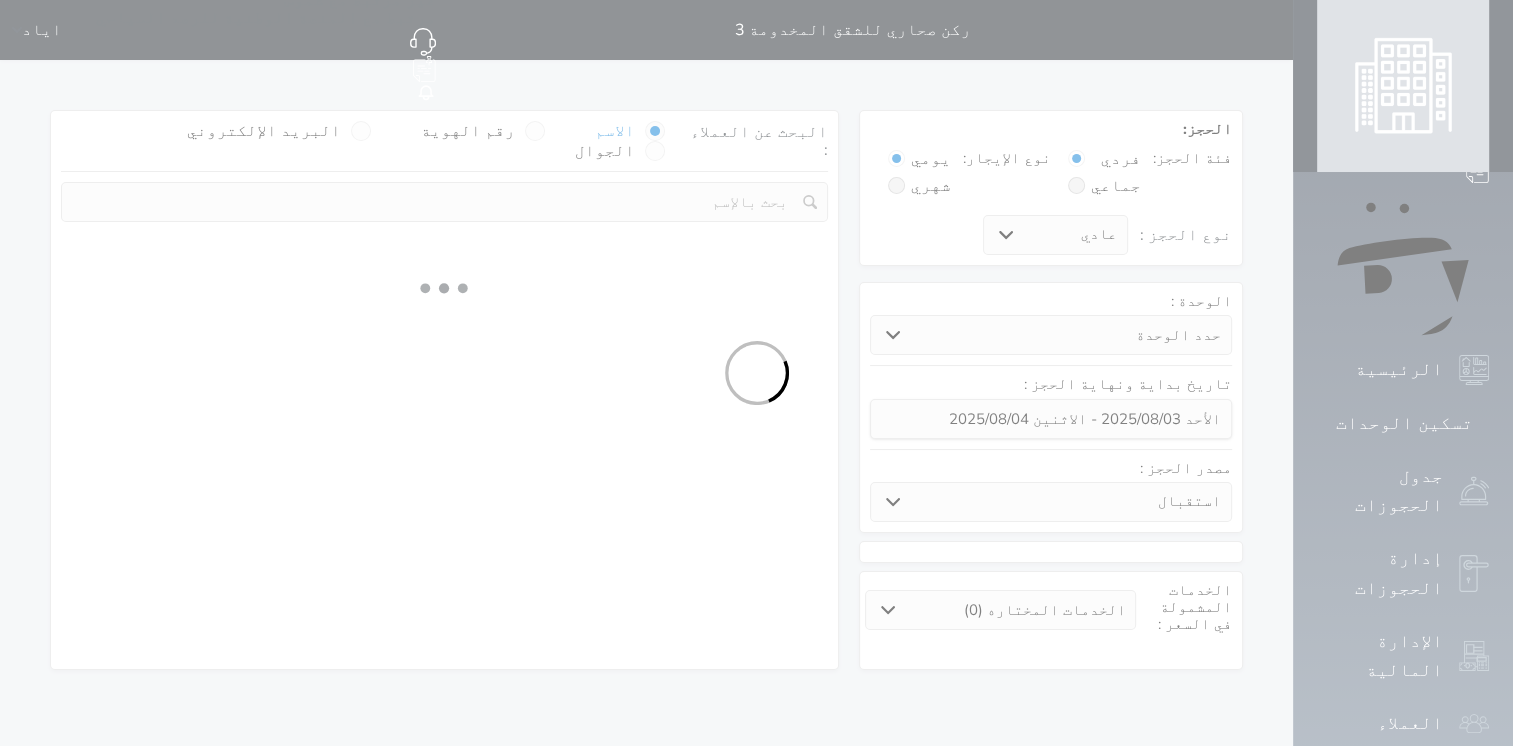 select on "113" 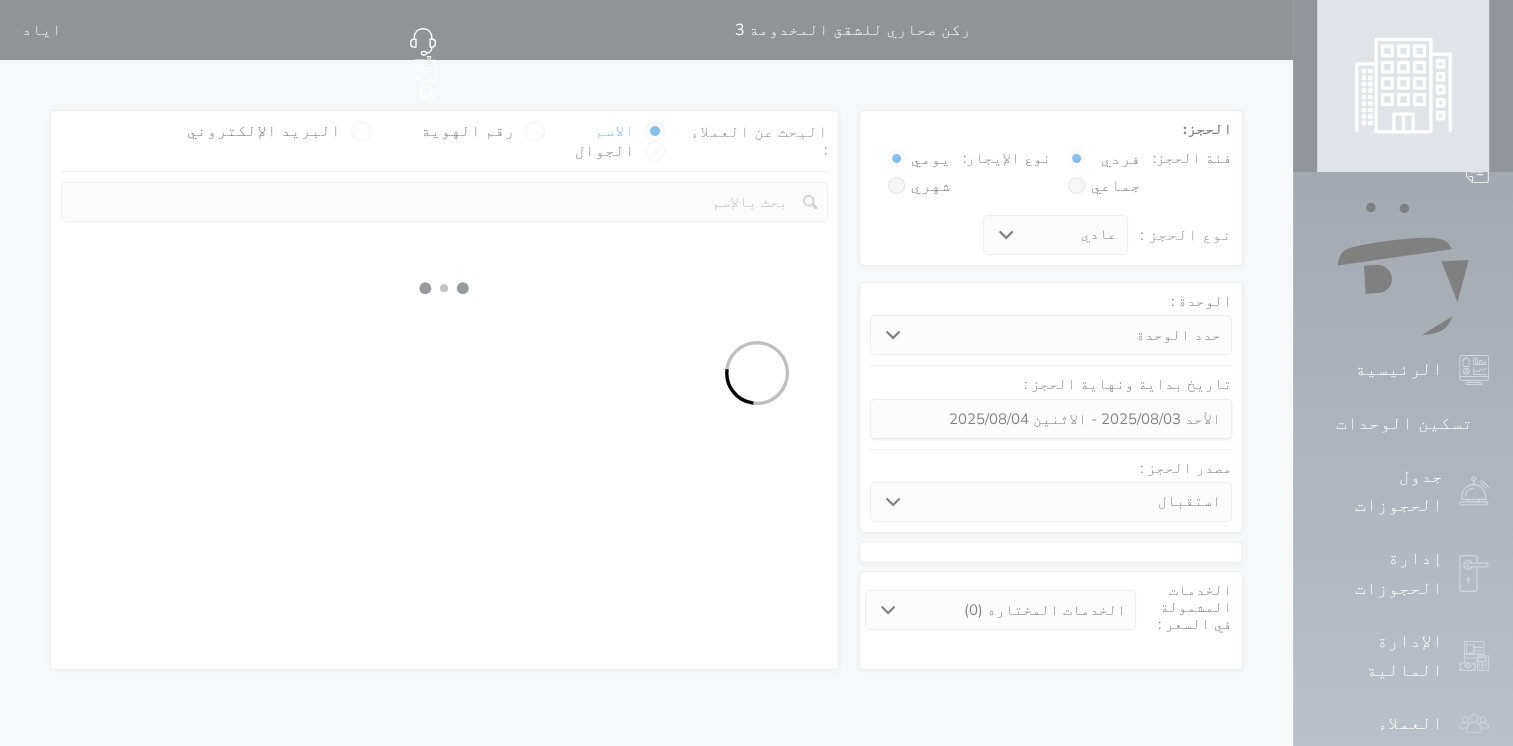 select on "1" 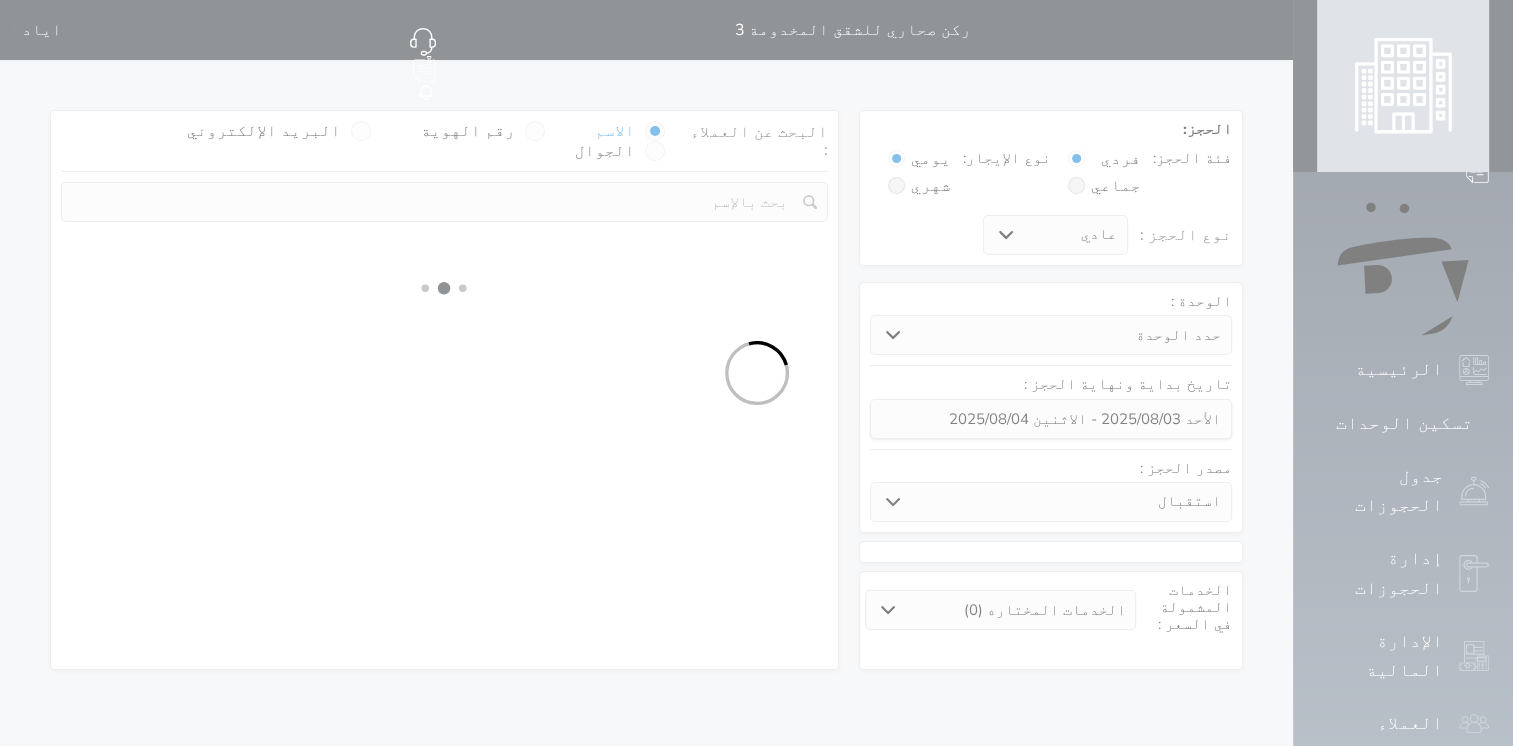 select 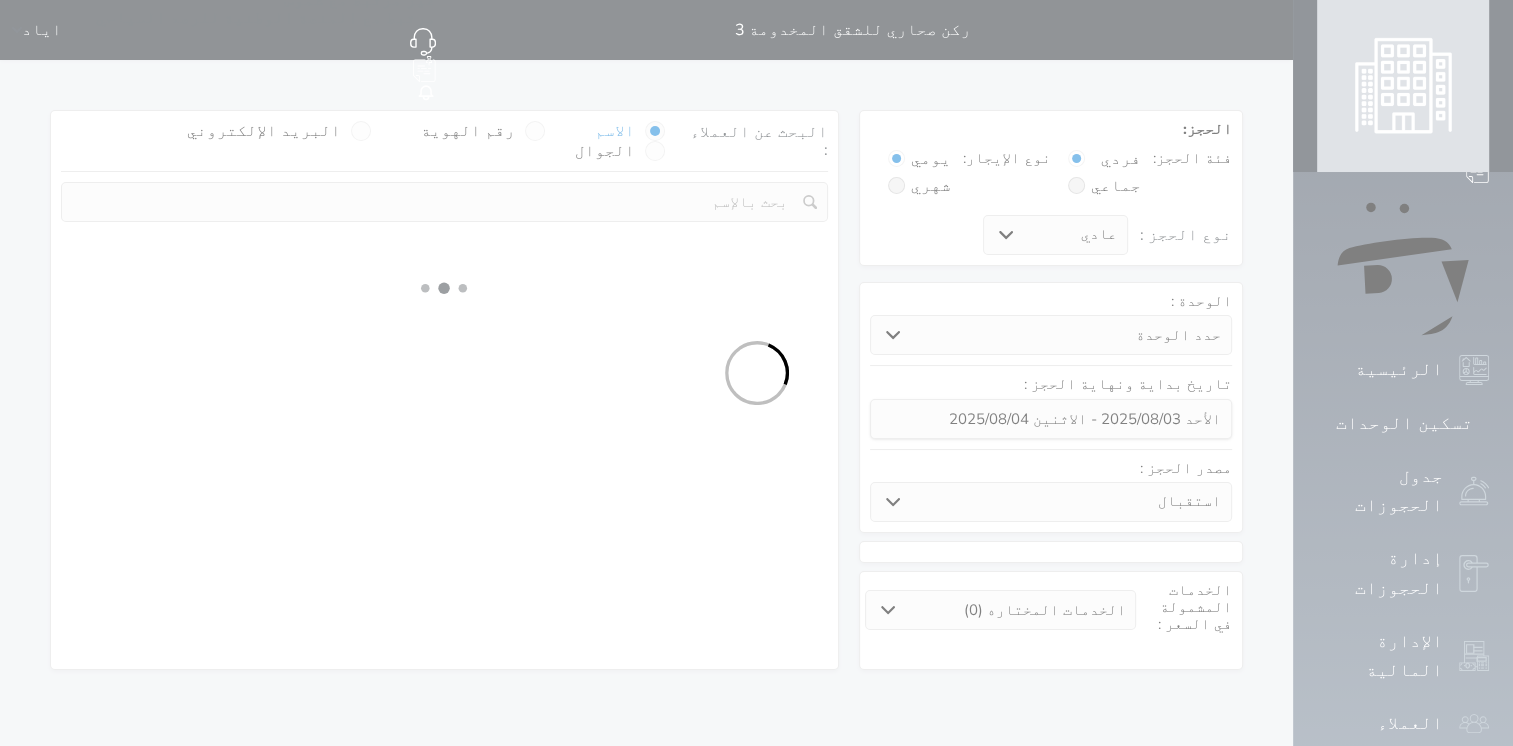 select on "7" 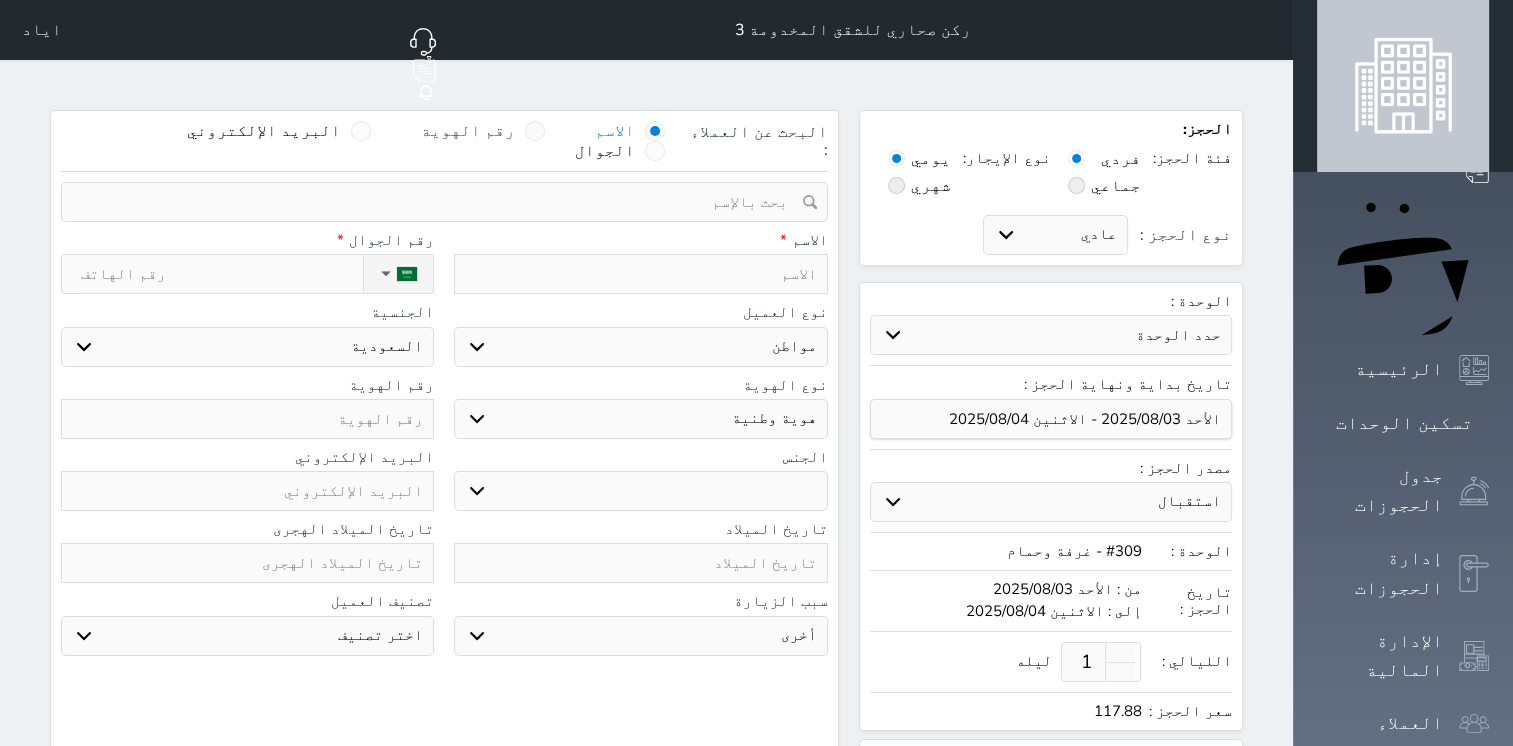 click at bounding box center (535, 131) 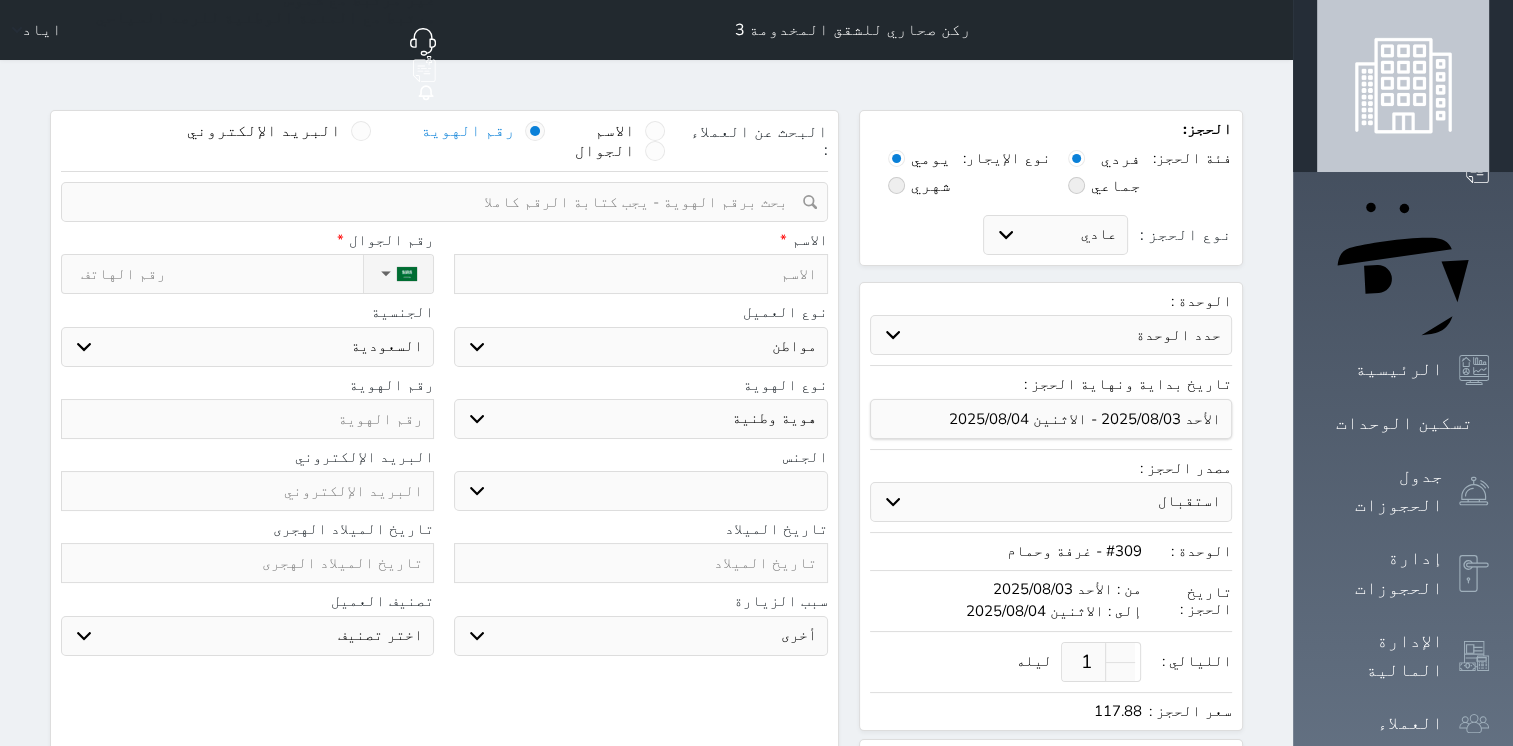 click at bounding box center (437, 202) 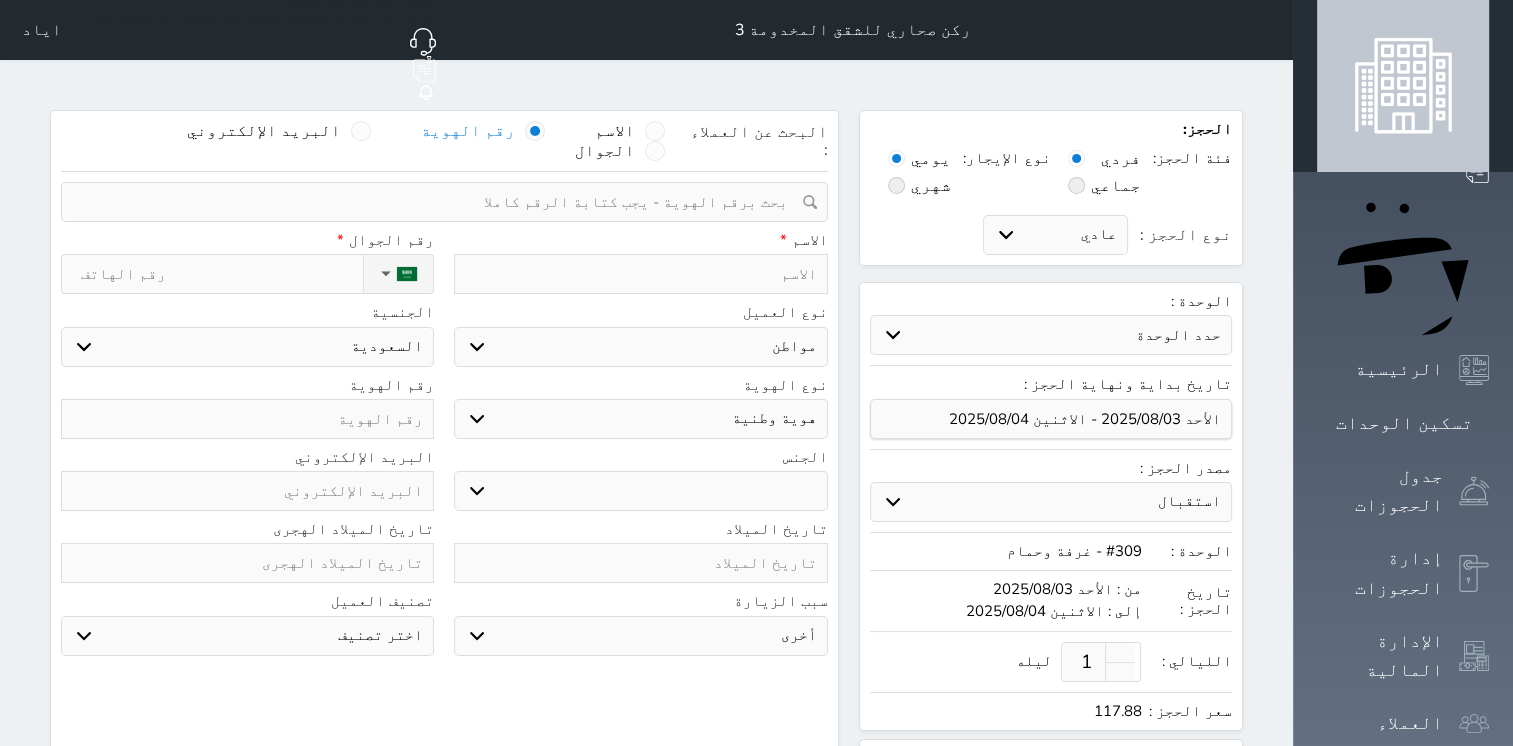select 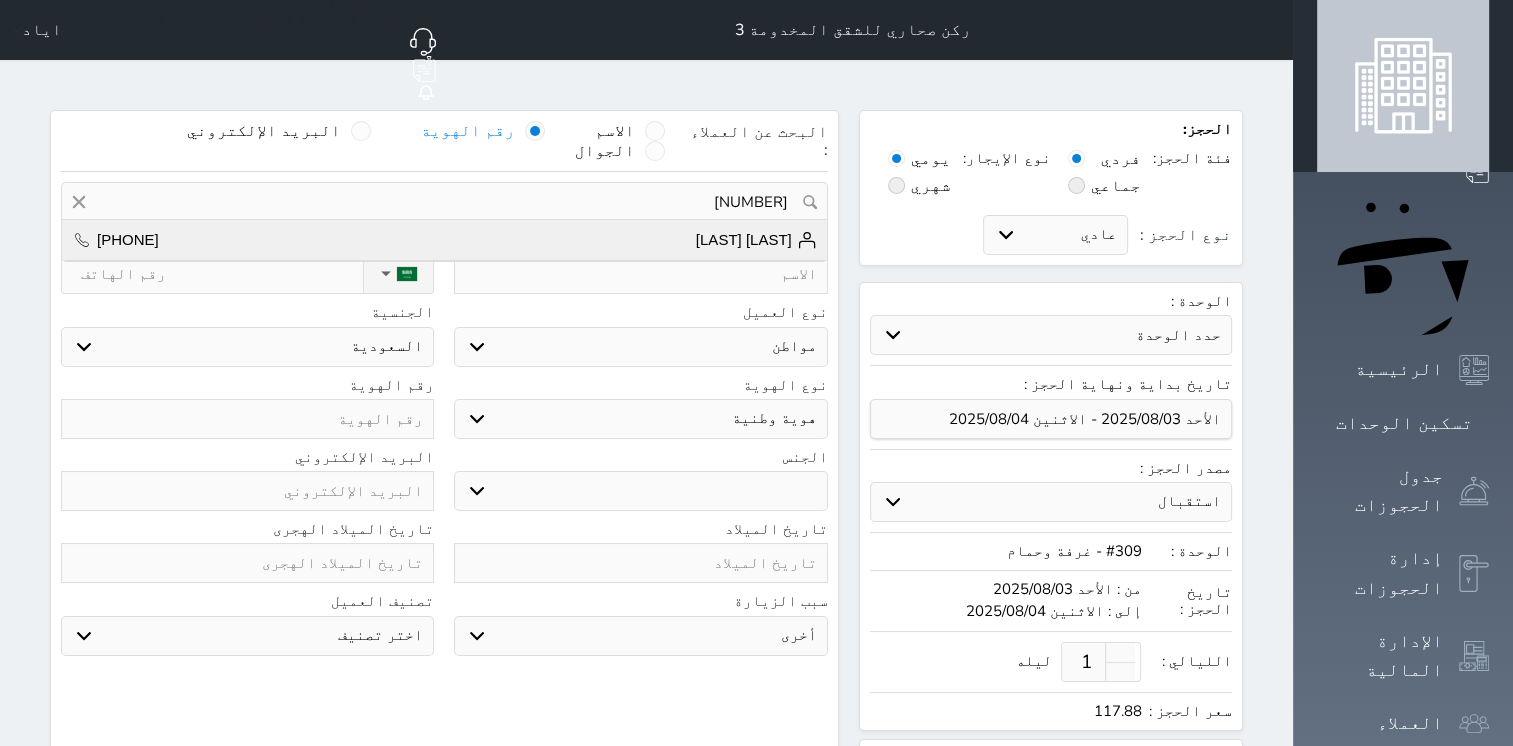 type on "[NUMBER]" 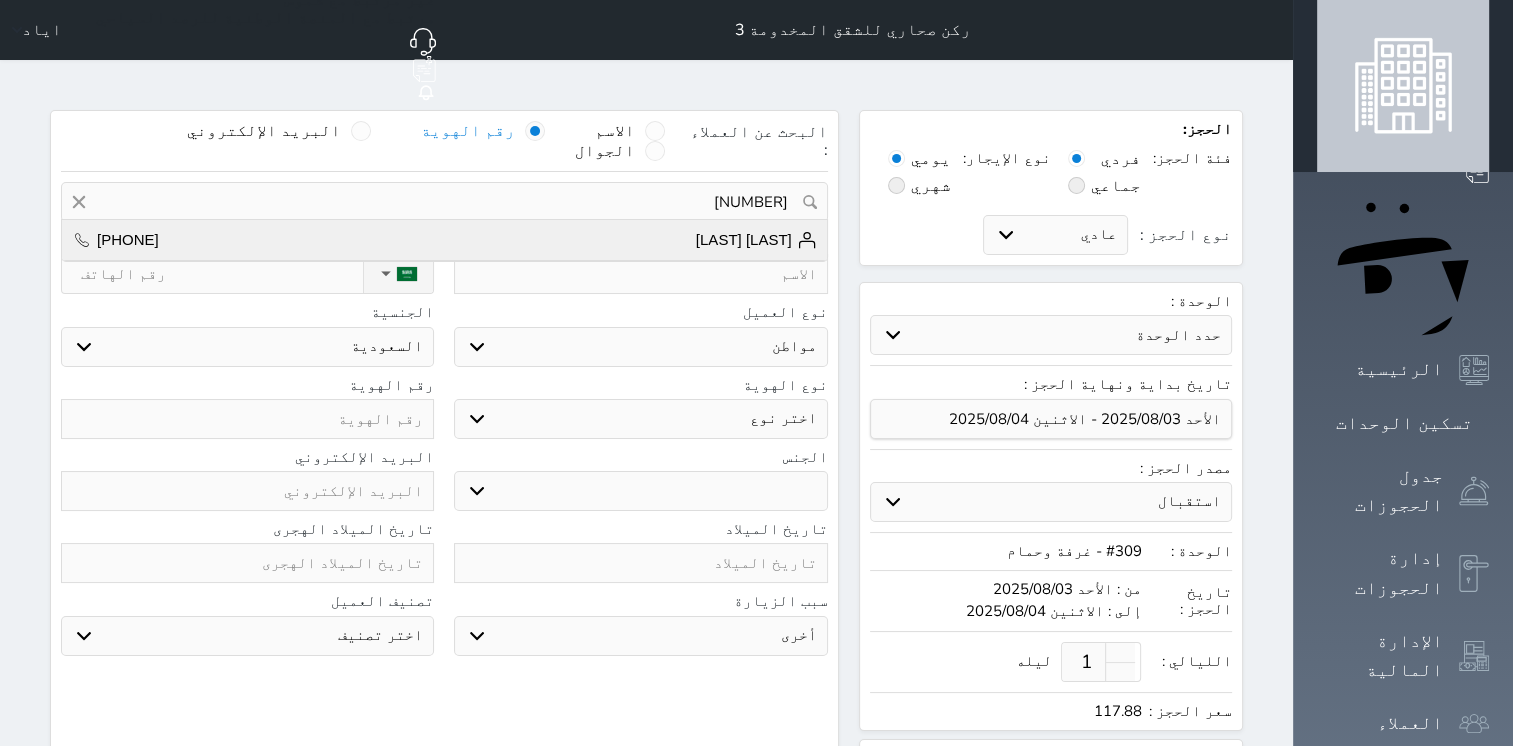 type on "احمد زياد احمد  ||  +966534644336" 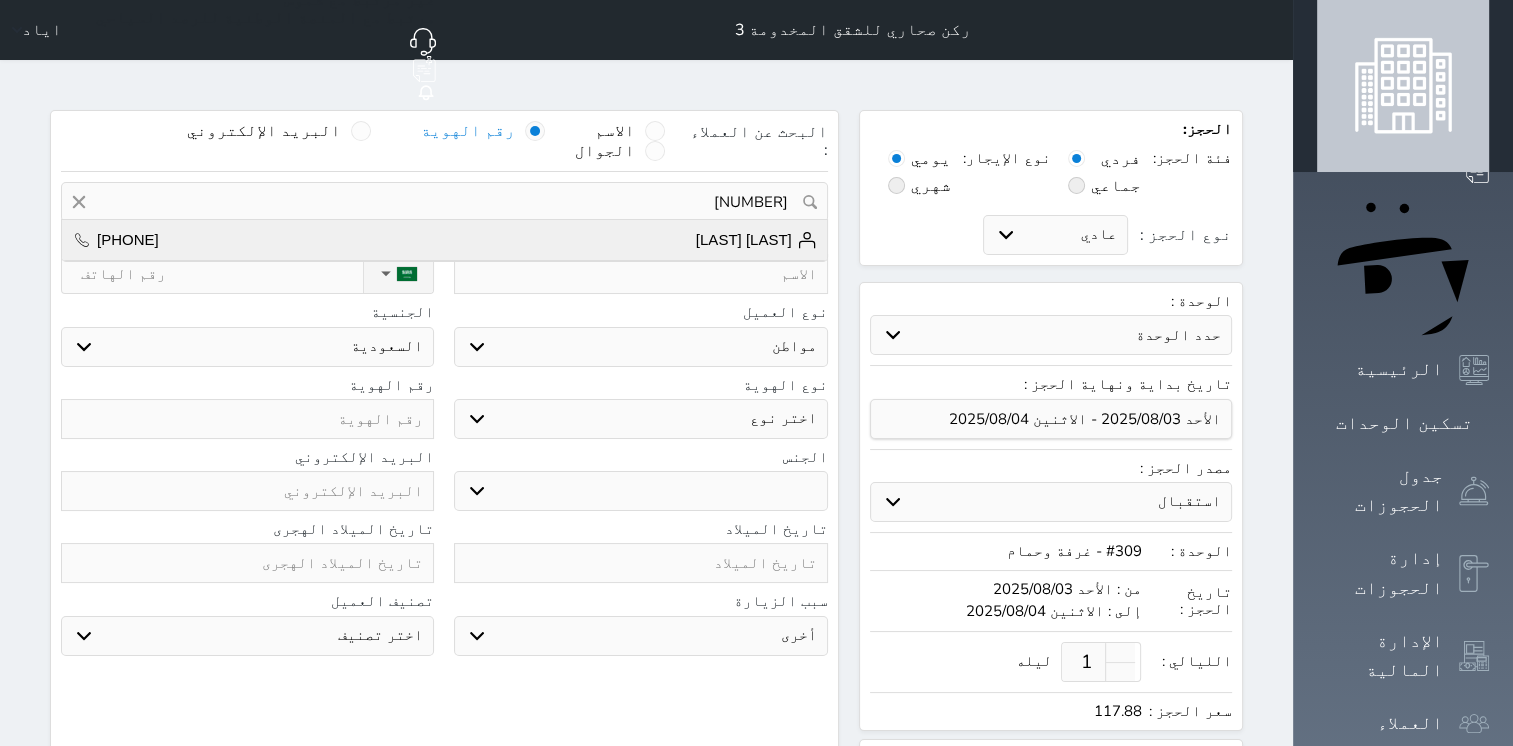 type on "[FIRST] [LAST]" 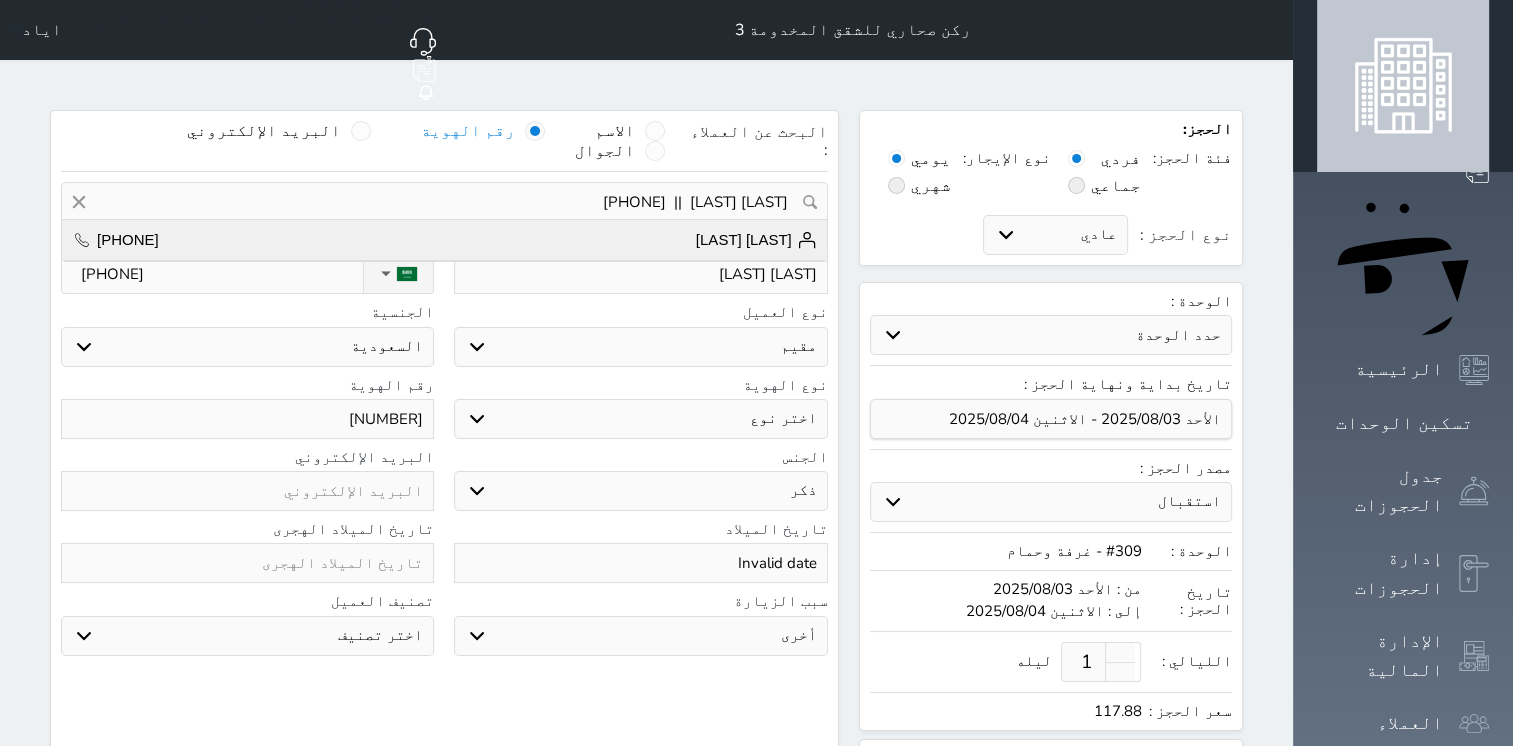 select on "102" 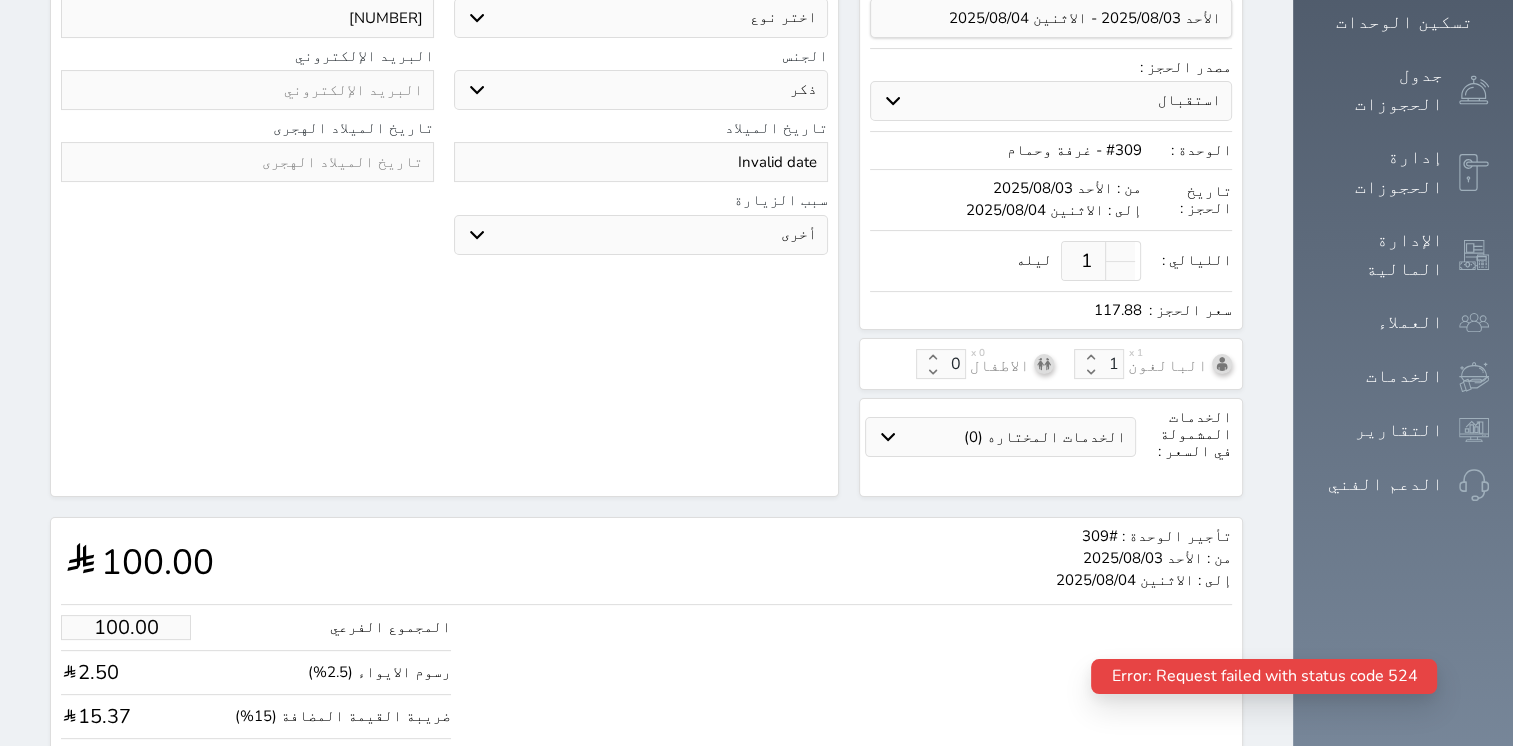 scroll, scrollTop: 476, scrollLeft: 0, axis: vertical 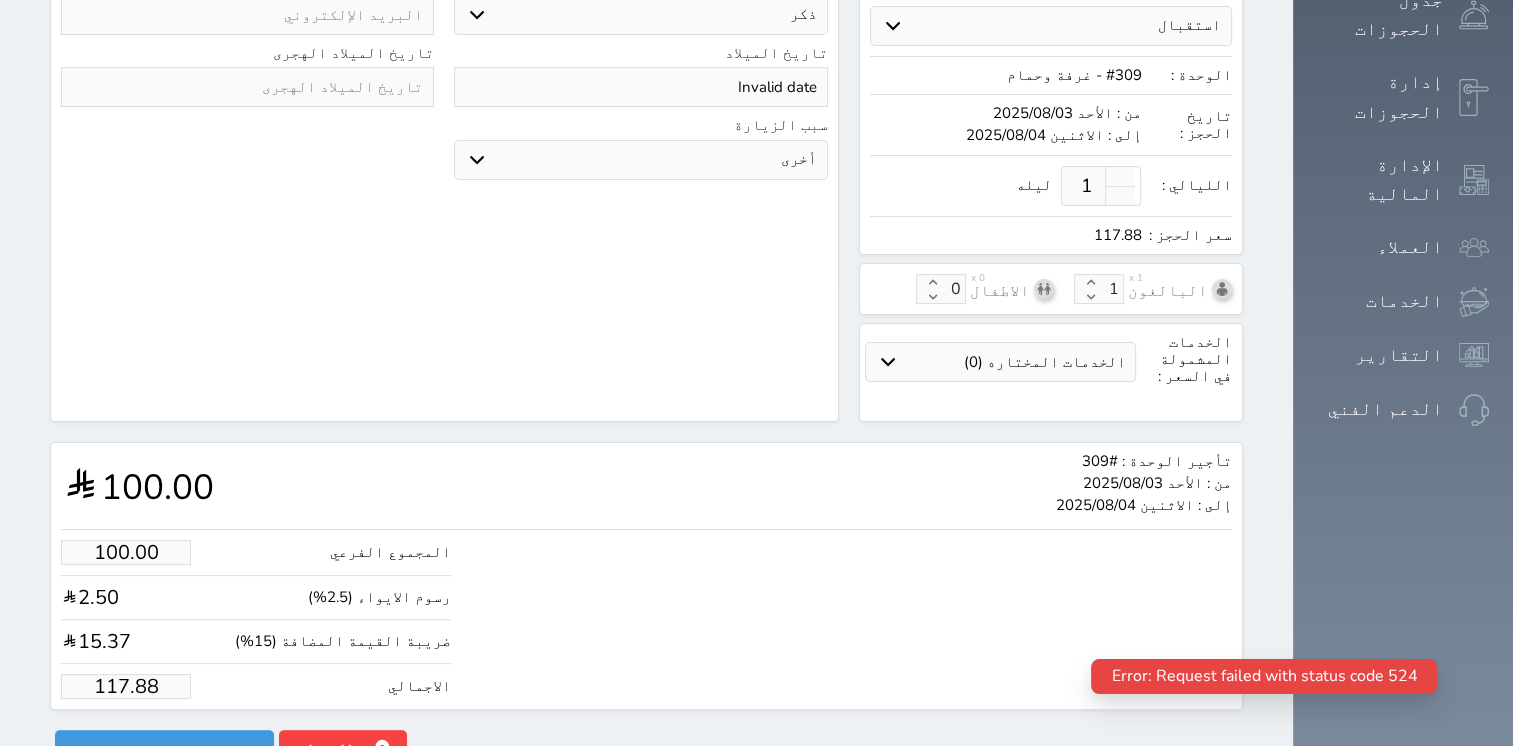 click on "117.88" at bounding box center (126, 686) 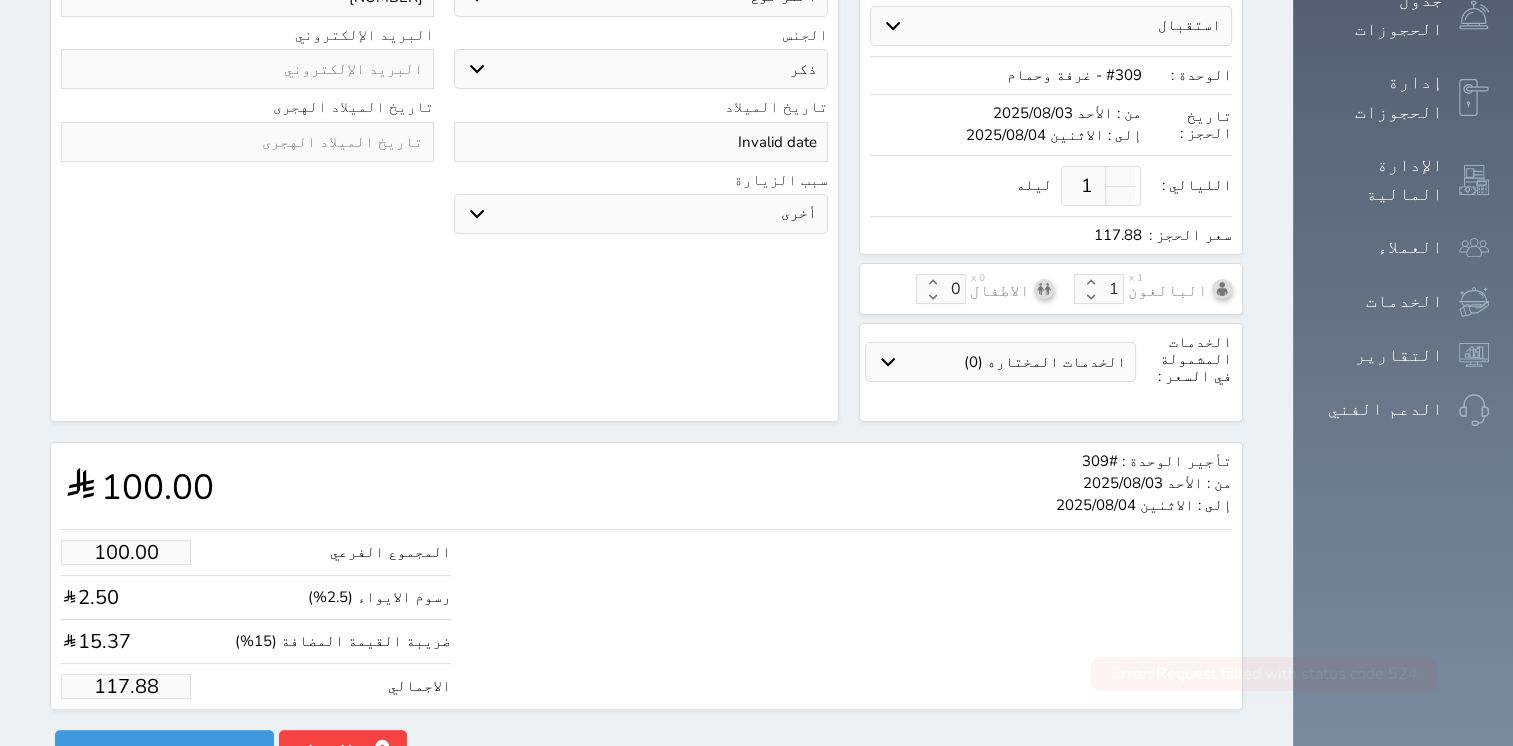 type on "99.94" 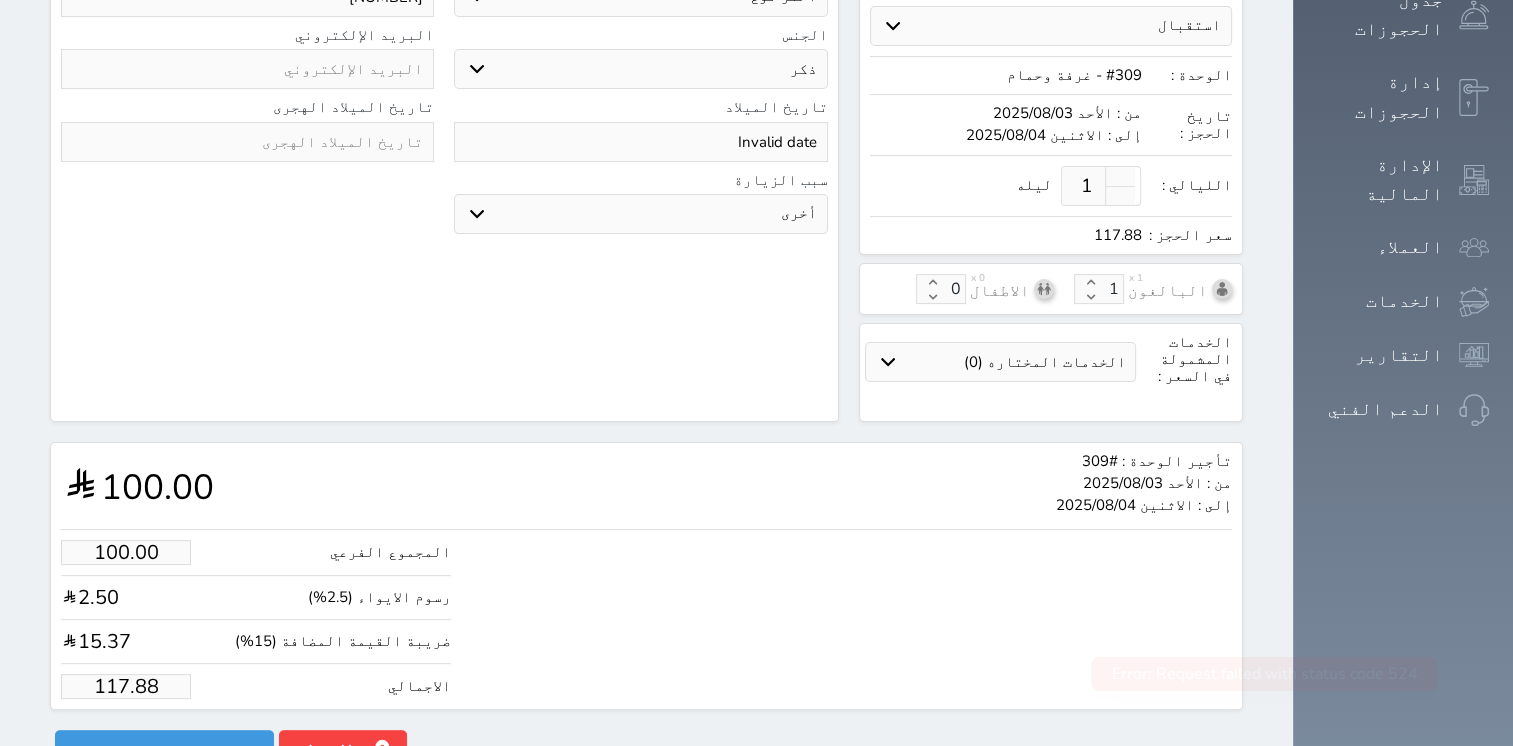 type on "117.8" 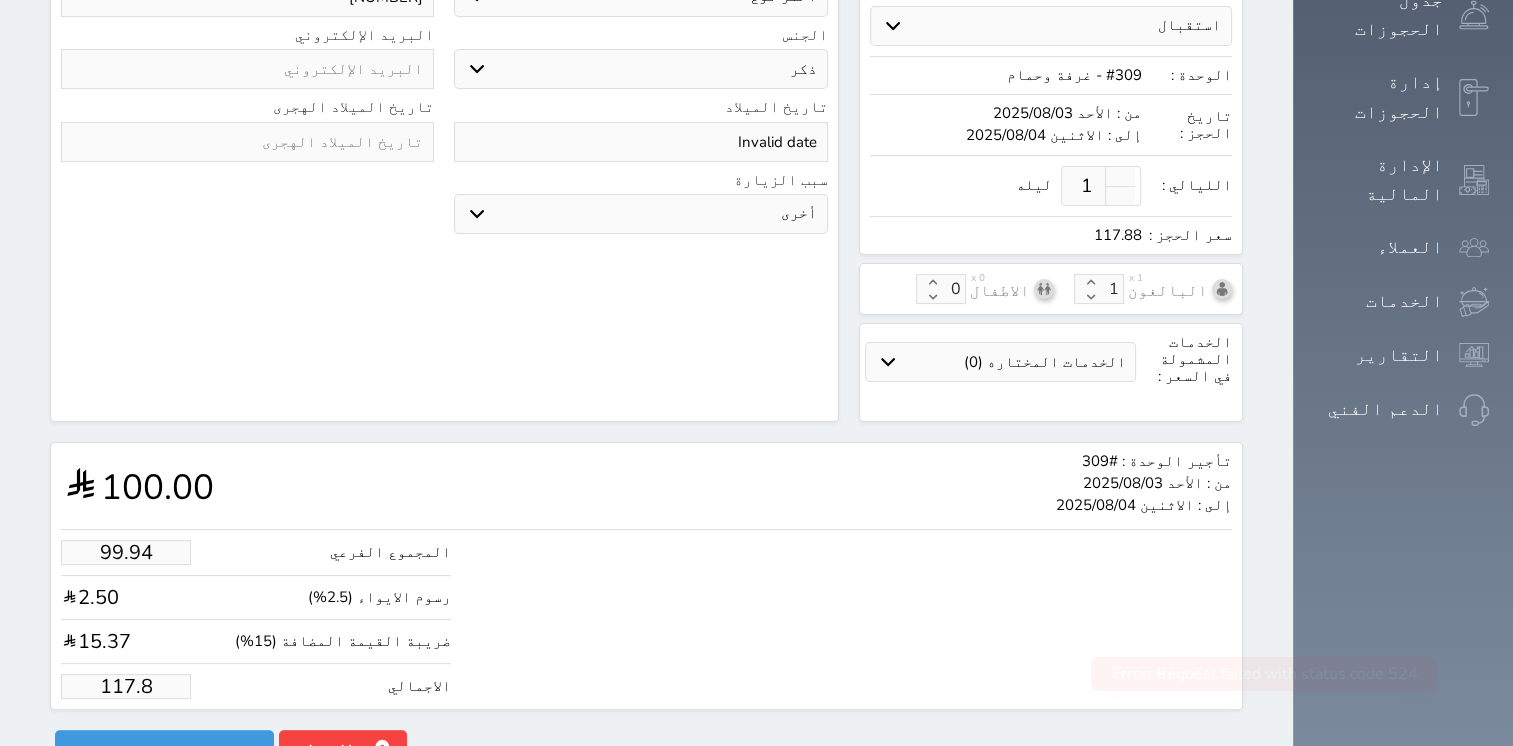 select 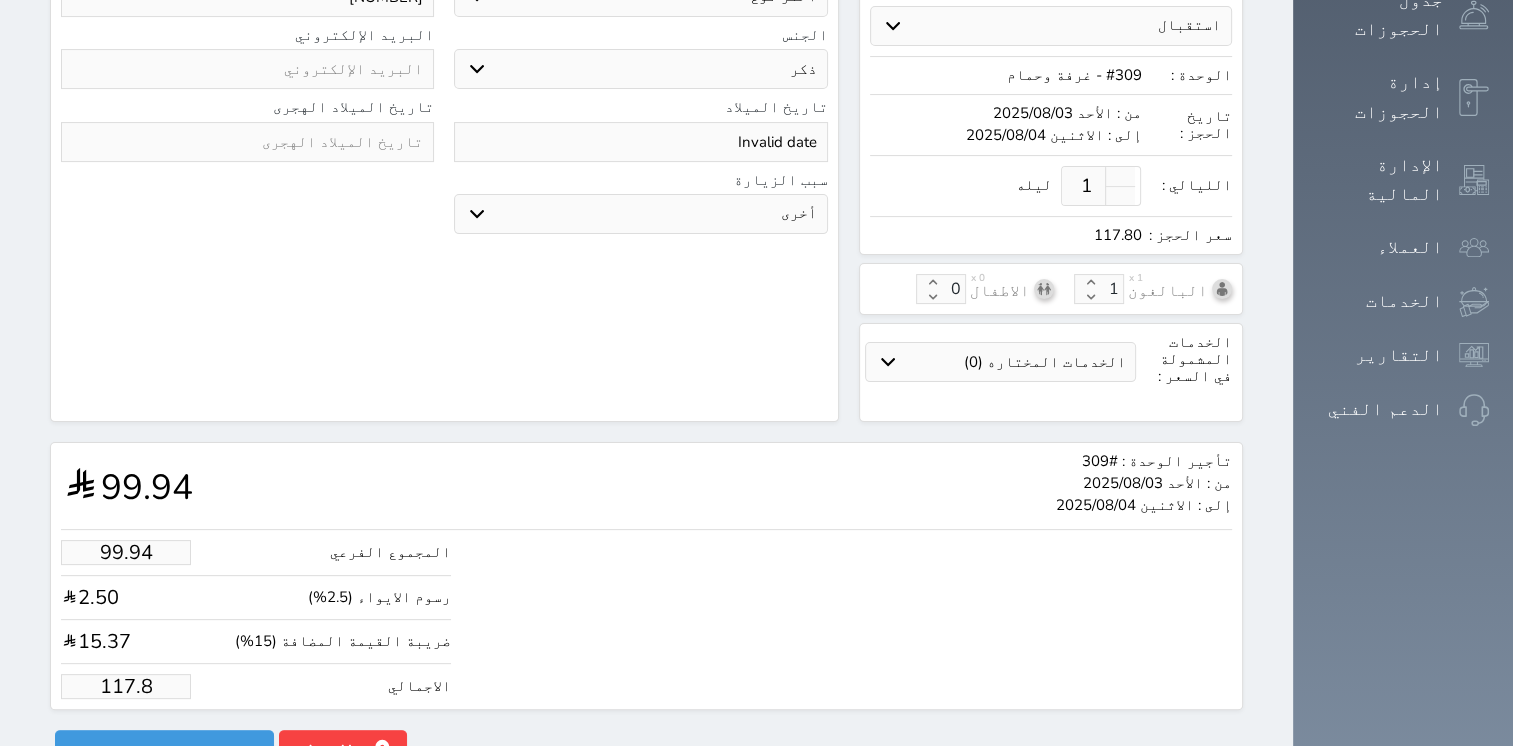 type on "99.26" 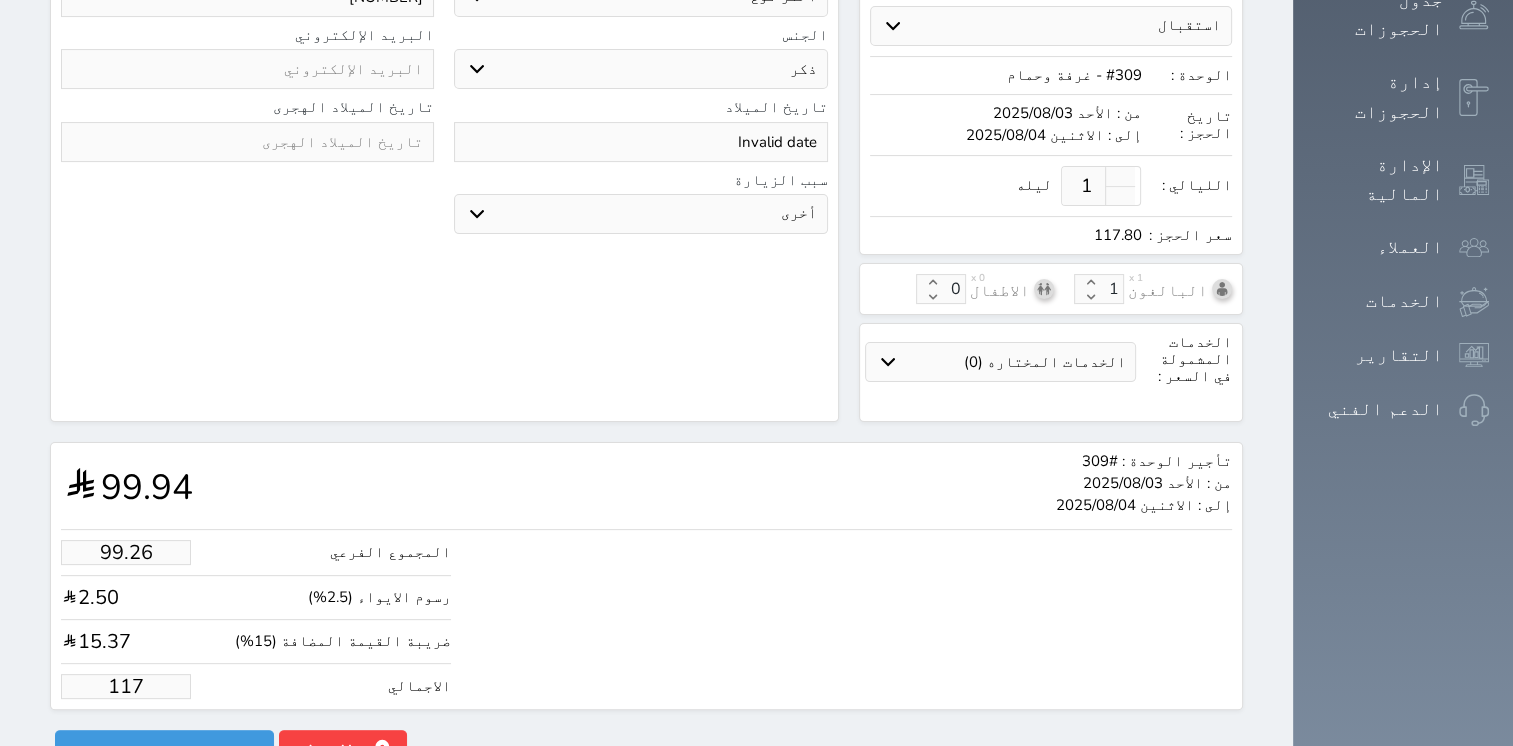 type on "9.33" 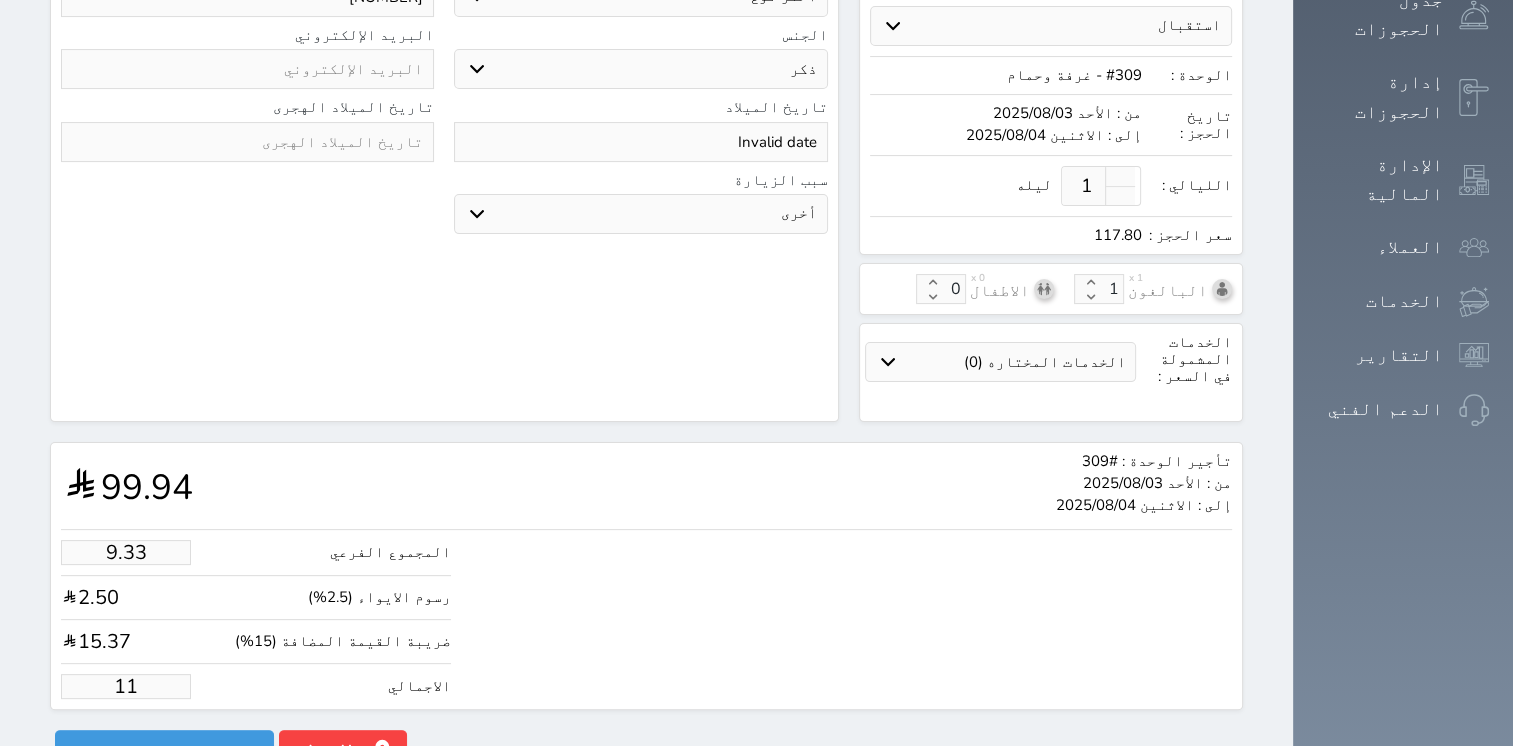 type on "1.00" 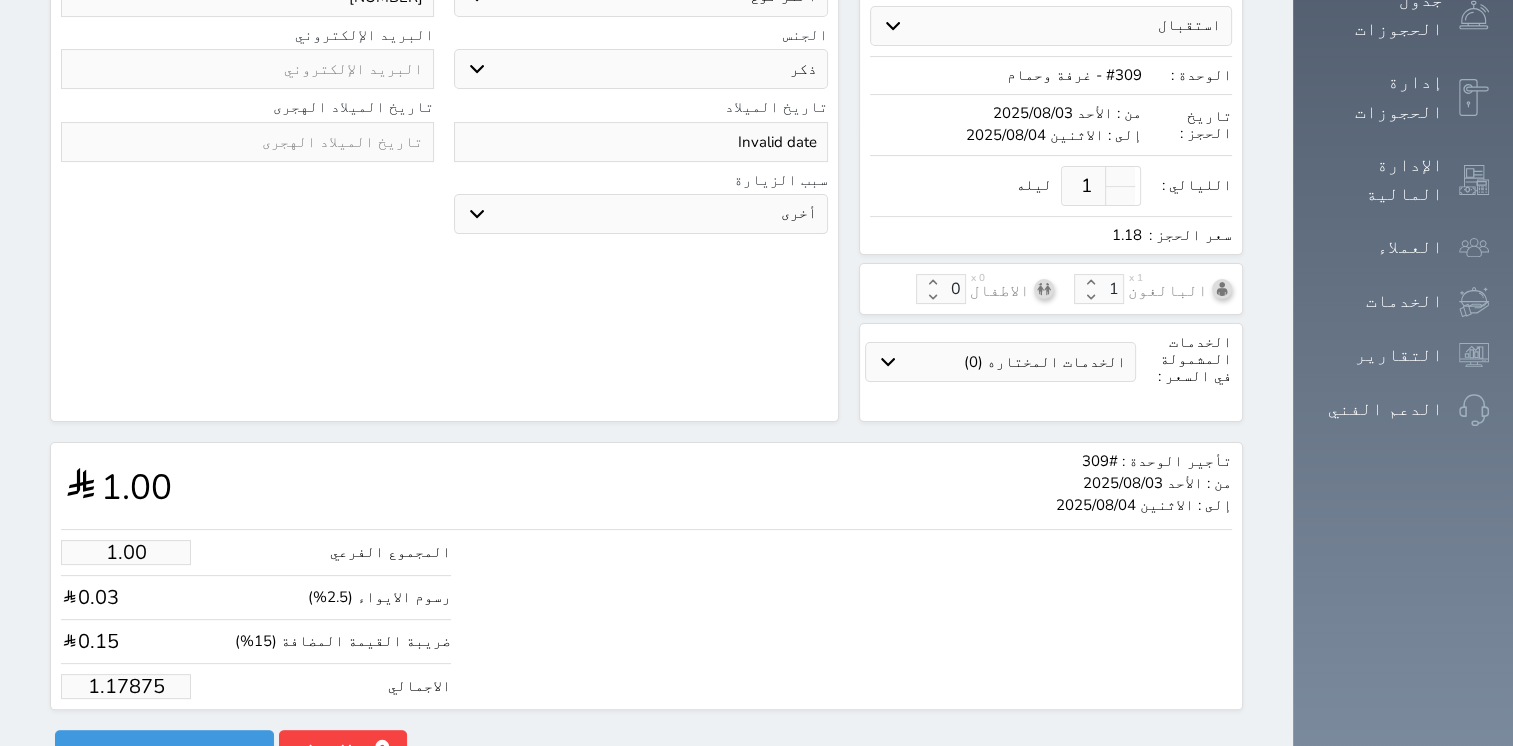 type on "1.1787" 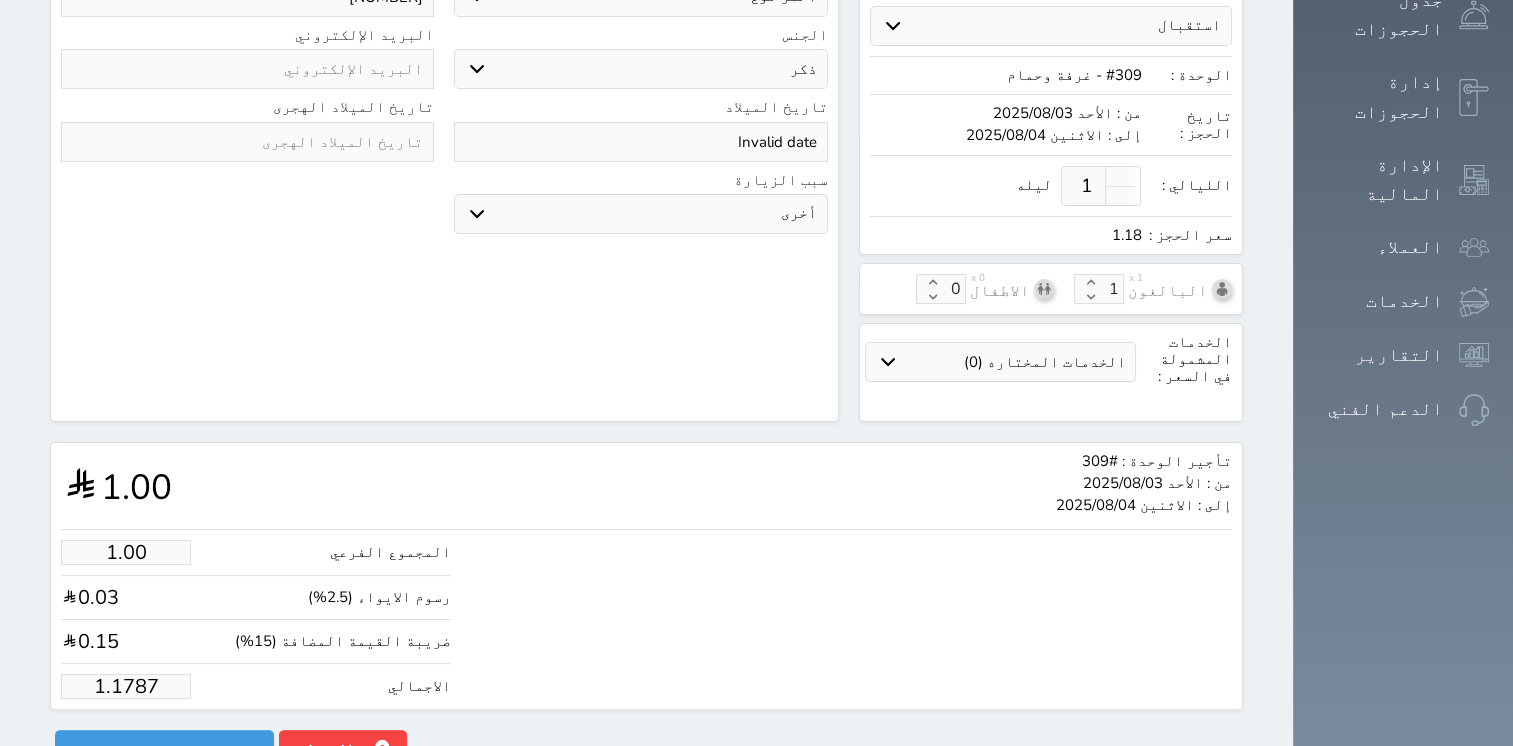 type on "1.178" 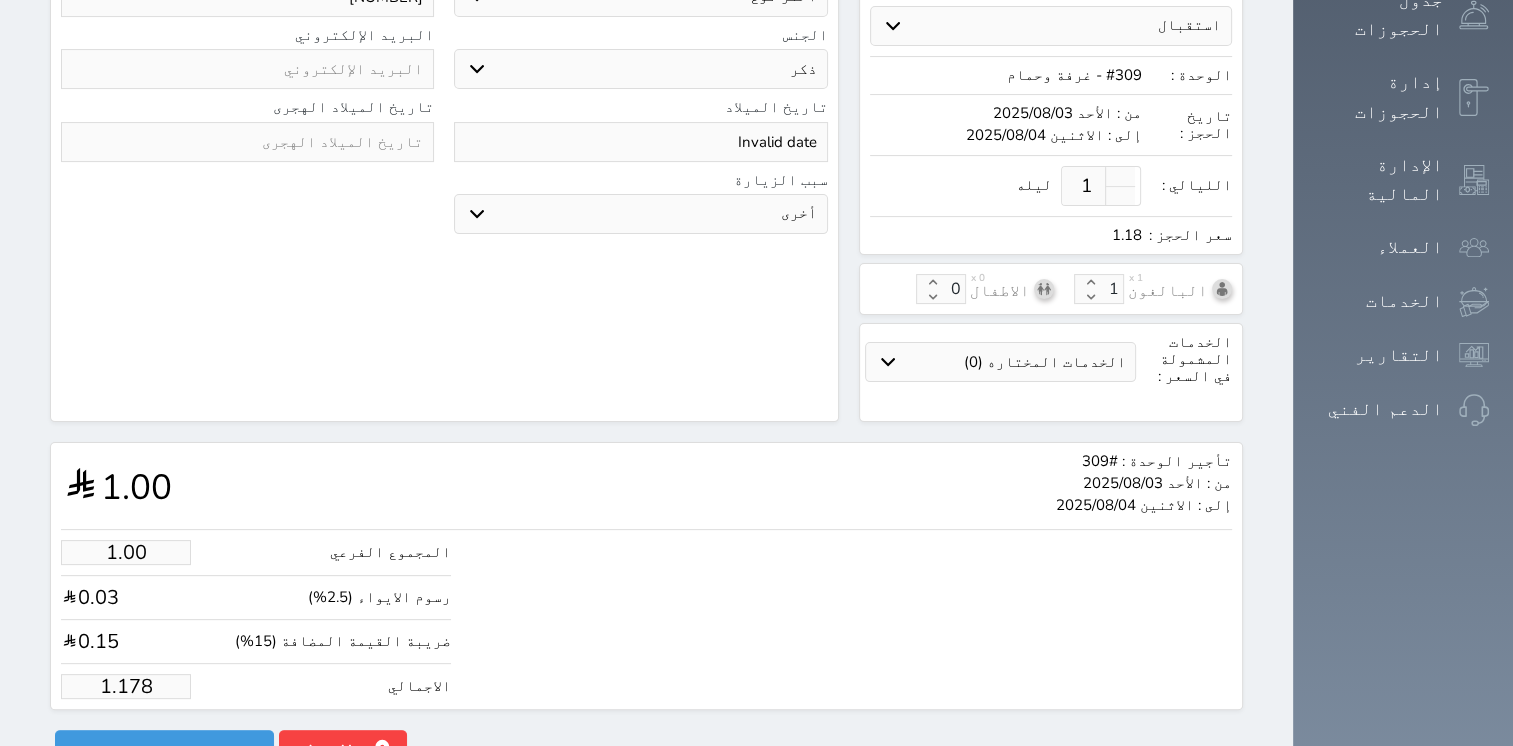 type on "1.17" 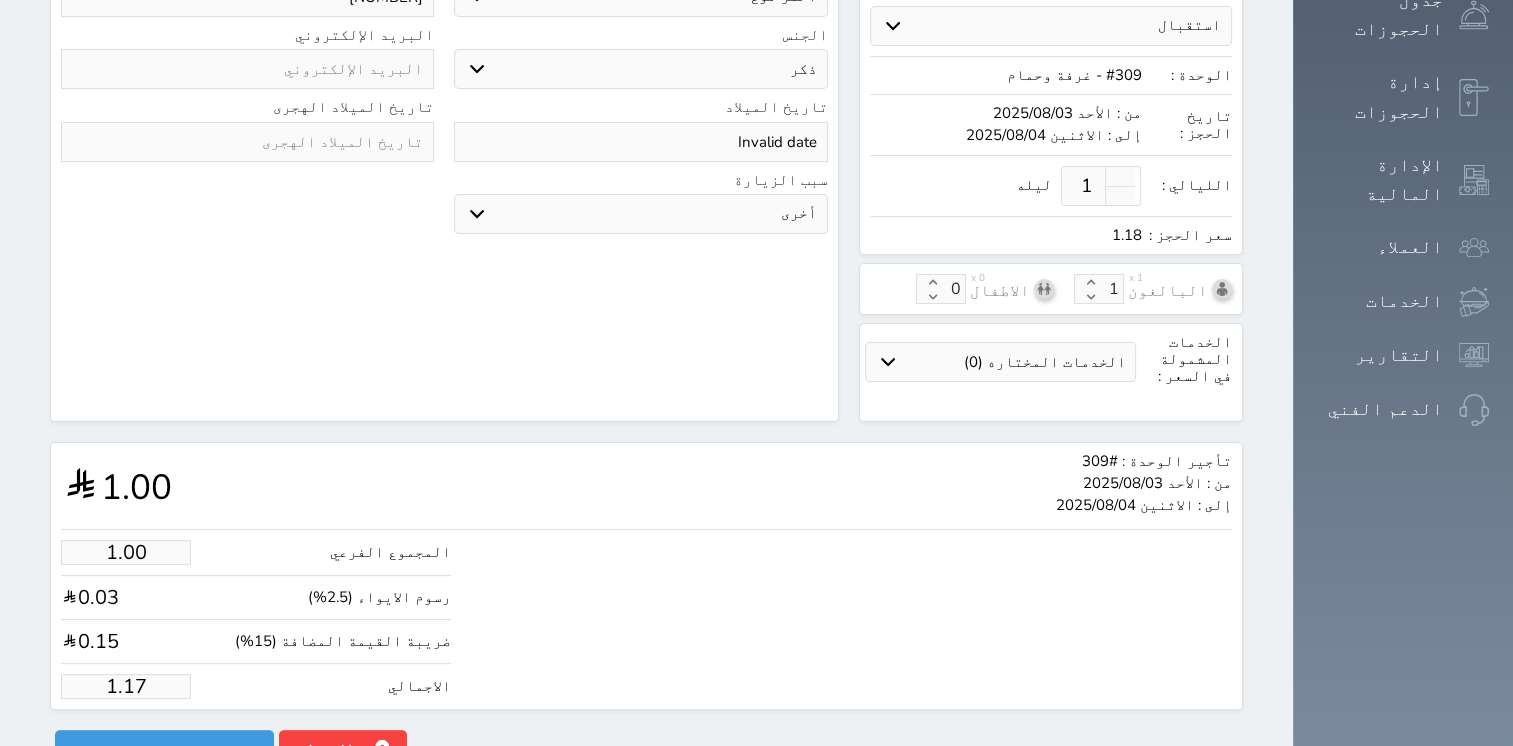 type on "1.1" 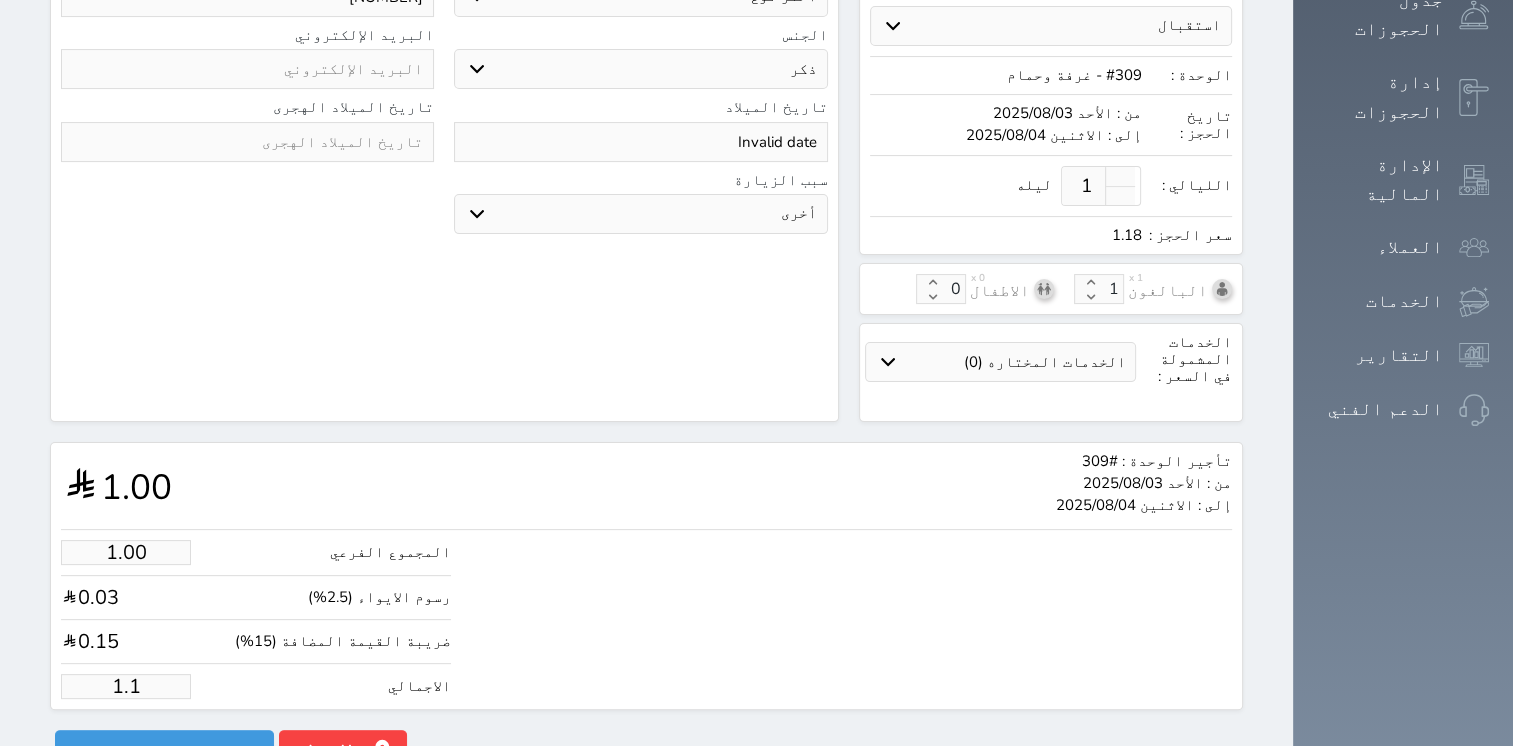 type on "1." 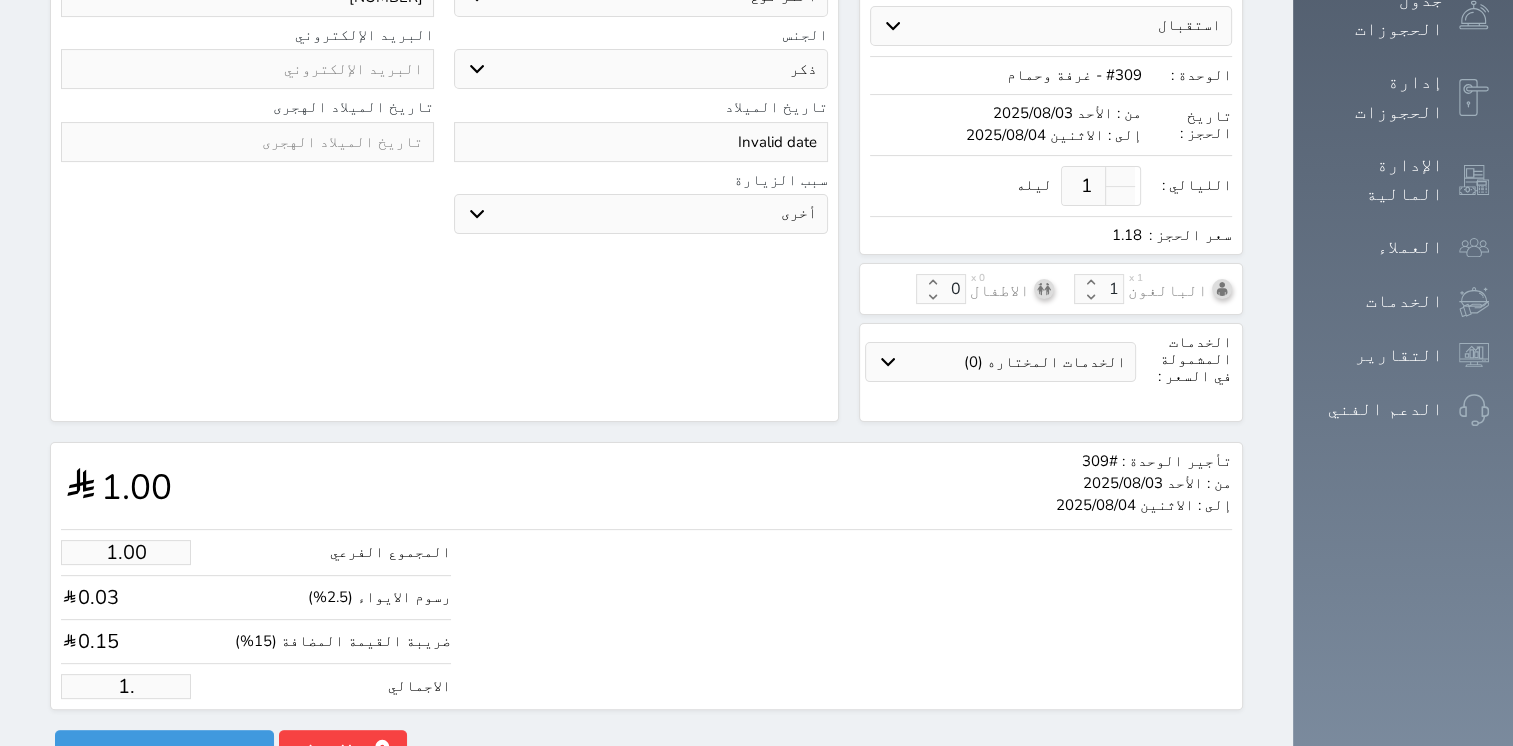 type on "1" 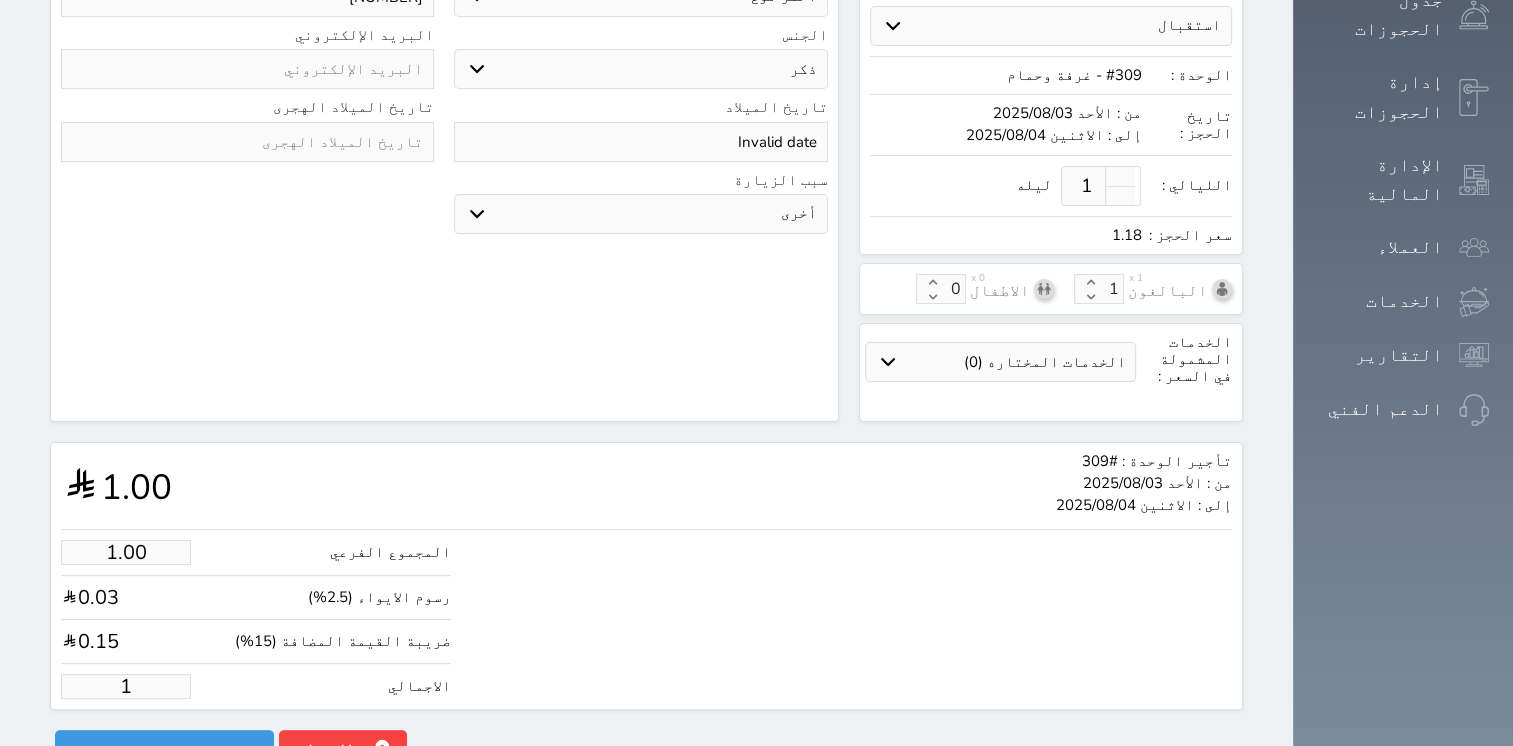type 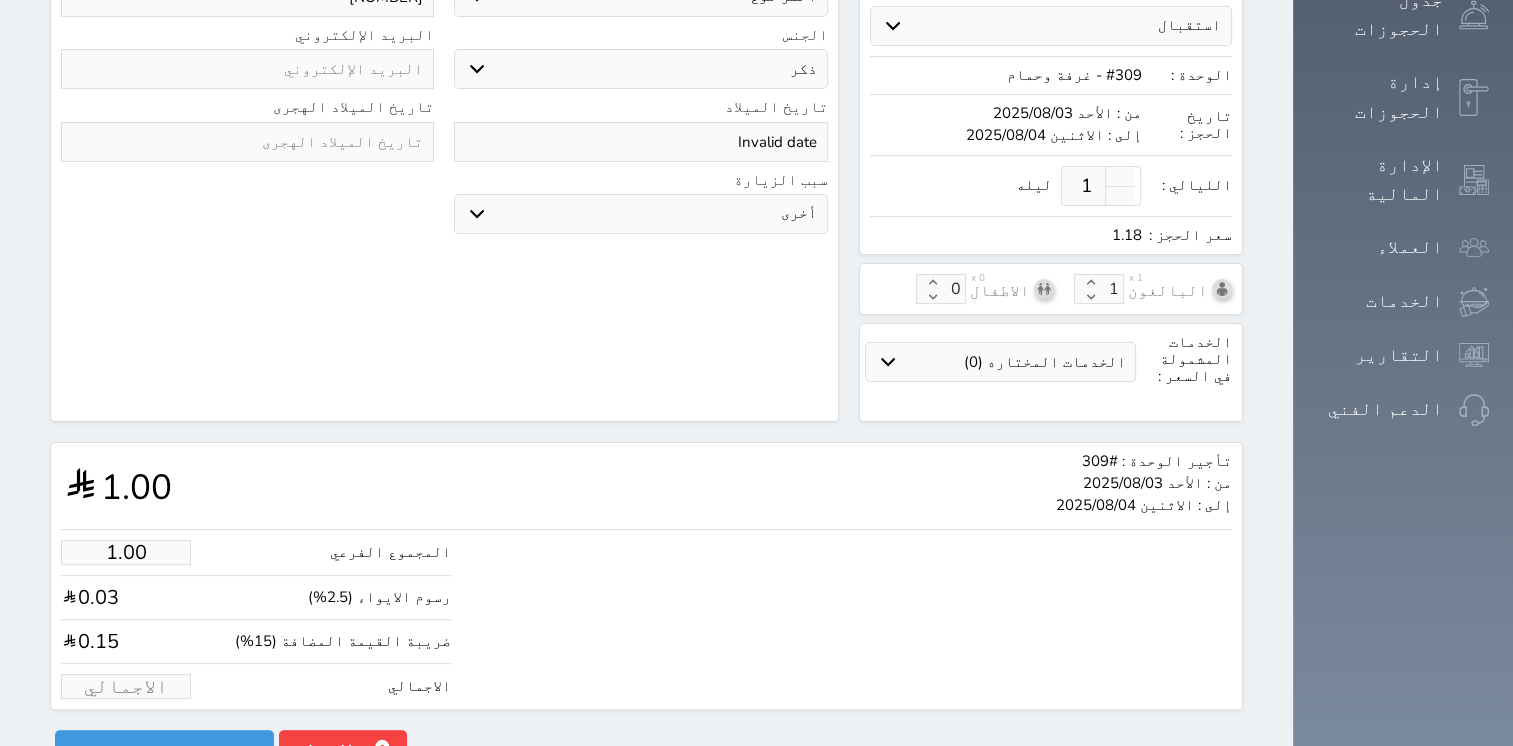 type on "1" 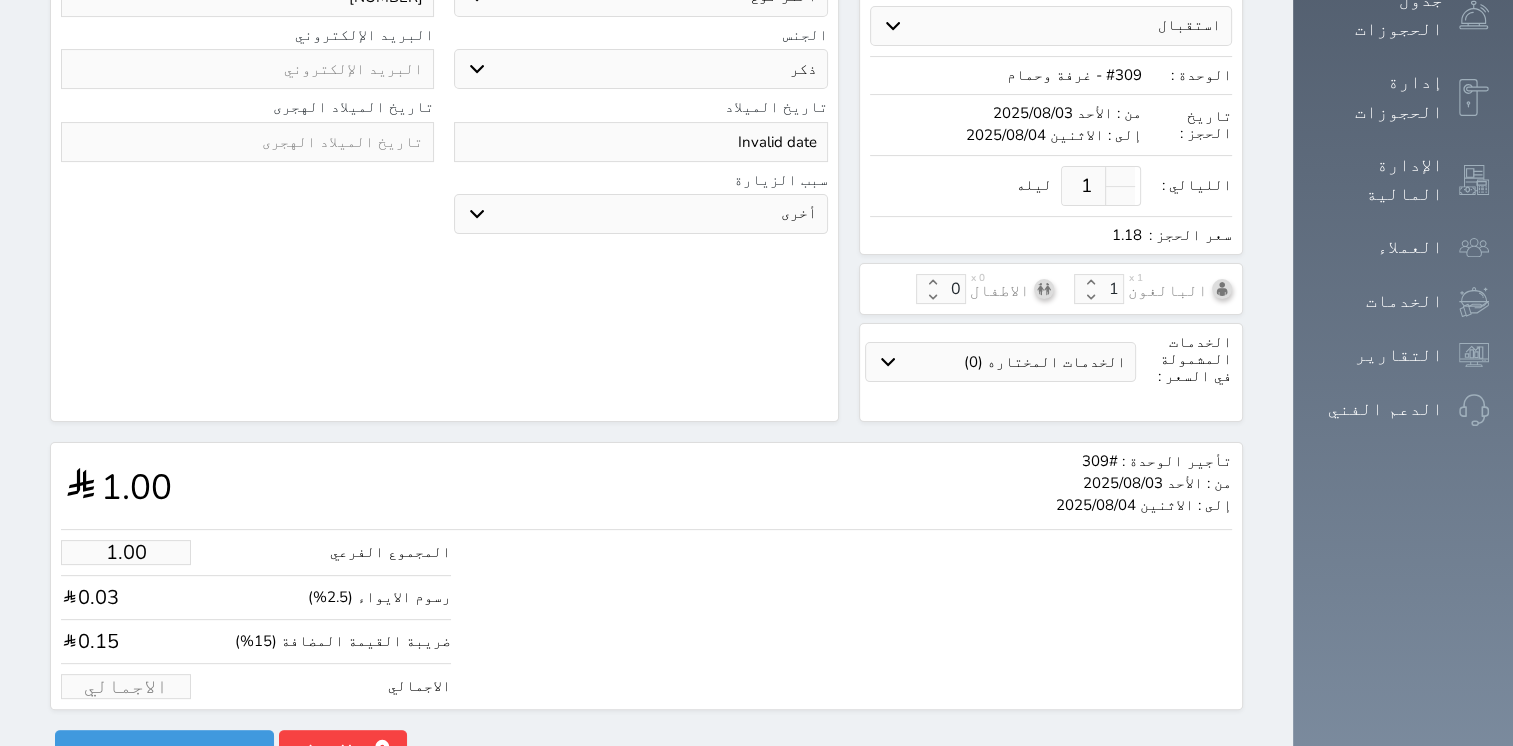 select 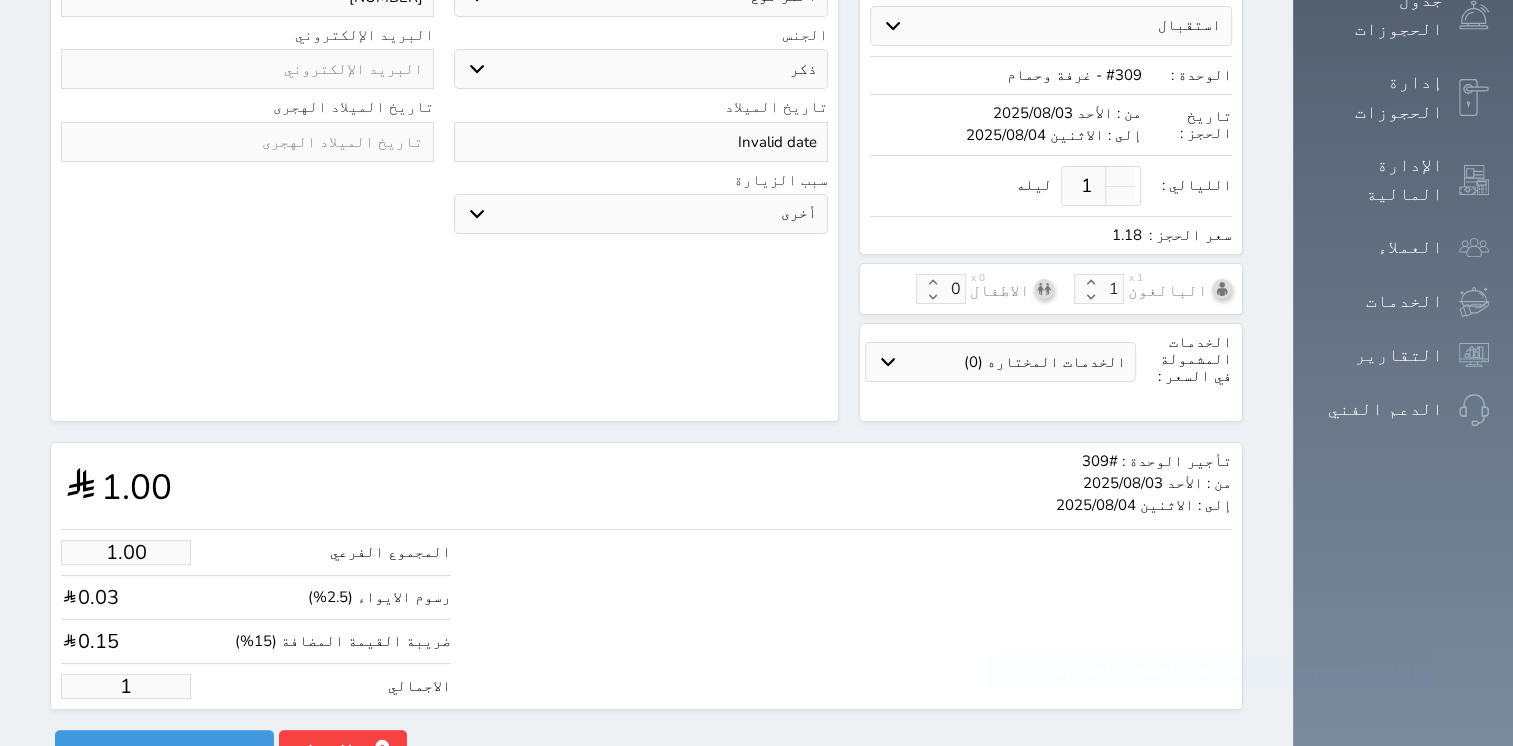 type on "12.73" 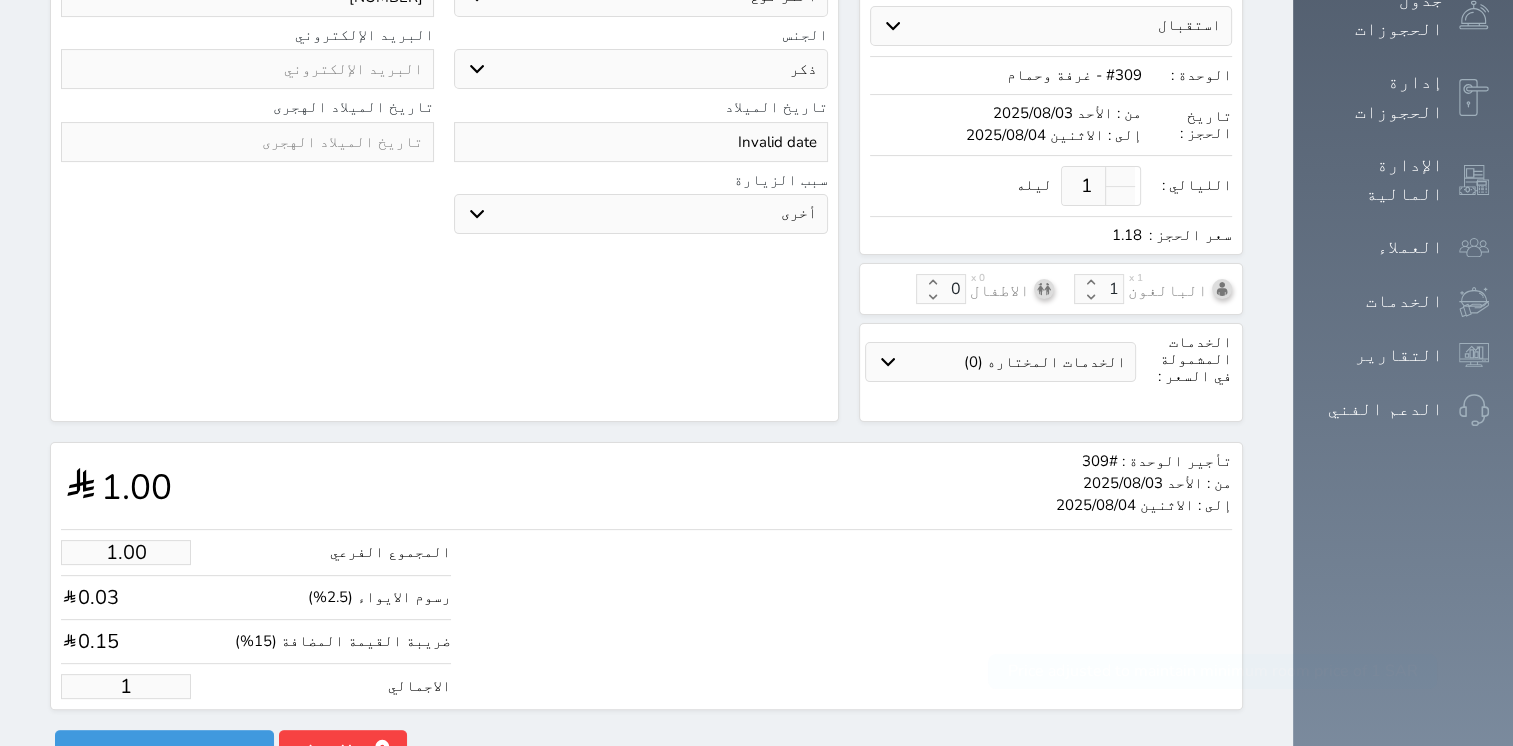 type on "15" 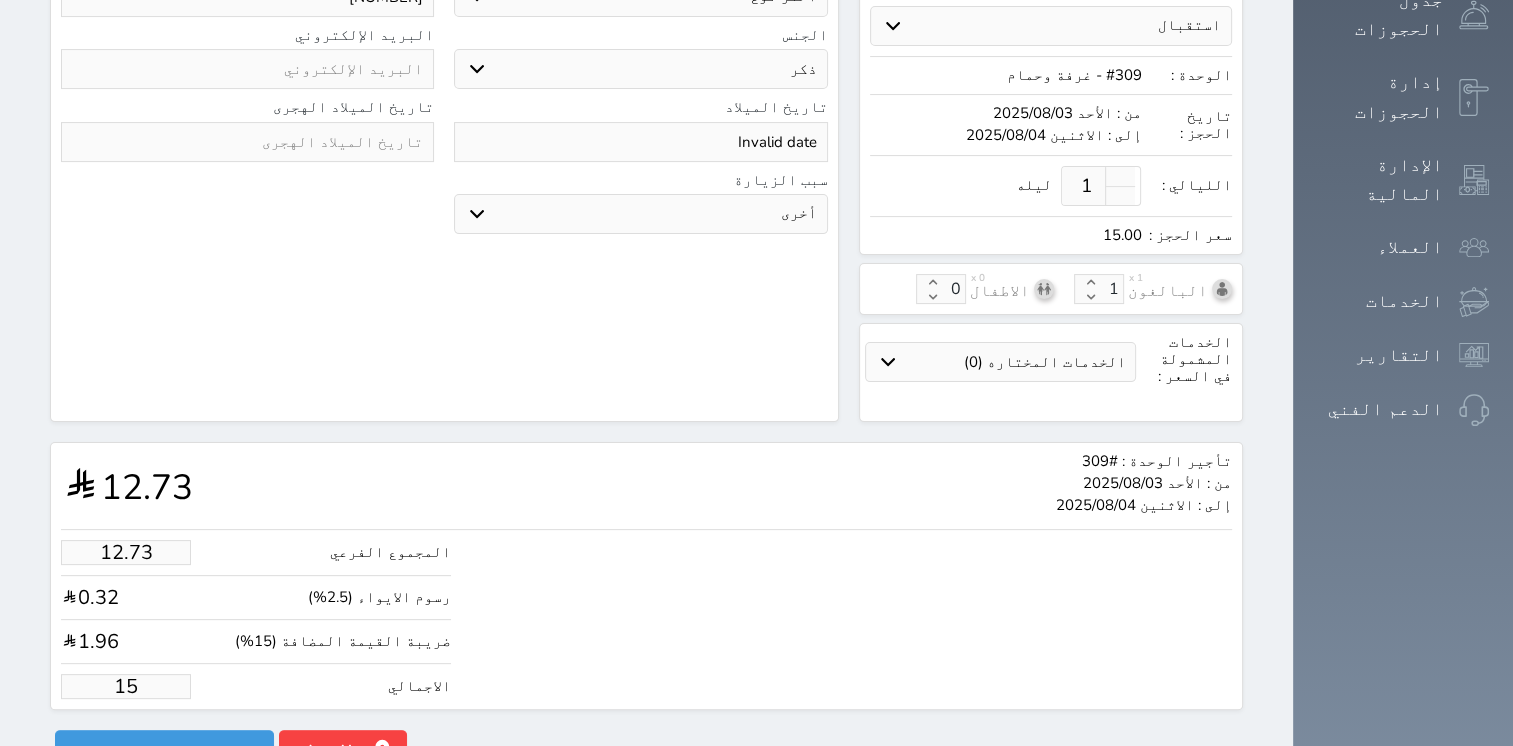 type on "127.25" 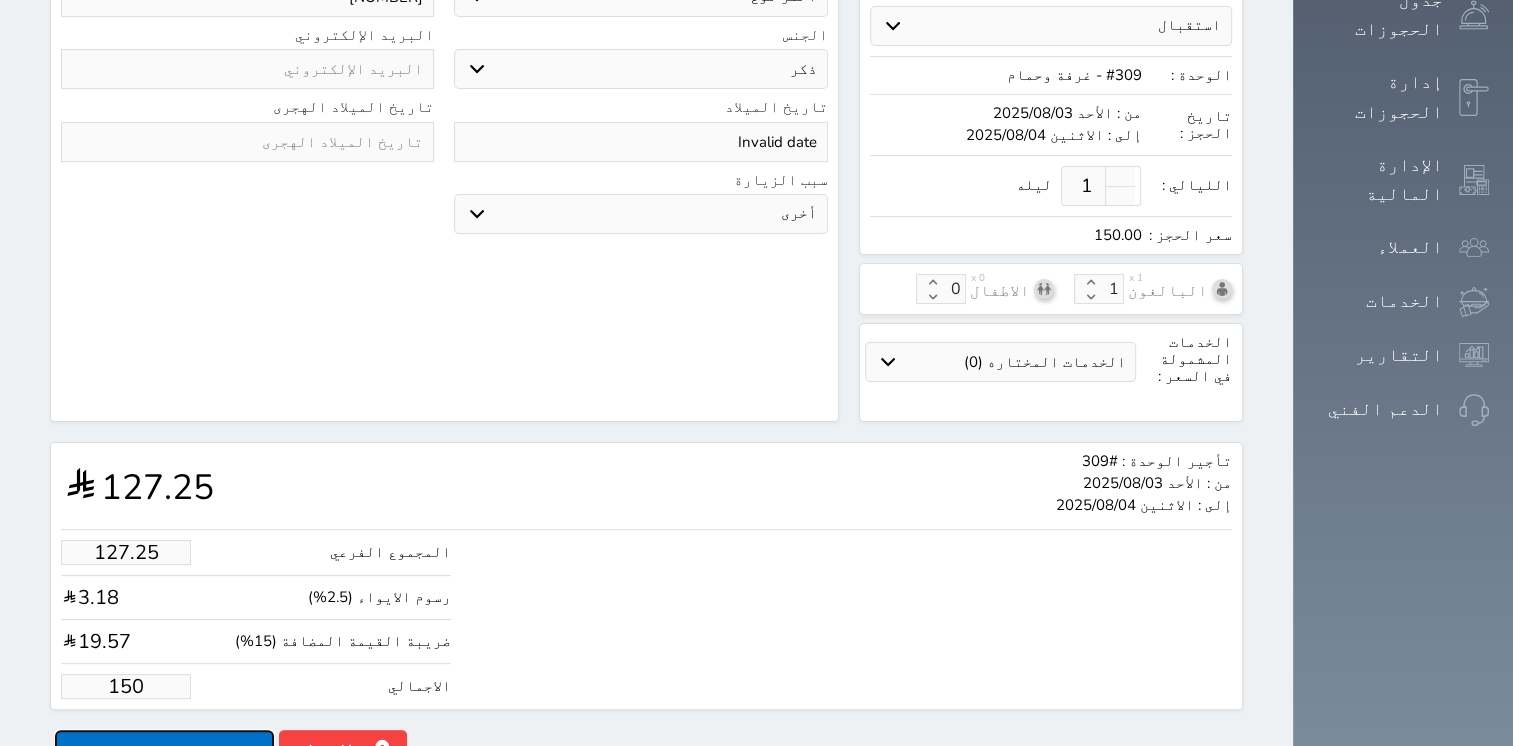 type on "150.00" 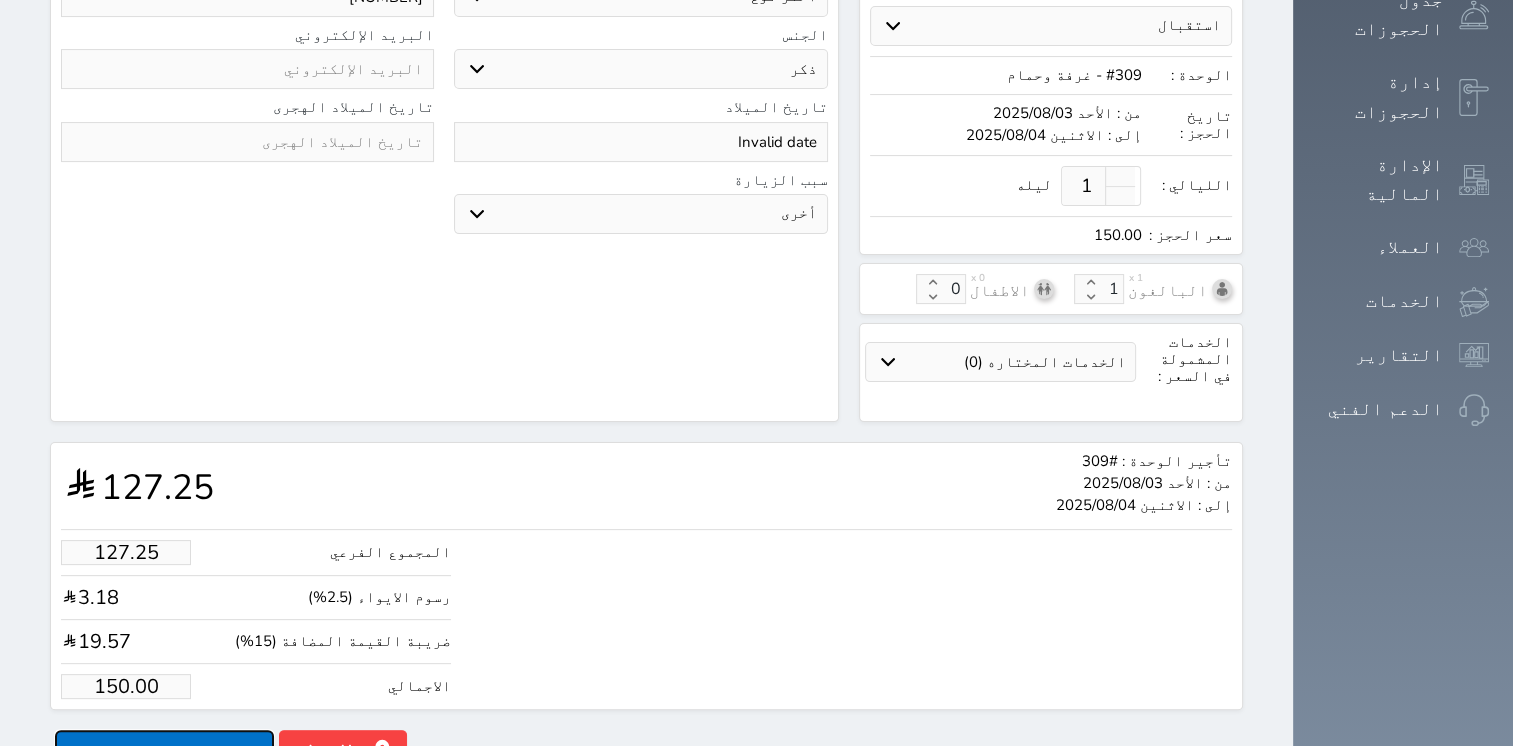 click on "حجز" at bounding box center [164, 747] 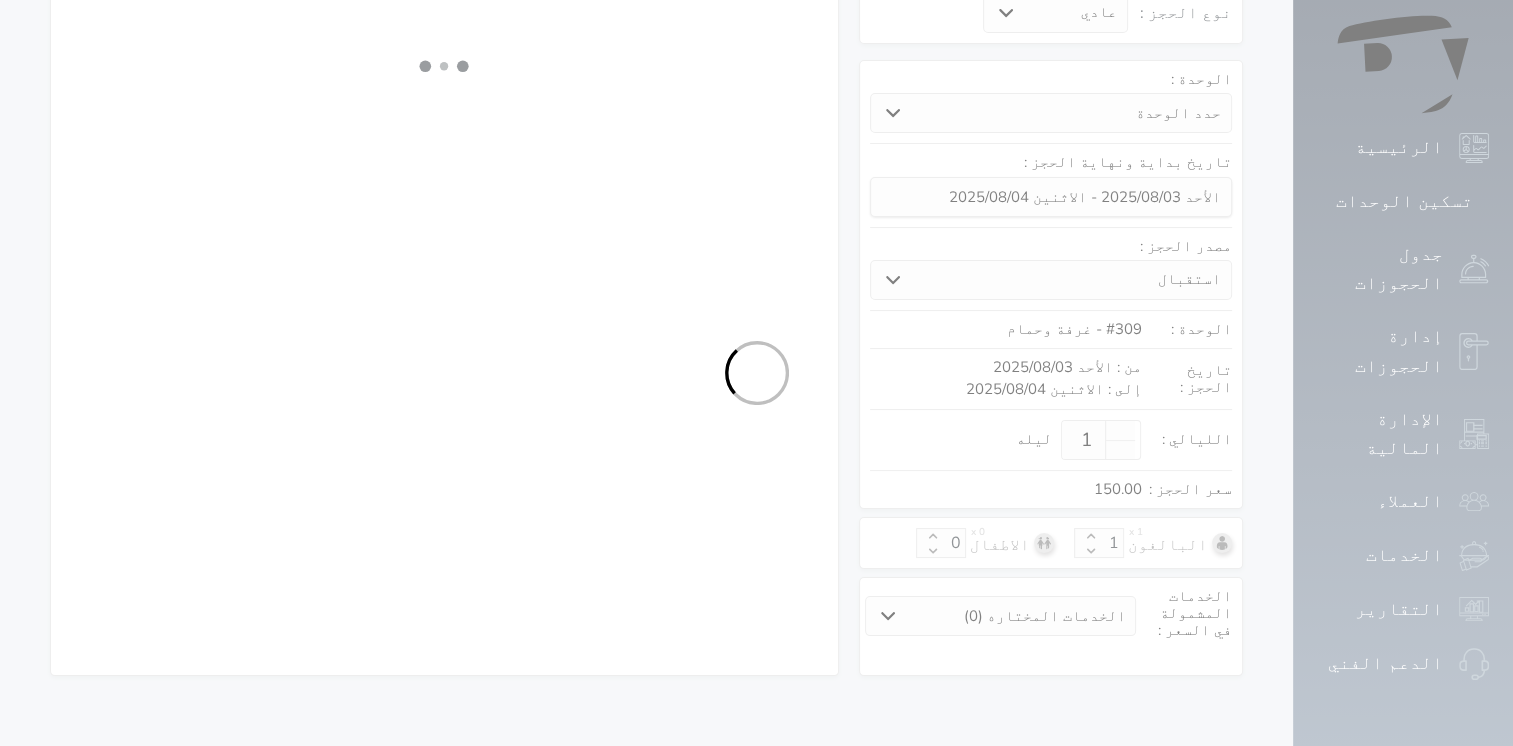 scroll, scrollTop: 154, scrollLeft: 0, axis: vertical 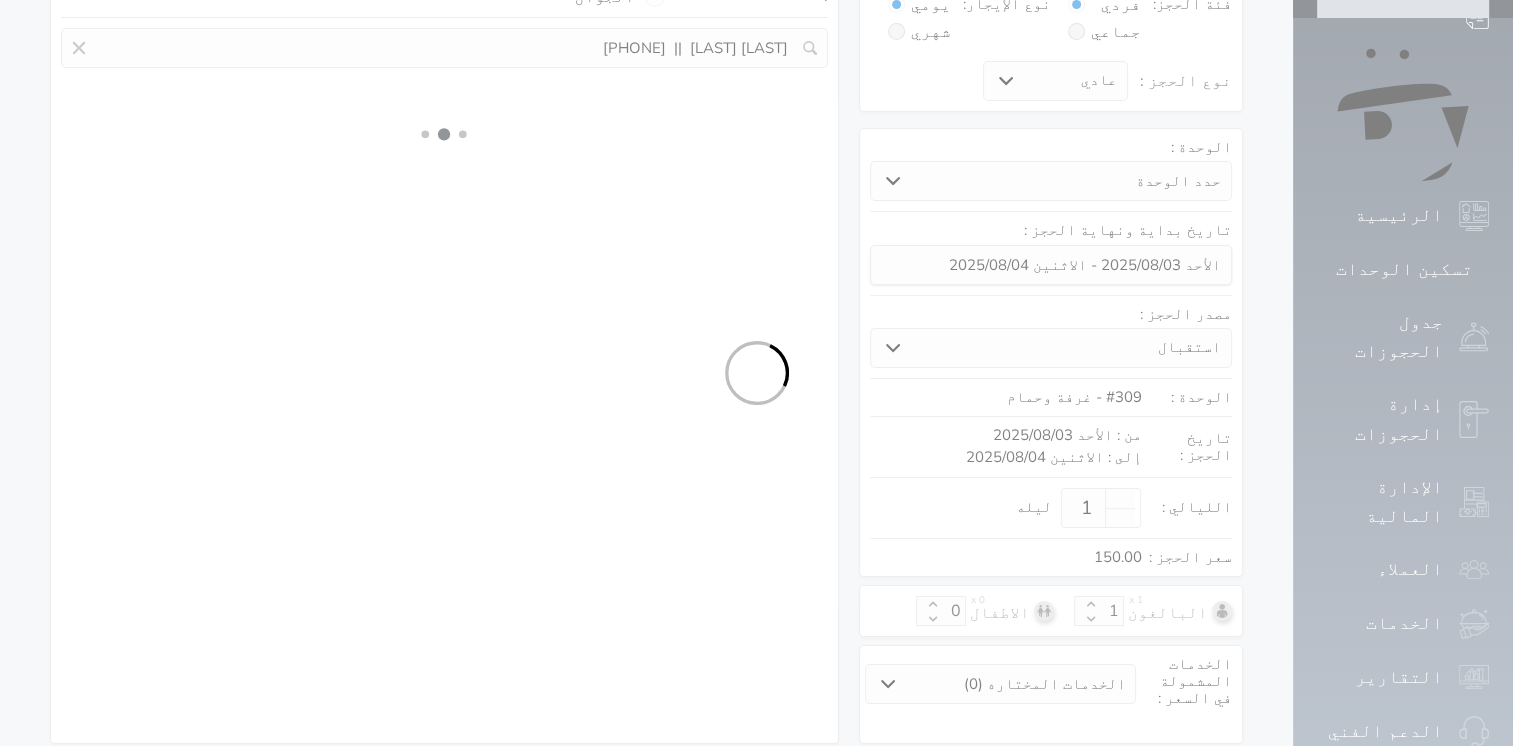 select on "4" 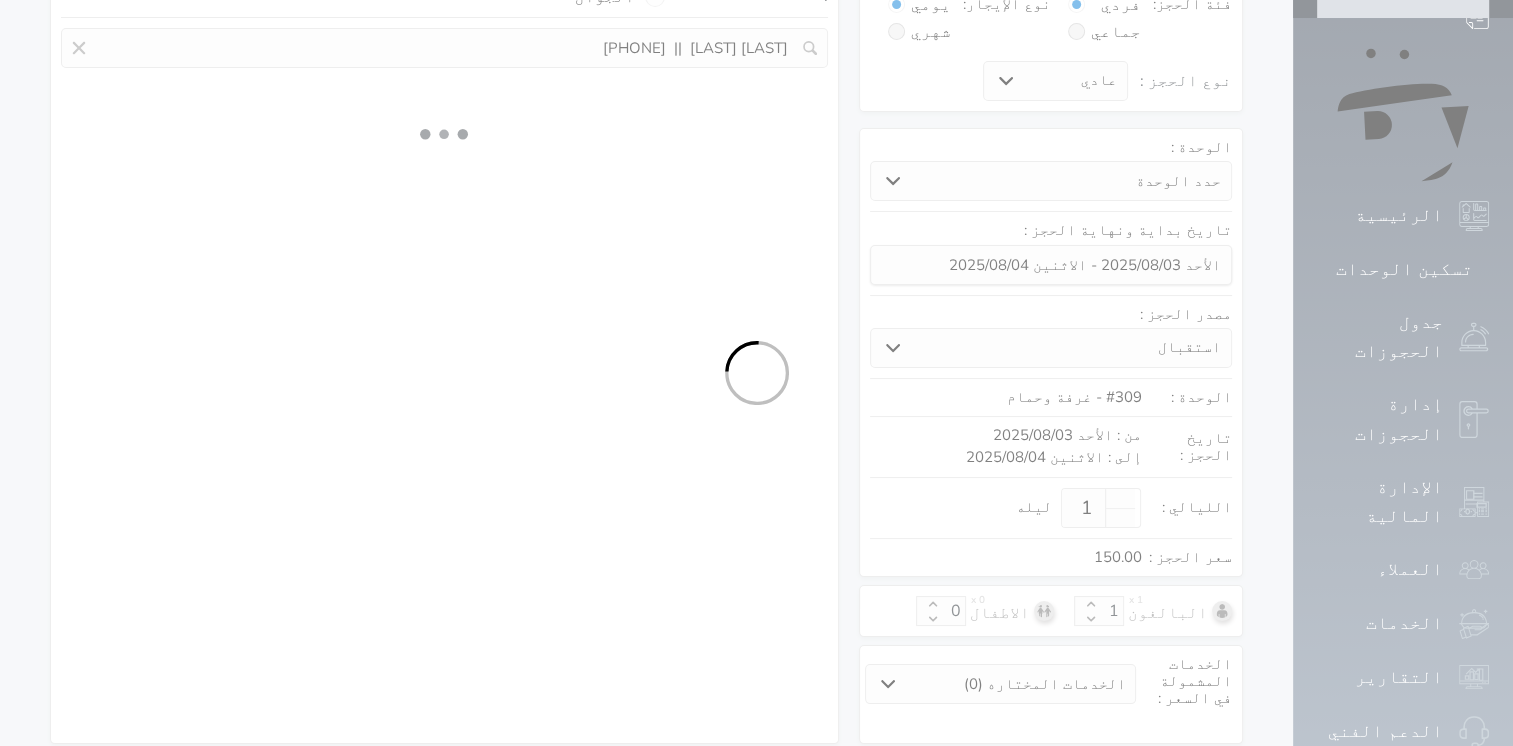 select on "102" 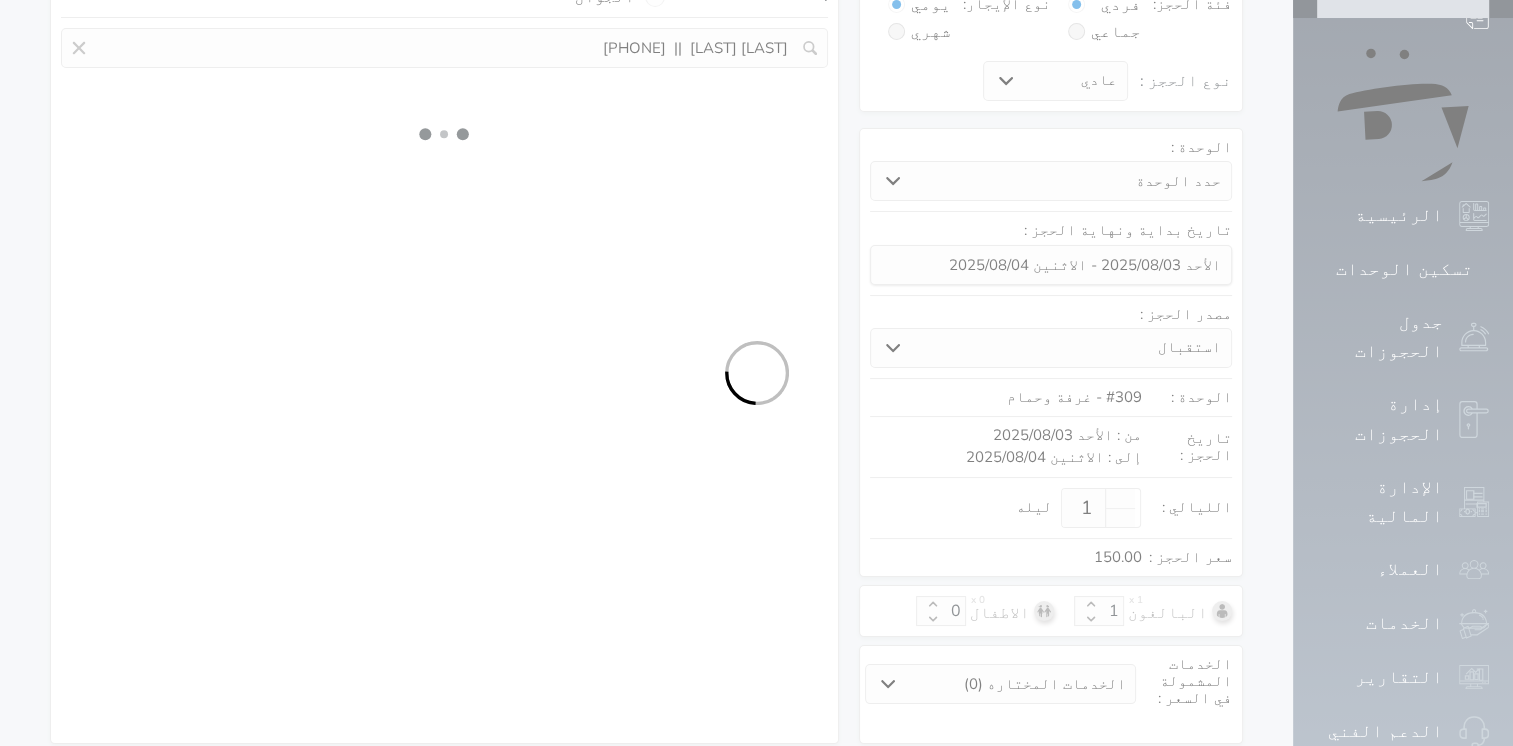 select on "7" 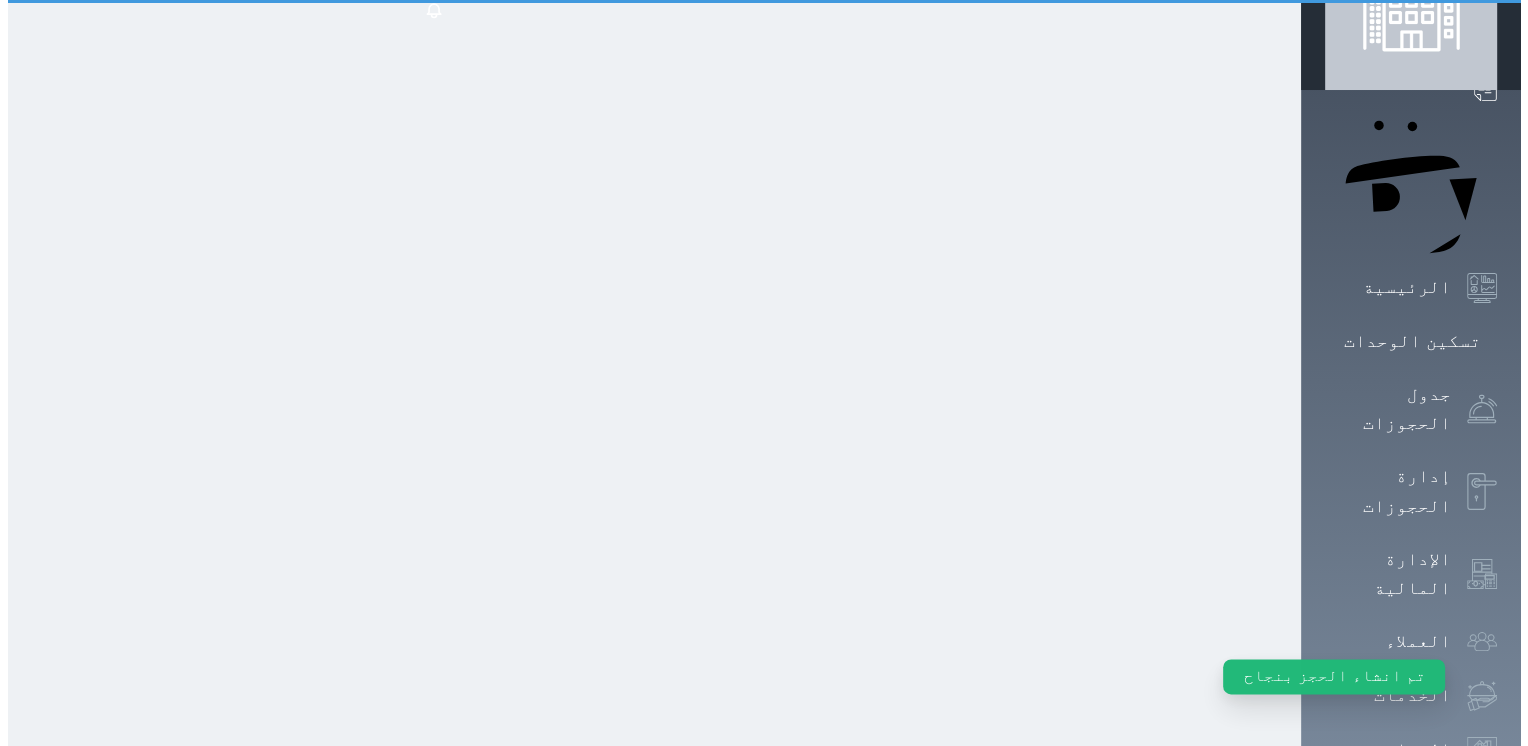 scroll, scrollTop: 0, scrollLeft: 0, axis: both 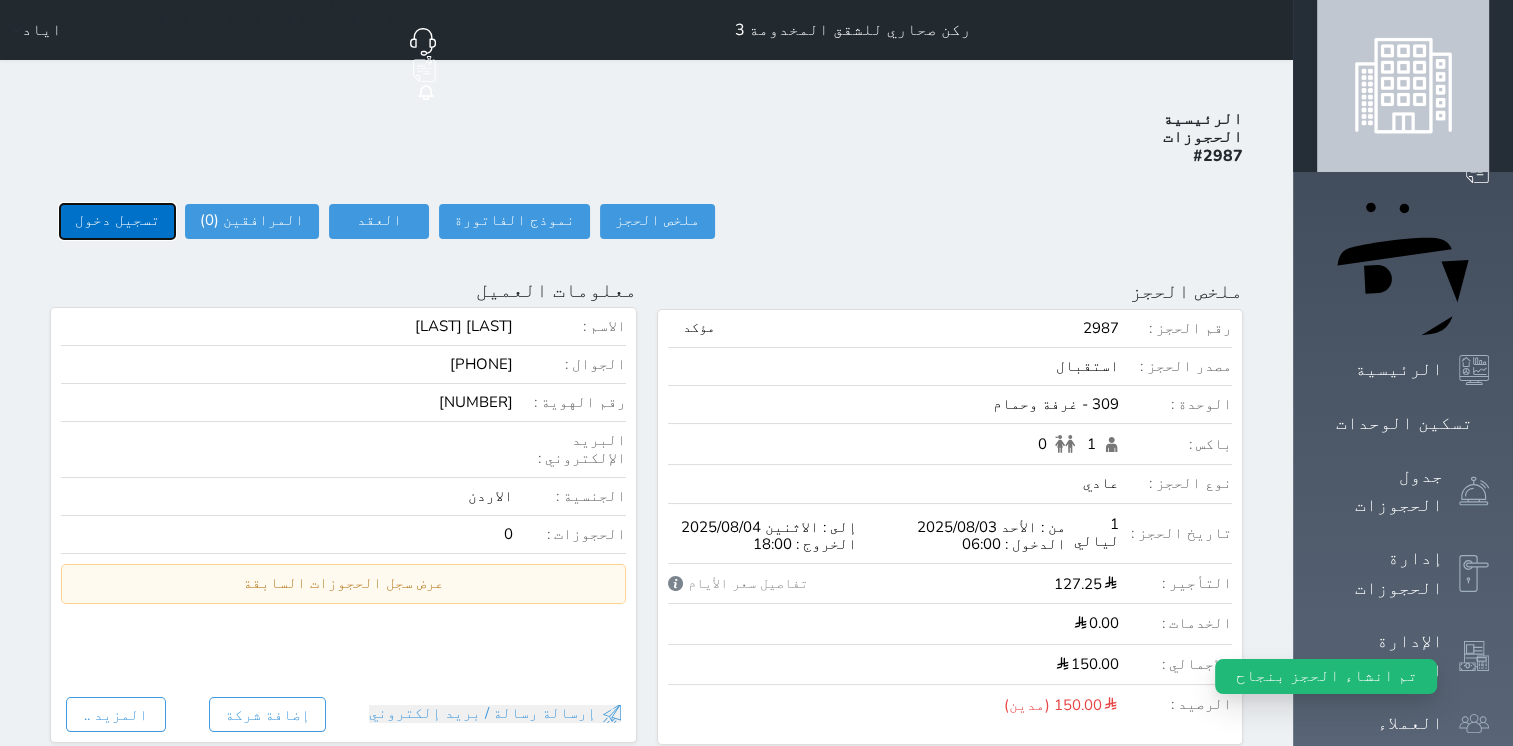 click on "تسجيل دخول" at bounding box center [117, 221] 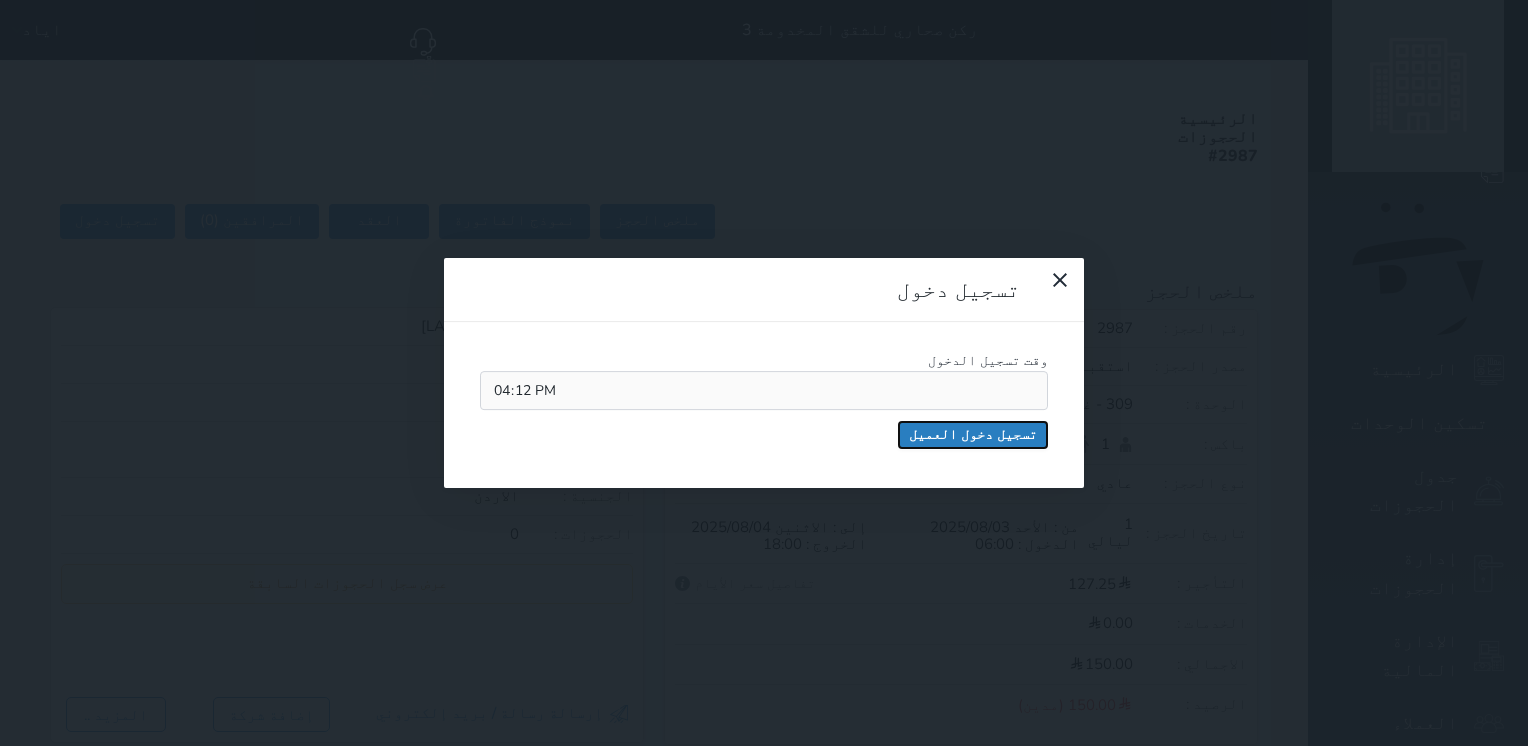 click on "تسجيل دخول العميل" at bounding box center [973, 435] 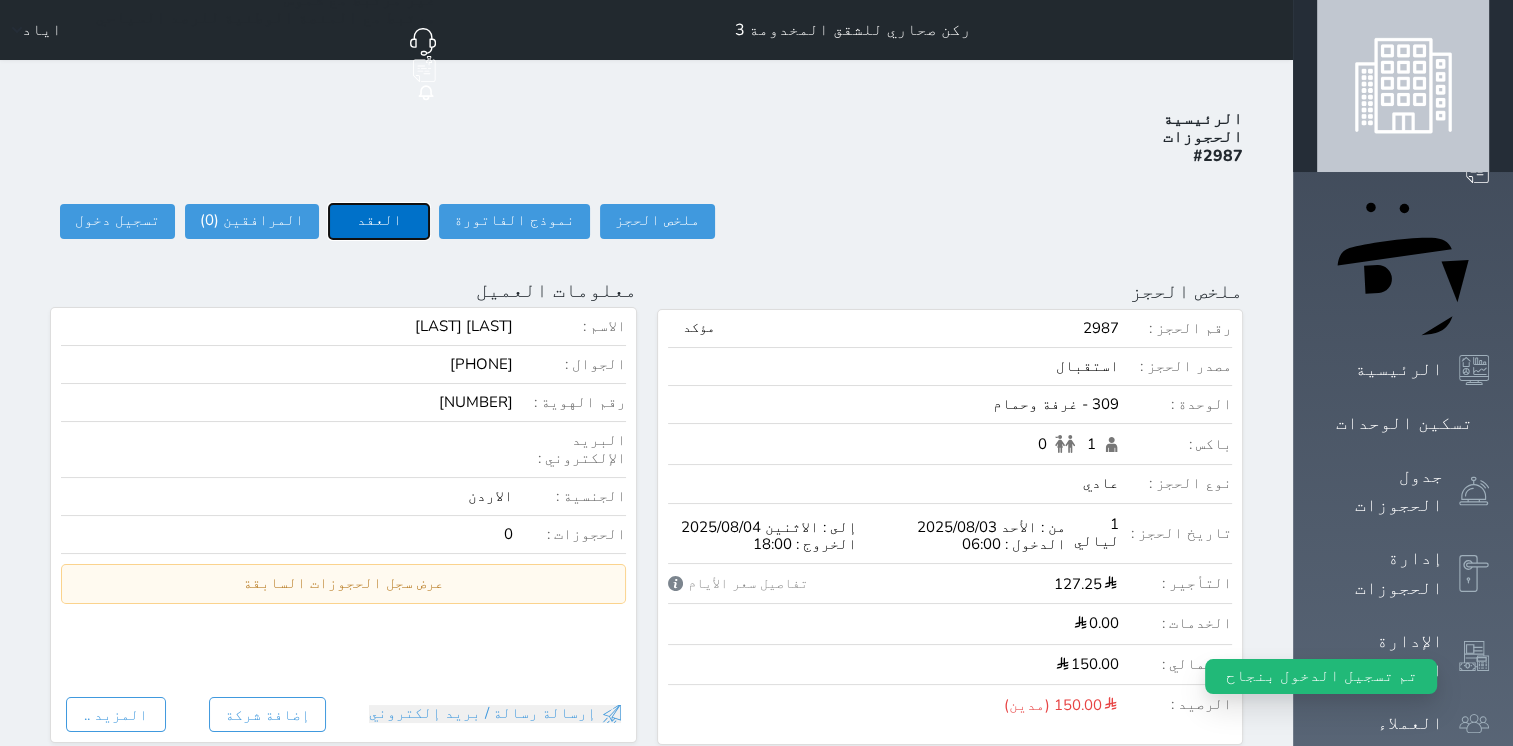 click on "العقد" at bounding box center [379, 221] 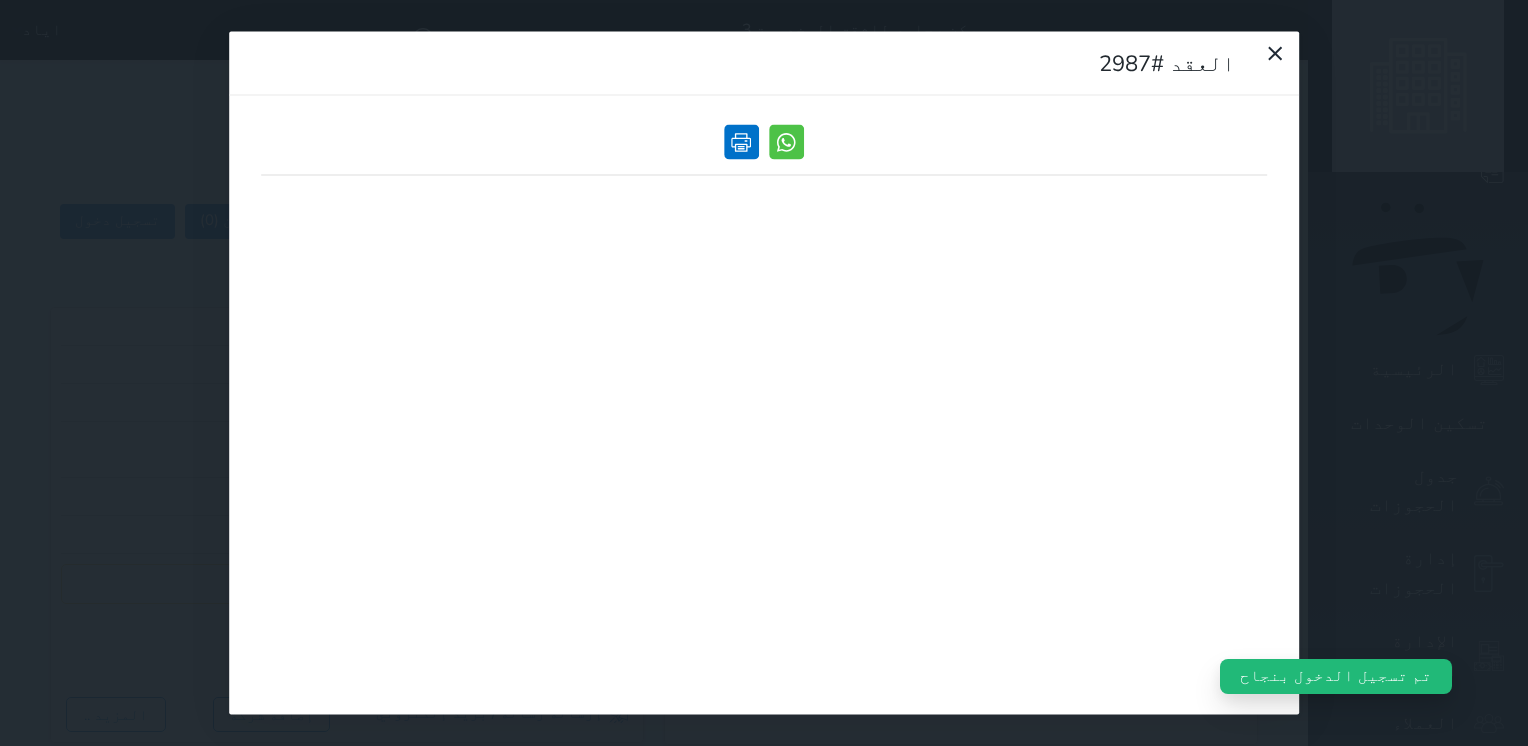 click at bounding box center (741, 142) 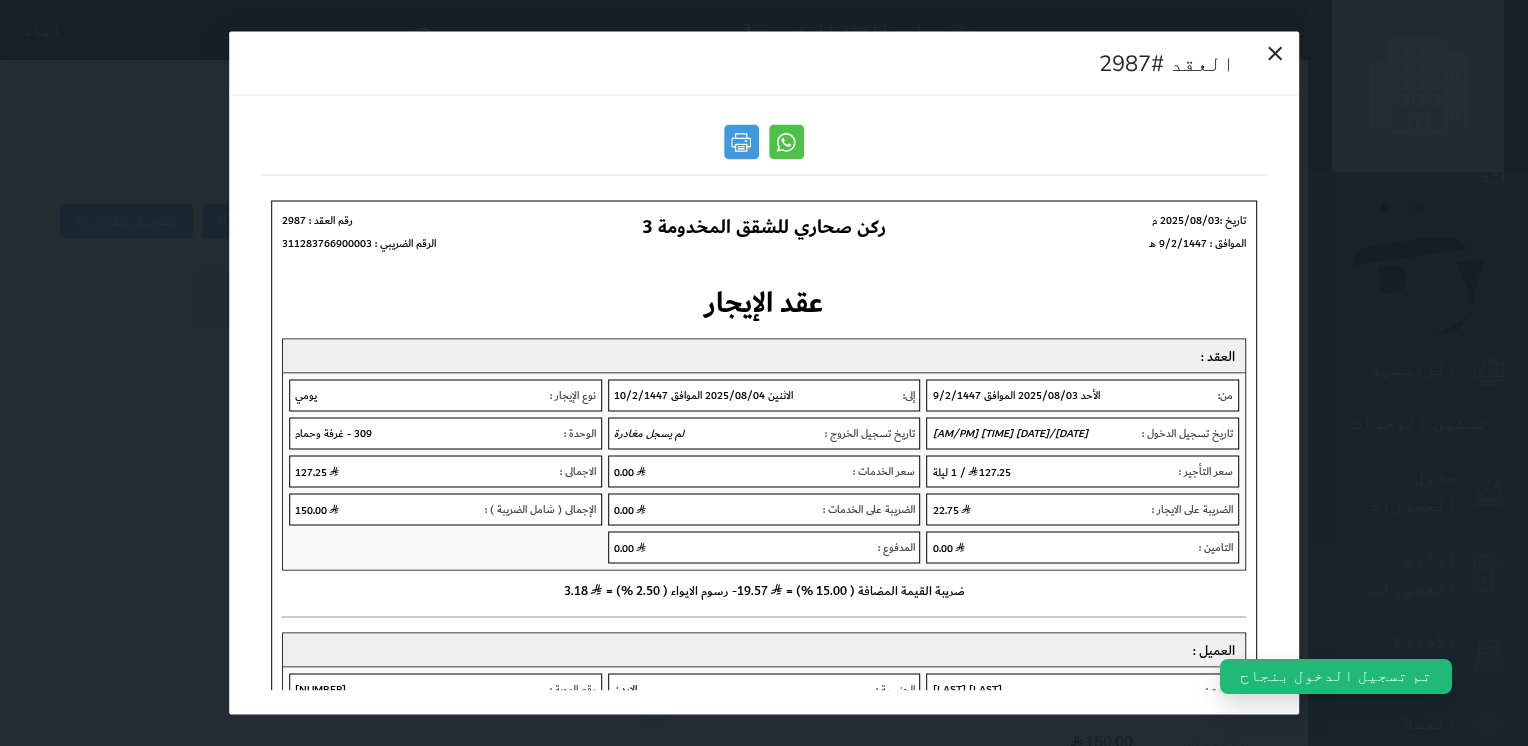 scroll, scrollTop: 0, scrollLeft: 0, axis: both 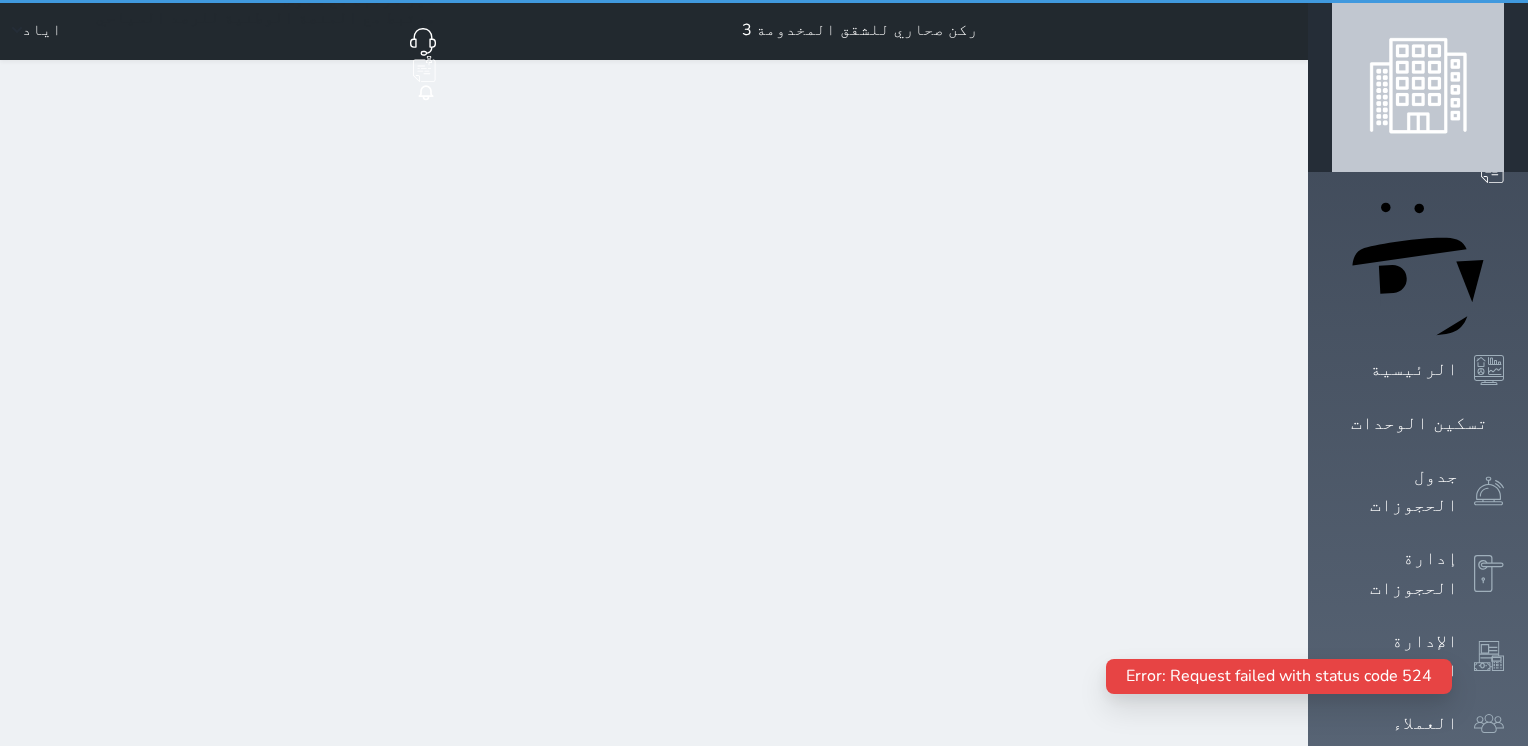 select on "1" 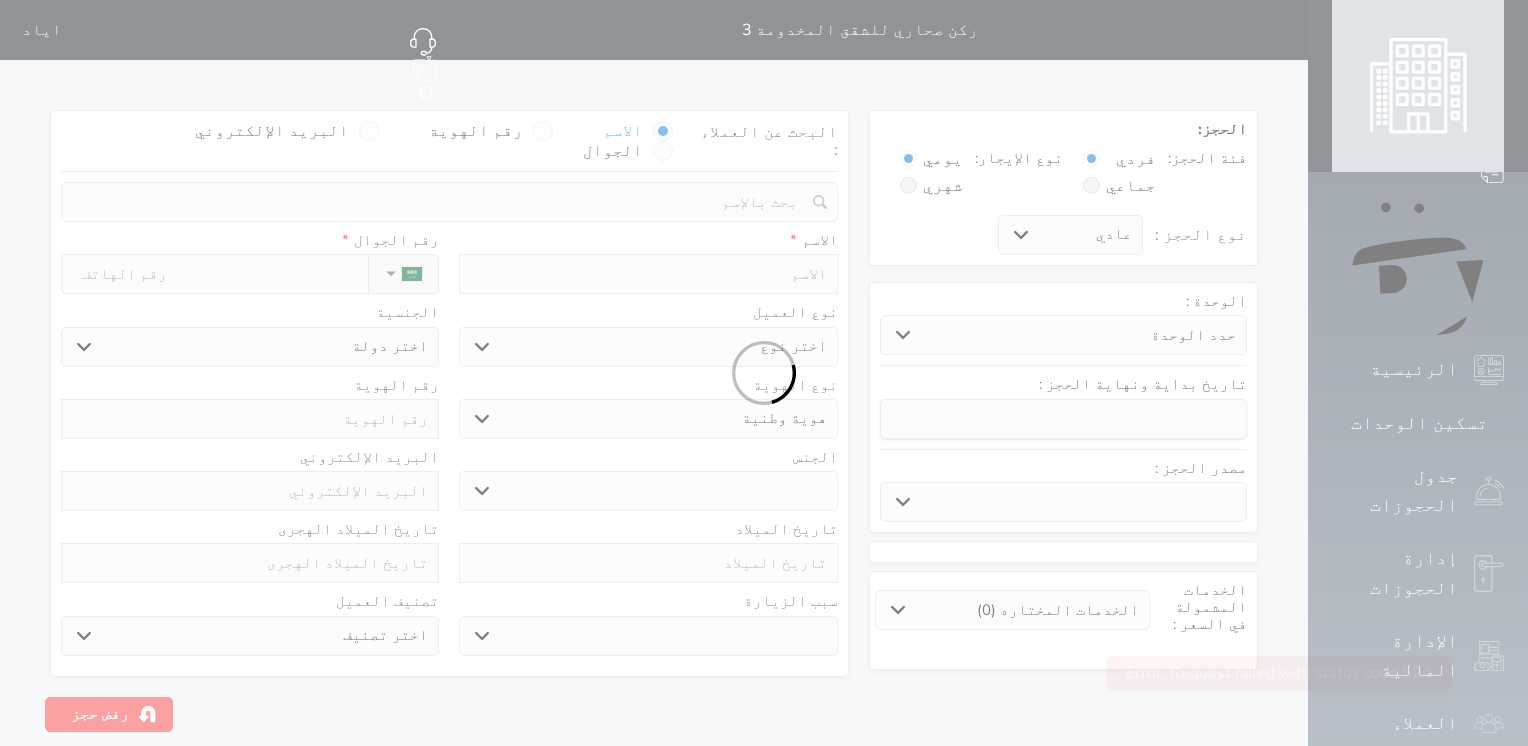 select 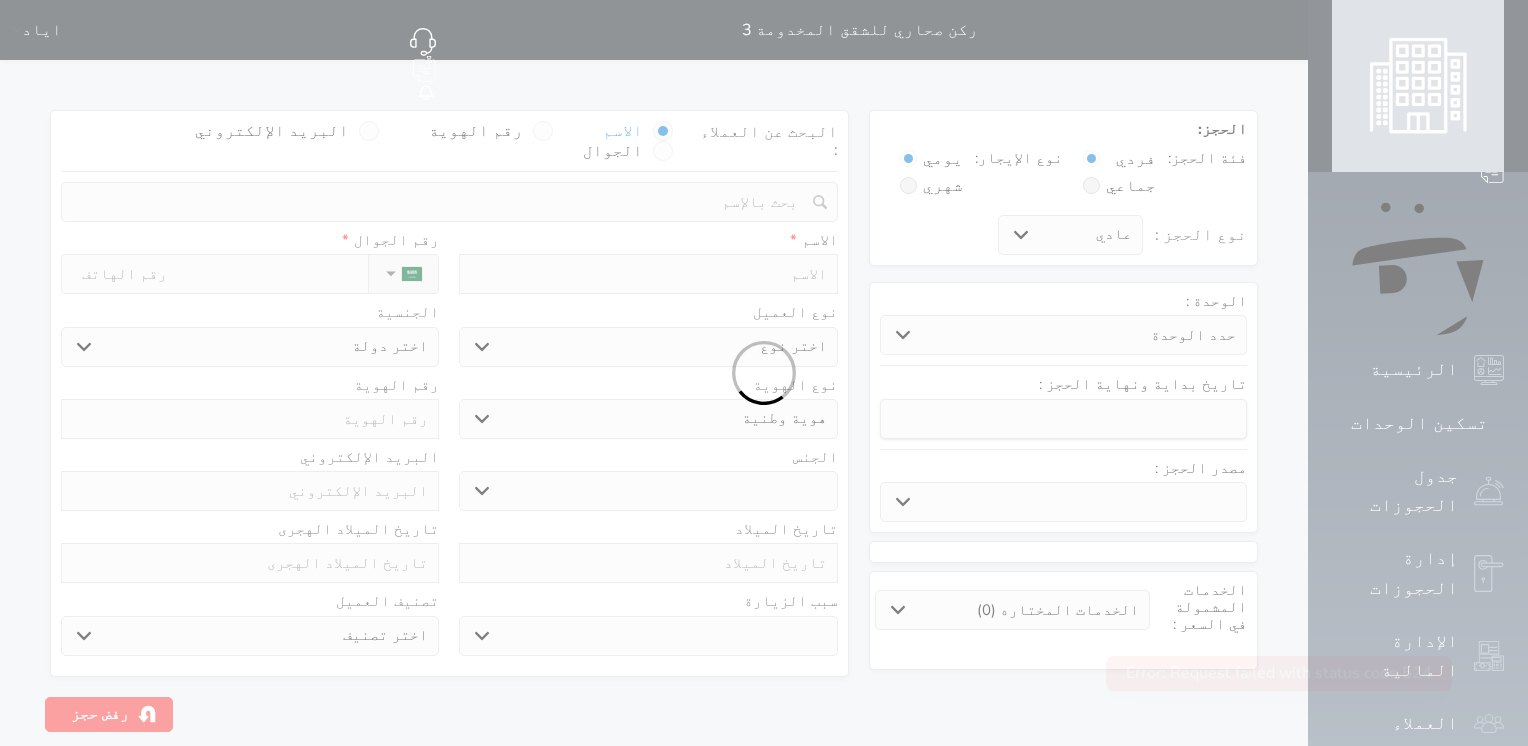 select 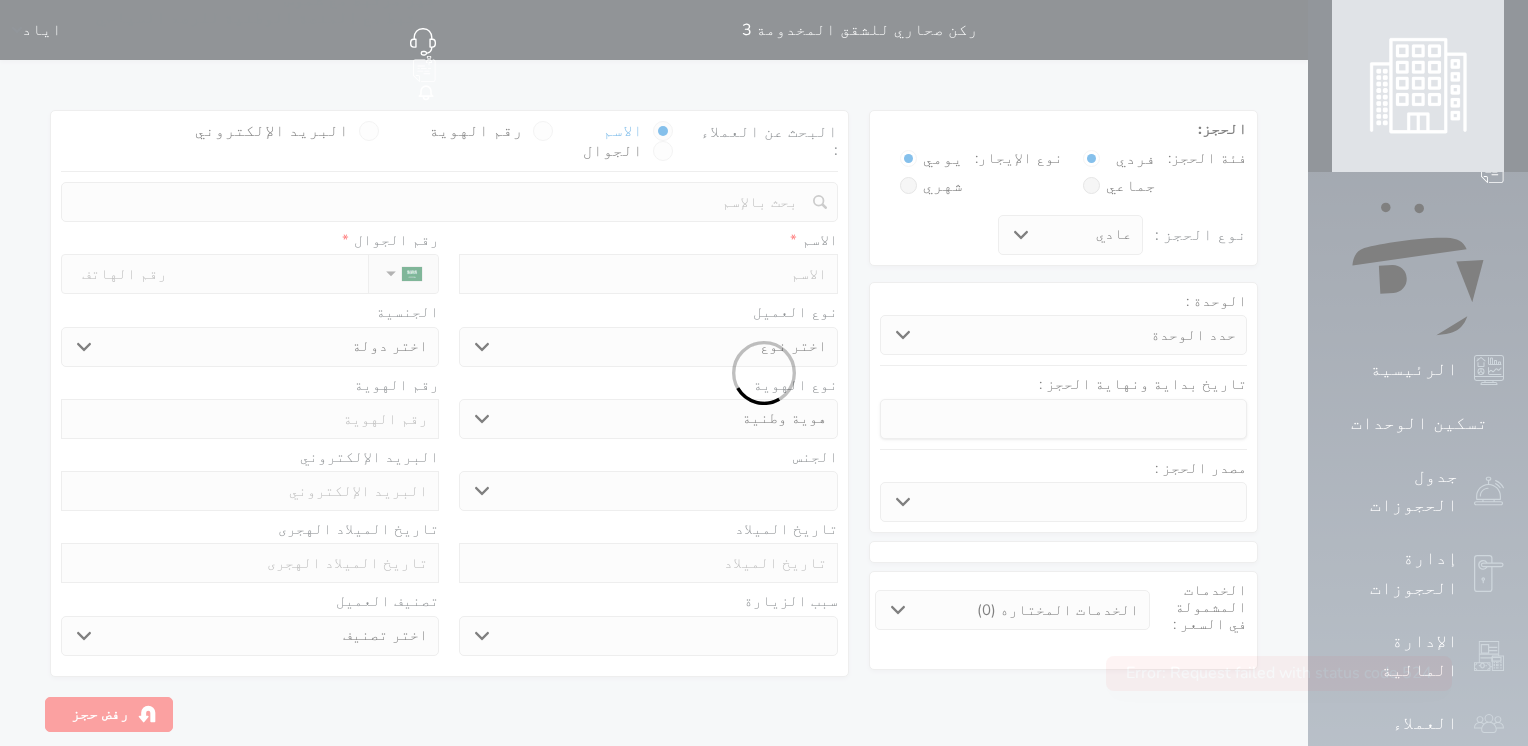 select 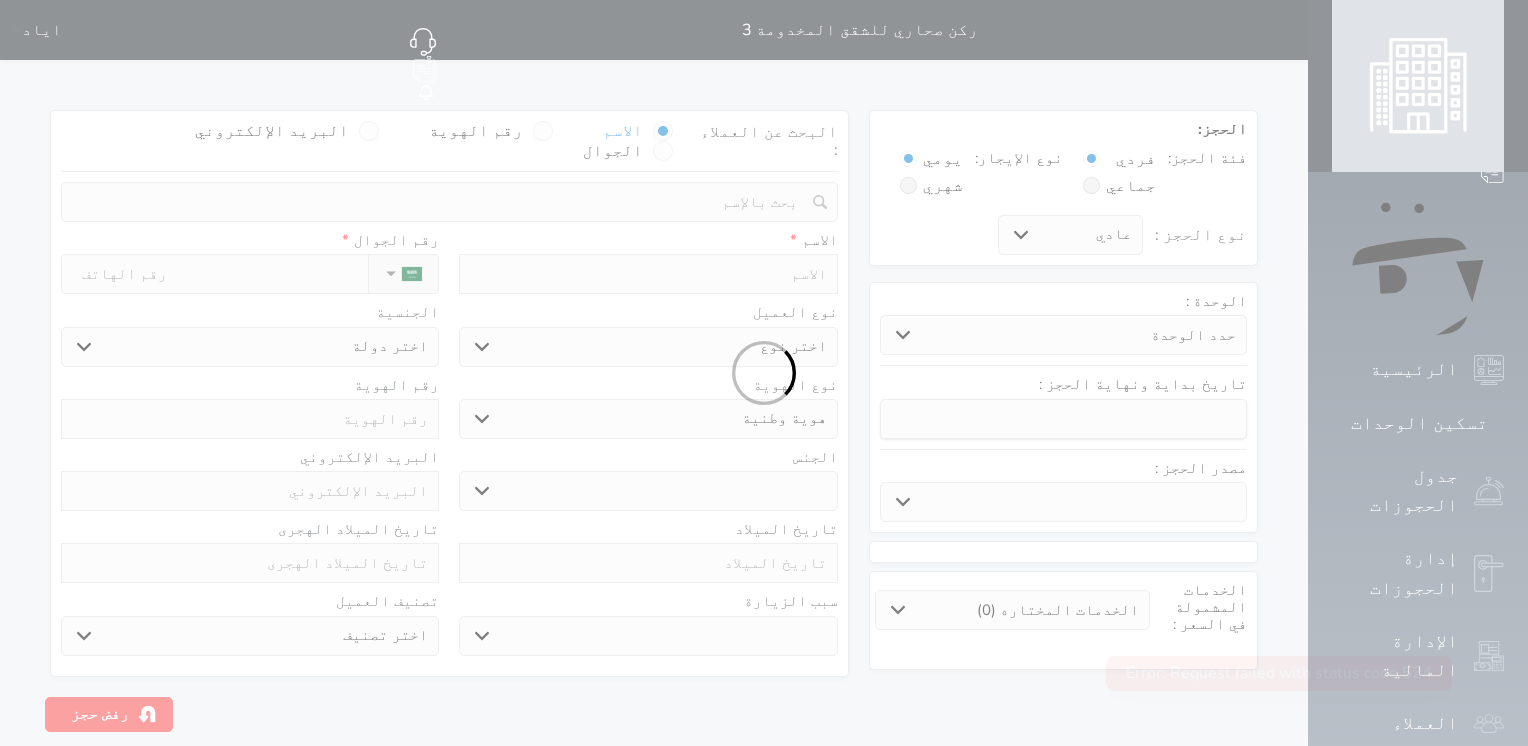 select 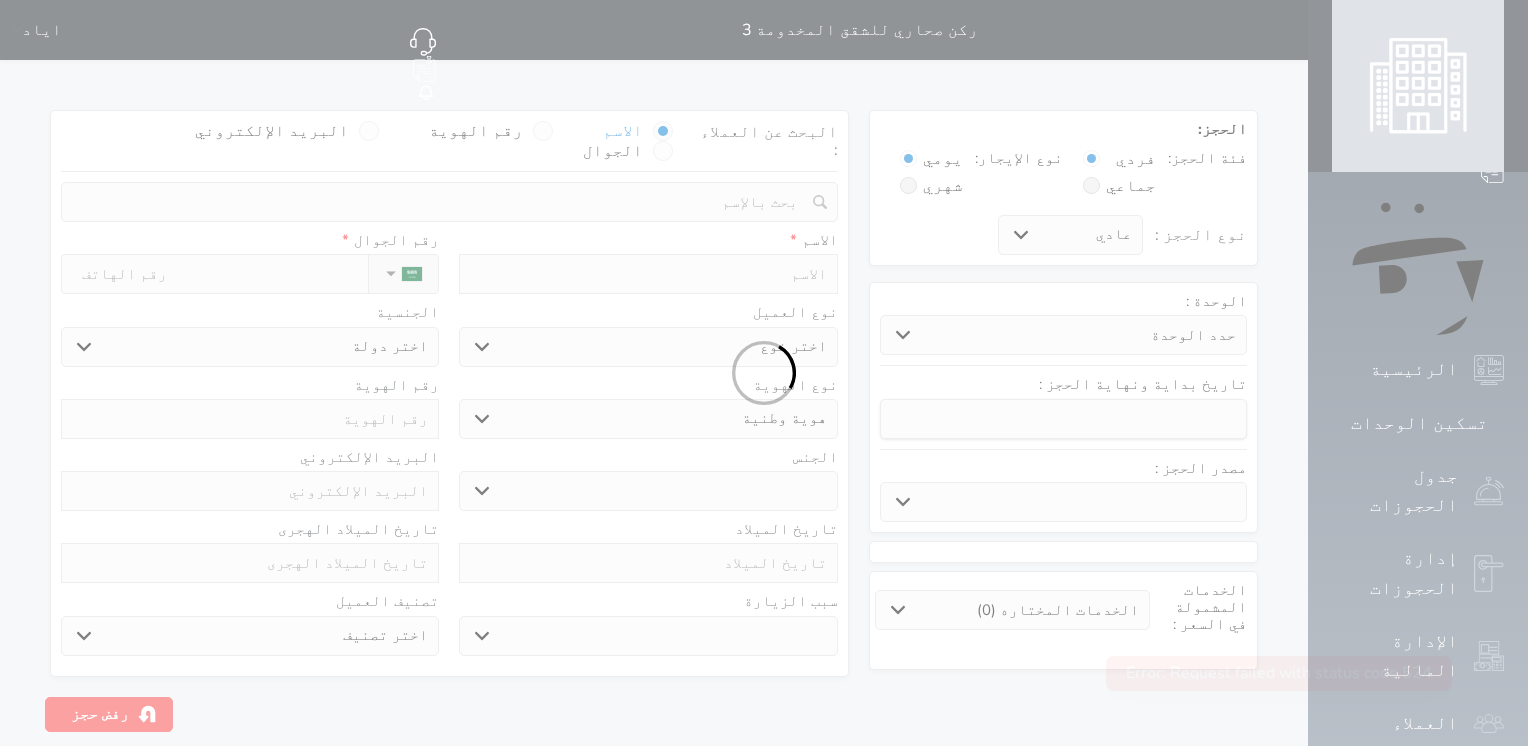 select 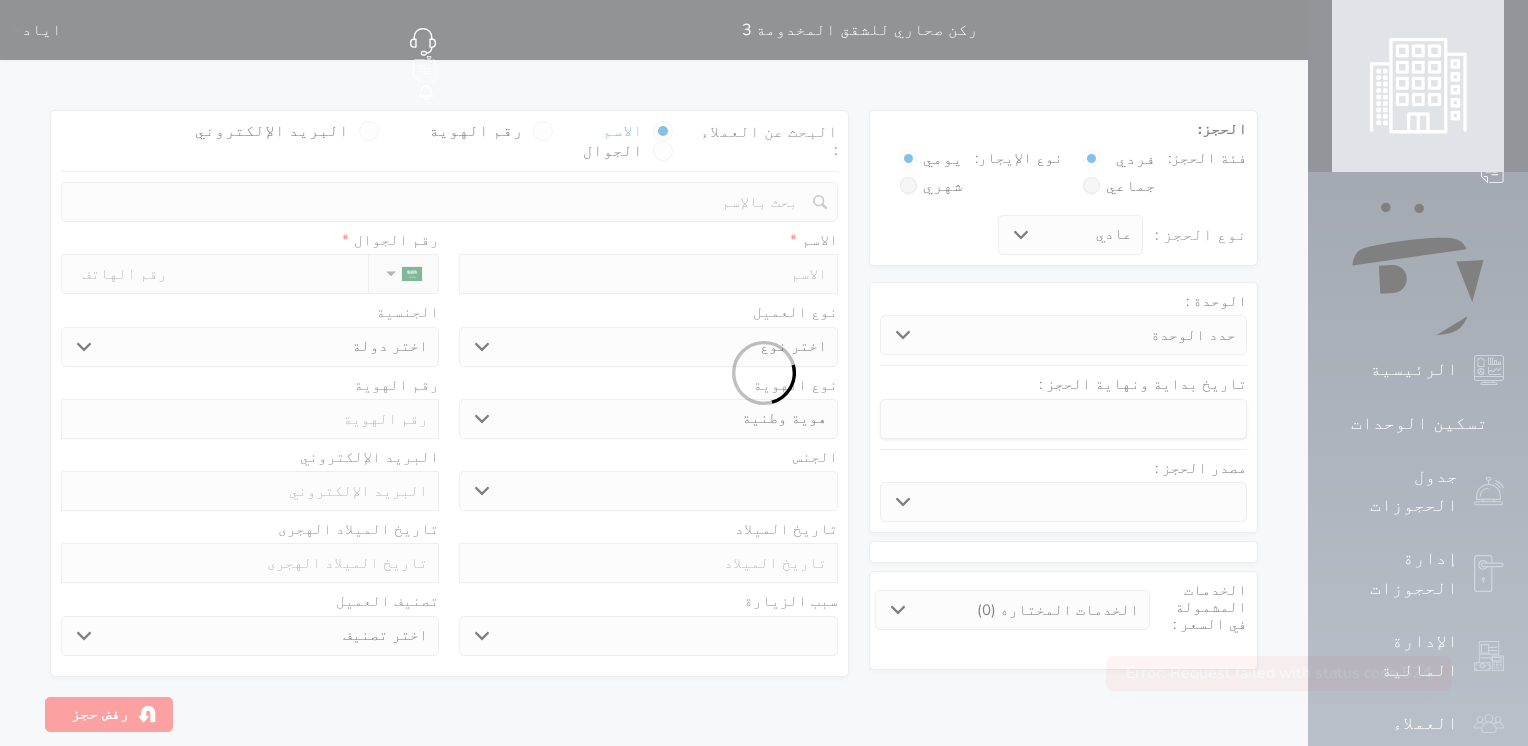 select 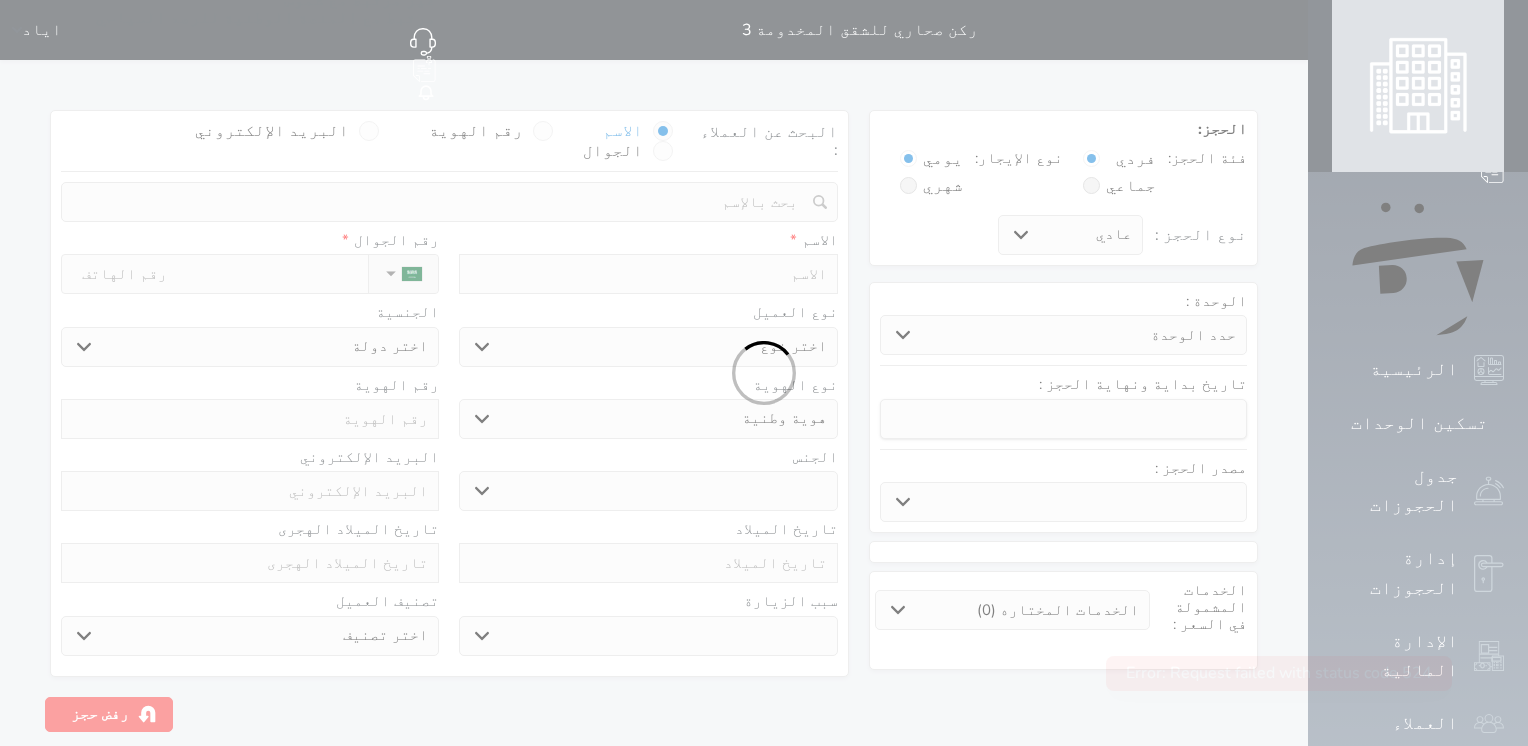 select 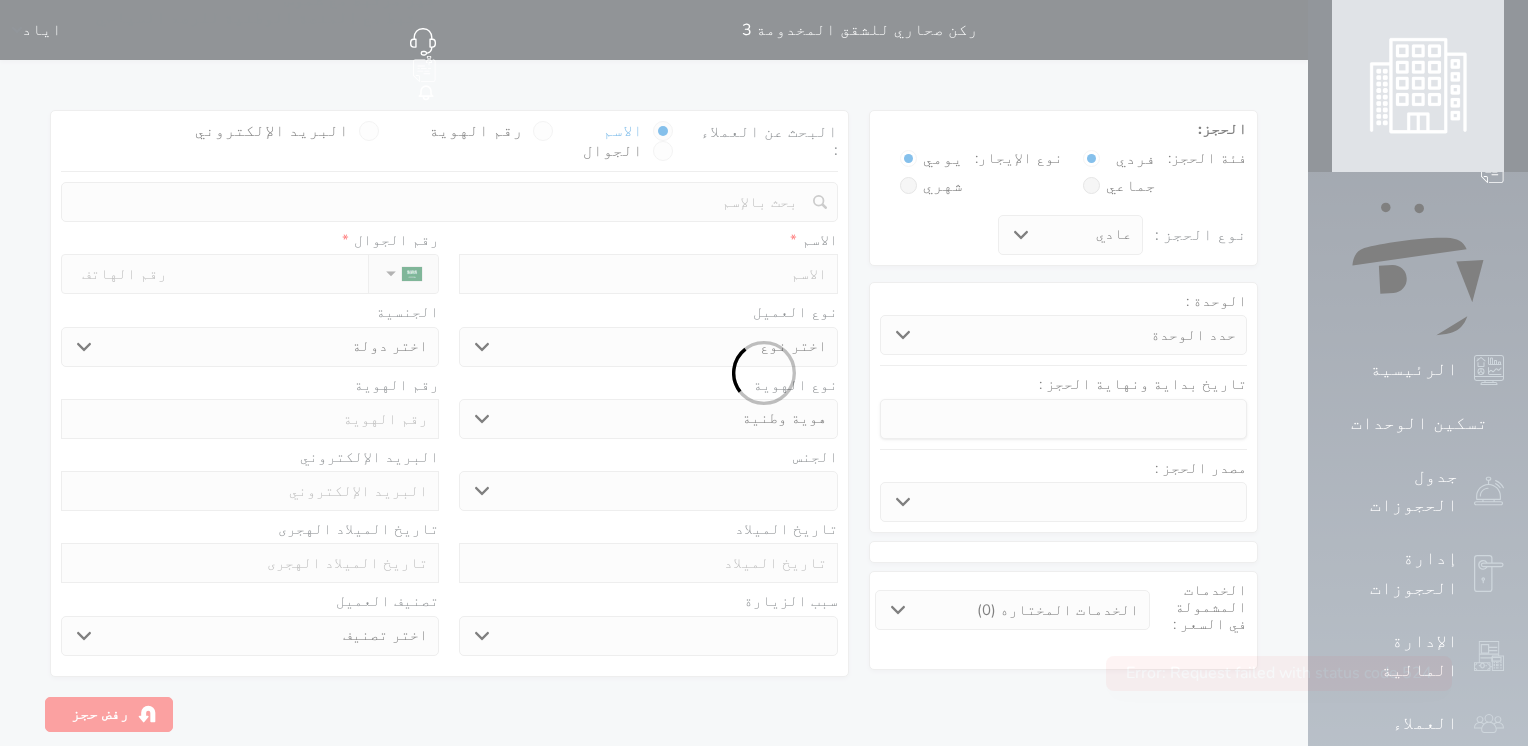 select 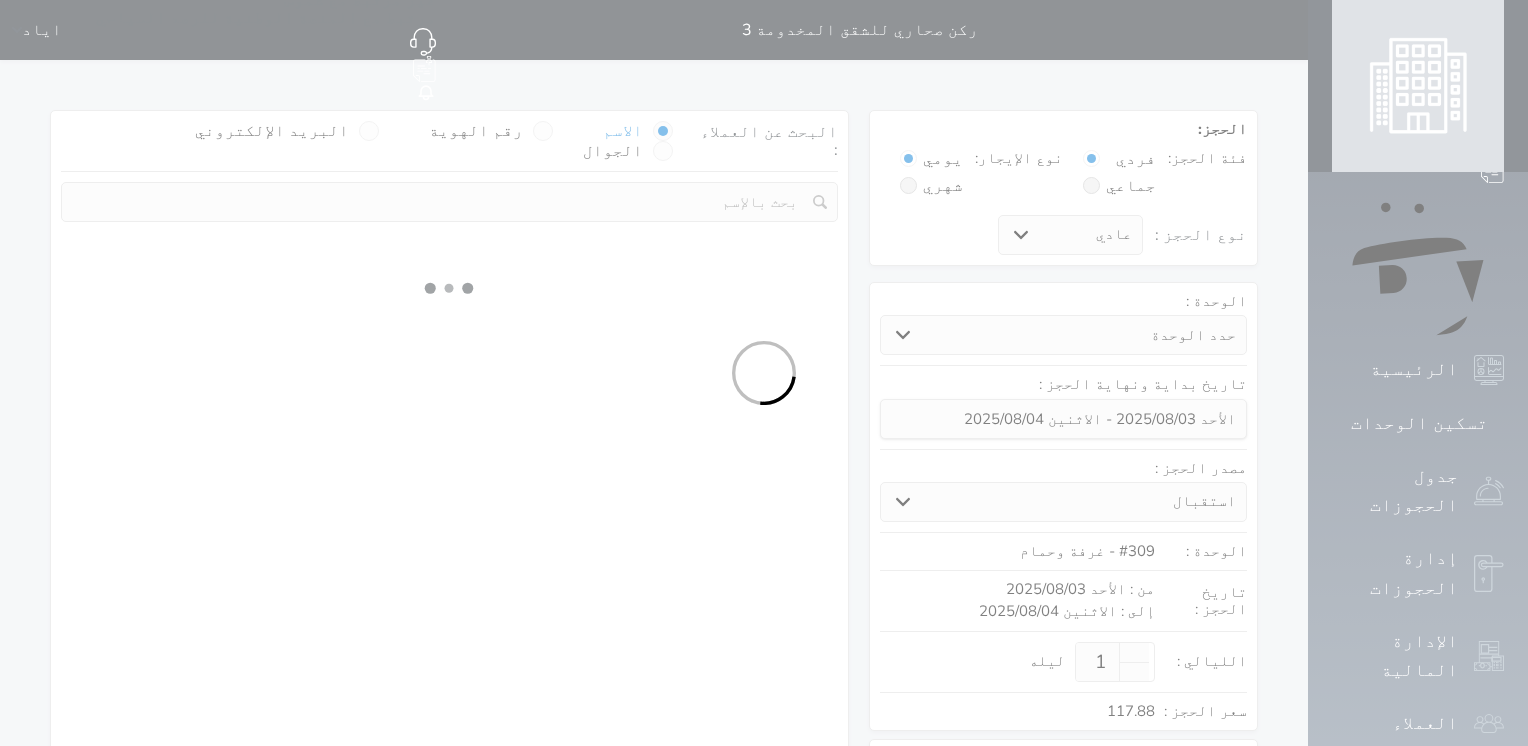 select 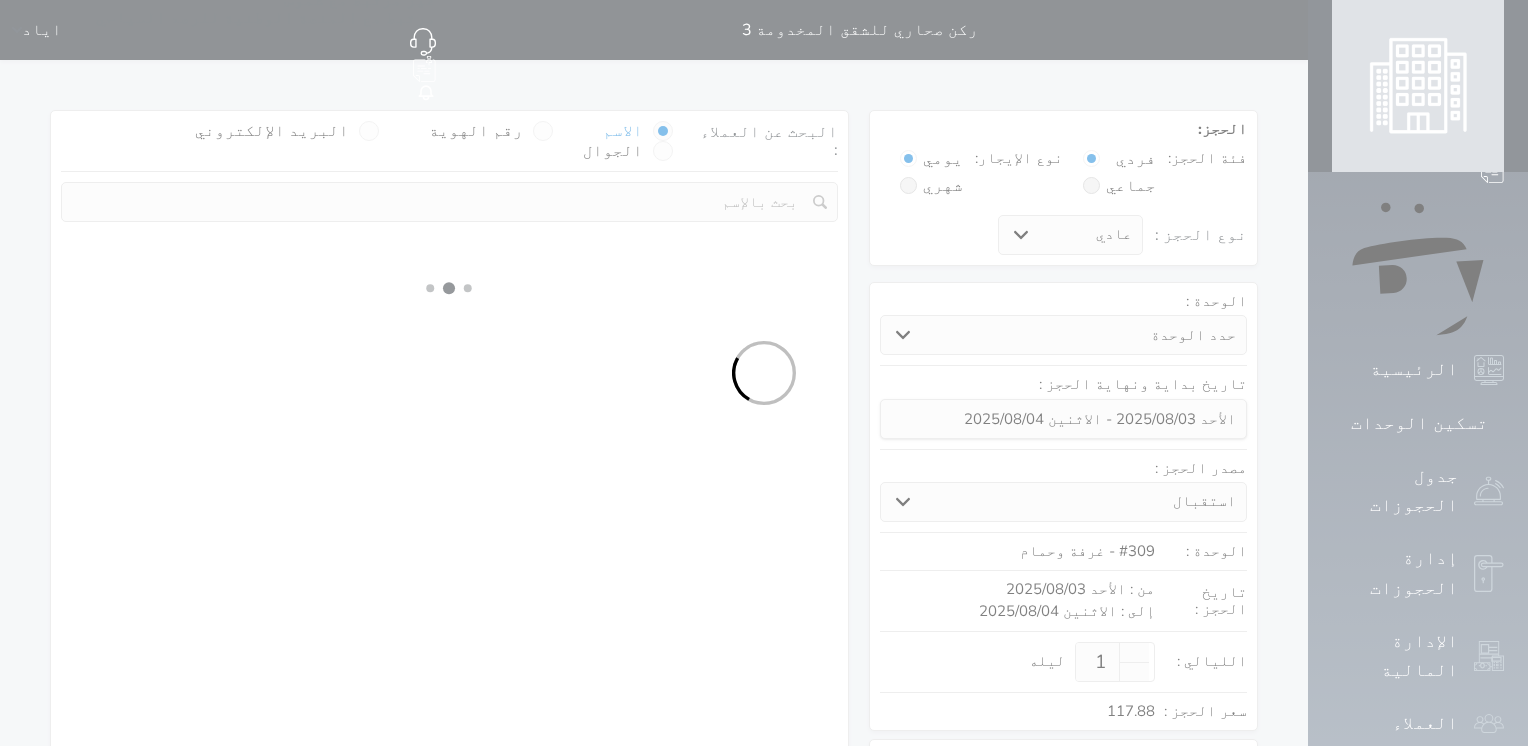select on "1" 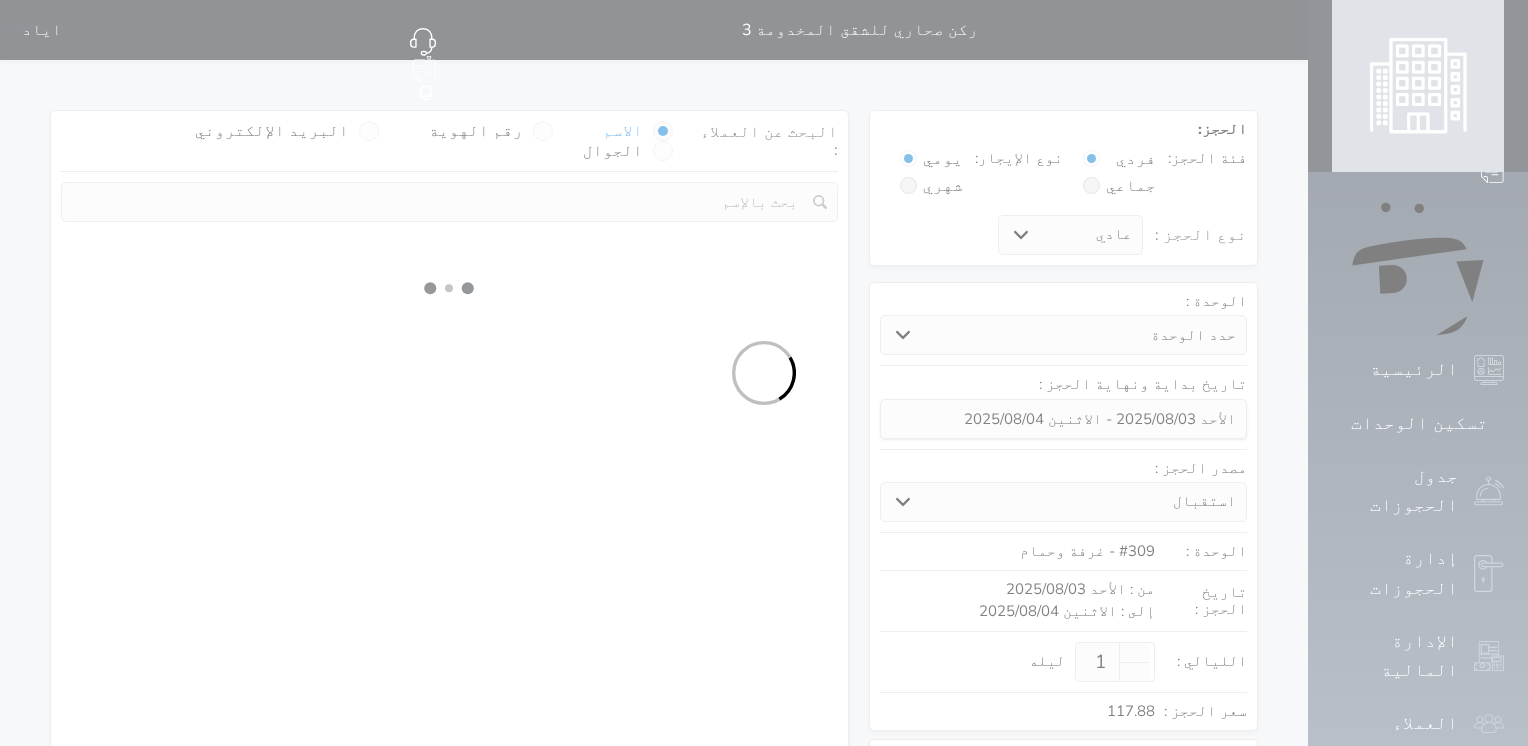 select on "113" 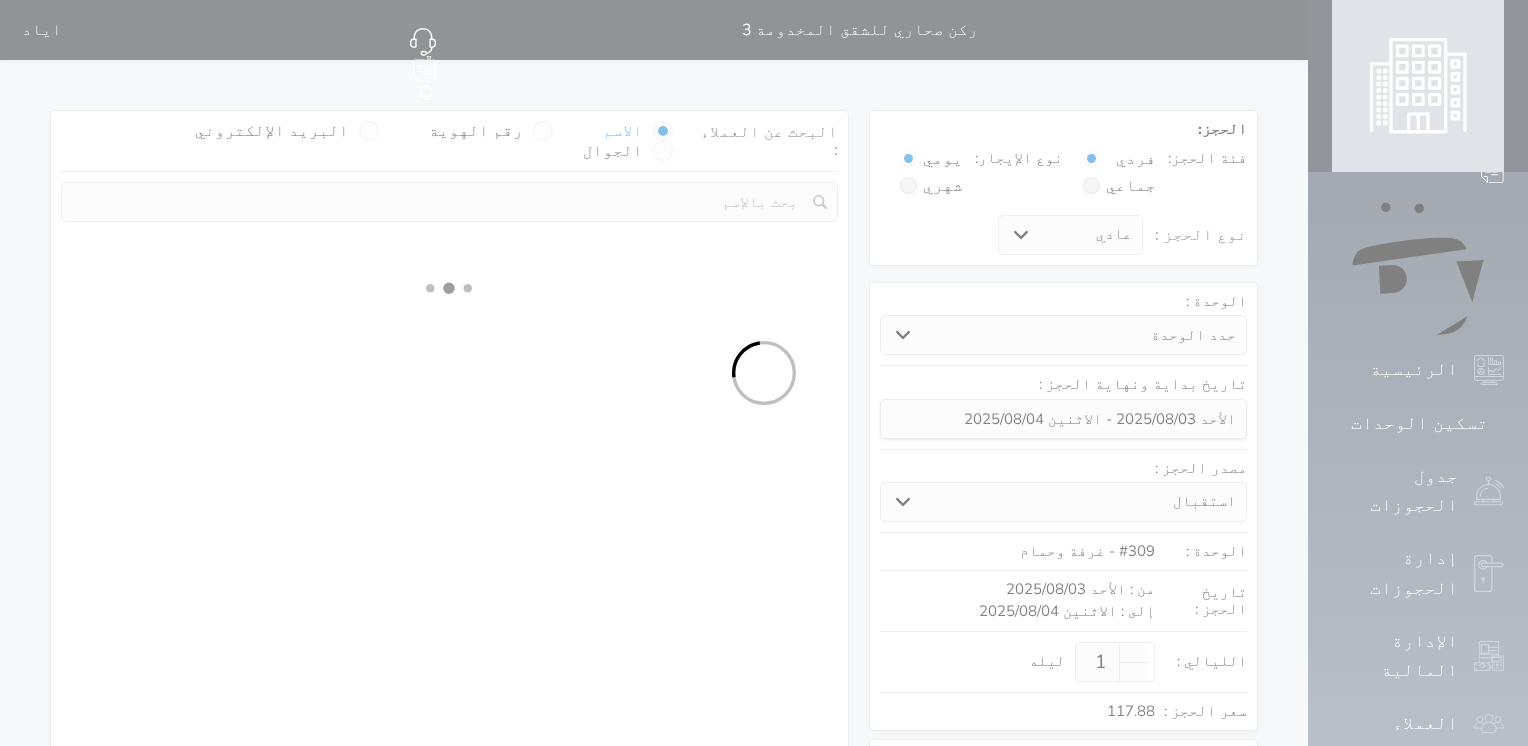 select on "1" 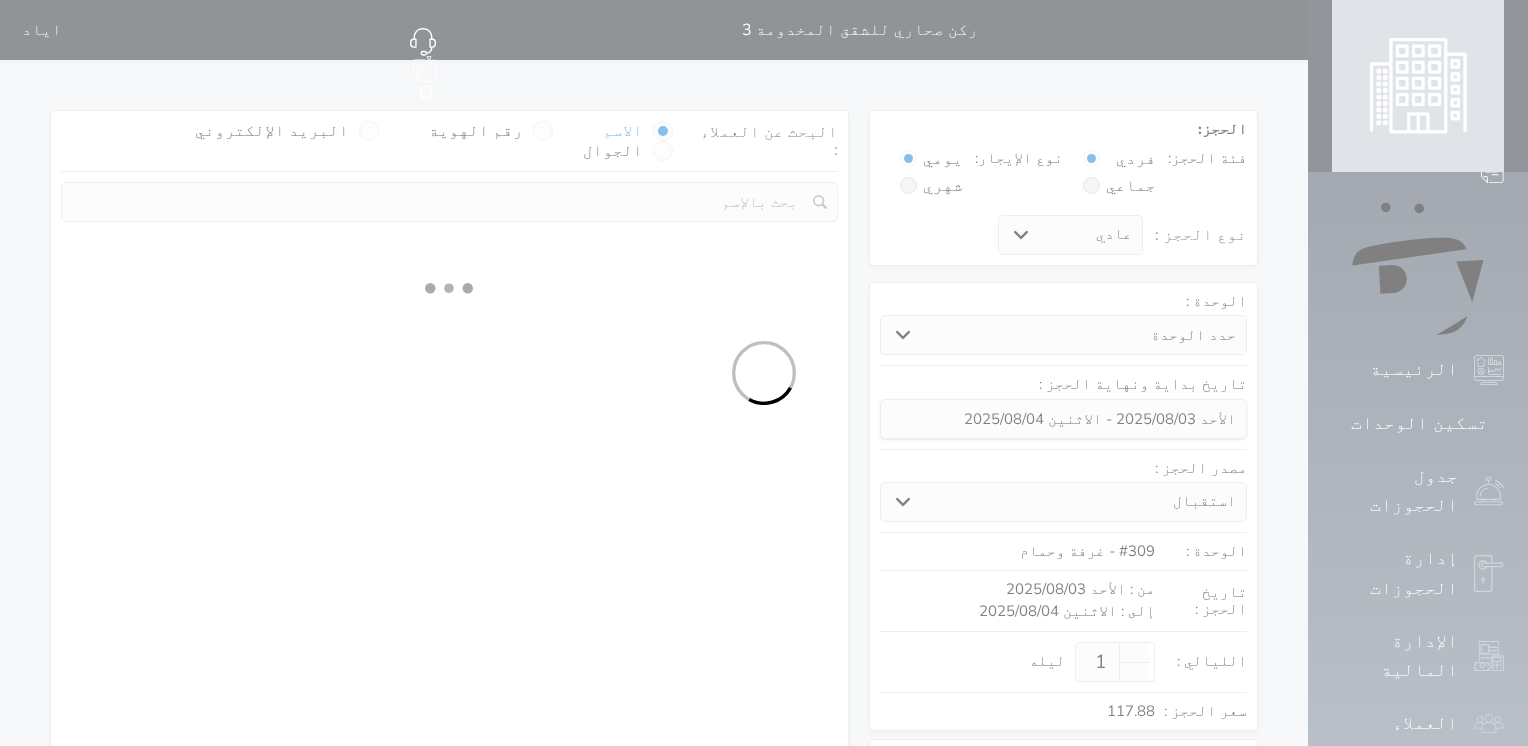 select 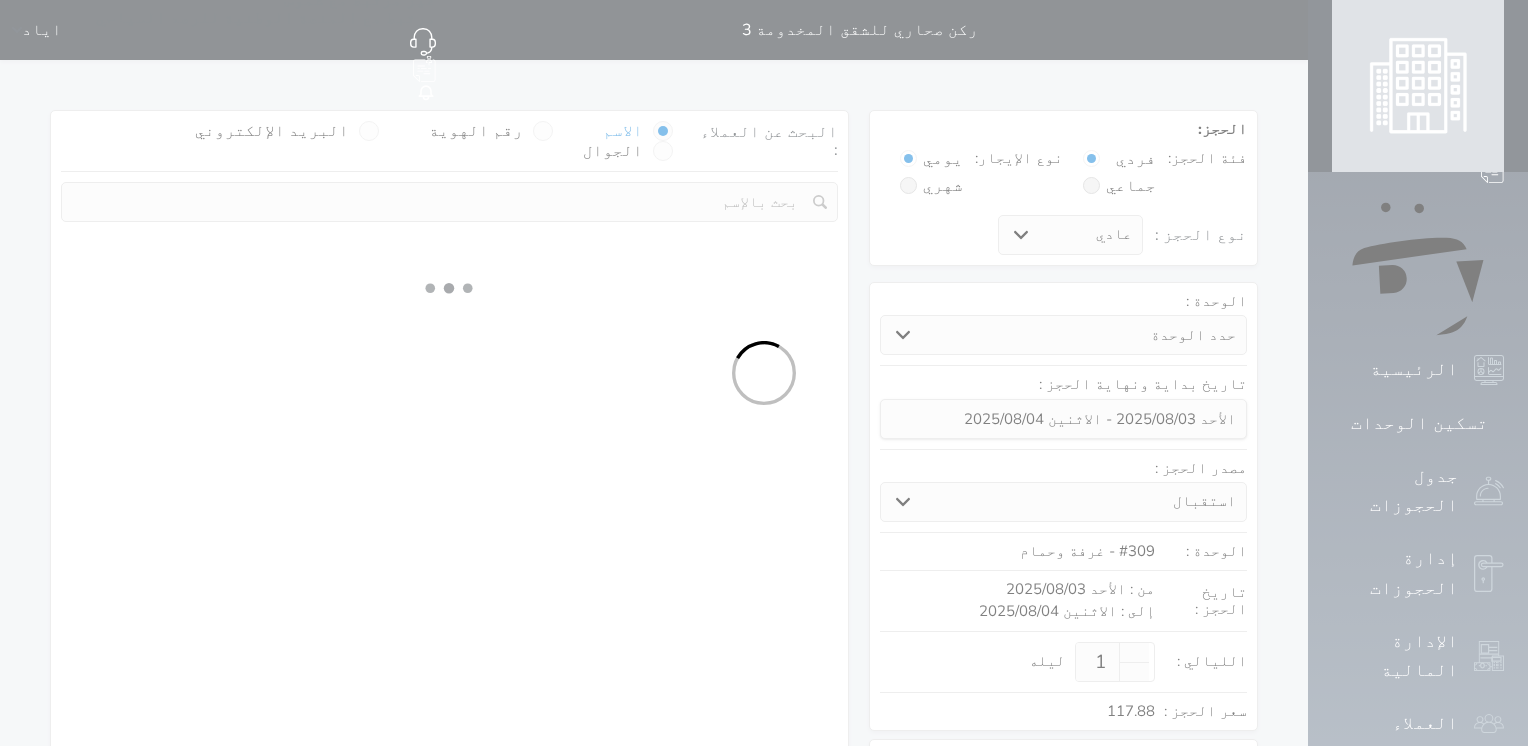 select on "7" 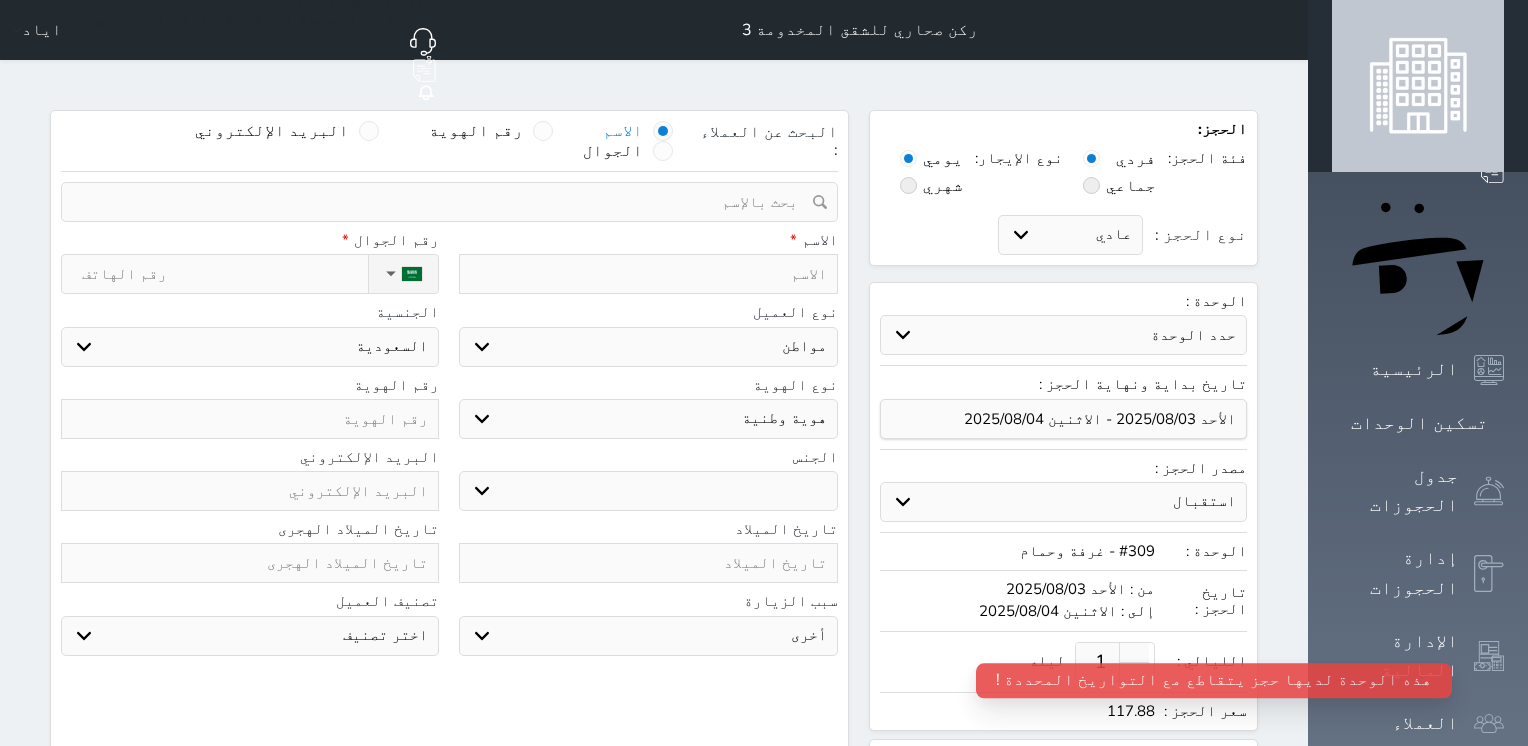 select 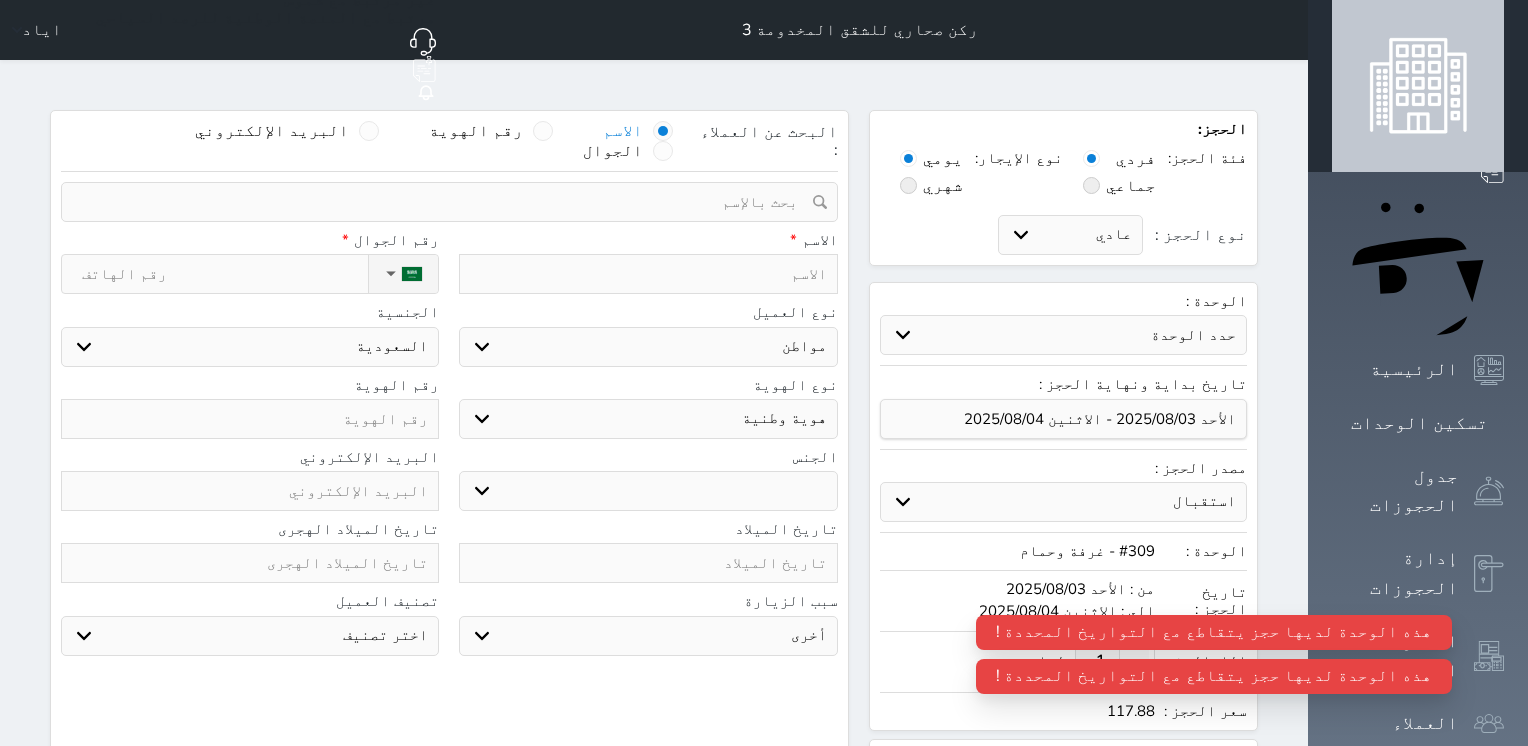 select 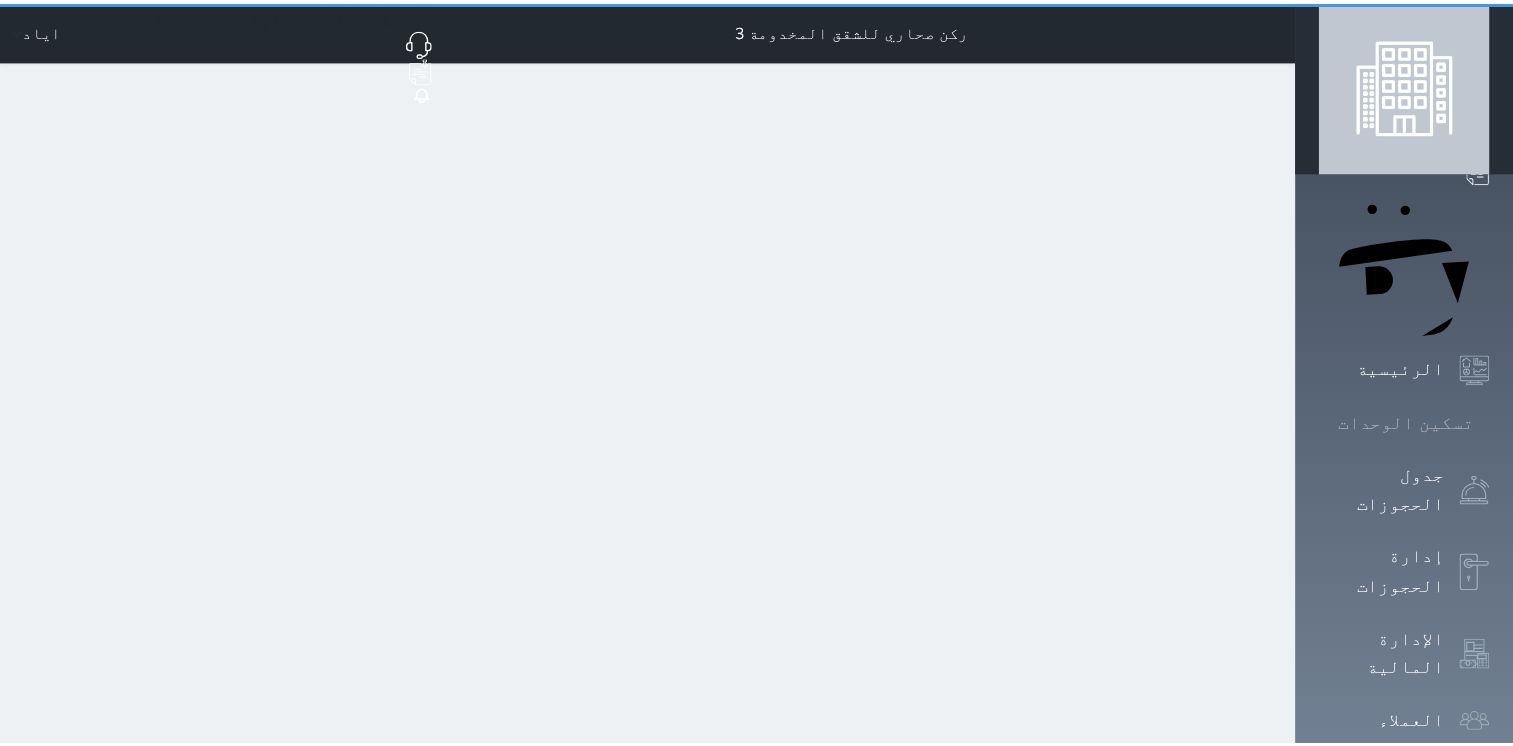 scroll, scrollTop: 0, scrollLeft: 0, axis: both 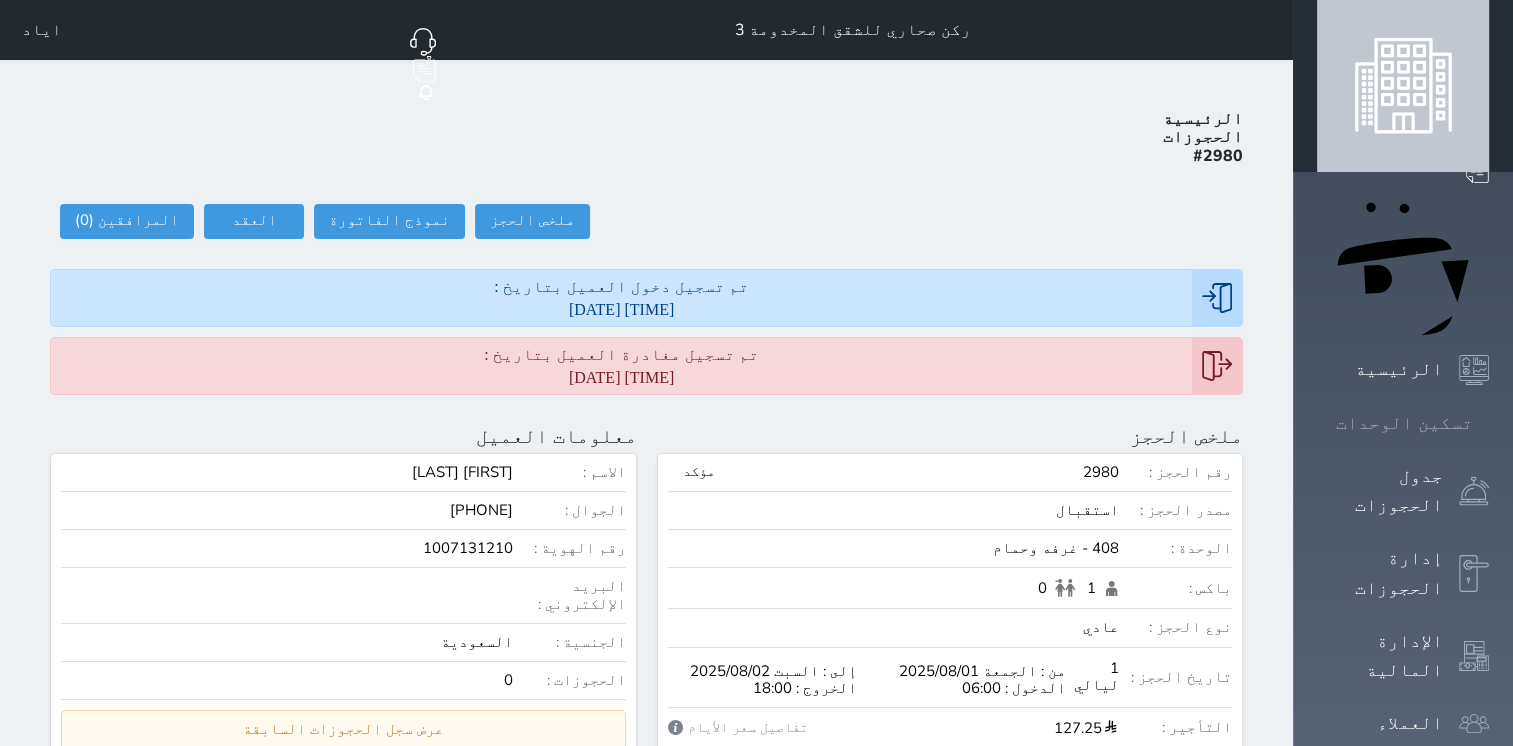 click 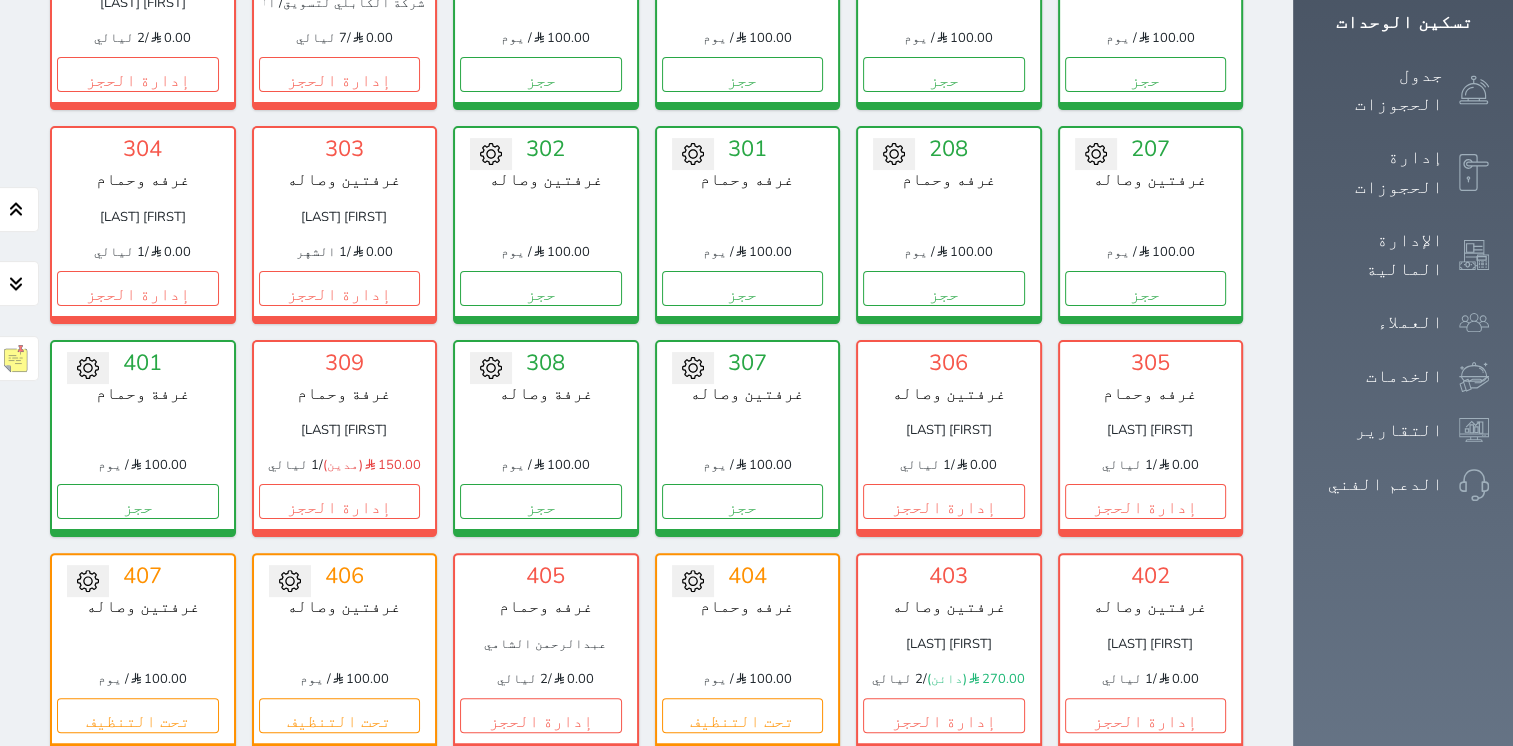 scroll, scrollTop: 478, scrollLeft: 0, axis: vertical 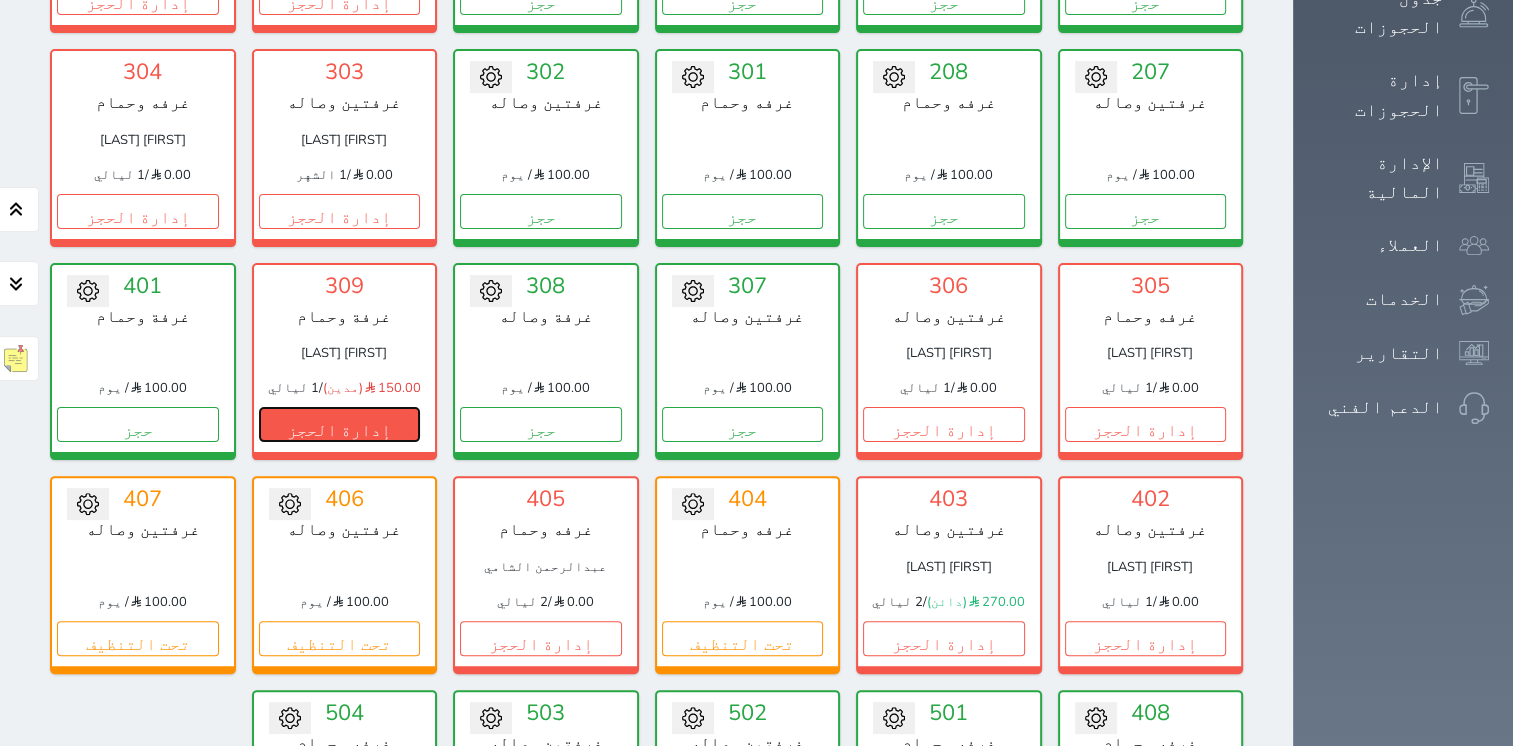 click on "إدارة الحجز" at bounding box center [340, 424] 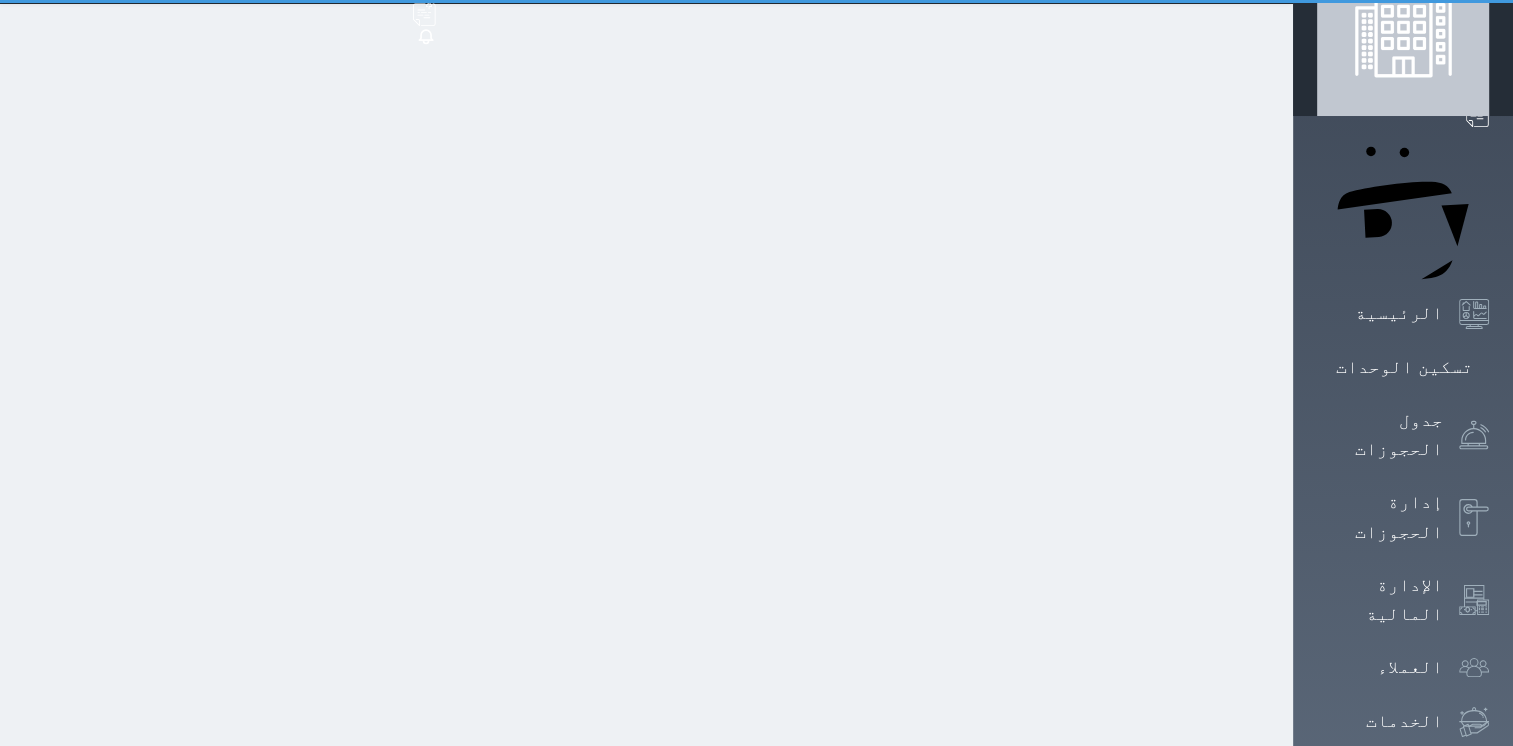 scroll, scrollTop: 0, scrollLeft: 0, axis: both 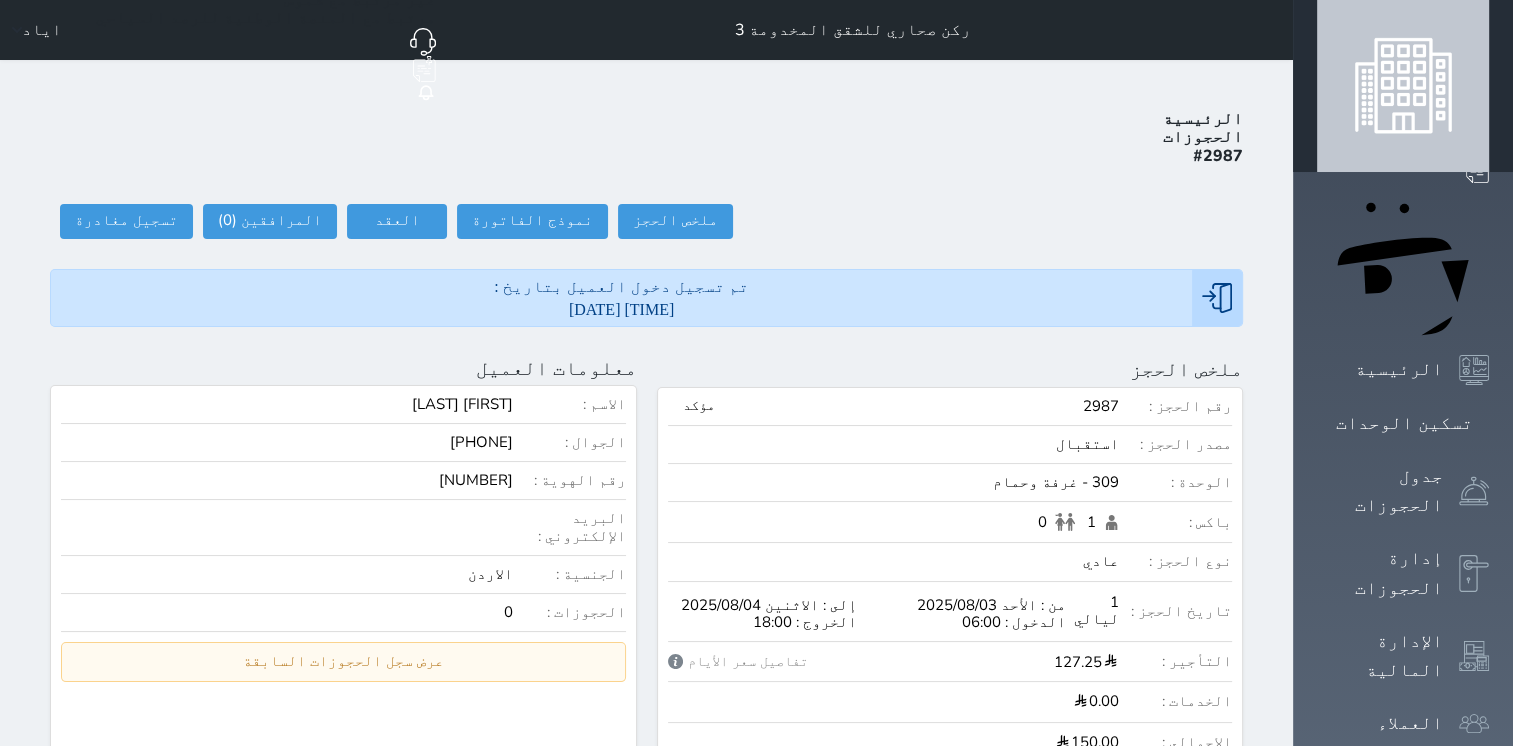 select 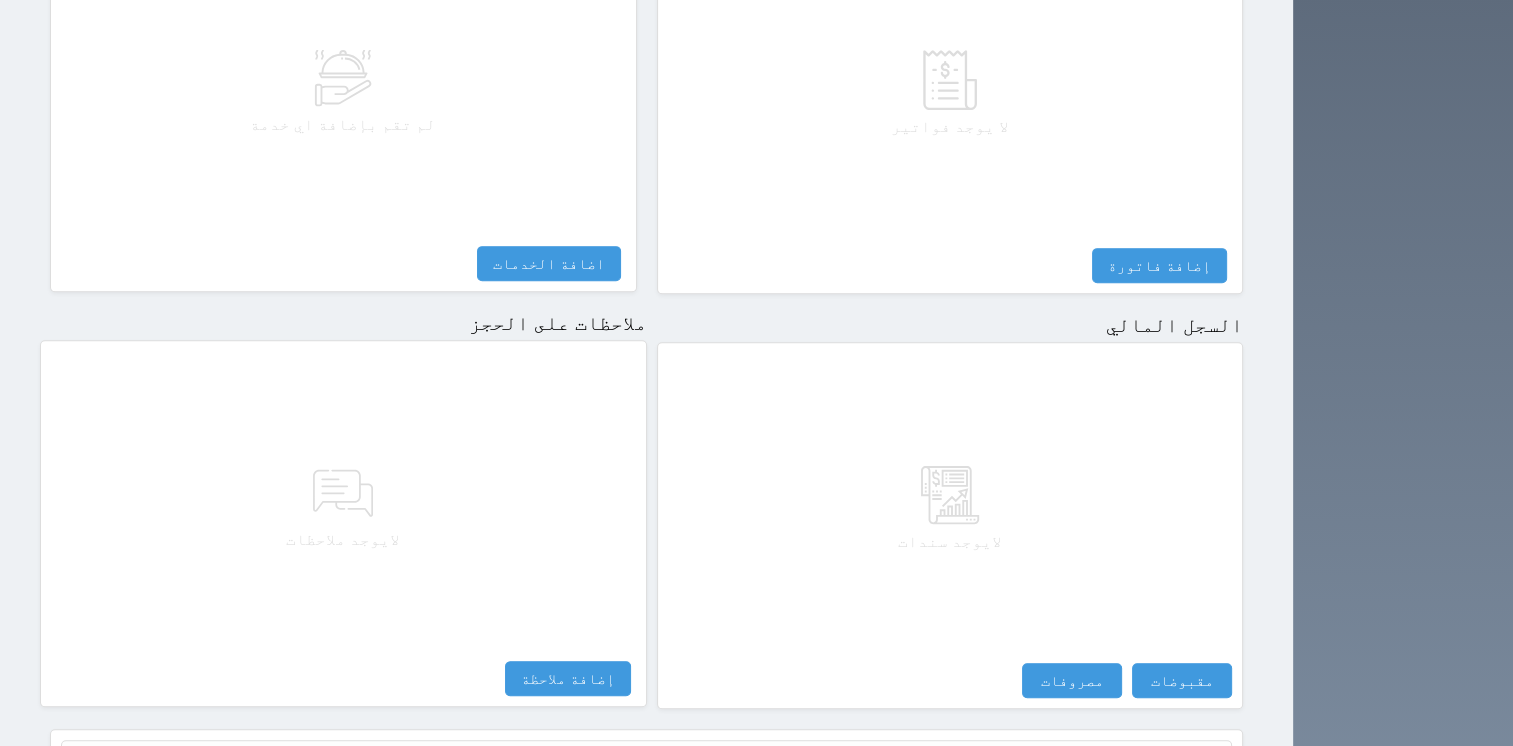 scroll, scrollTop: 976, scrollLeft: 0, axis: vertical 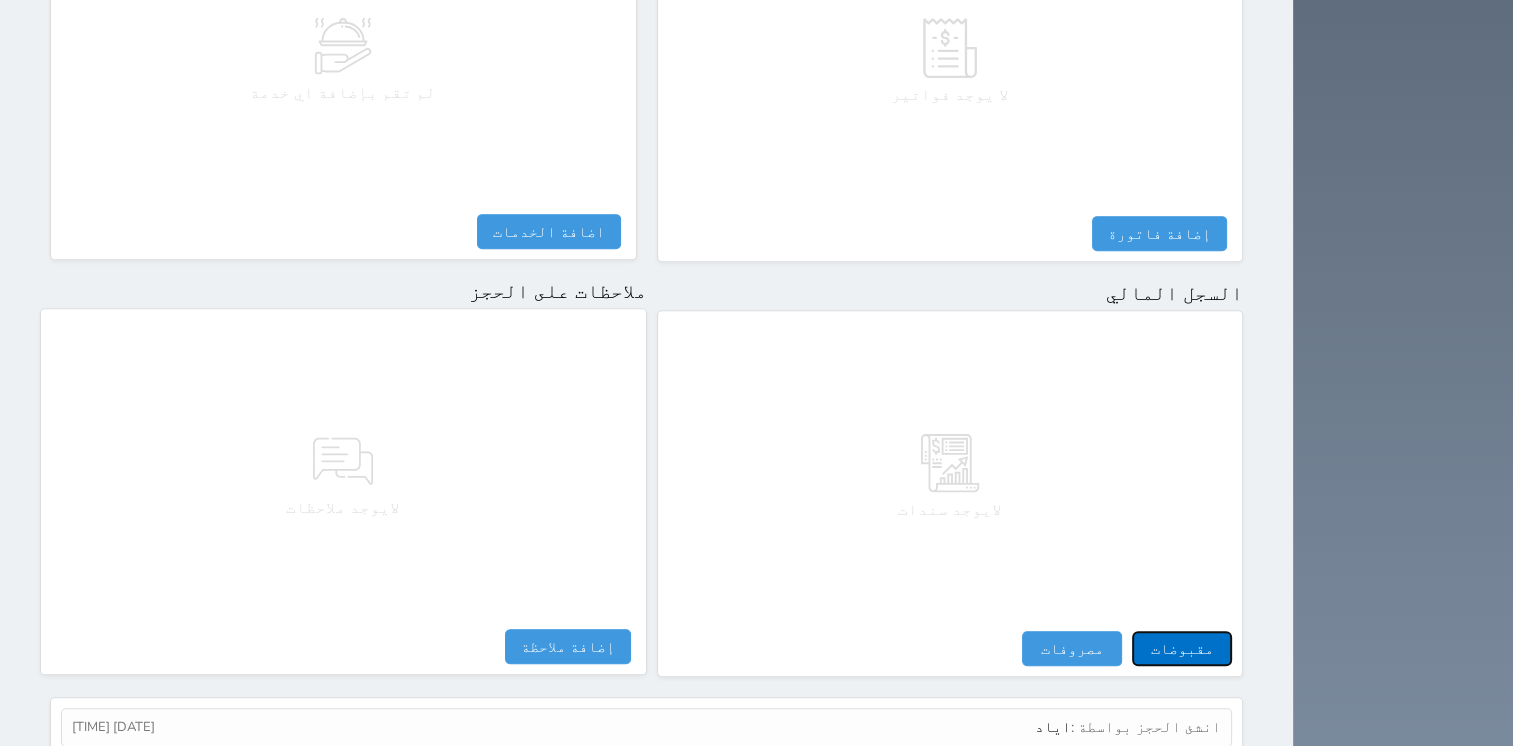 click on "مقبوضات" at bounding box center [1182, 648] 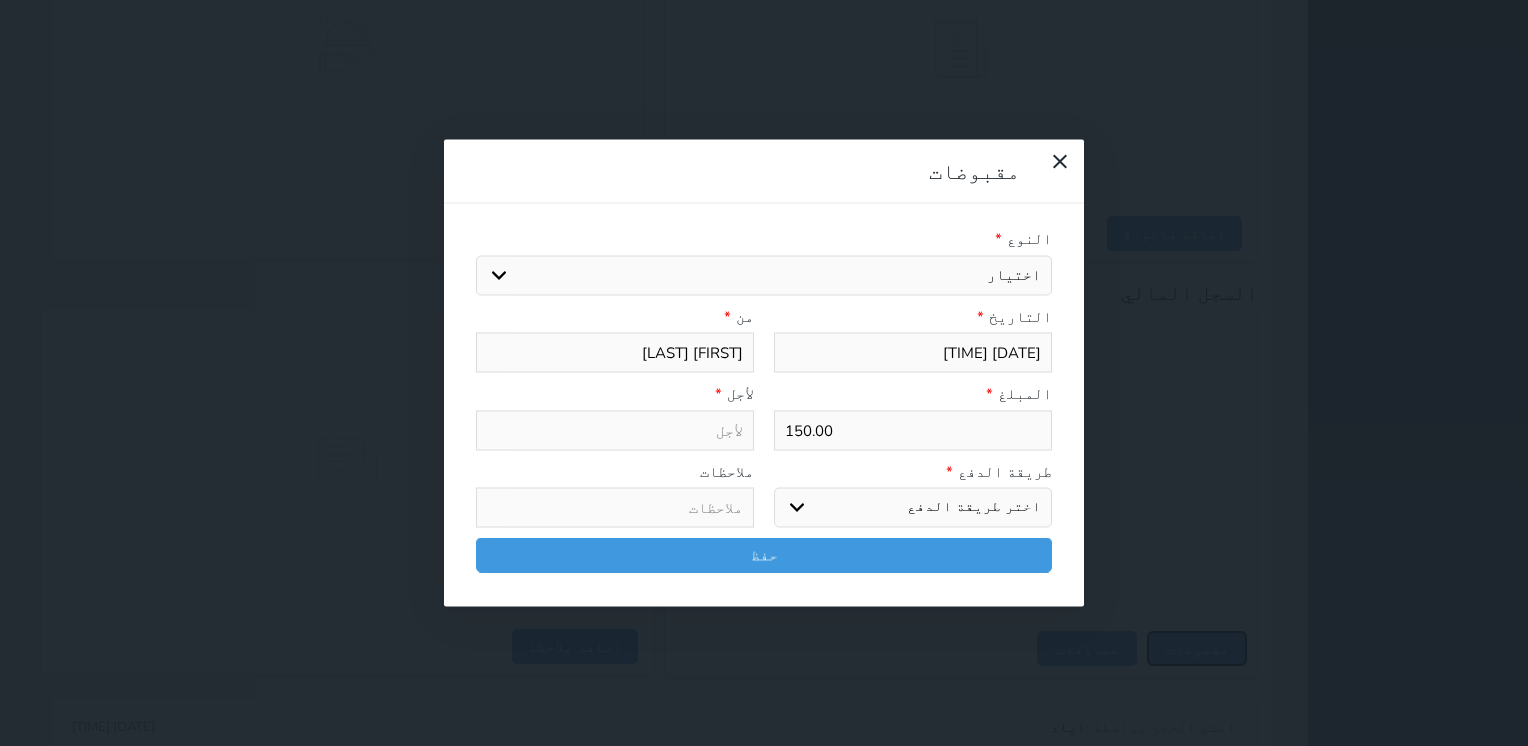 select 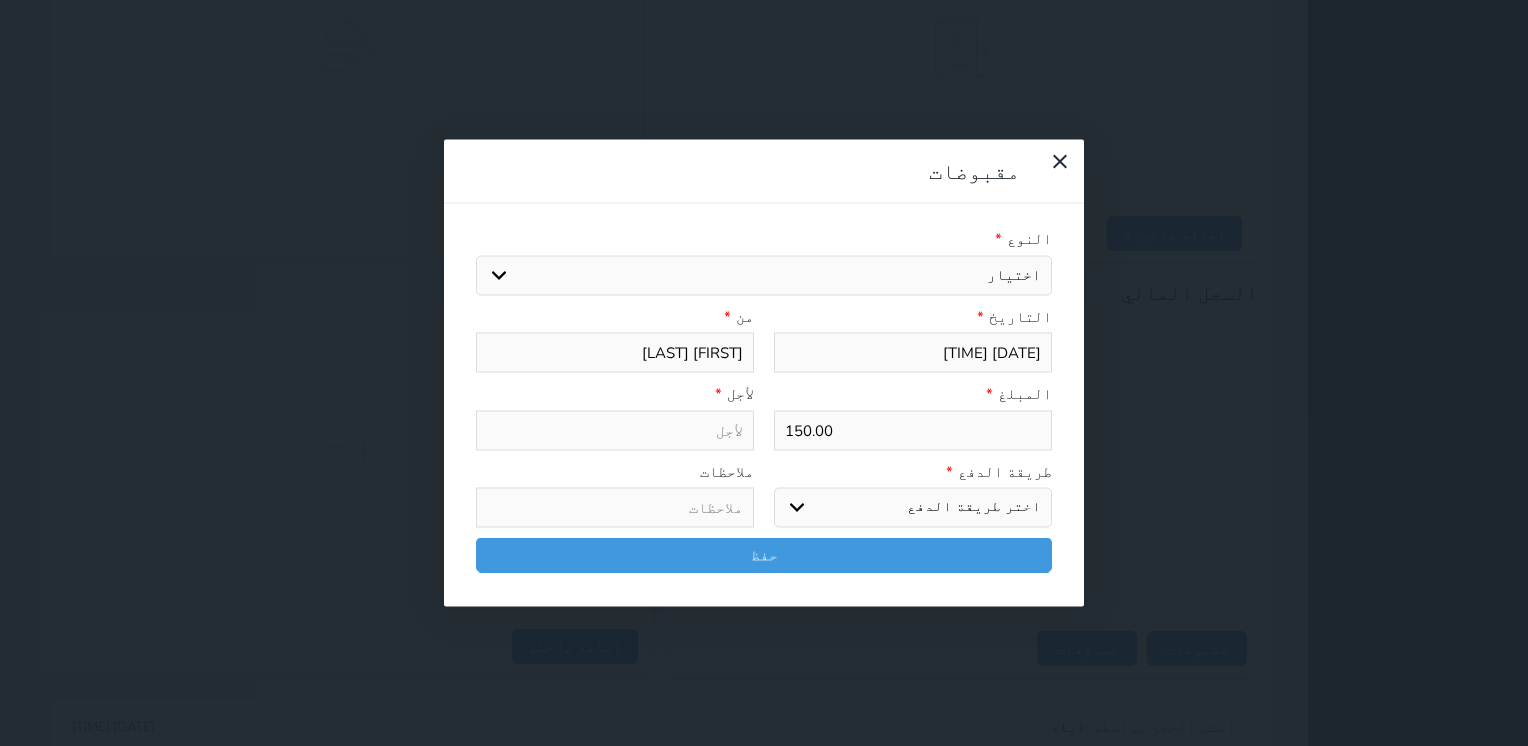 click on "اختيار   مقبوضات عامة قيمة إيجار فواتير تامين عربون لا ينطبق آخر مغسلة واي فاي - الإنترنت مواقف السيارات طعام الأغذية والمشروبات مشروبات المشروبات الباردة المشروبات الساخنة الإفطار غداء عشاء مخبز و كعك حمام سباحة الصالة الرياضية سبا و خدمات الجمال اختيار وإسقاط (خدمات النقل) ميني بار كابل - تلفزيون سرير إضافي تصفيف الشعر التسوق خدمات الجولات السياحية المنظمة خدمات الدليل السياحي" at bounding box center (764, 275) 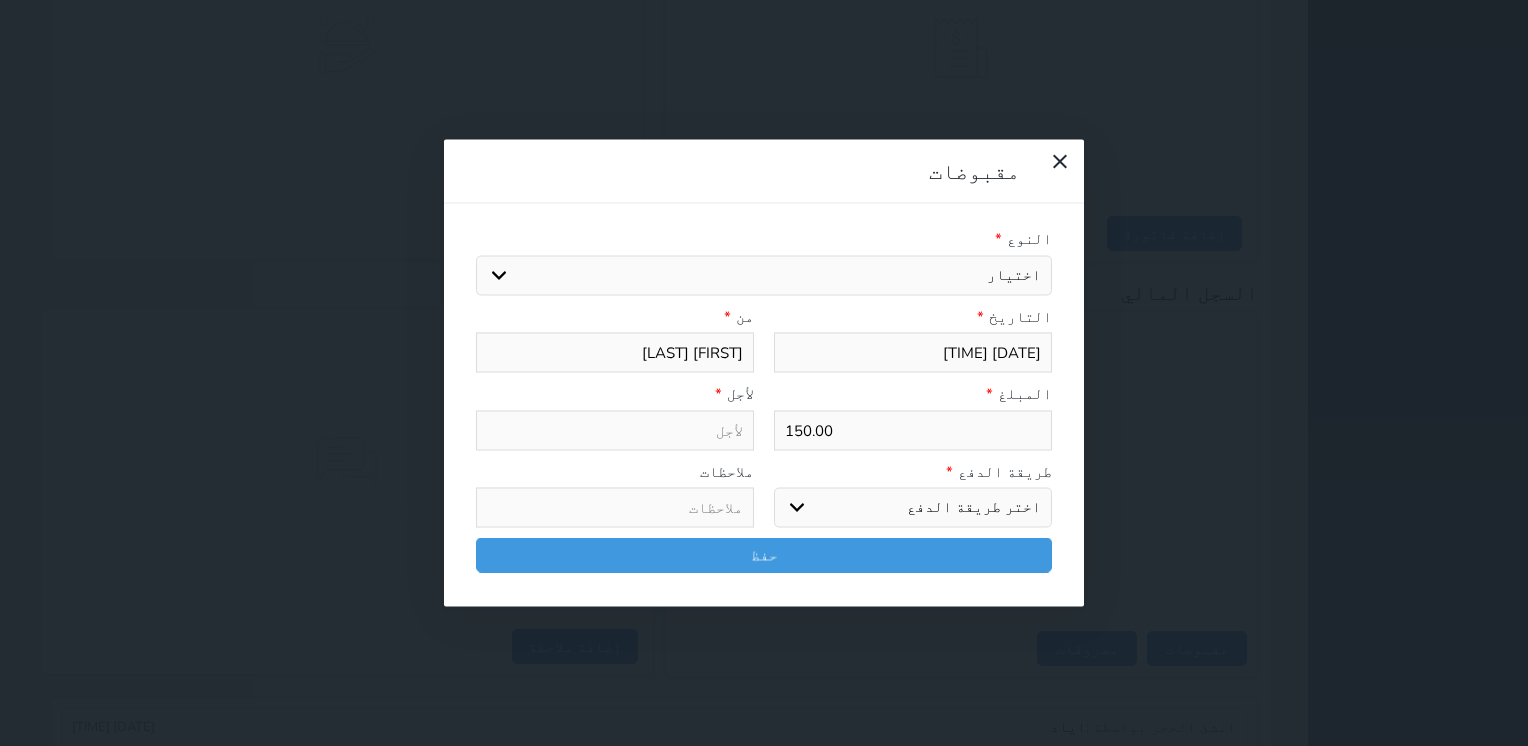 select on "135922" 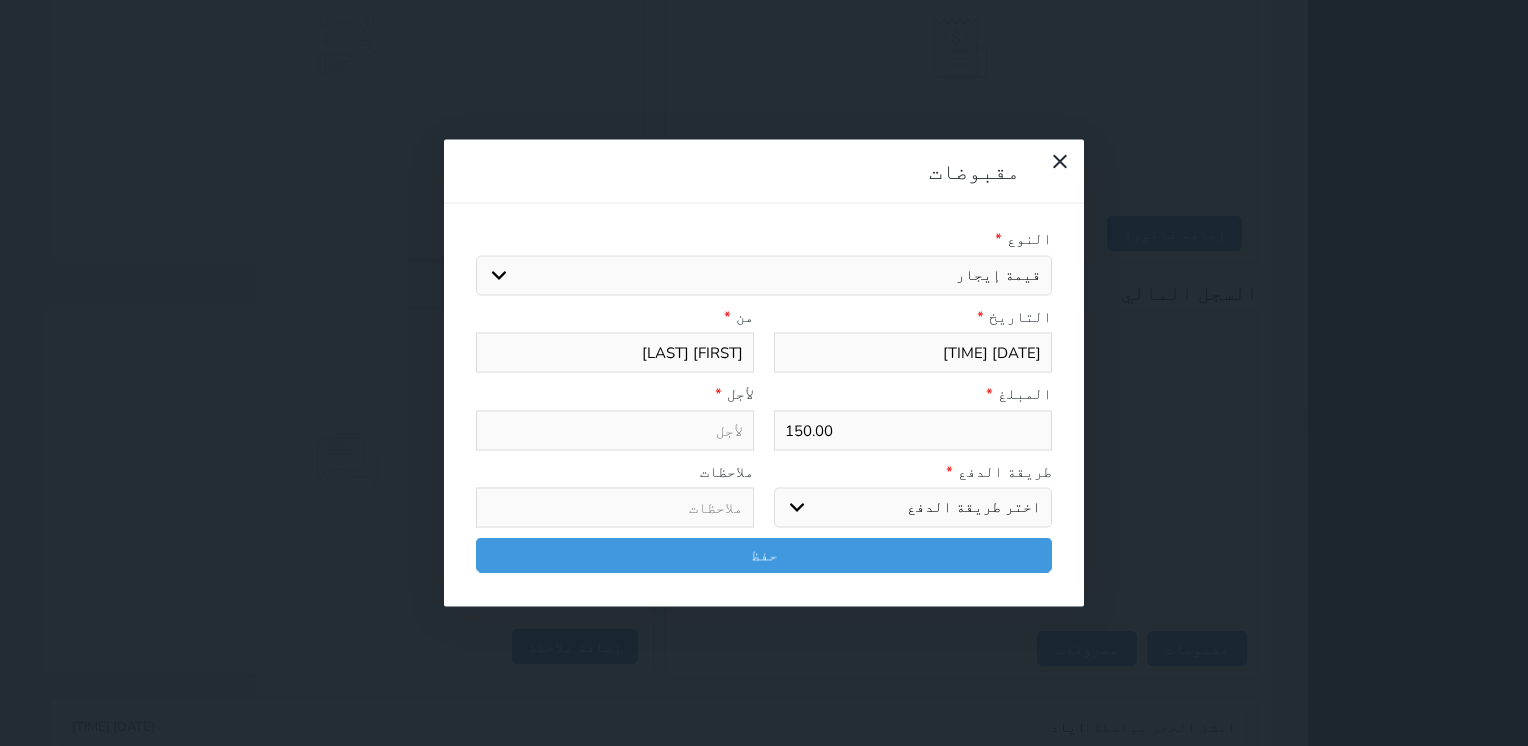 click on "اختيار   مقبوضات عامة قيمة إيجار فواتير تامين عربون لا ينطبق آخر مغسلة واي فاي - الإنترنت مواقف السيارات طعام الأغذية والمشروبات مشروبات المشروبات الباردة المشروبات الساخنة الإفطار غداء عشاء مخبز و كعك حمام سباحة الصالة الرياضية سبا و خدمات الجمال اختيار وإسقاط (خدمات النقل) ميني بار كابل - تلفزيون سرير إضافي تصفيف الشعر التسوق خدمات الجولات السياحية المنظمة خدمات الدليل السياحي" at bounding box center (764, 275) 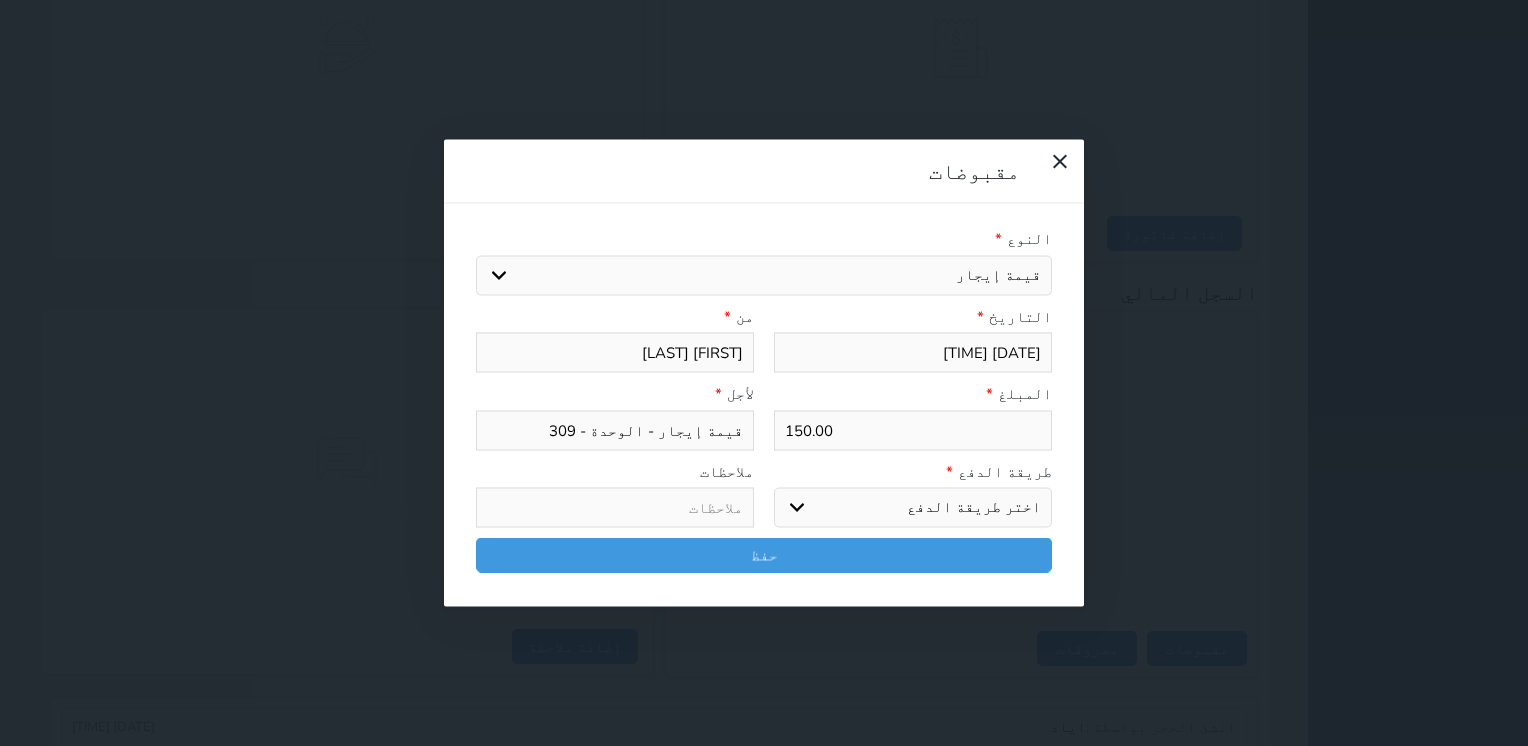 click on "اختر طريقة الدفع   دفع نقدى   تحويل بنكى   مدى   بطاقة ائتمان   آجل" at bounding box center [913, 508] 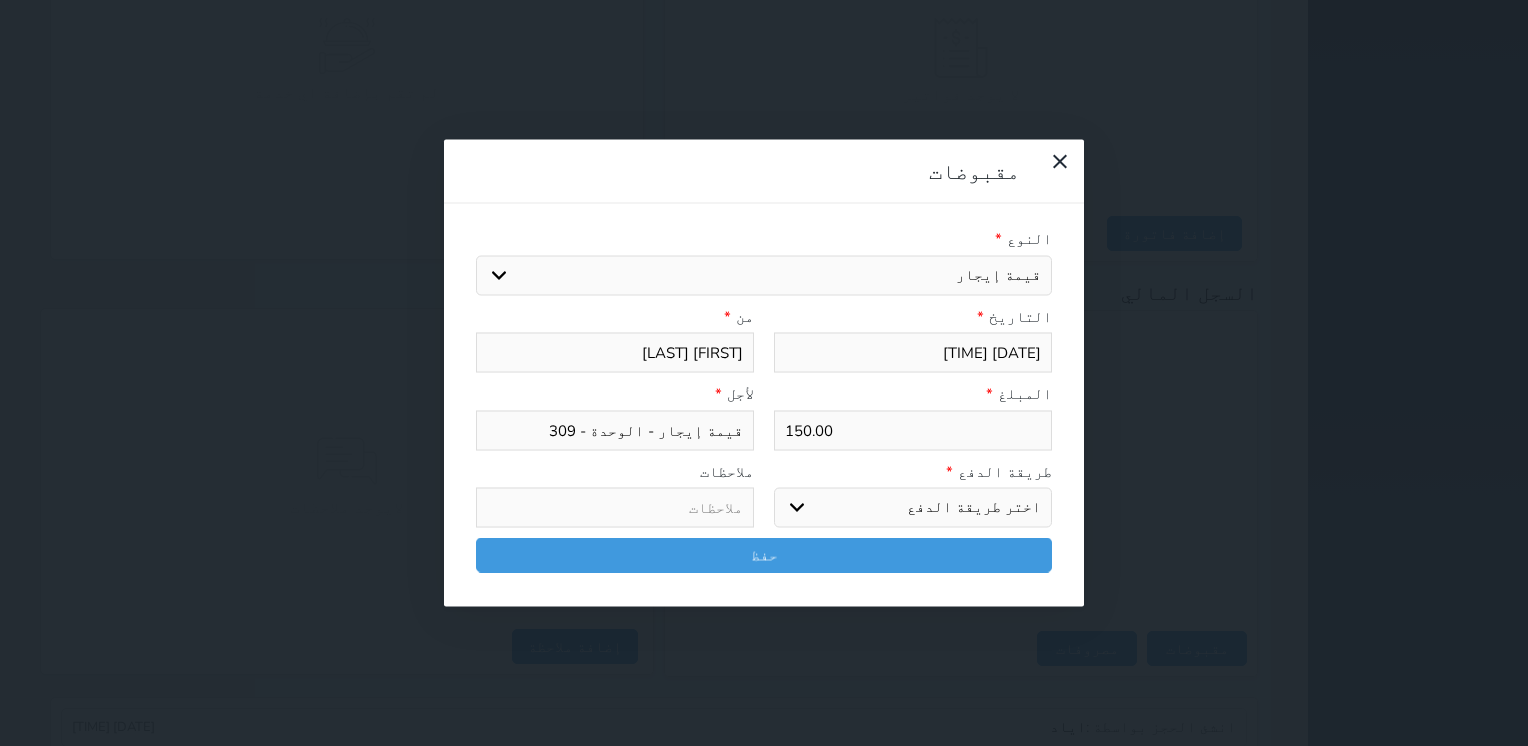 select on "mada" 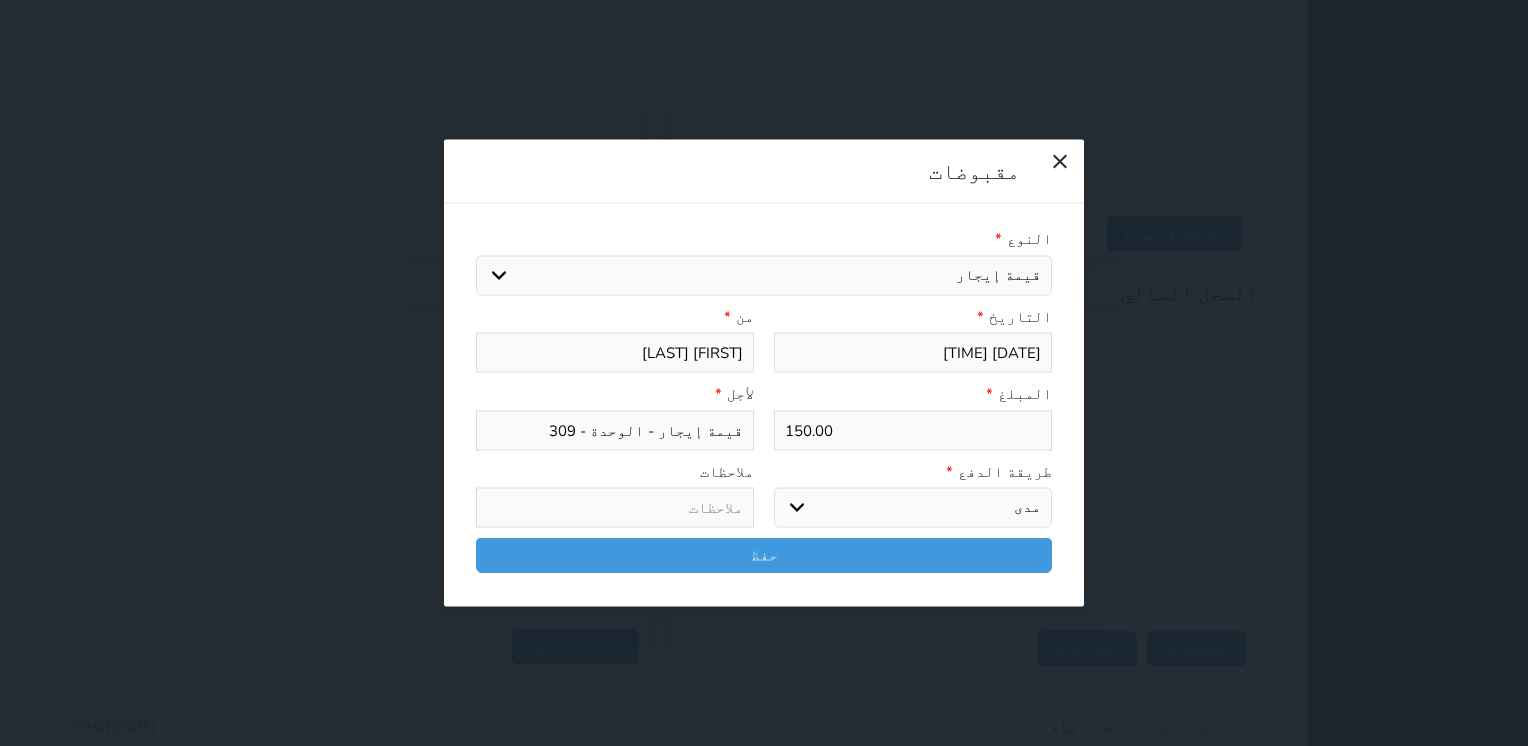 click on "اختر طريقة الدفع   دفع نقدى   تحويل بنكى   مدى   بطاقة ائتمان   آجل" at bounding box center (913, 508) 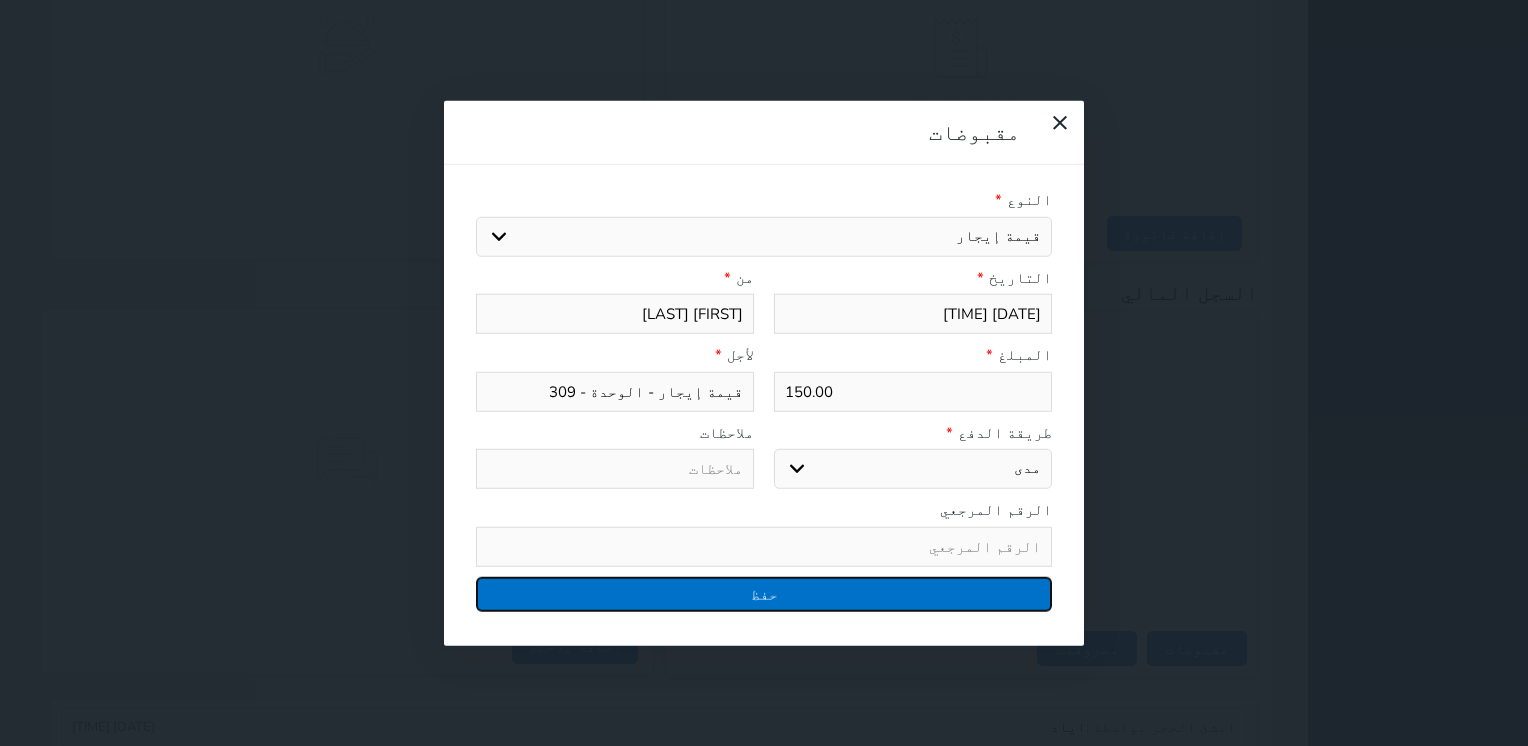 click on "حفظ" at bounding box center (764, 593) 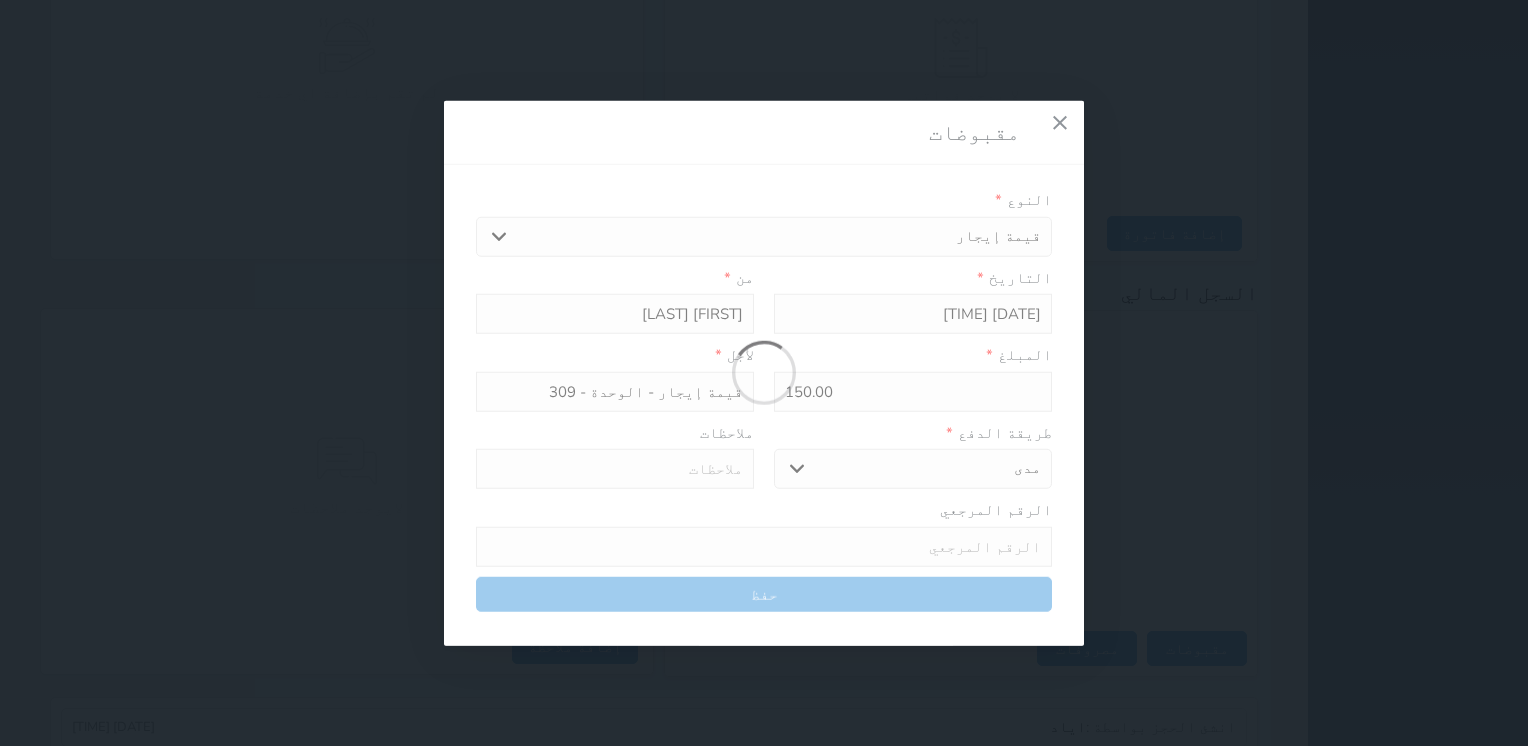 select 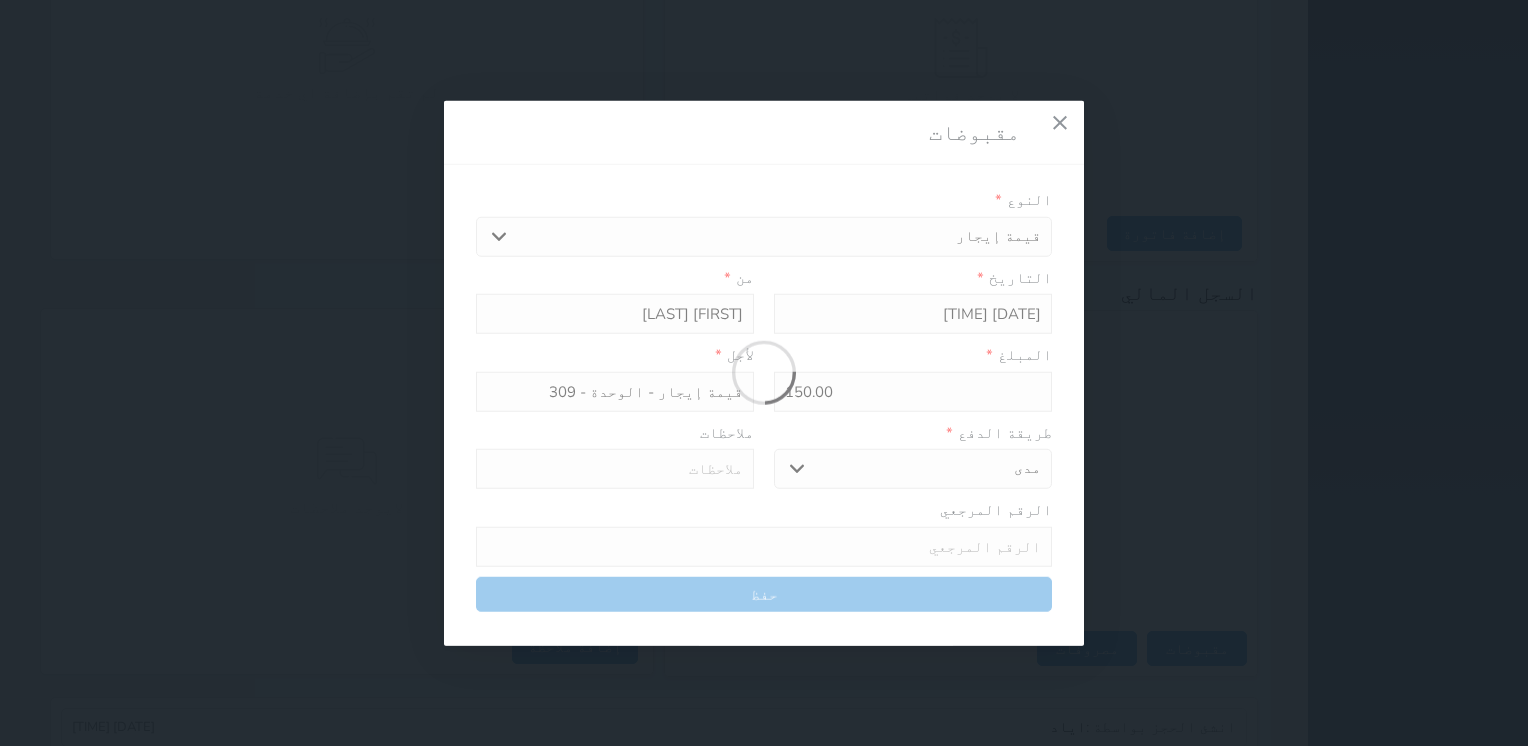 type 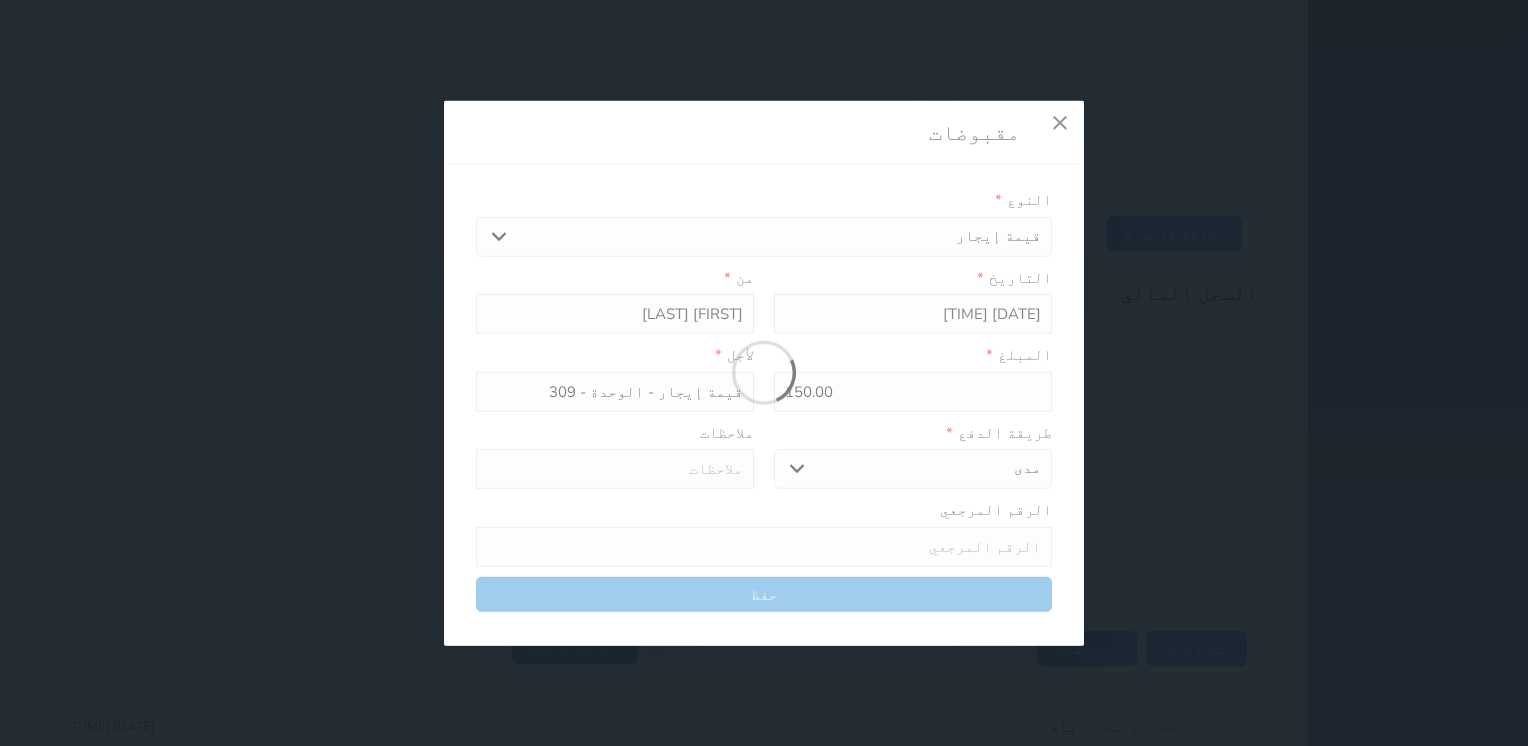 type on "0" 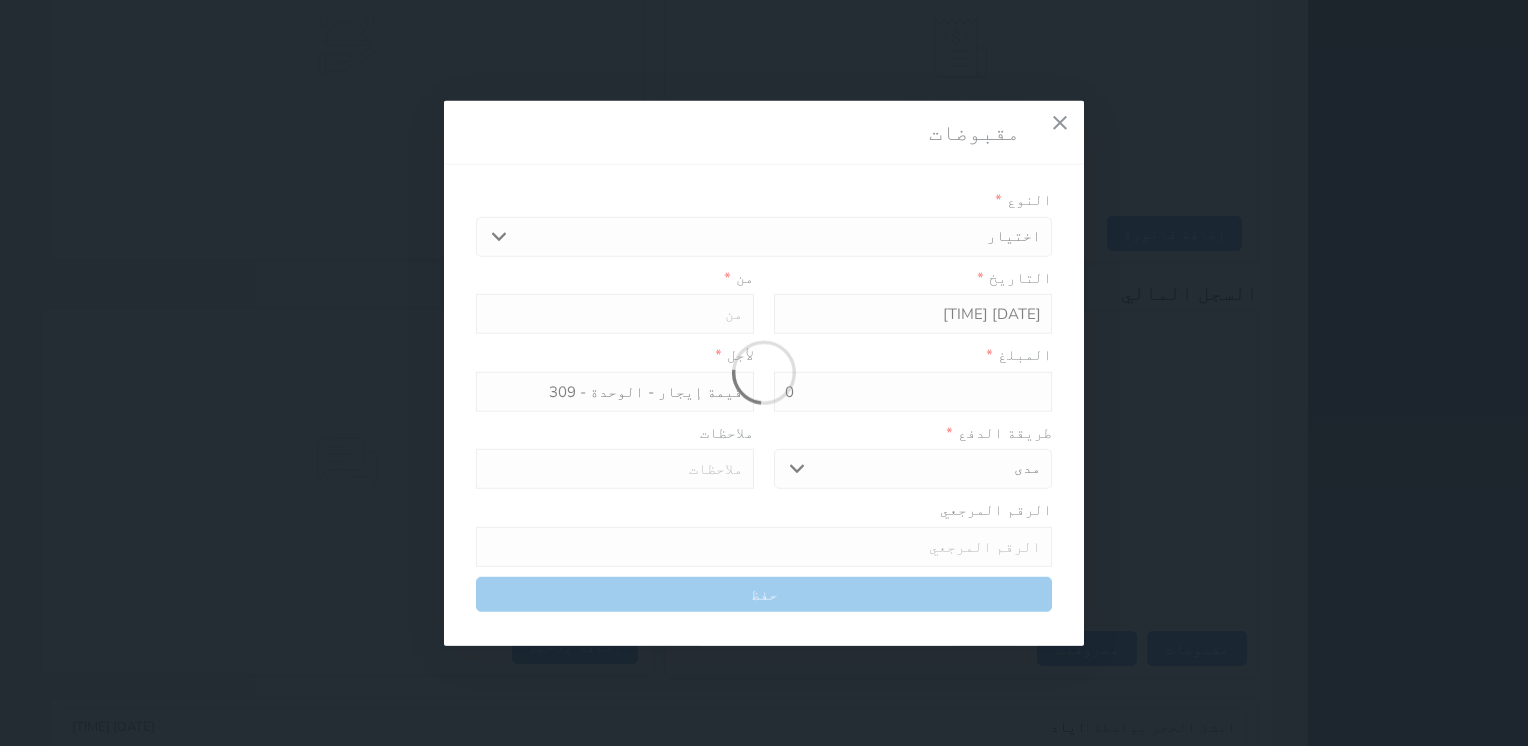 select 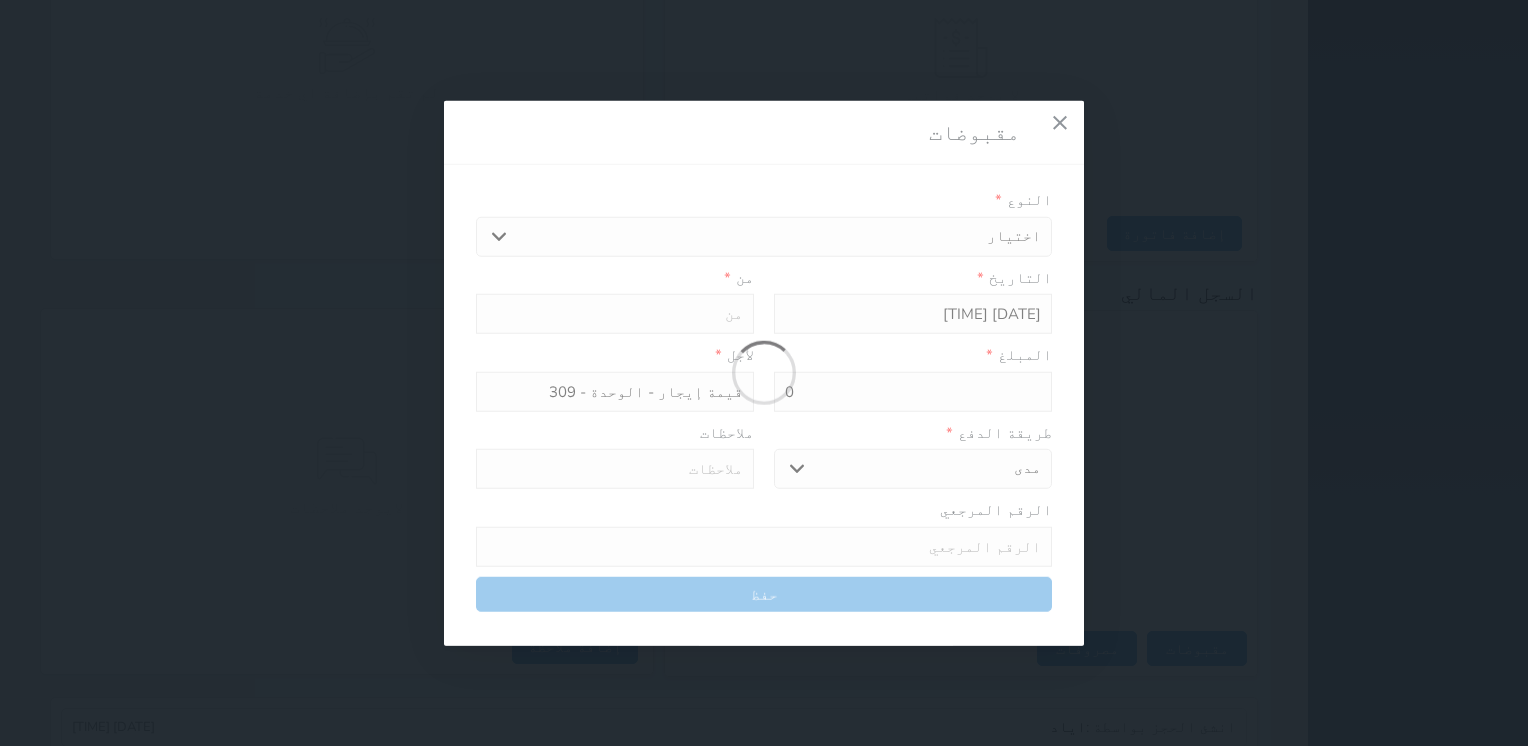 type on "0" 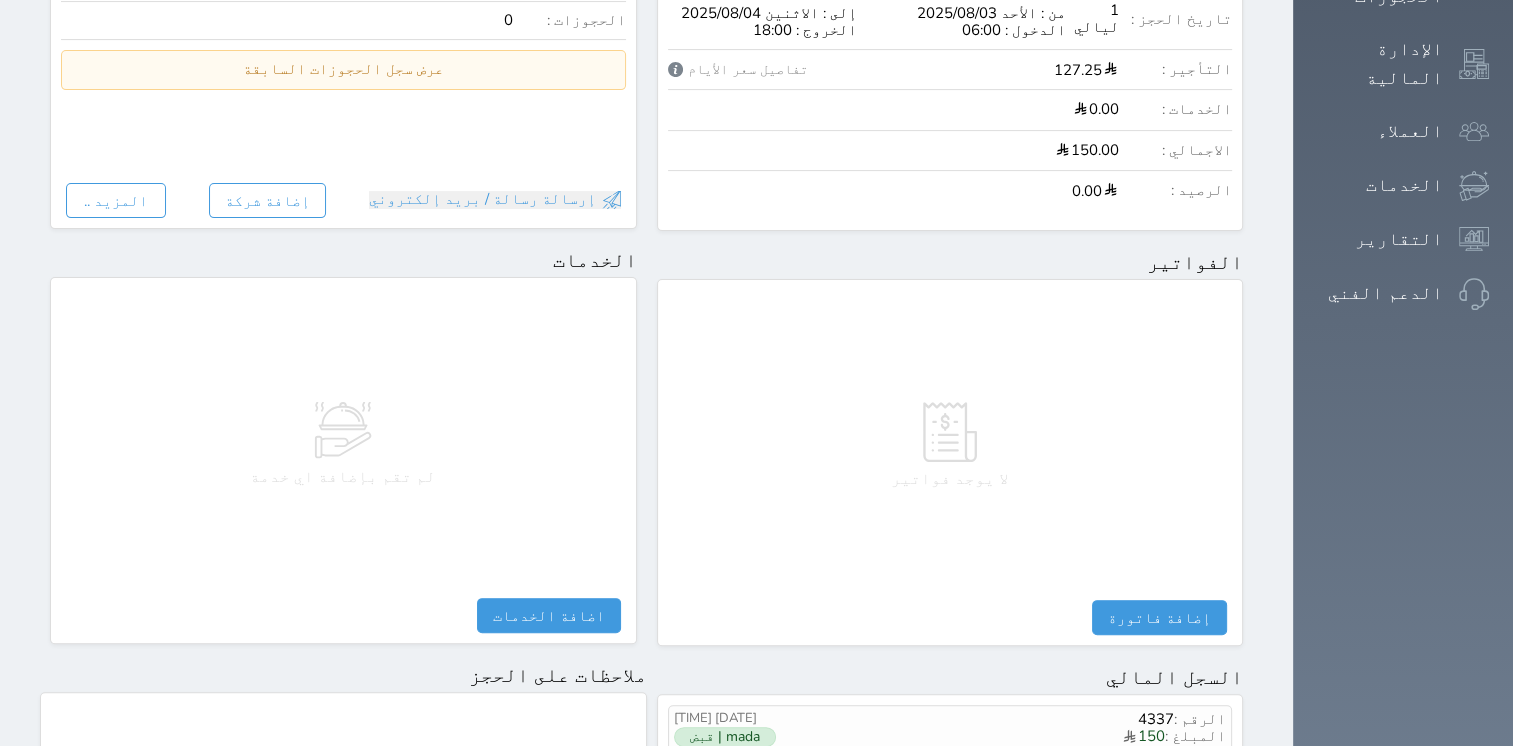 scroll, scrollTop: 576, scrollLeft: 0, axis: vertical 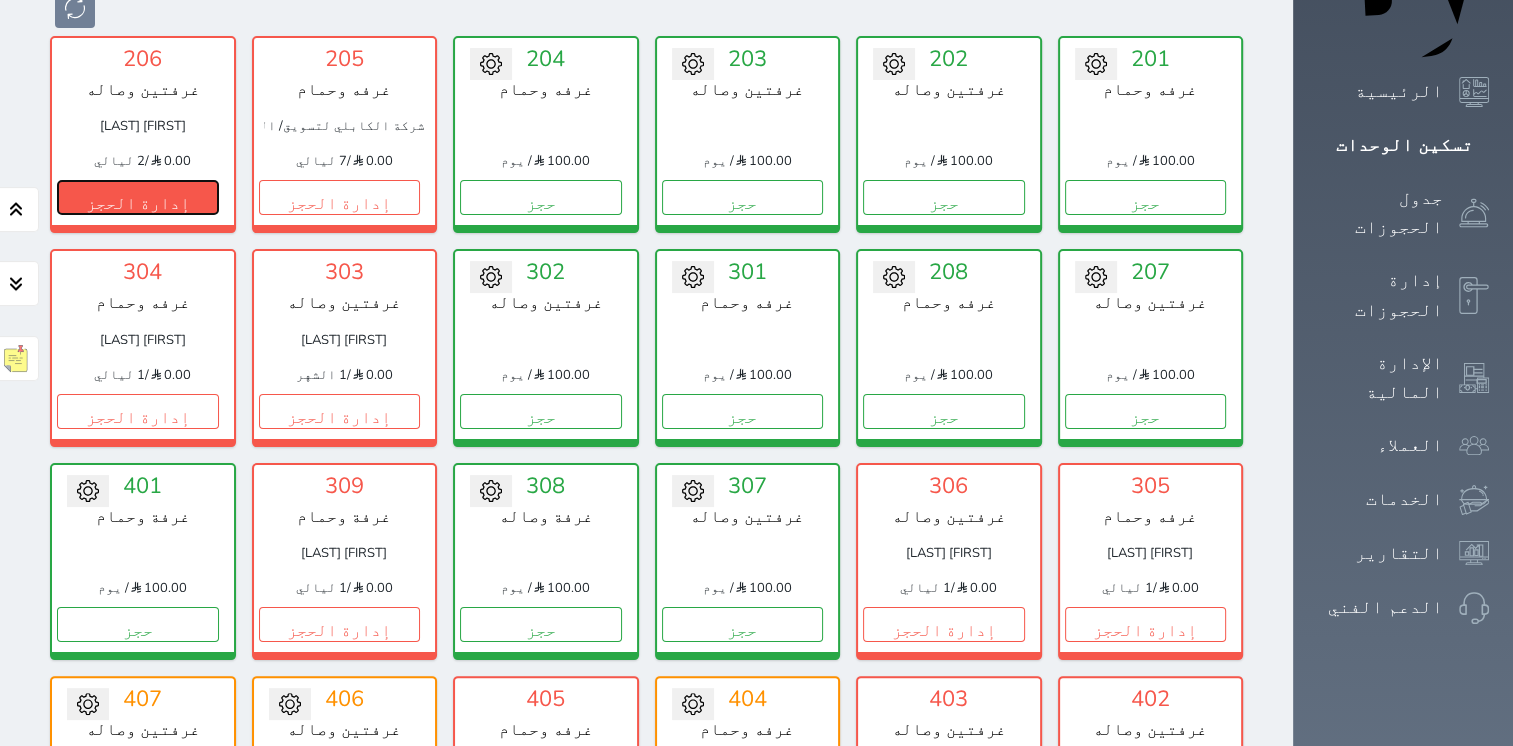 click on "إدارة الحجز" at bounding box center [138, 197] 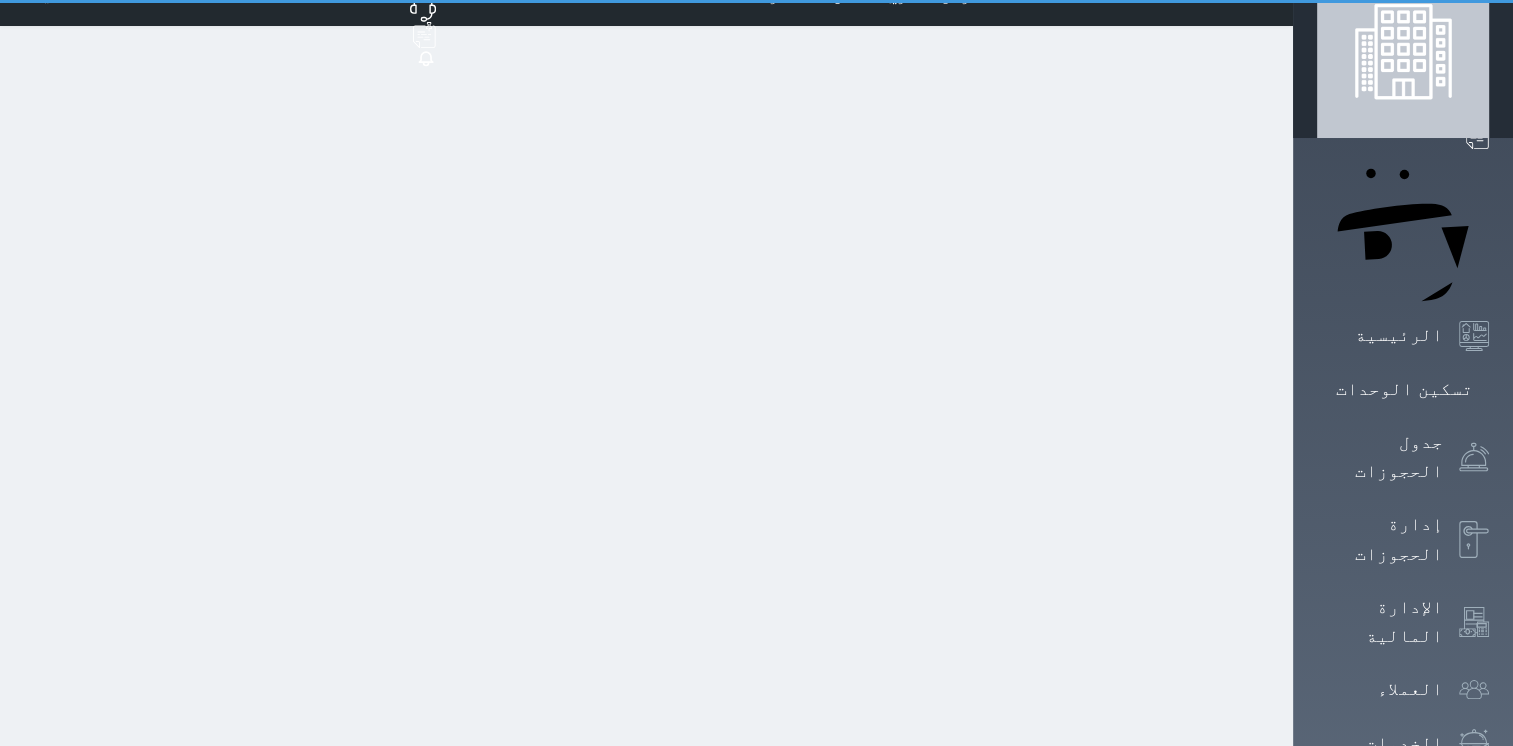 scroll, scrollTop: 0, scrollLeft: 0, axis: both 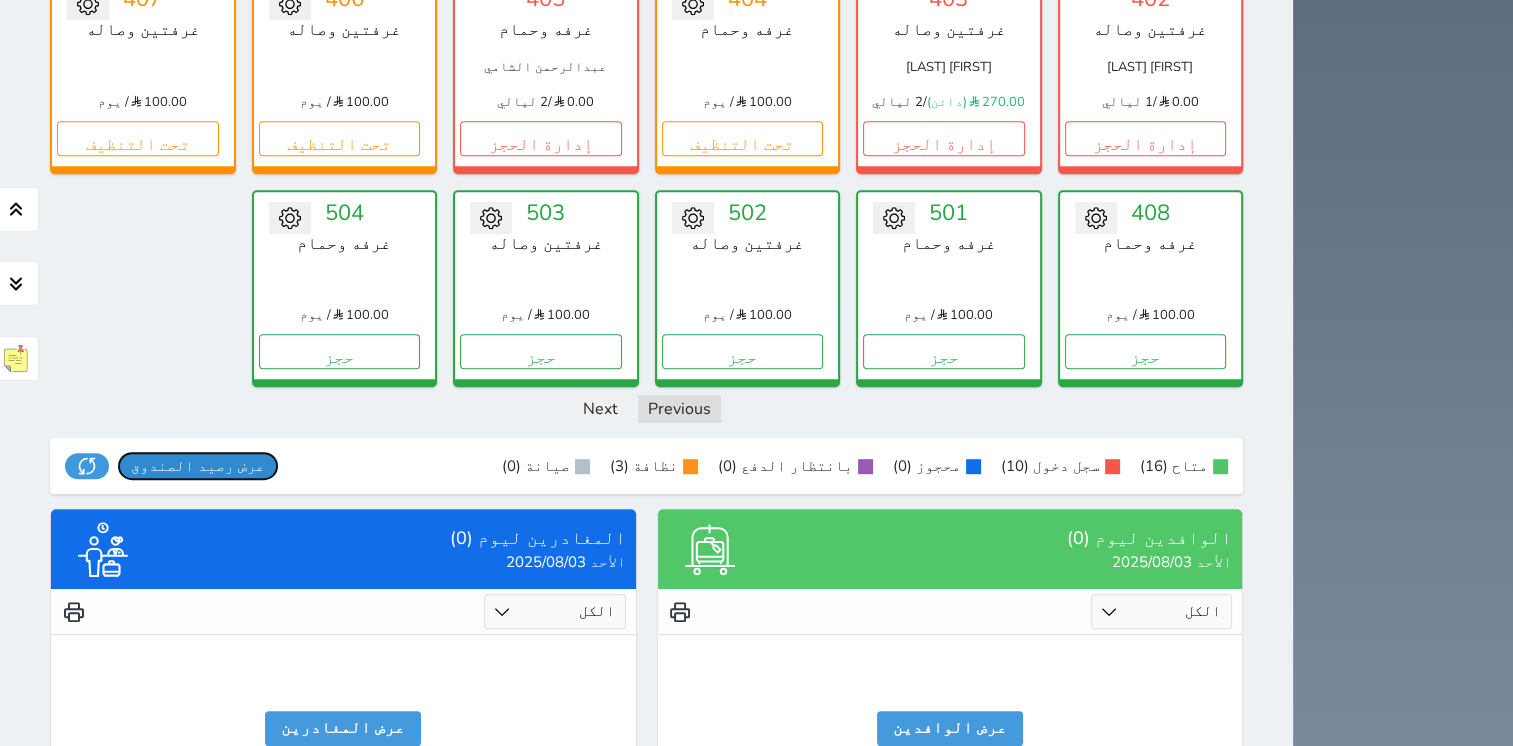 click on "عرض رصيد الصندوق" at bounding box center [198, 466] 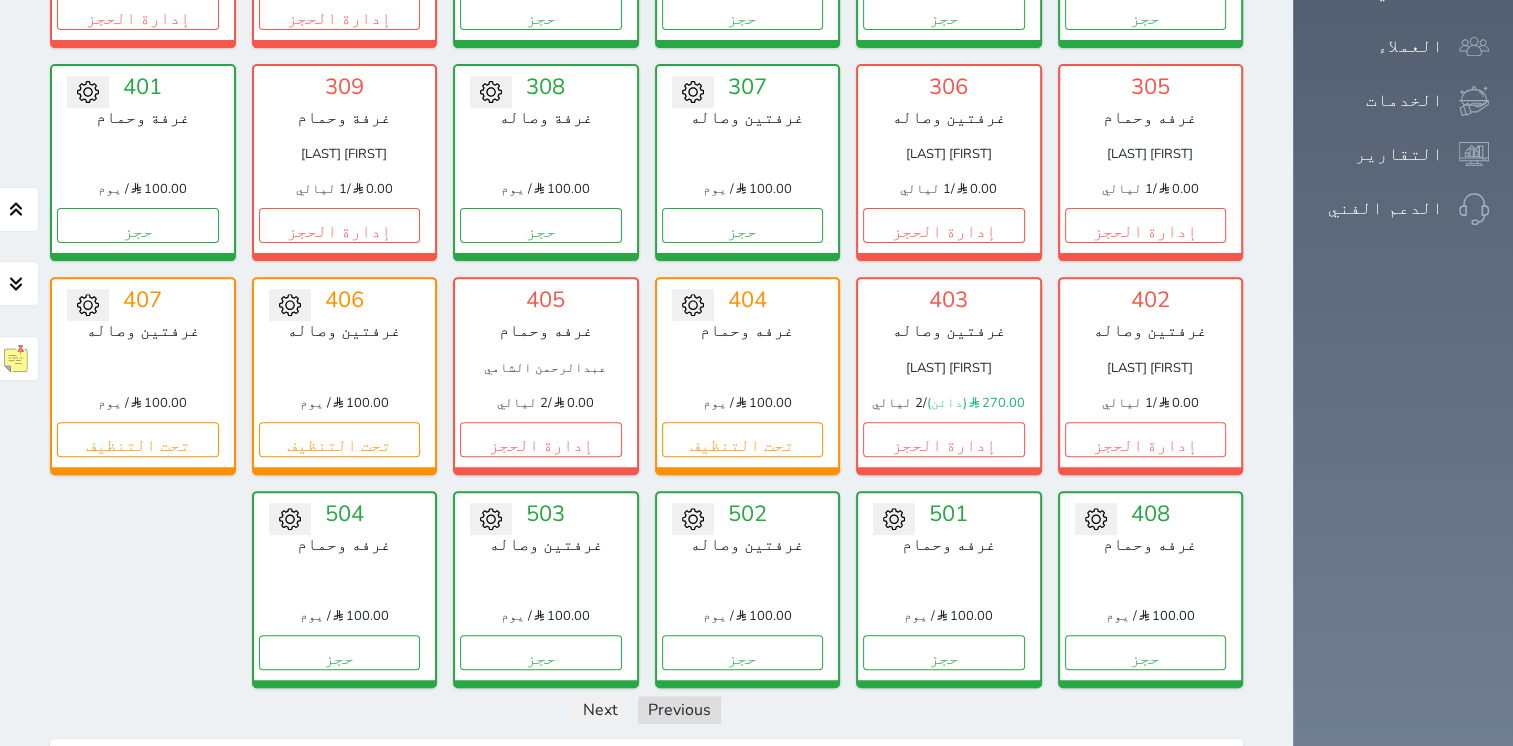 scroll, scrollTop: 678, scrollLeft: 0, axis: vertical 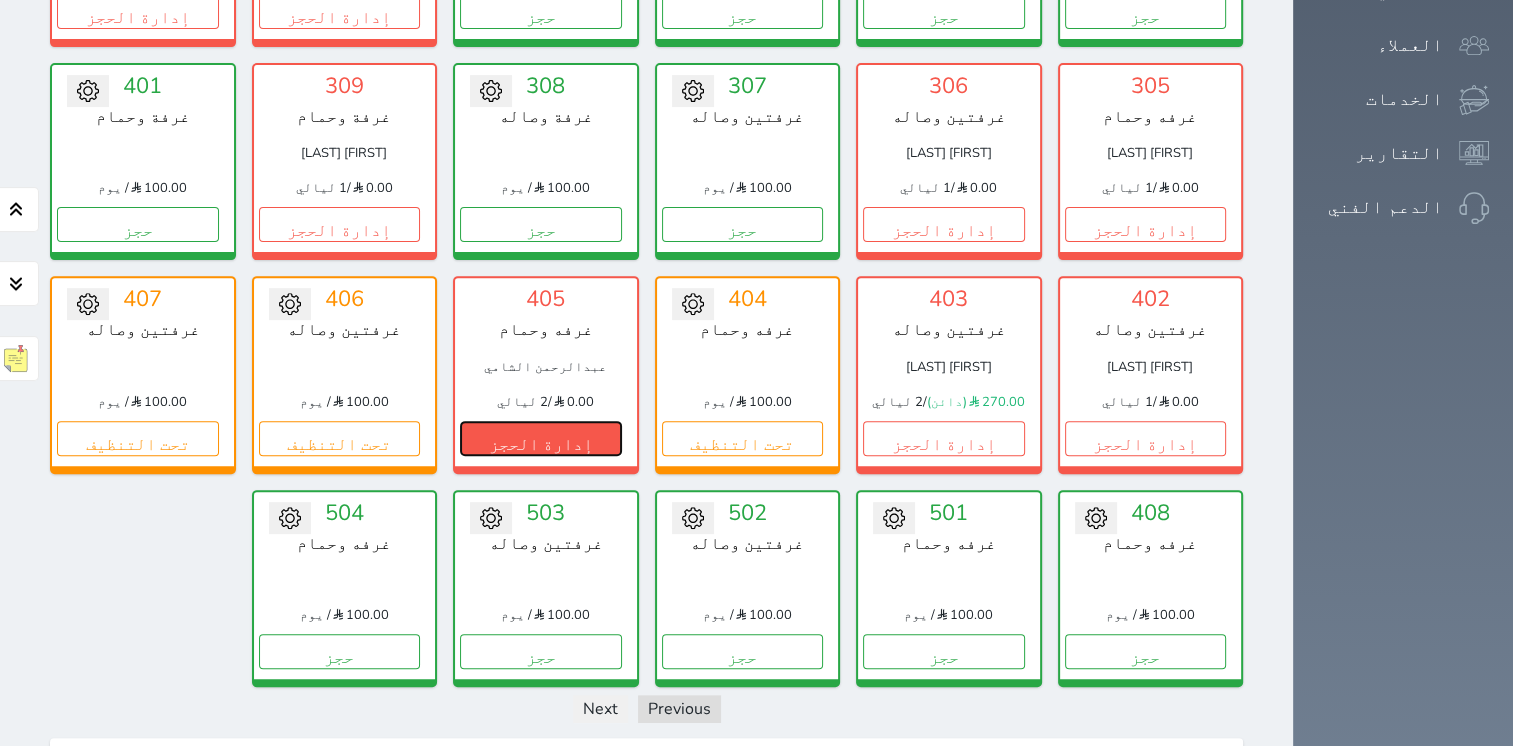 click on "إدارة الحجز" at bounding box center [541, 438] 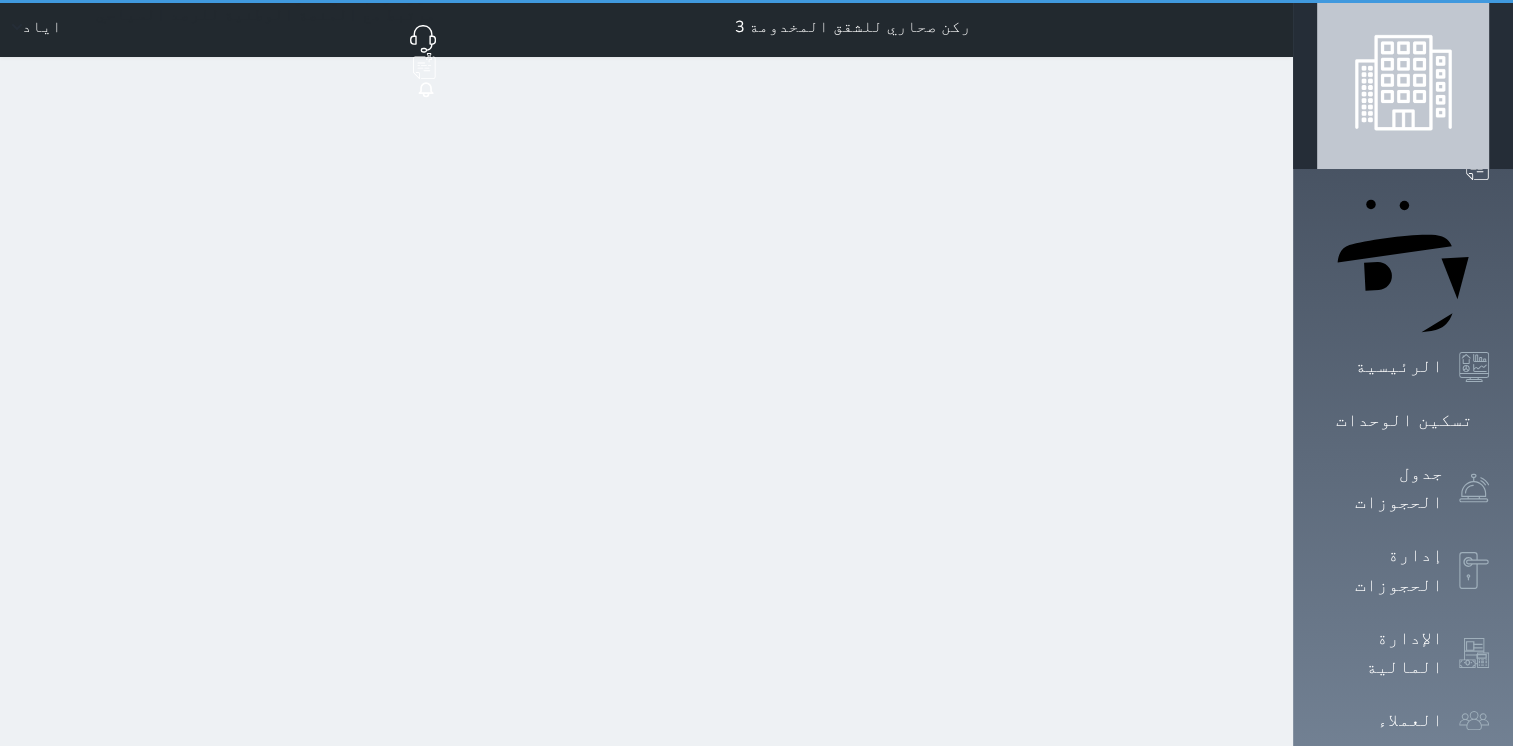 scroll, scrollTop: 0, scrollLeft: 0, axis: both 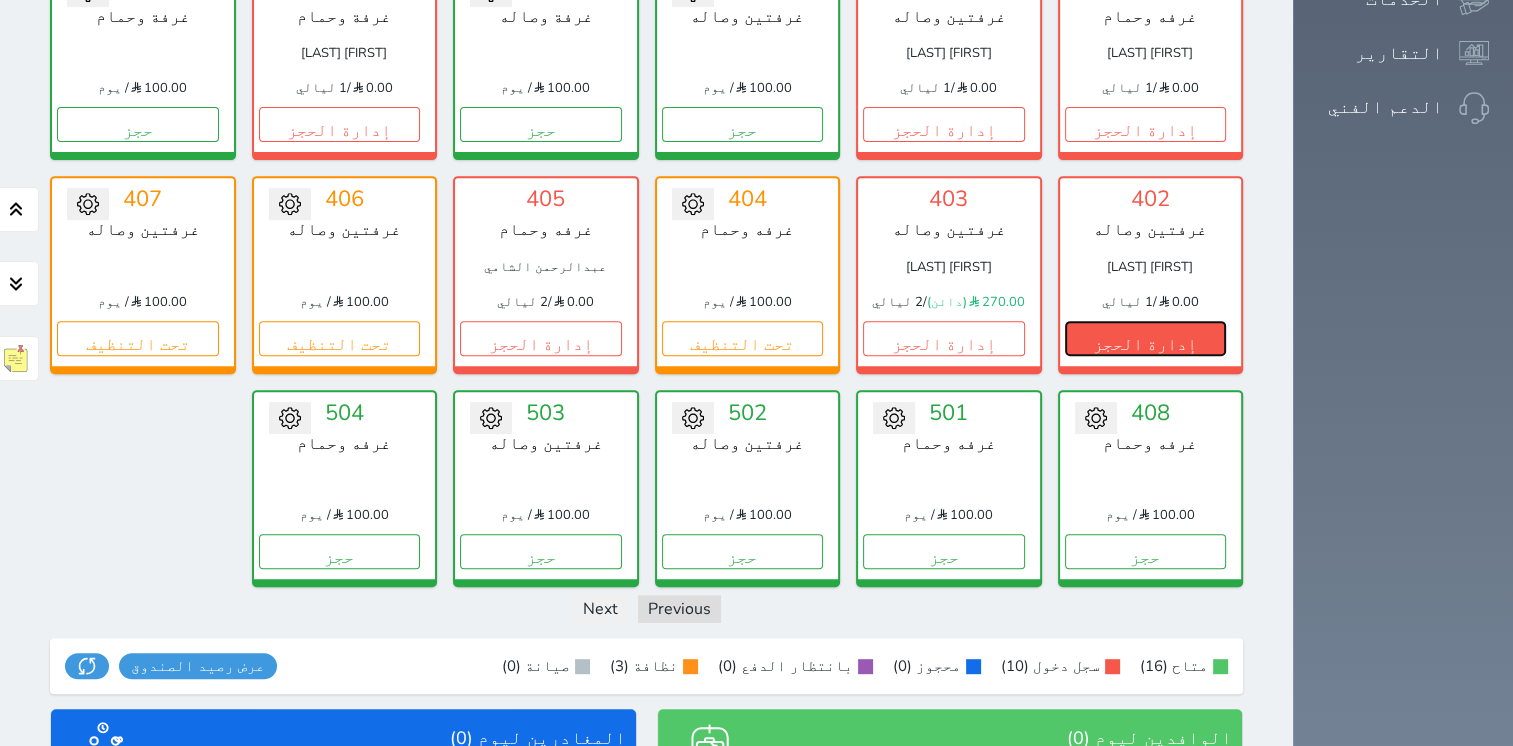 click on "إدارة الحجز" at bounding box center [1146, 338] 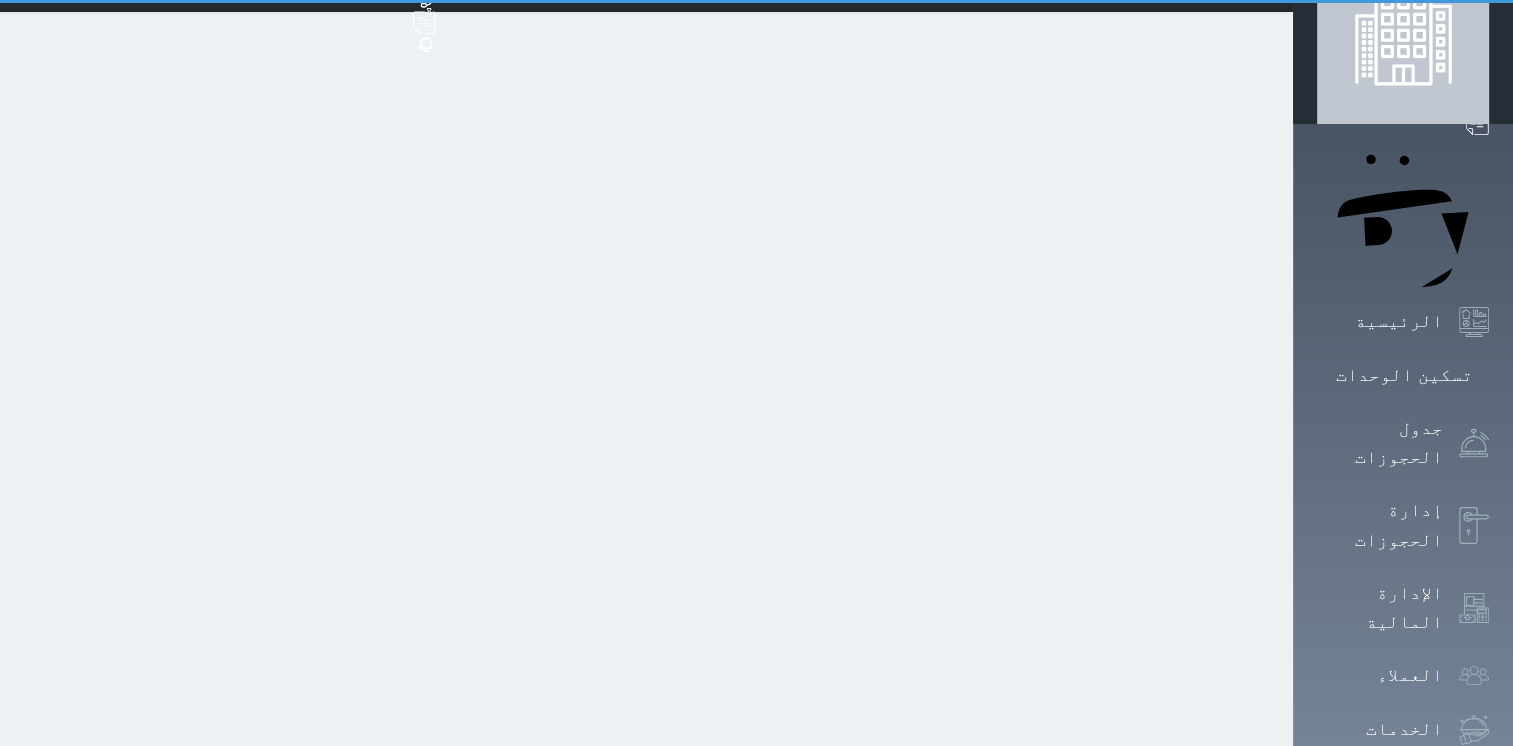 scroll, scrollTop: 0, scrollLeft: 0, axis: both 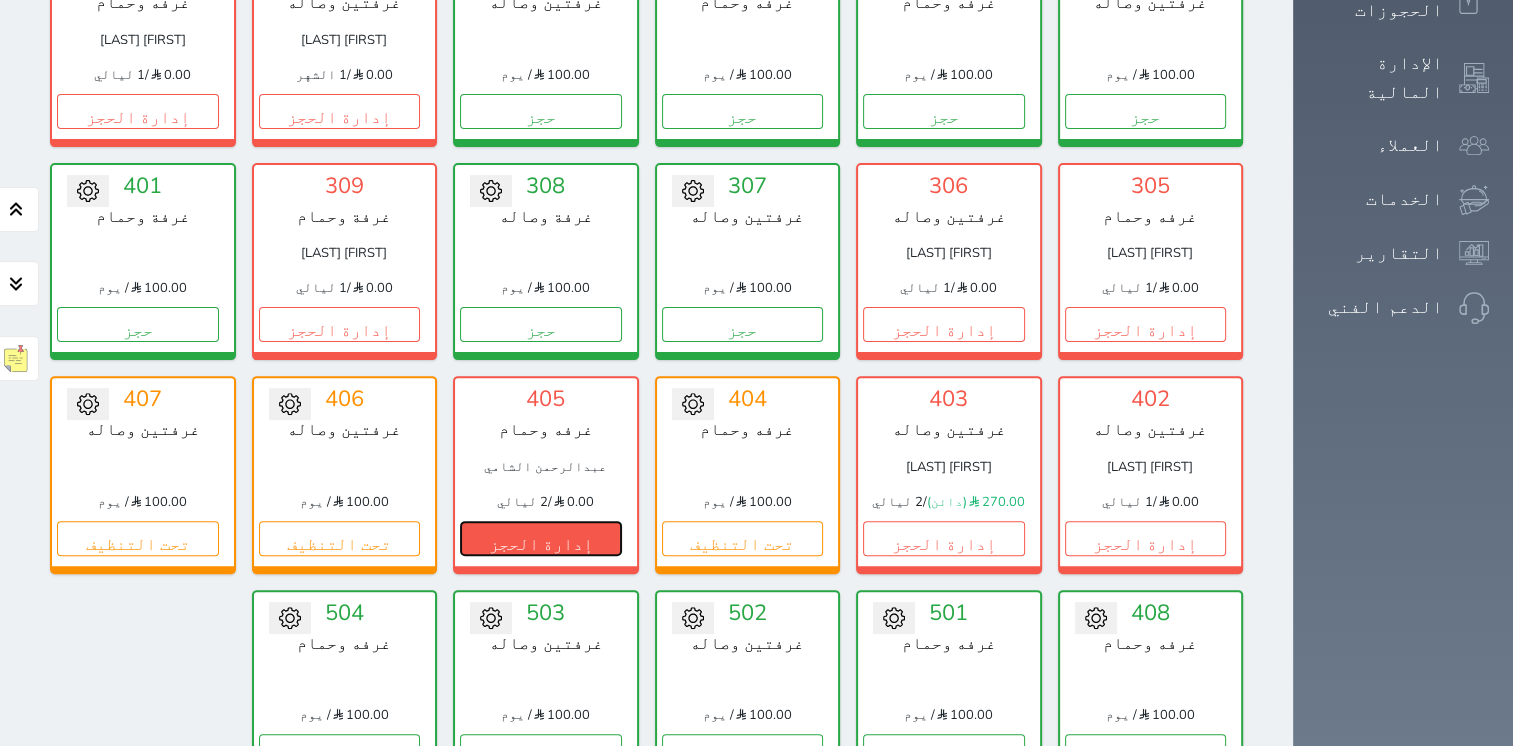 click on "إدارة الحجز" at bounding box center (541, 538) 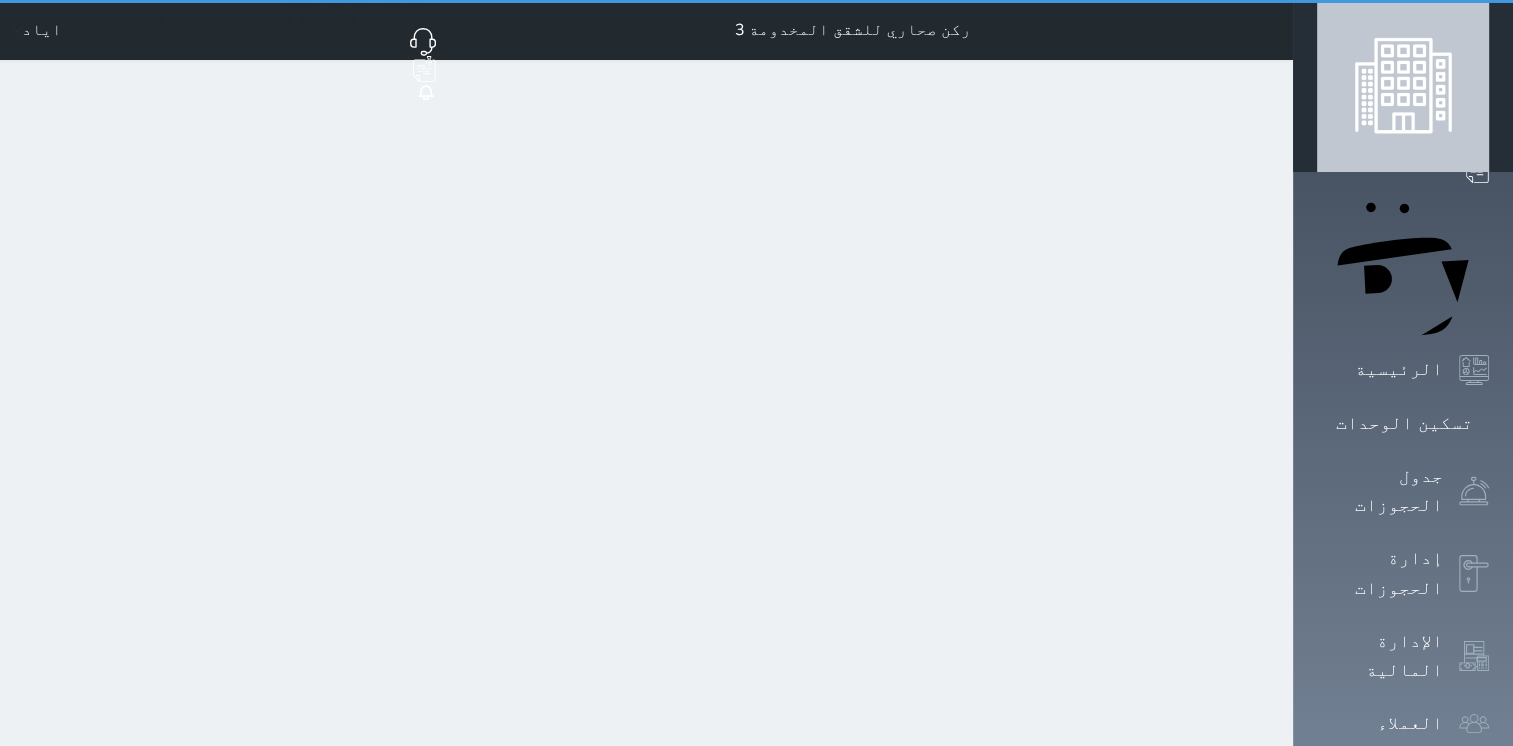 scroll, scrollTop: 0, scrollLeft: 0, axis: both 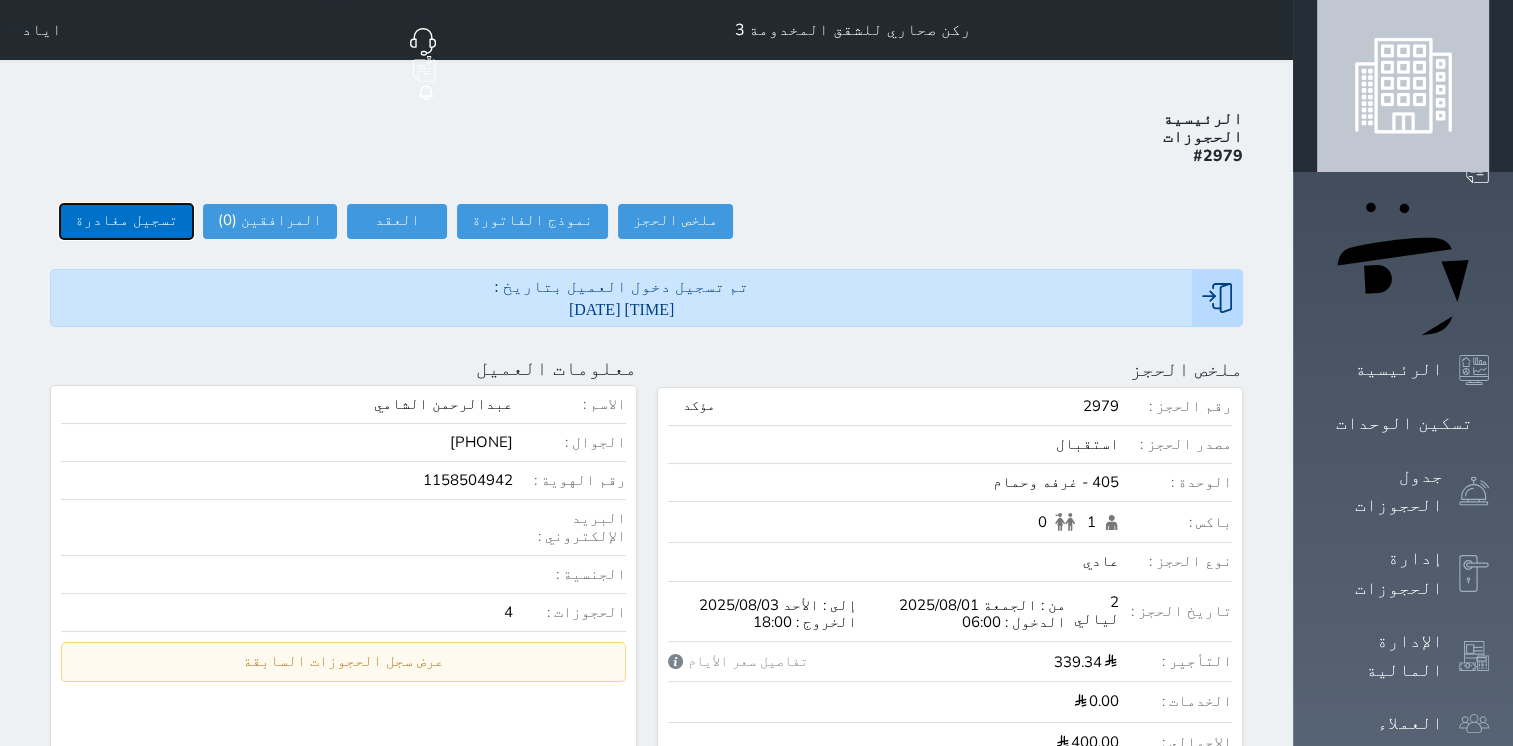 click on "تسجيل مغادرة" at bounding box center [126, 221] 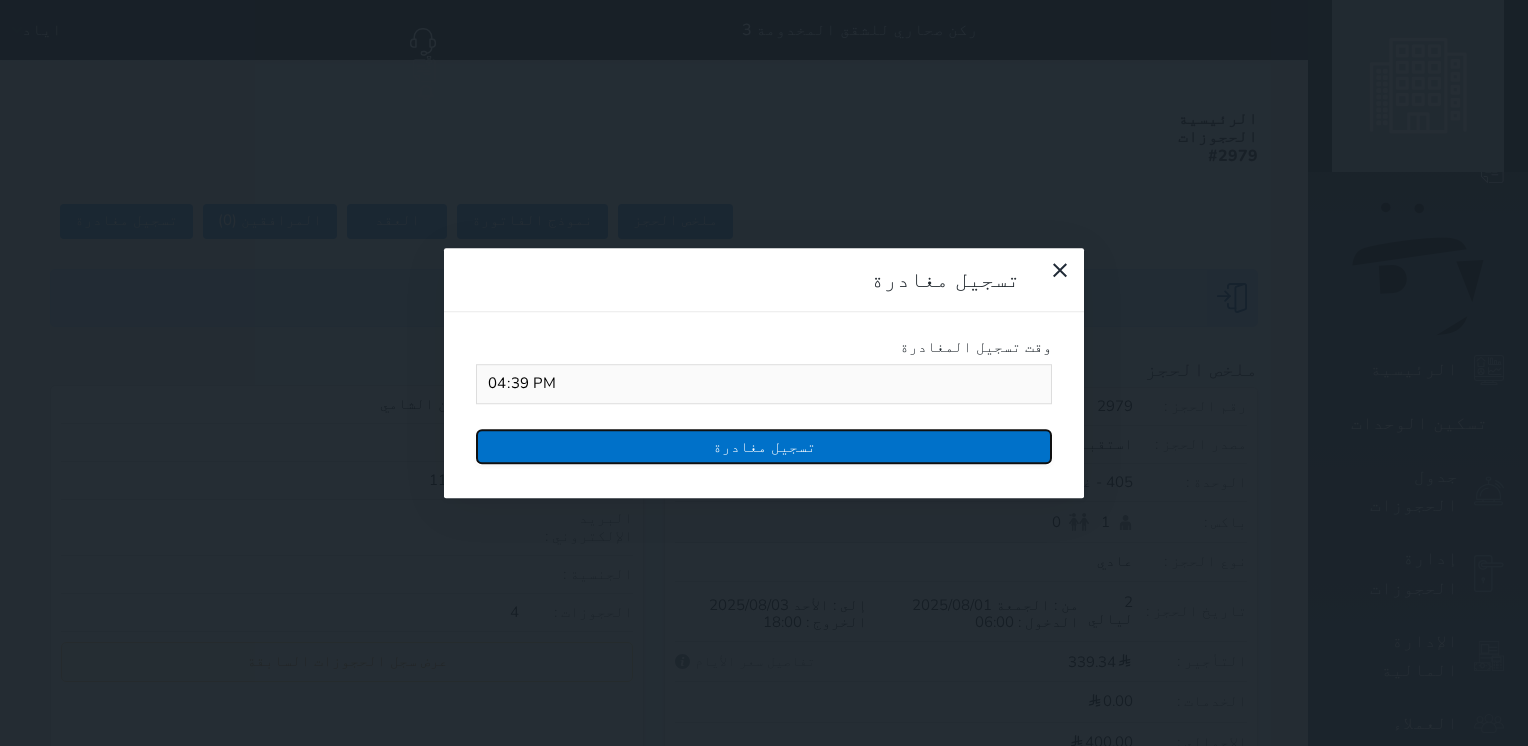 click on "تسجيل مغادرة" at bounding box center (764, 446) 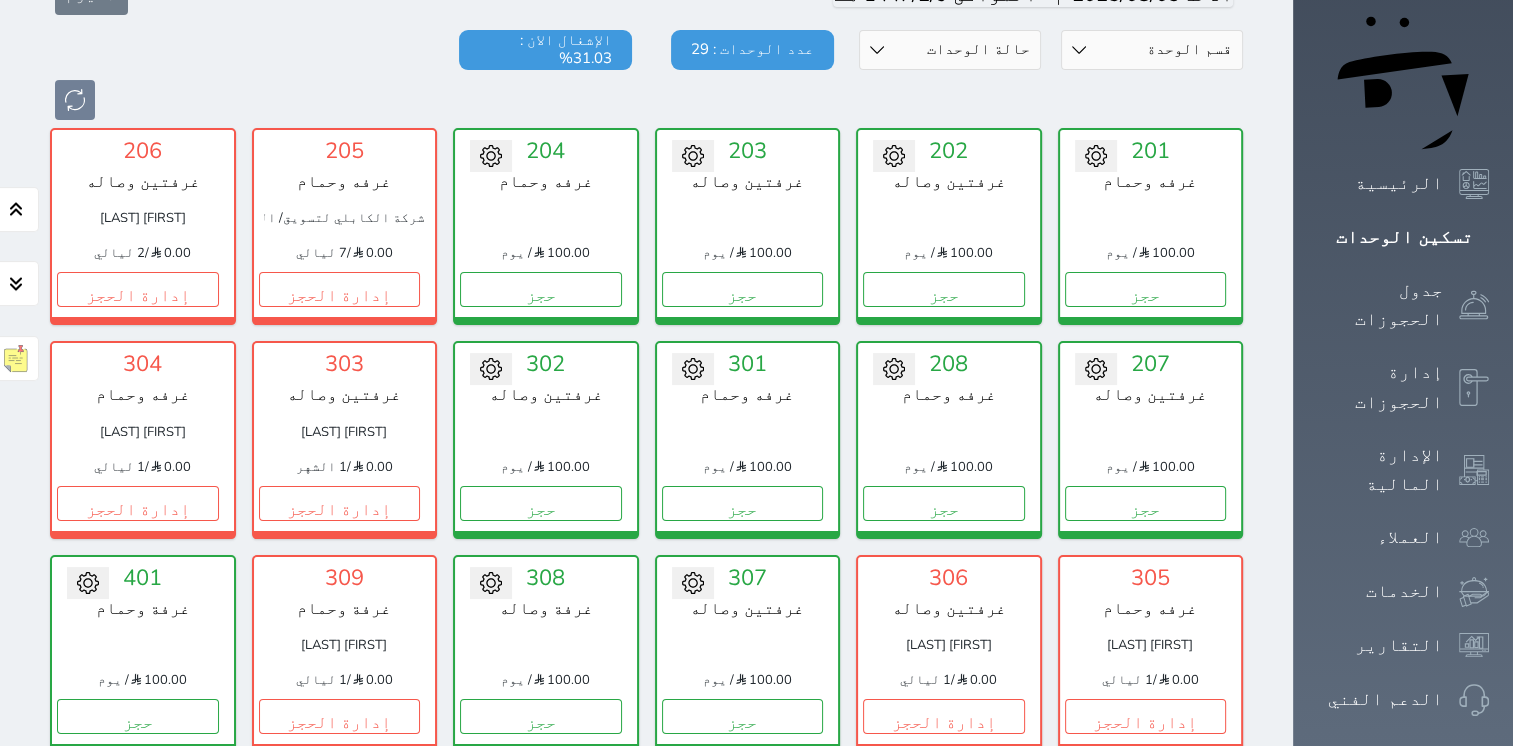 scroll, scrollTop: 278, scrollLeft: 0, axis: vertical 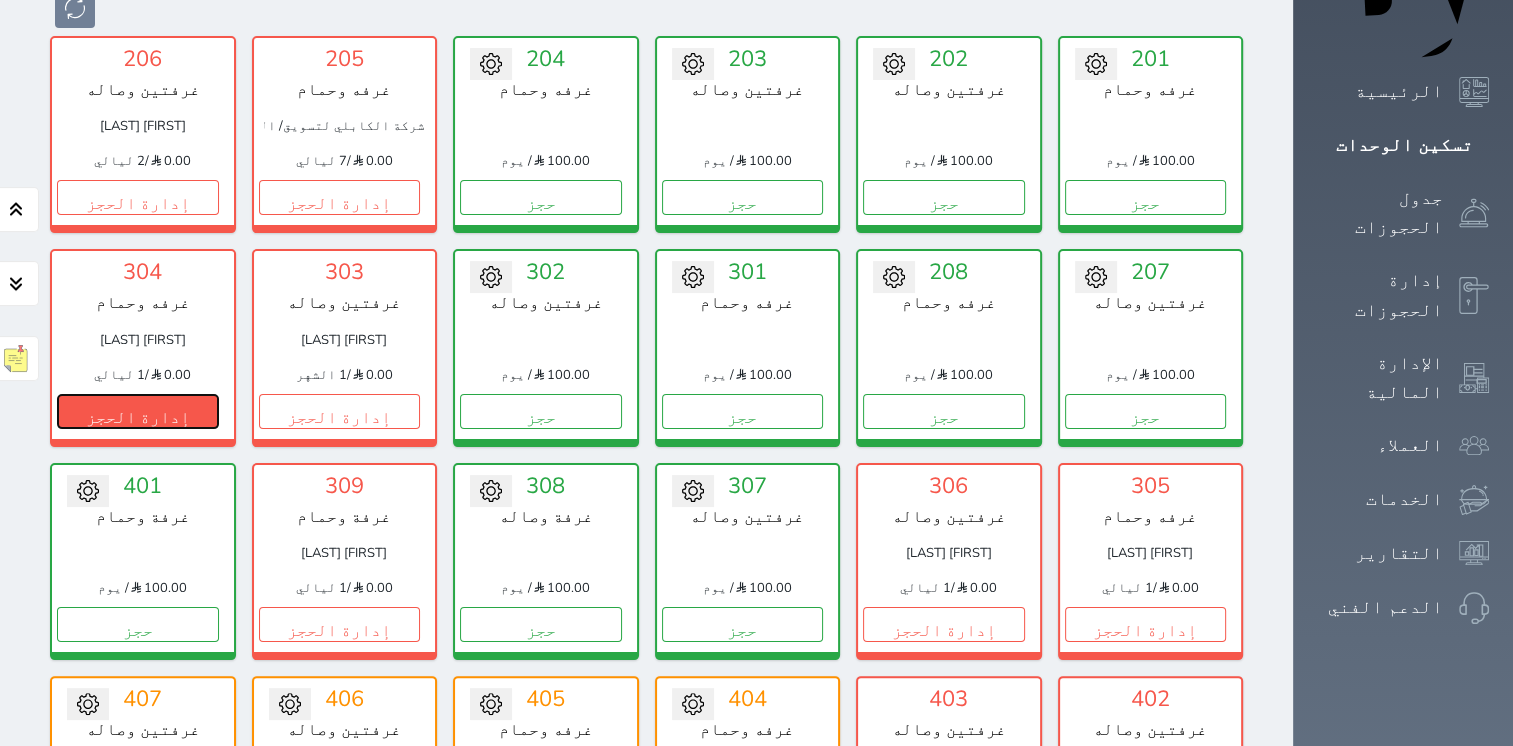 click on "إدارة الحجز" at bounding box center [138, 411] 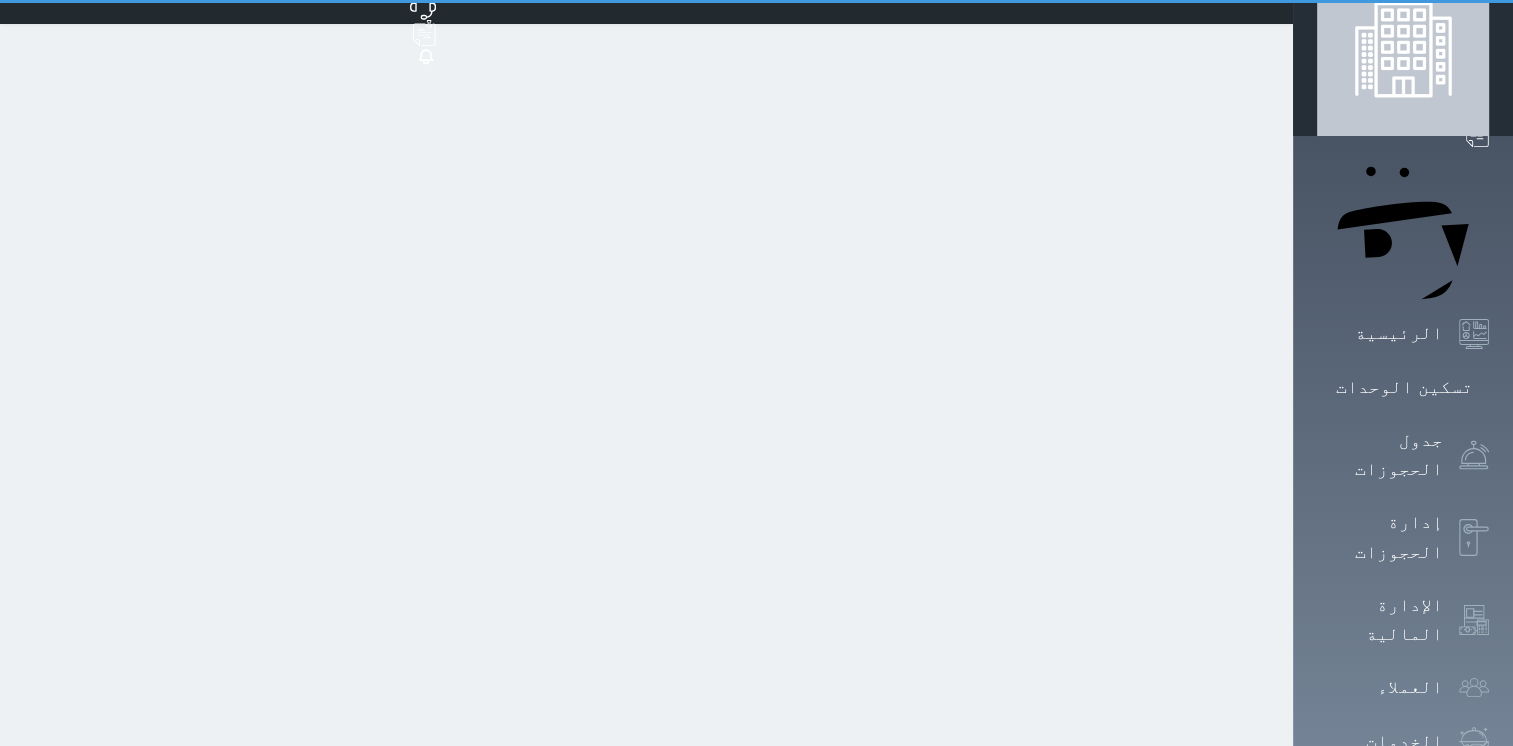 scroll, scrollTop: 0, scrollLeft: 0, axis: both 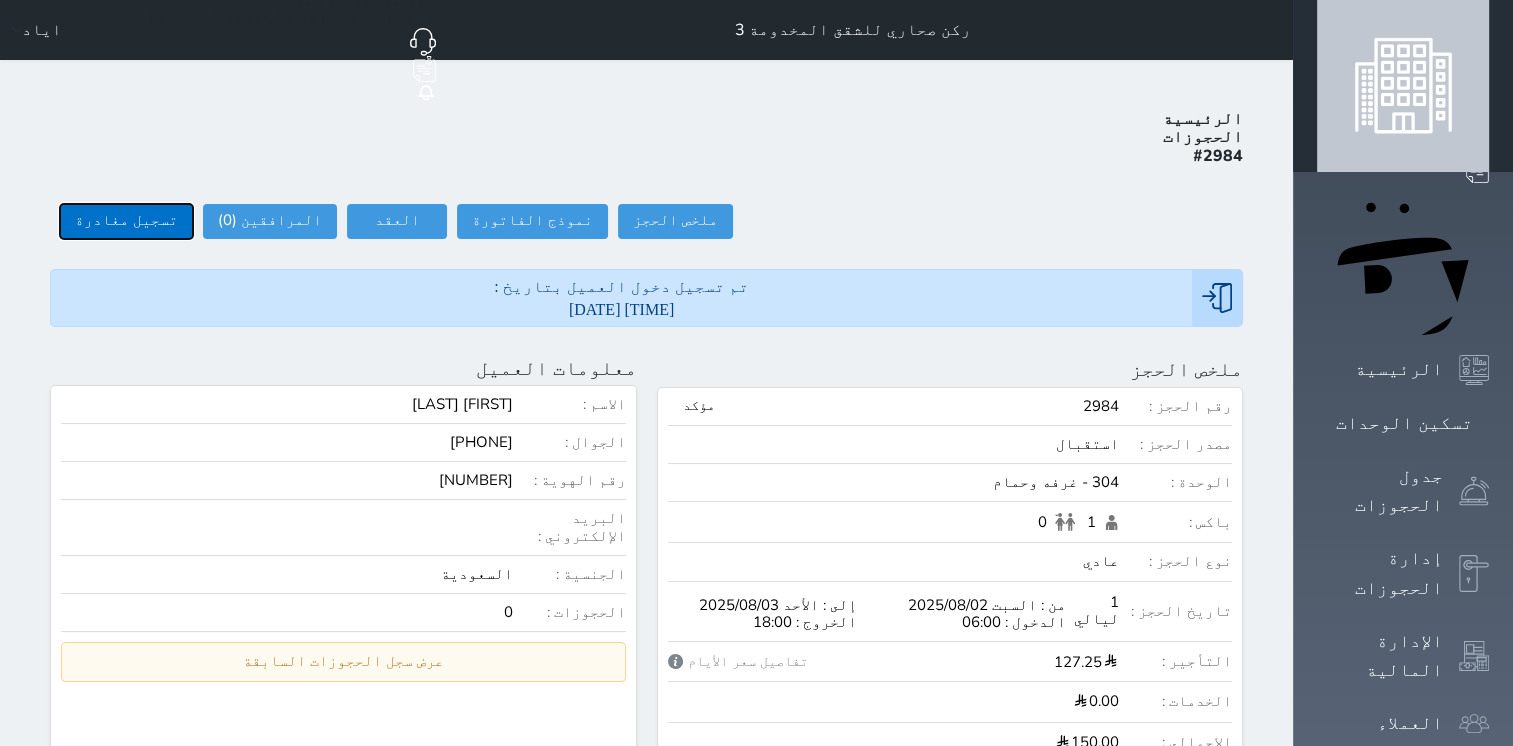 click on "تسجيل مغادرة" at bounding box center [126, 221] 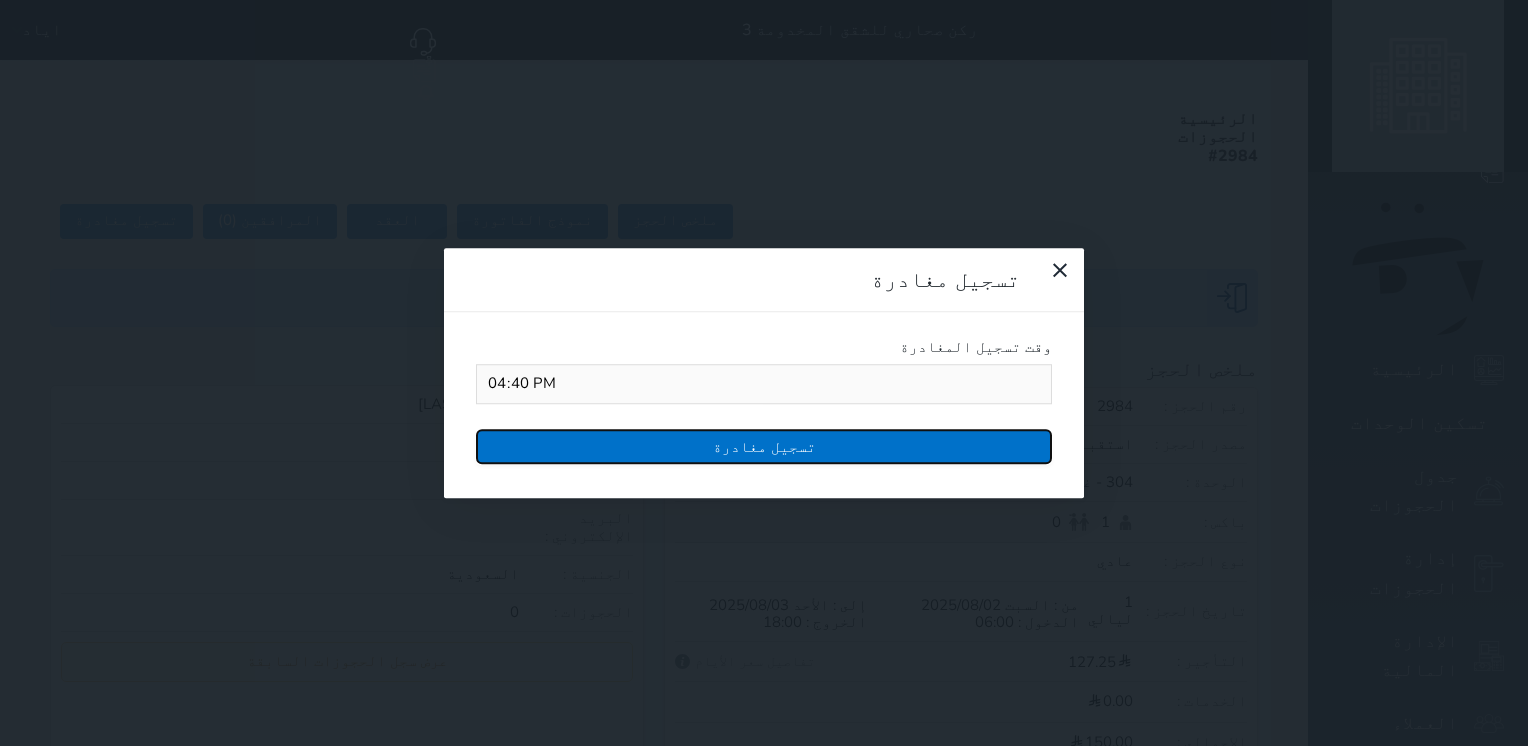 click on "تسجيل مغادرة" at bounding box center (764, 446) 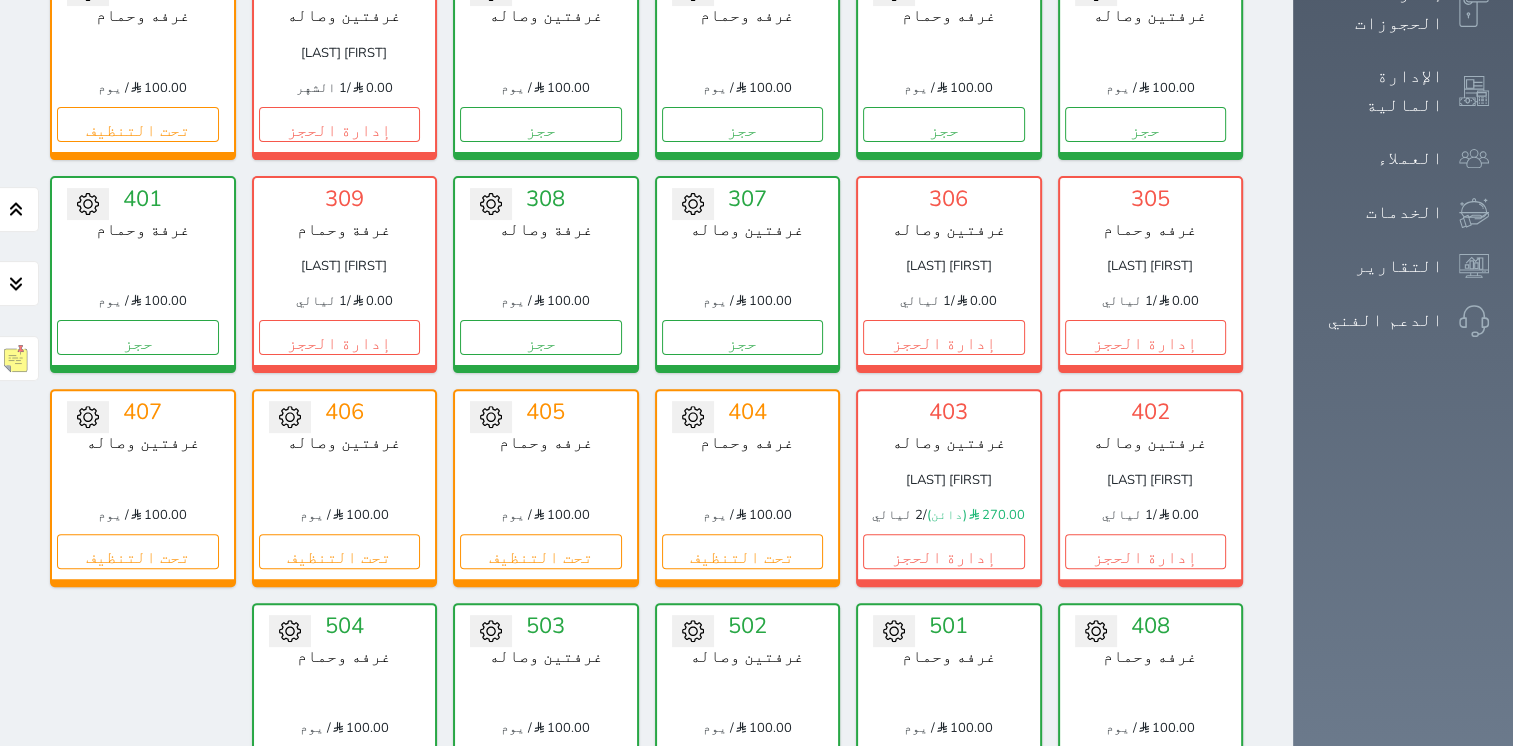 scroll, scrollTop: 600, scrollLeft: 0, axis: vertical 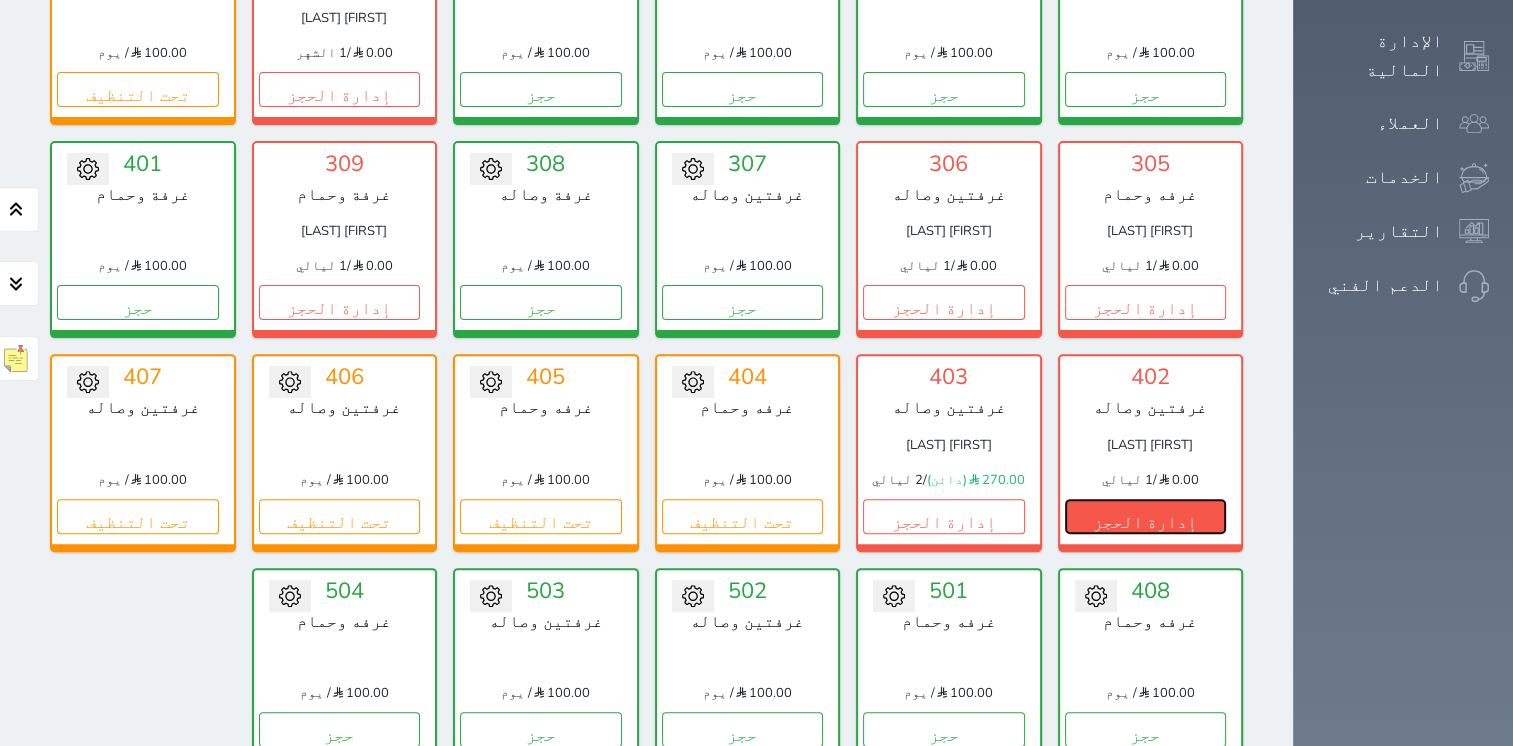 click on "إدارة الحجز" at bounding box center (1146, 516) 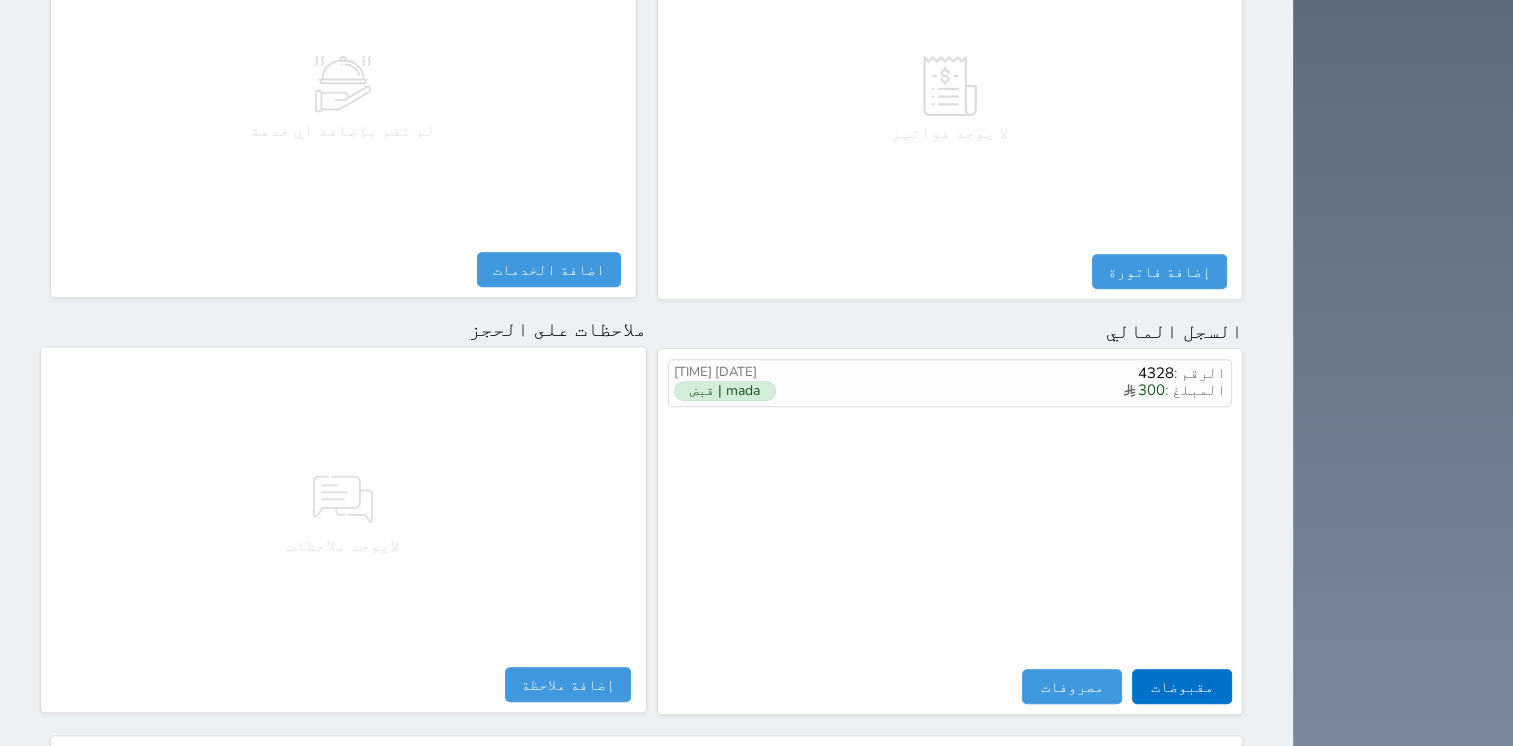scroll, scrollTop: 976, scrollLeft: 0, axis: vertical 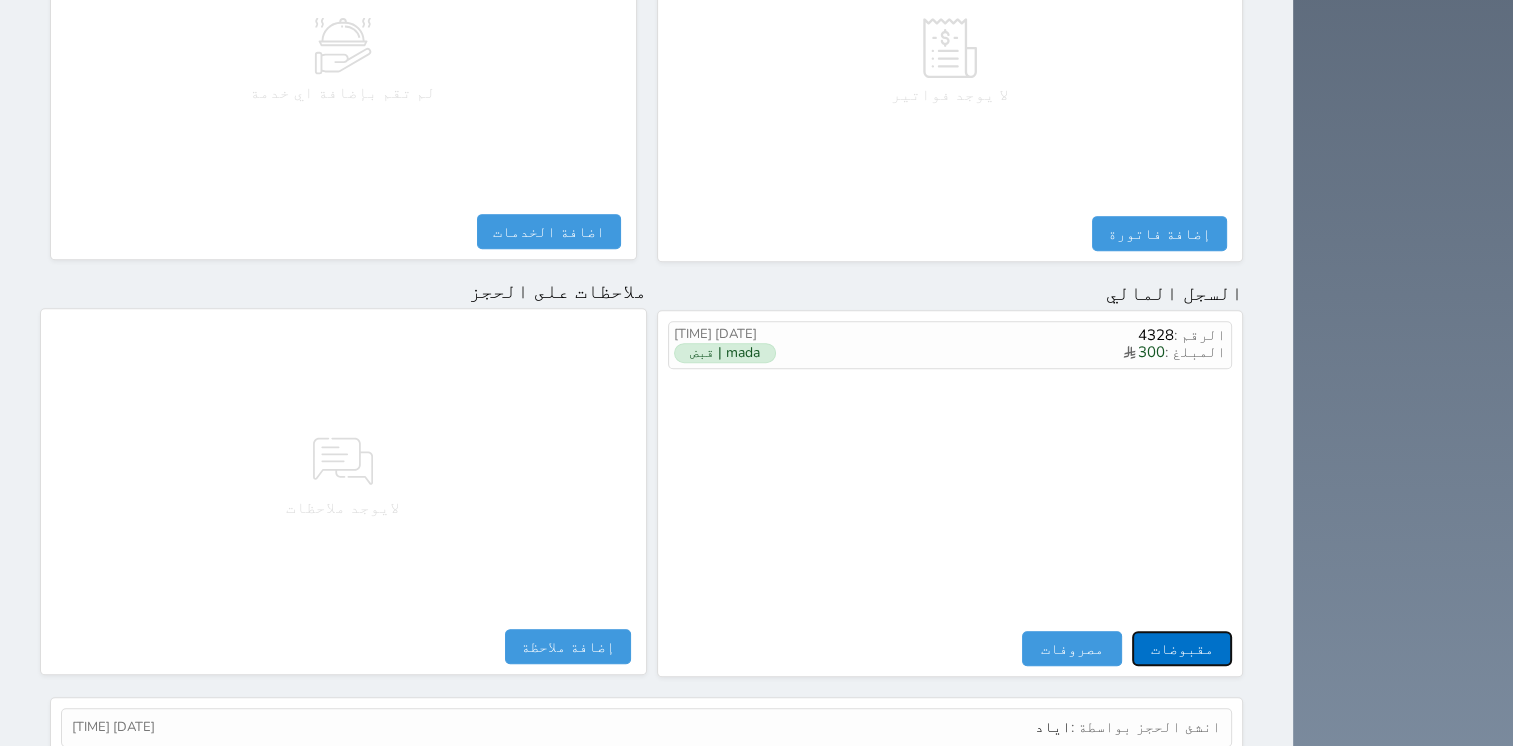 click on "مقبوضات" at bounding box center (1182, 648) 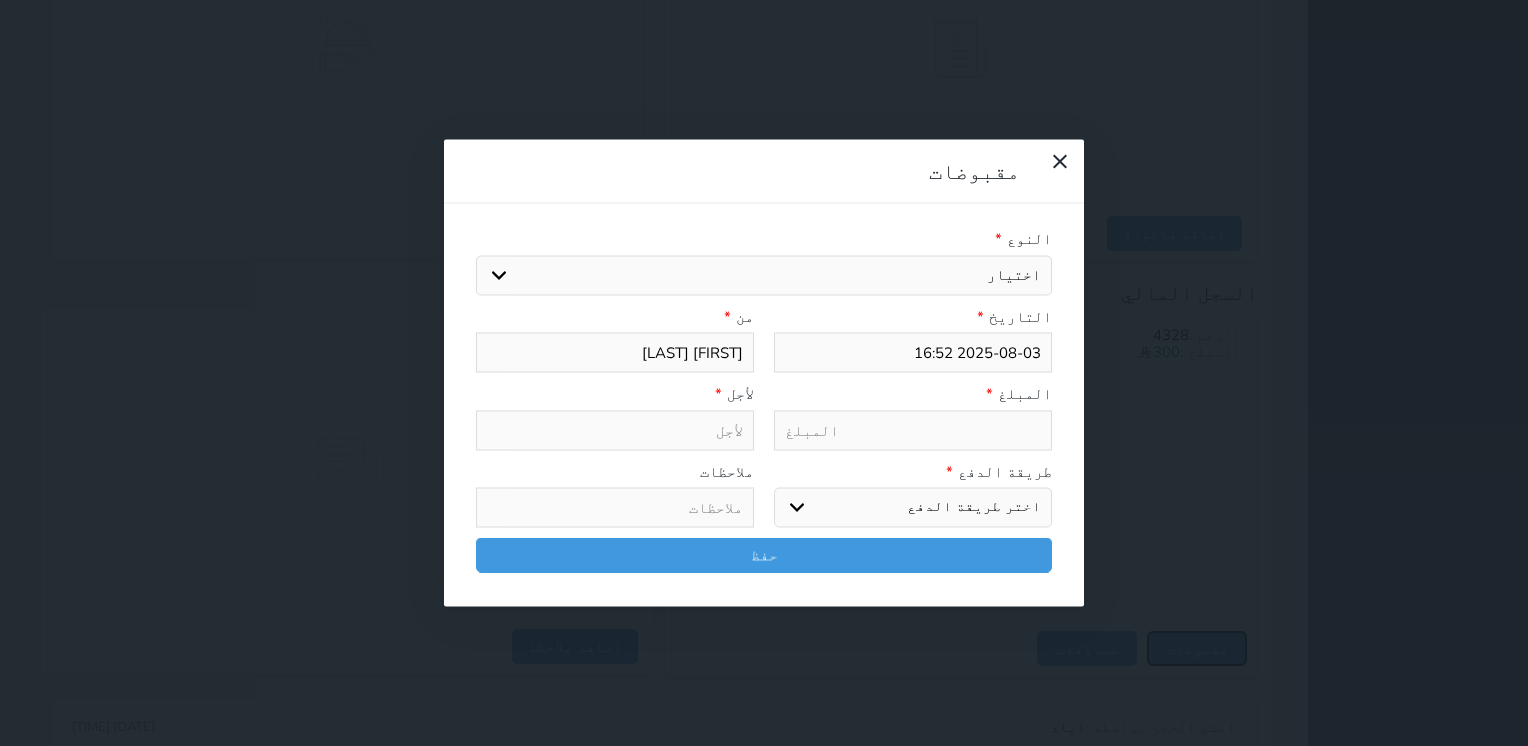select 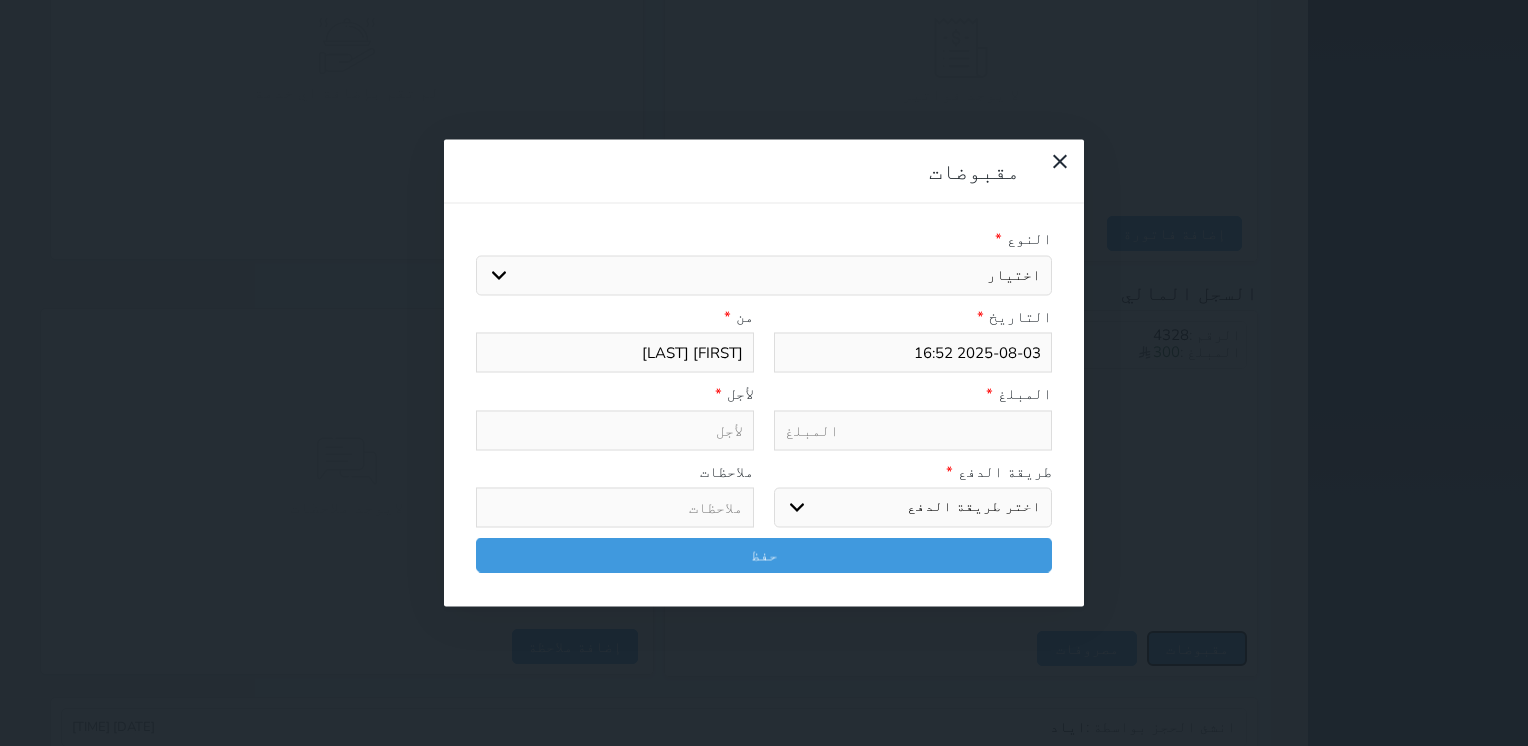 select 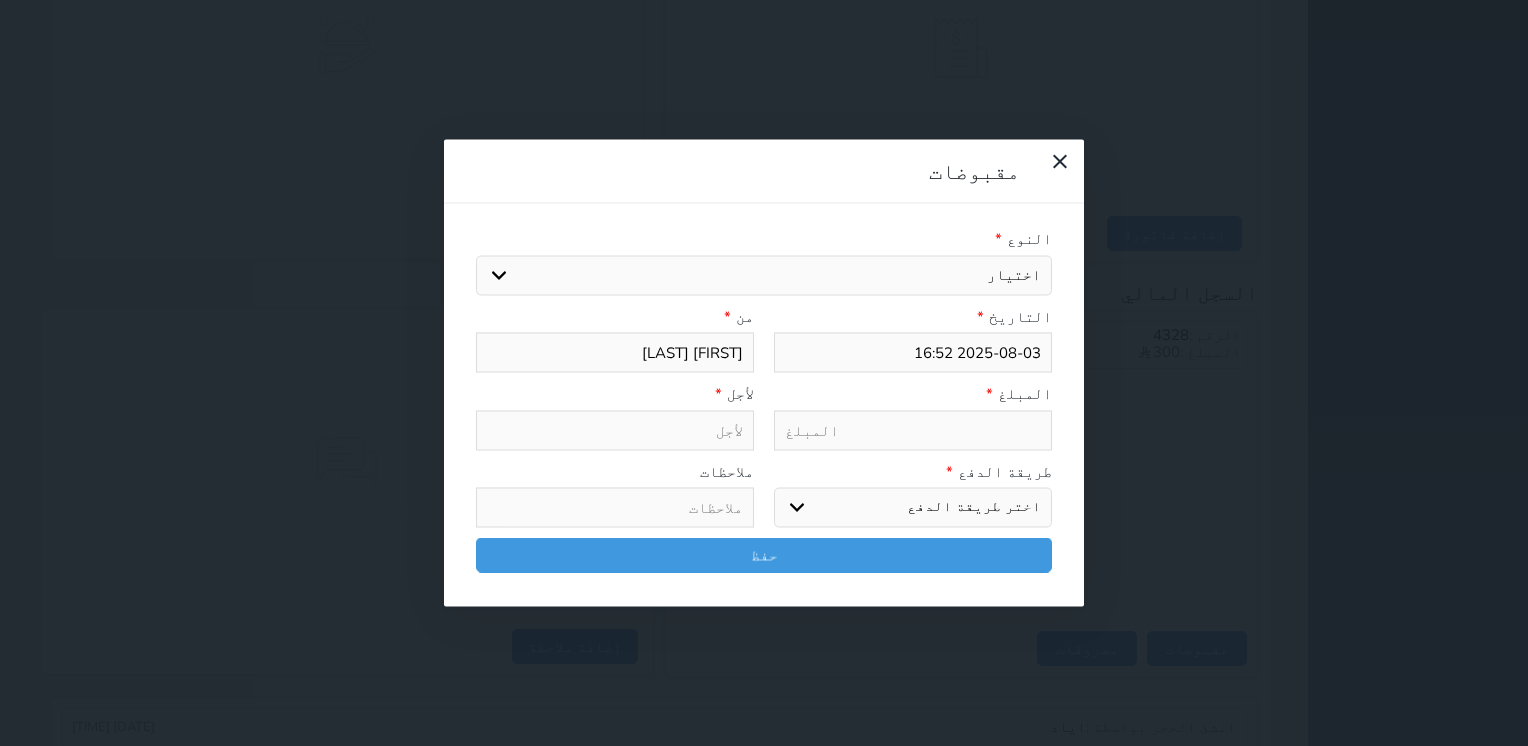 click on "اختيار   مقبوضات عامة قيمة إيجار فواتير تامين عربون لا ينطبق آخر مغسلة واي فاي - الإنترنت مواقف السيارات طعام الأغذية والمشروبات مشروبات المشروبات الباردة المشروبات الساخنة الإفطار غداء عشاء مخبز و كعك حمام سباحة الصالة الرياضية سبا و خدمات الجمال اختيار وإسقاط (خدمات النقل) ميني بار كابل - تلفزيون سرير إضافي تصفيف الشعر التسوق خدمات الجولات السياحية المنظمة خدمات الدليل السياحي" at bounding box center [764, 275] 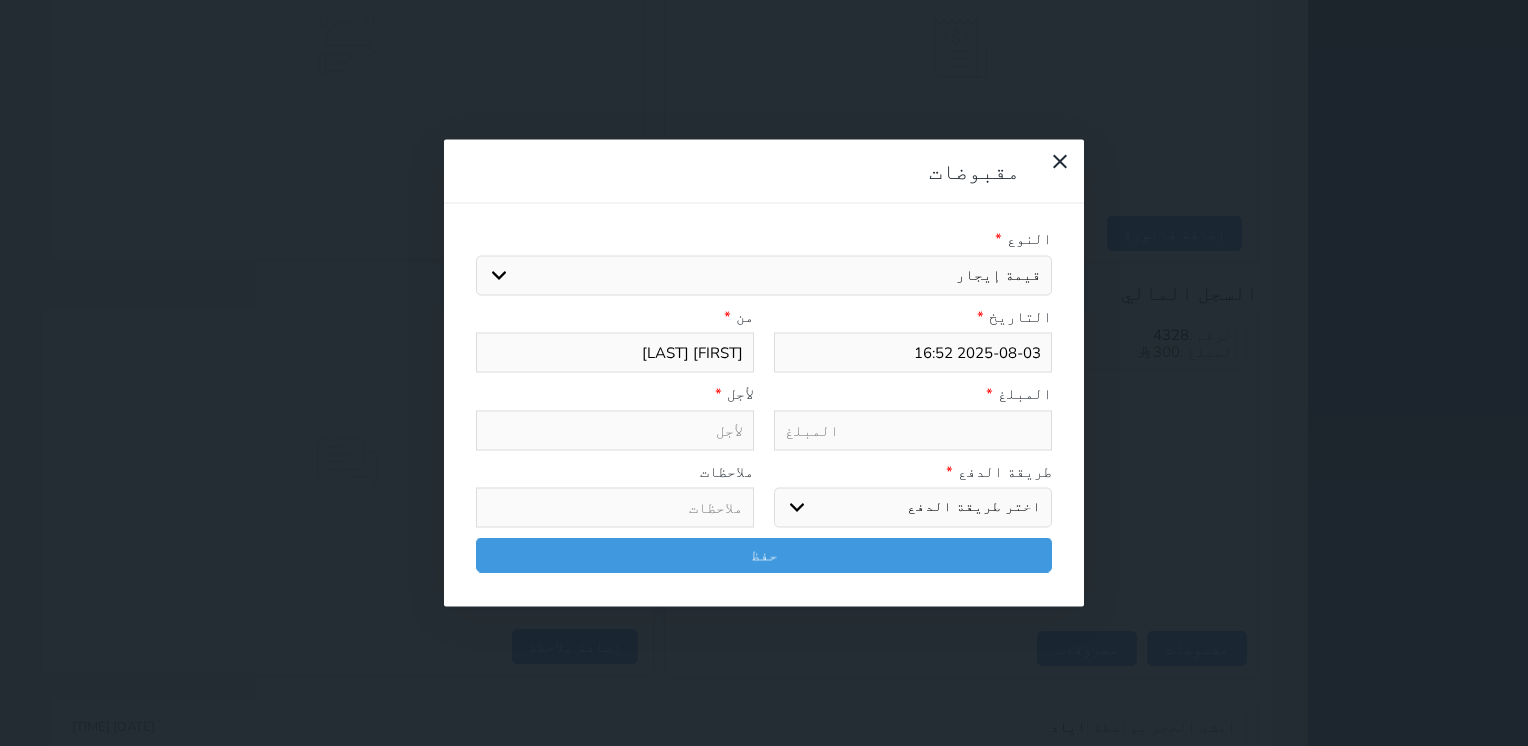 click on "اختيار   مقبوضات عامة قيمة إيجار فواتير تامين عربون لا ينطبق آخر مغسلة واي فاي - الإنترنت مواقف السيارات طعام الأغذية والمشروبات مشروبات المشروبات الباردة المشروبات الساخنة الإفطار غداء عشاء مخبز و كعك حمام سباحة الصالة الرياضية سبا و خدمات الجمال اختيار وإسقاط (خدمات النقل) ميني بار كابل - تلفزيون سرير إضافي تصفيف الشعر التسوق خدمات الجولات السياحية المنظمة خدمات الدليل السياحي" at bounding box center [764, 275] 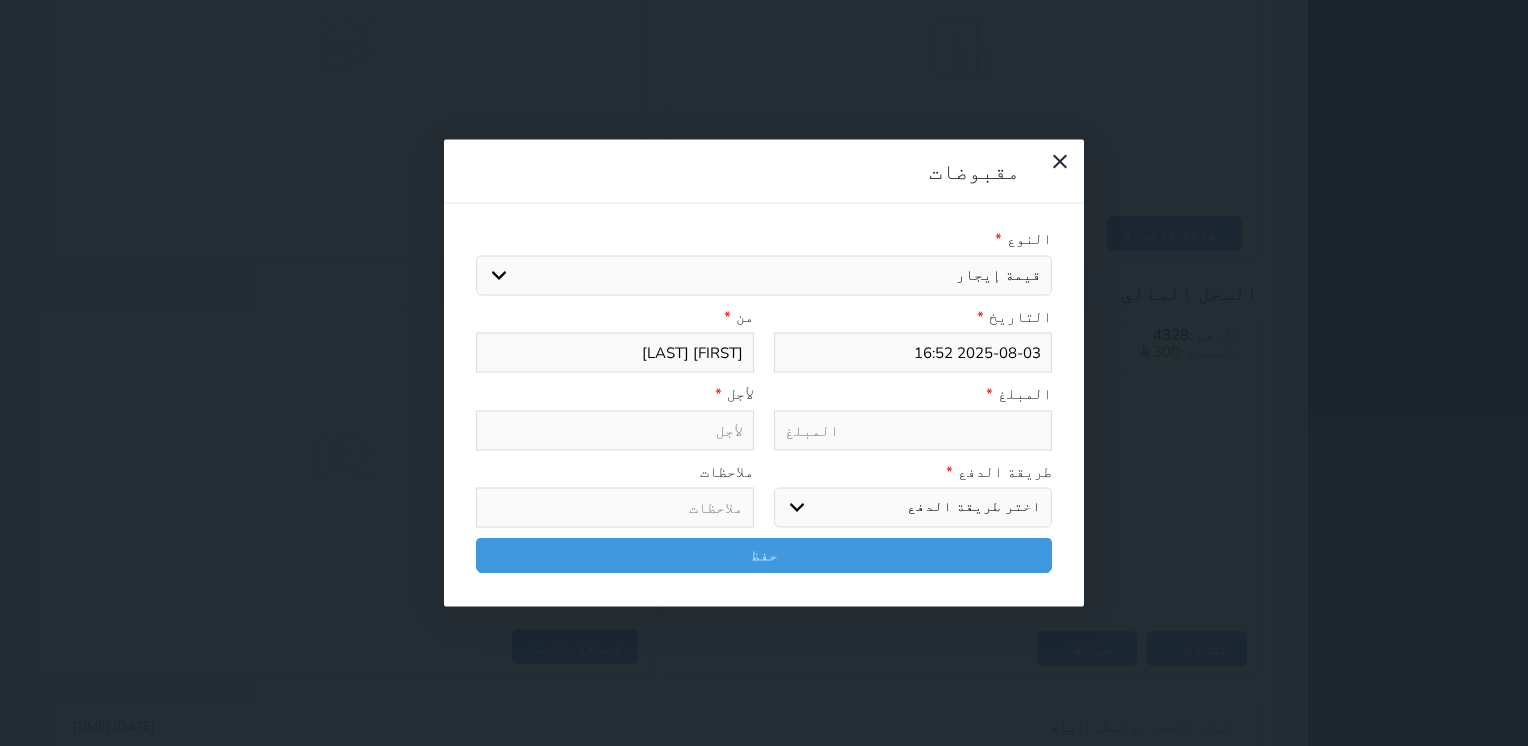 select 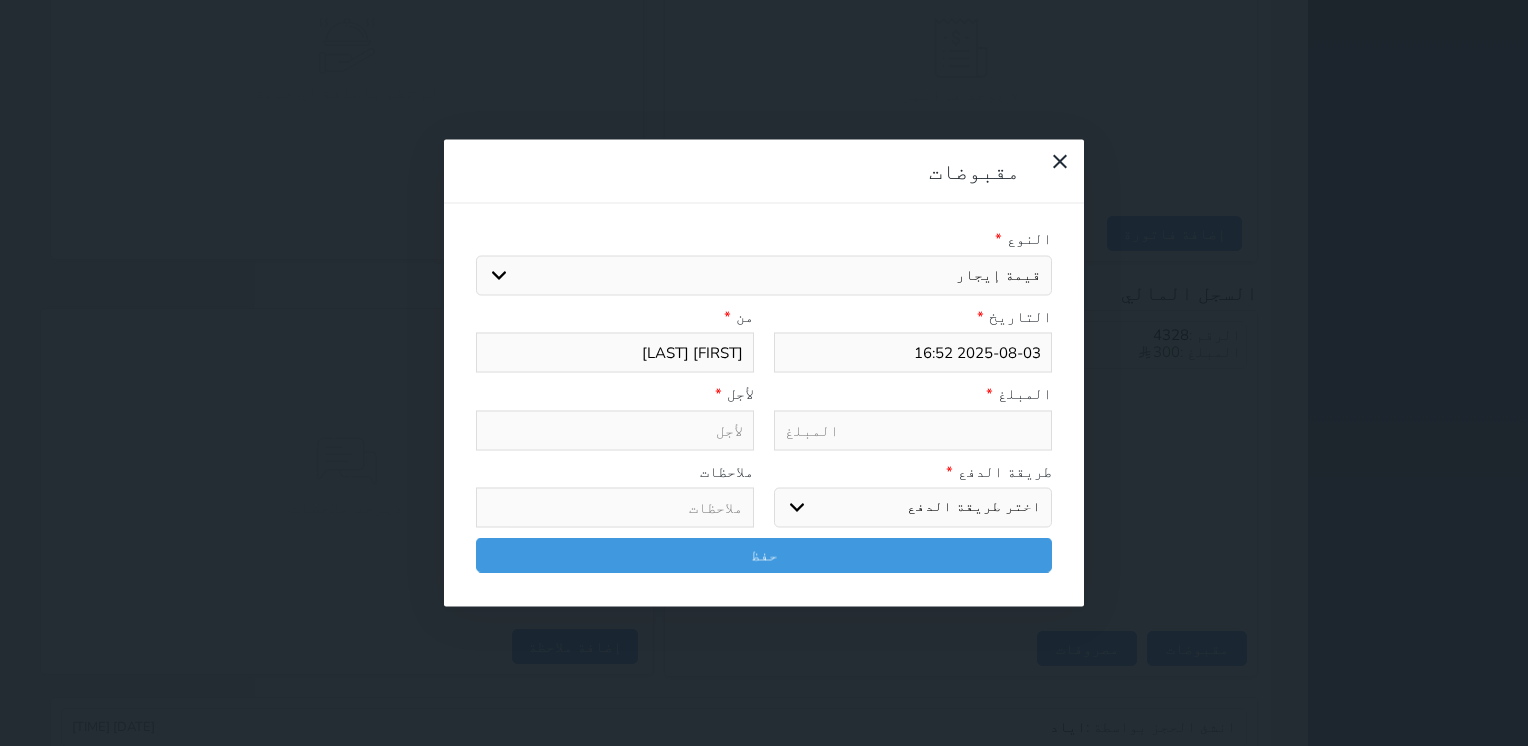 type on "قيمة إيجار - الوحدة - 402" 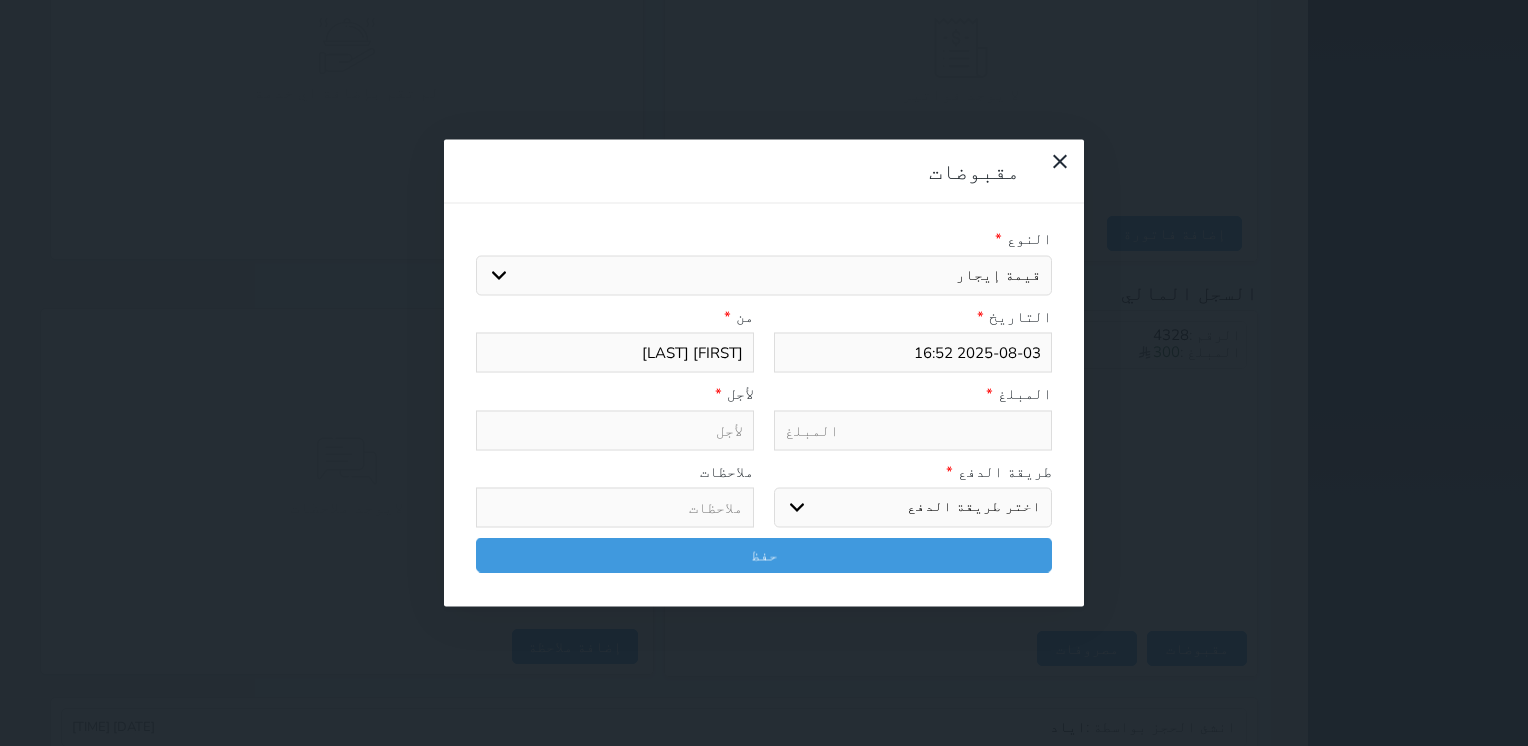 select 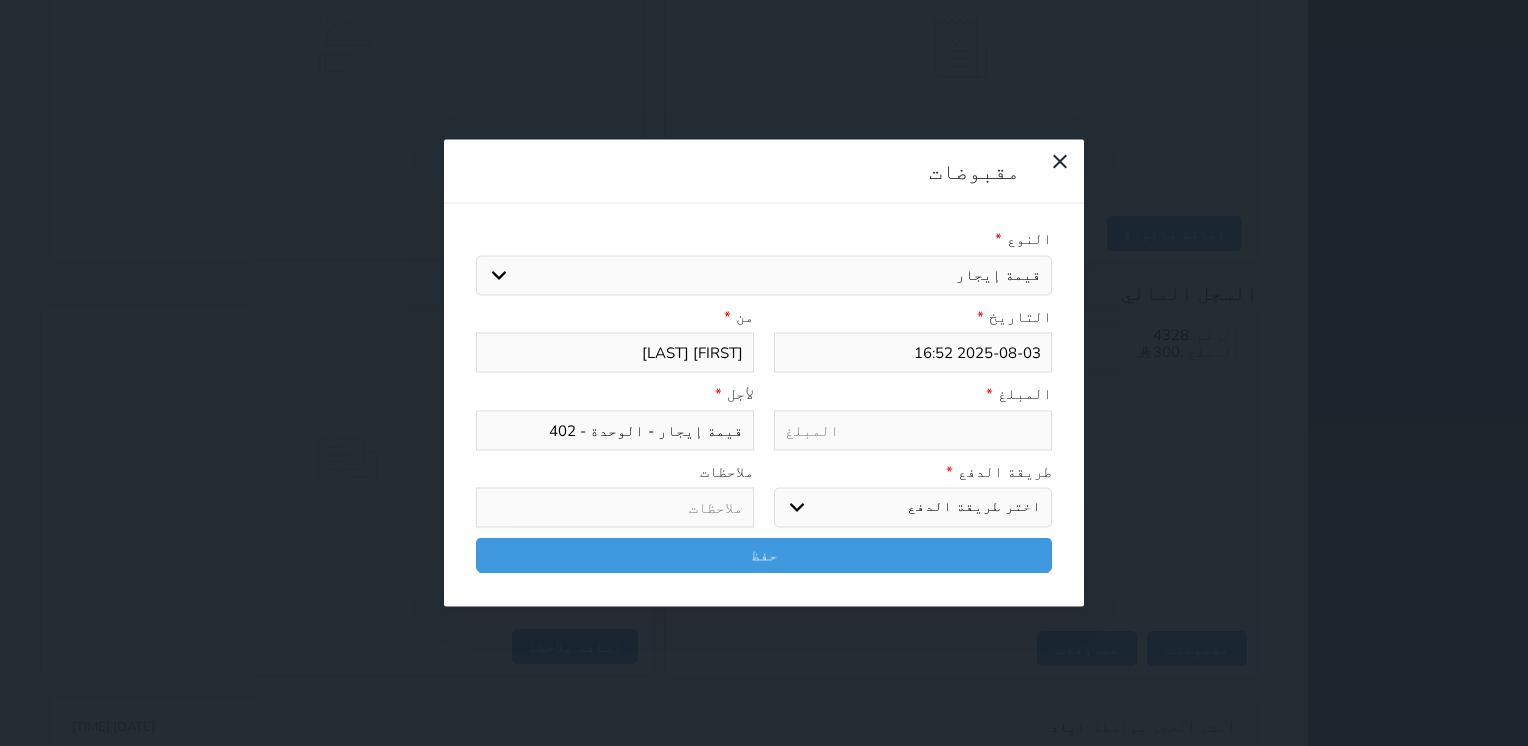 click at bounding box center [913, 430] 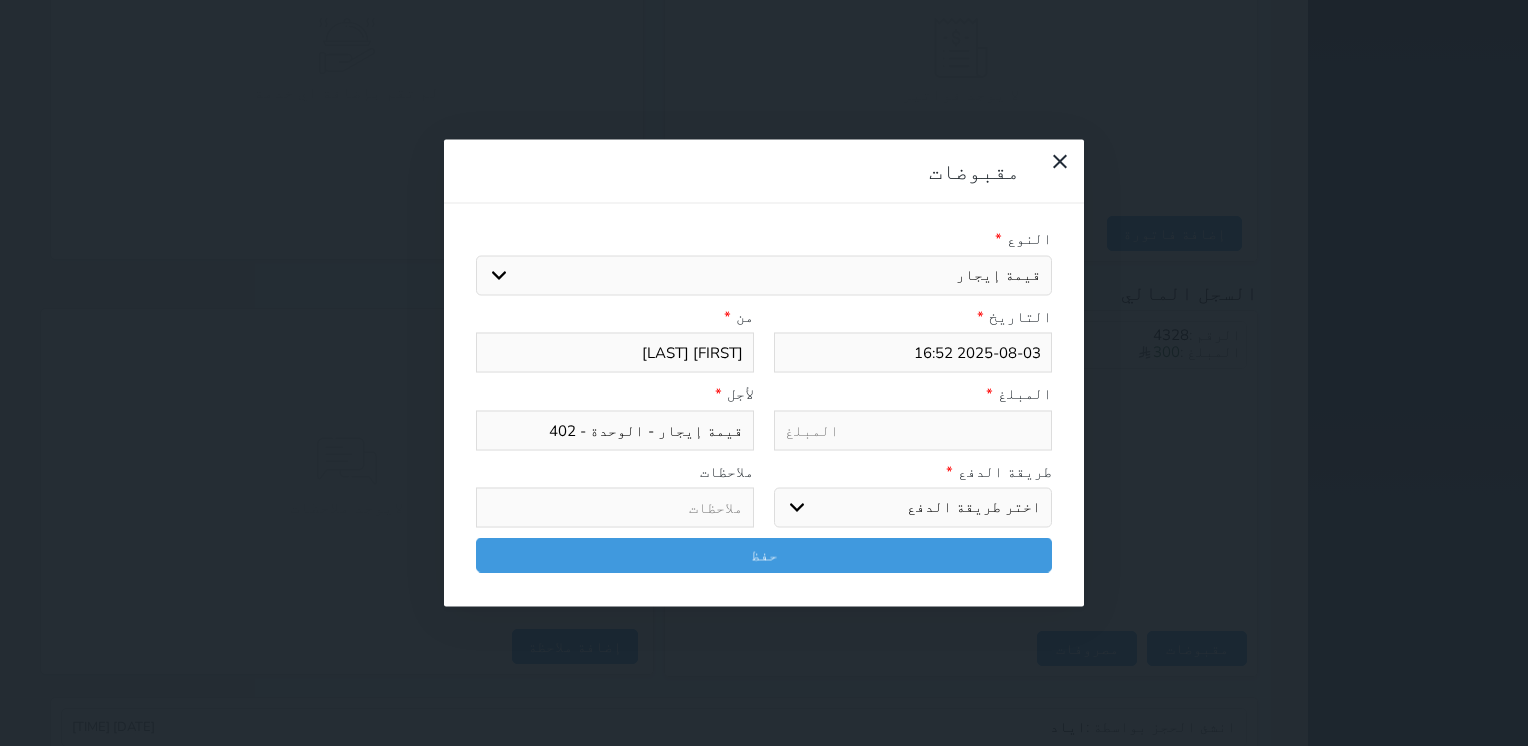 type on "3" 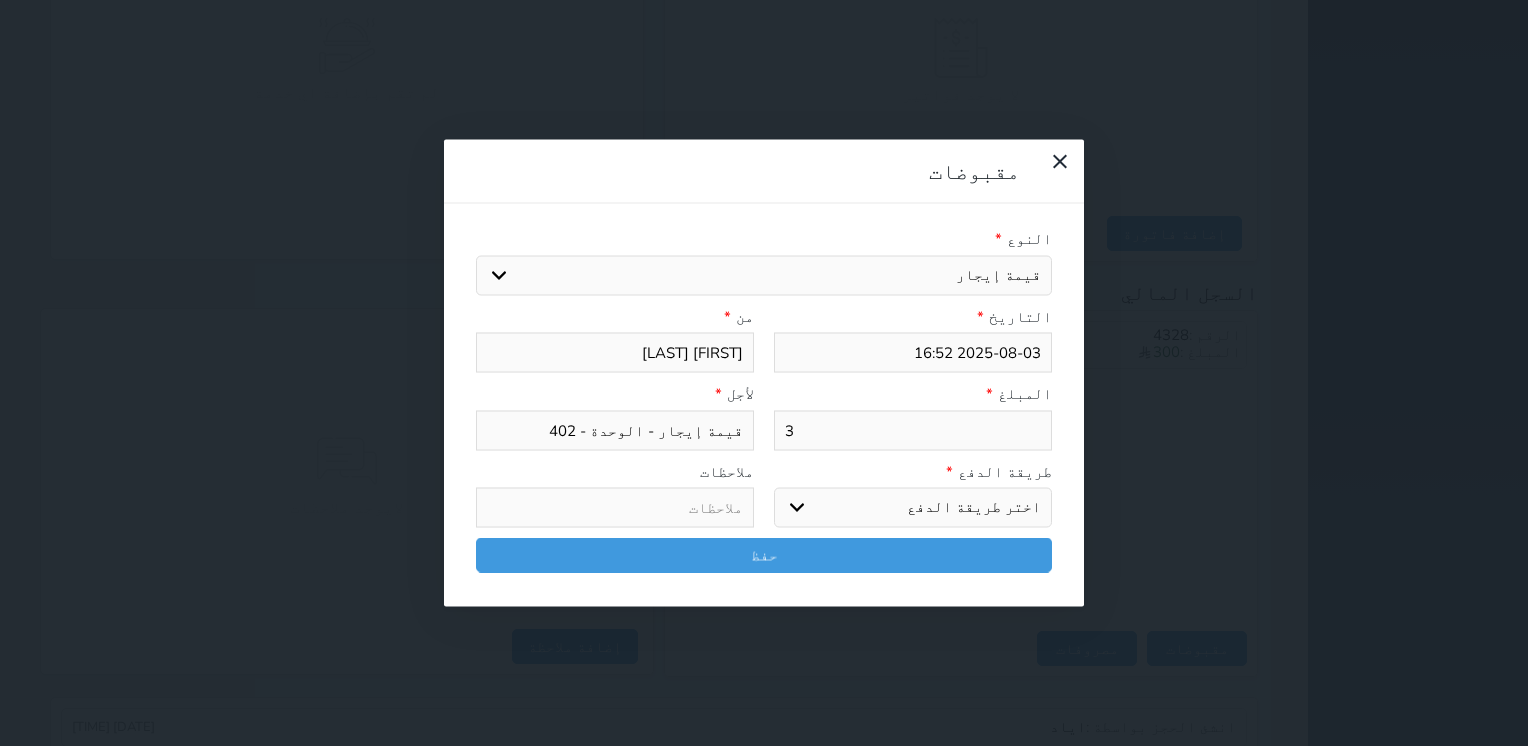 type on "30" 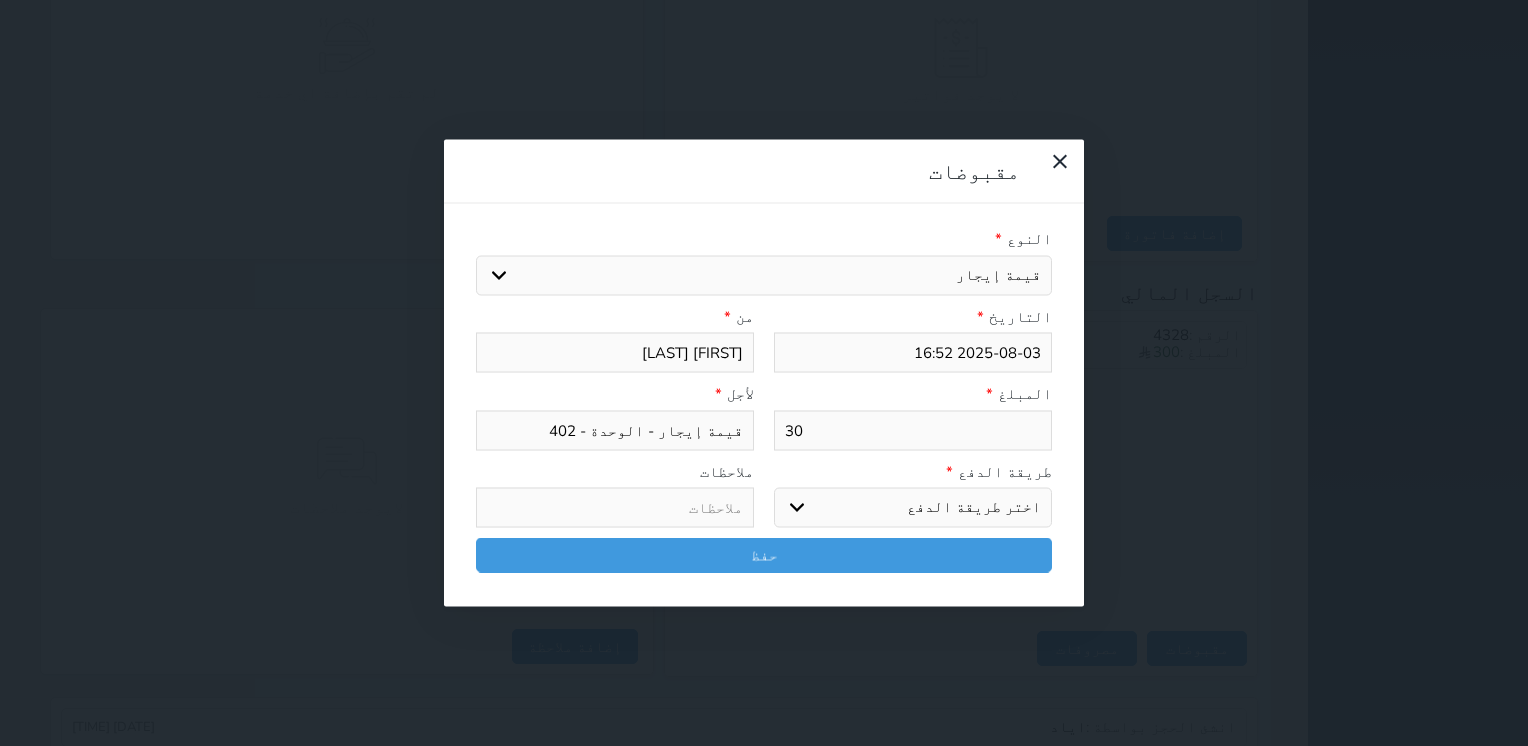 type on "300" 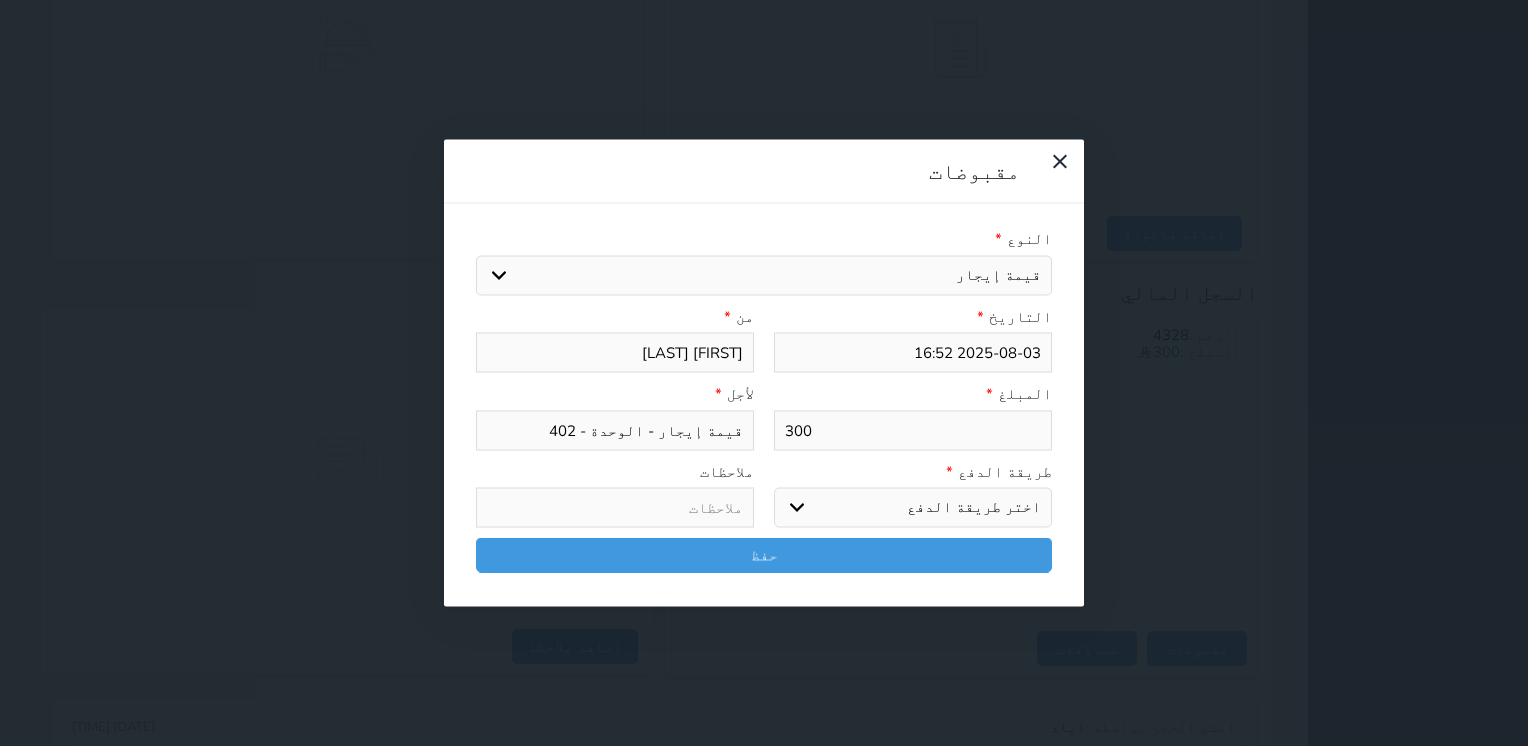 type on "300" 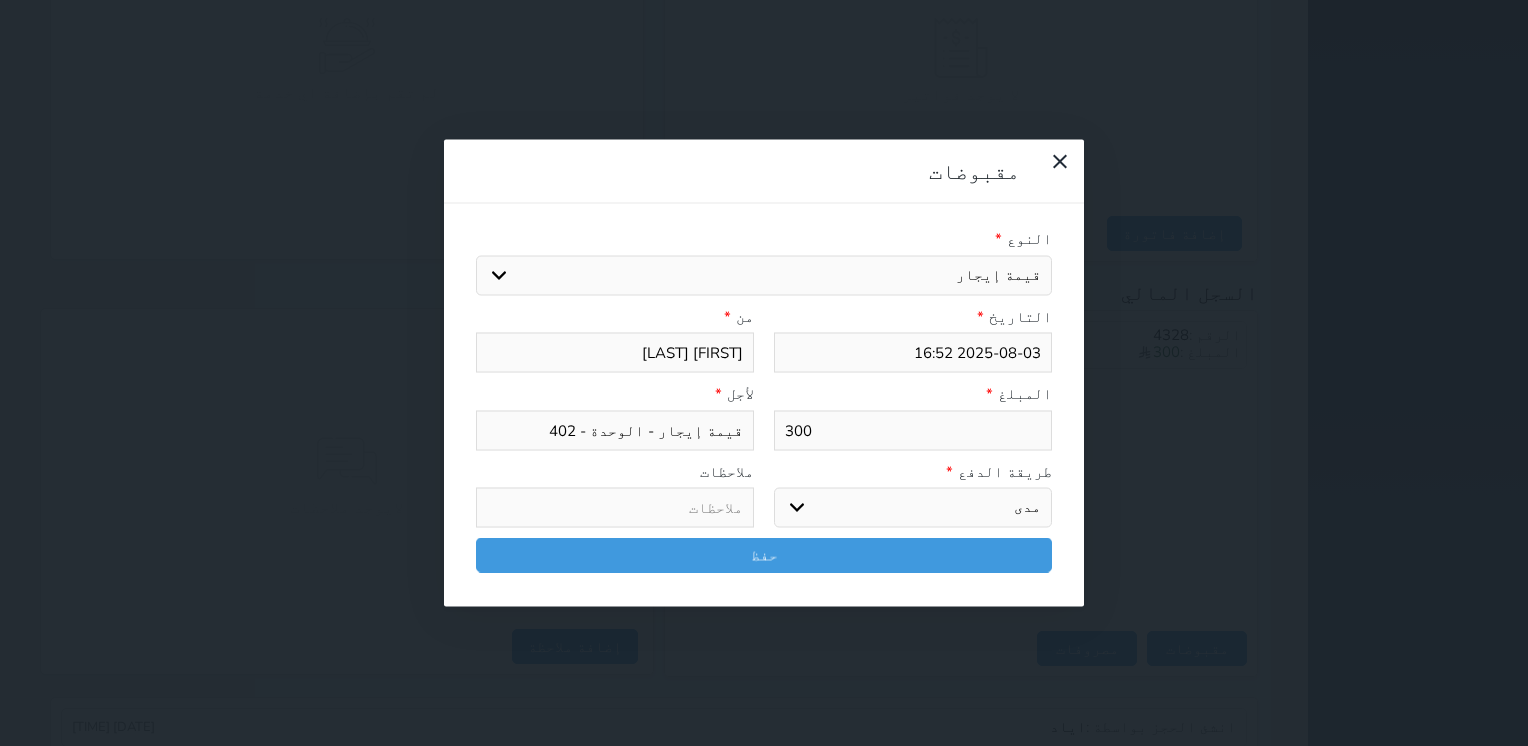 click on "اختر طريقة الدفع   دفع نقدى   تحويل بنكى   مدى   بطاقة ائتمان   آجل" at bounding box center [913, 508] 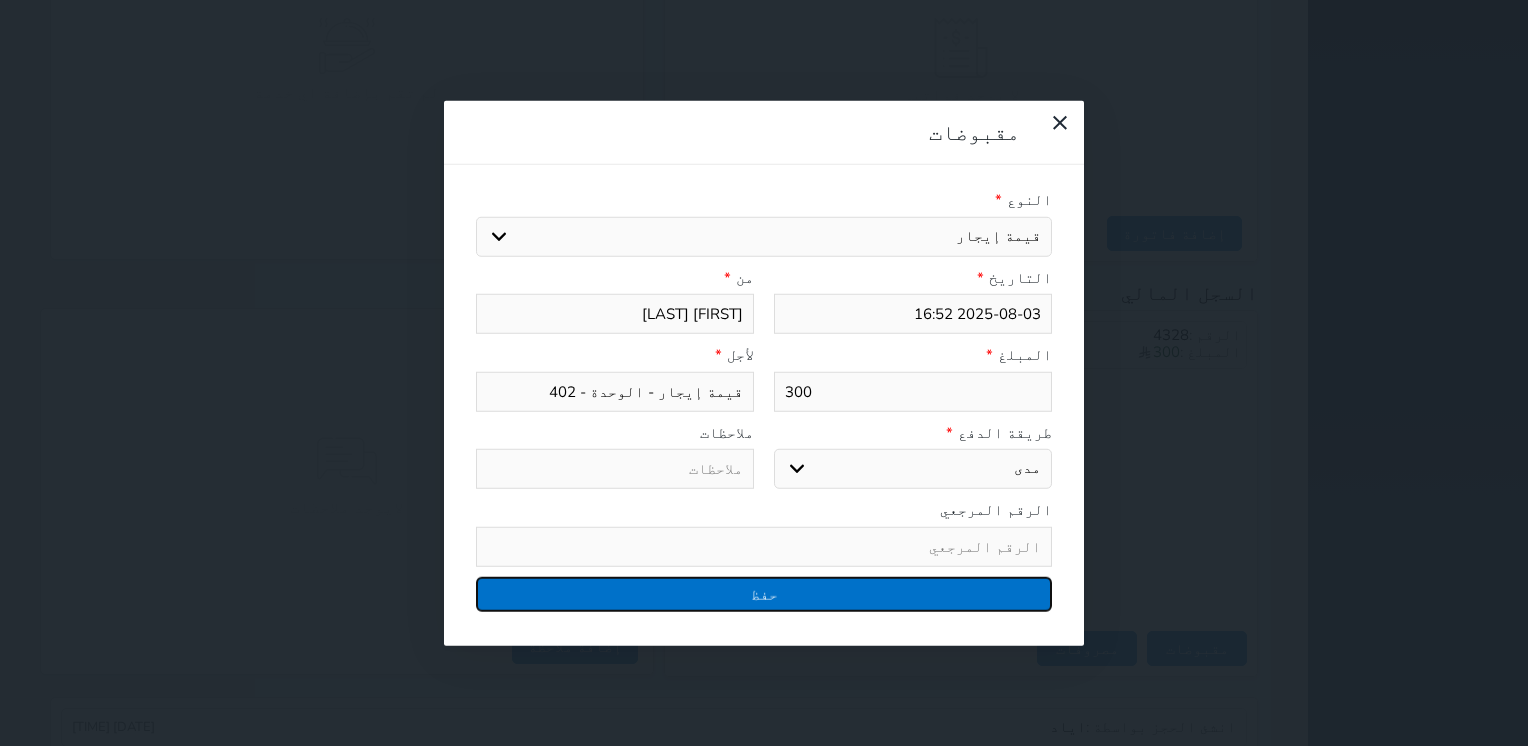 click on "حفظ" at bounding box center (764, 593) 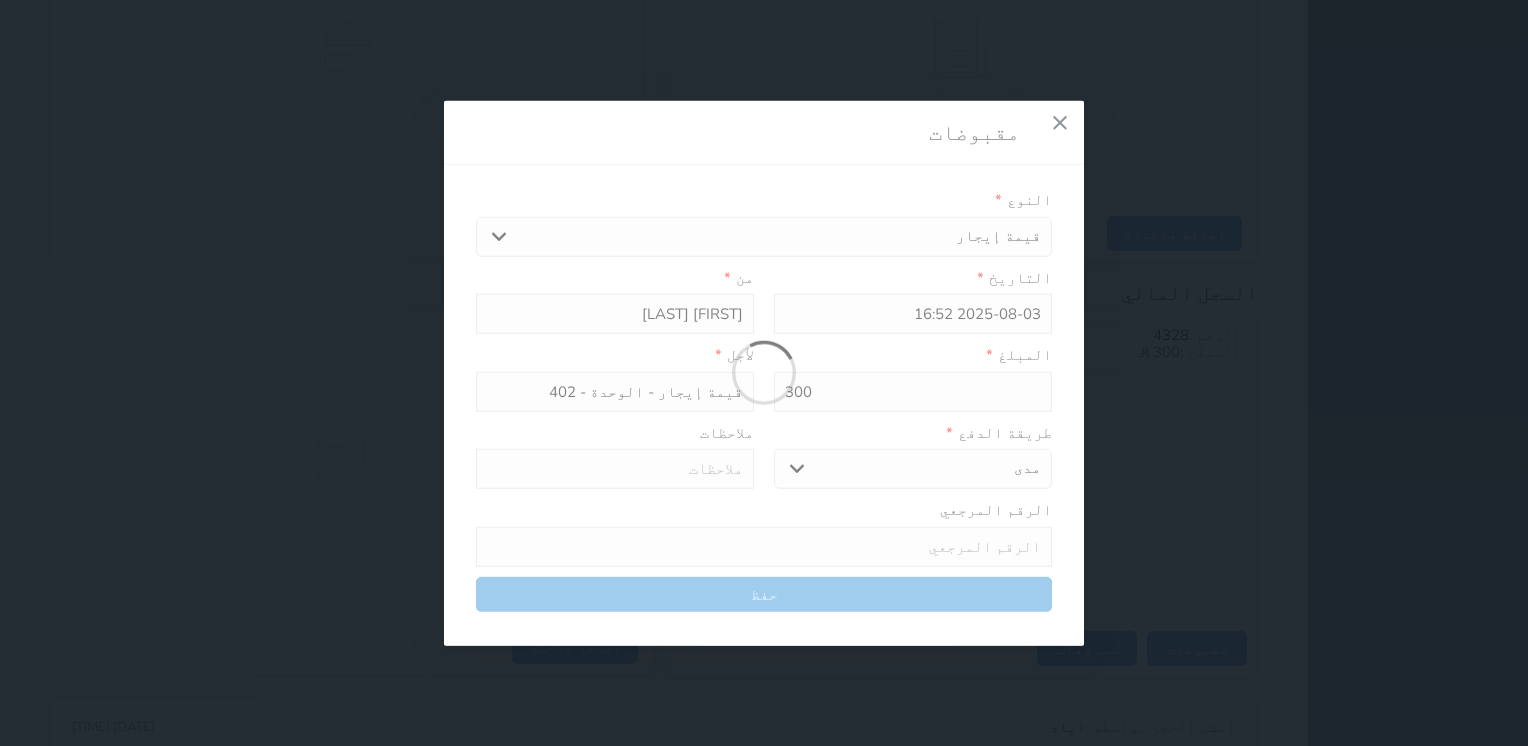 select 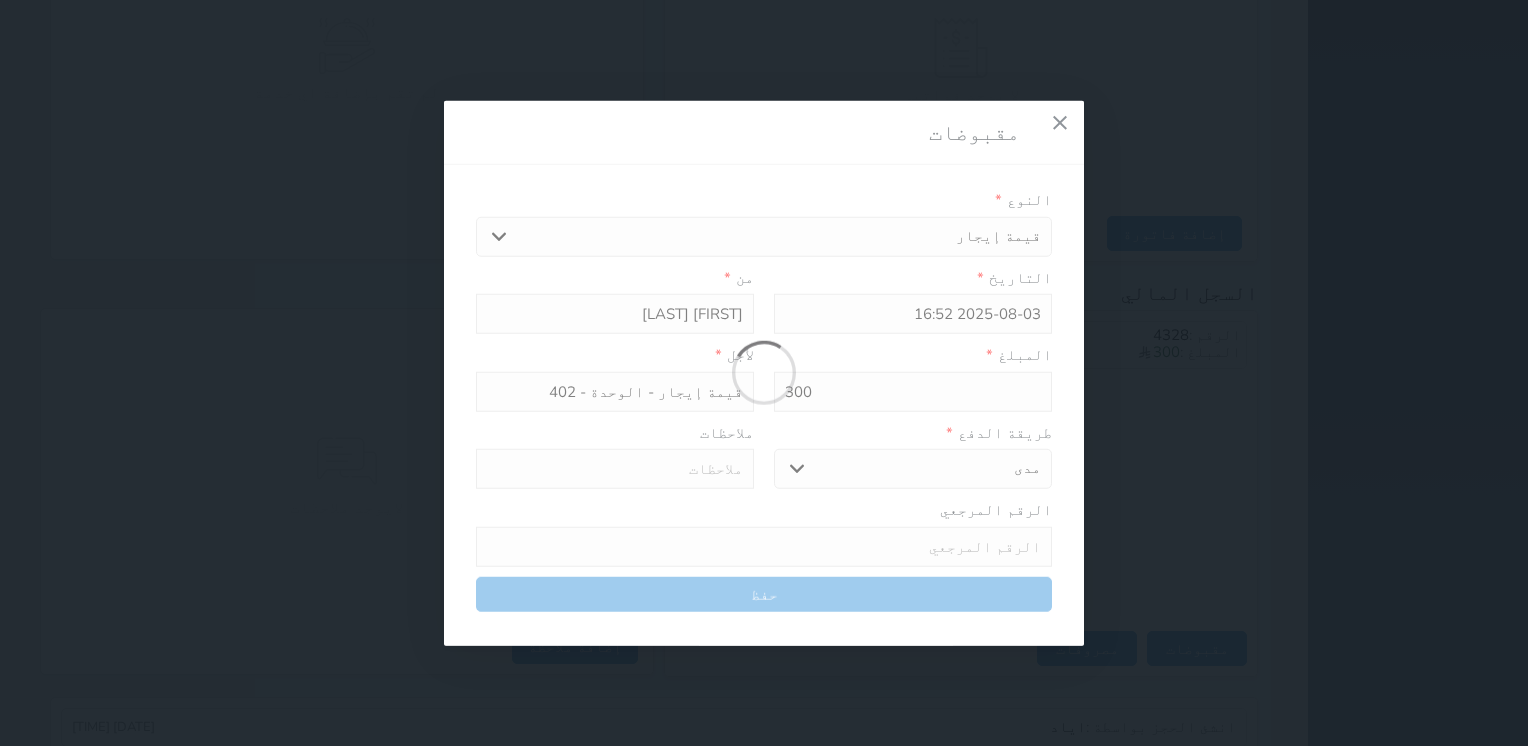 type 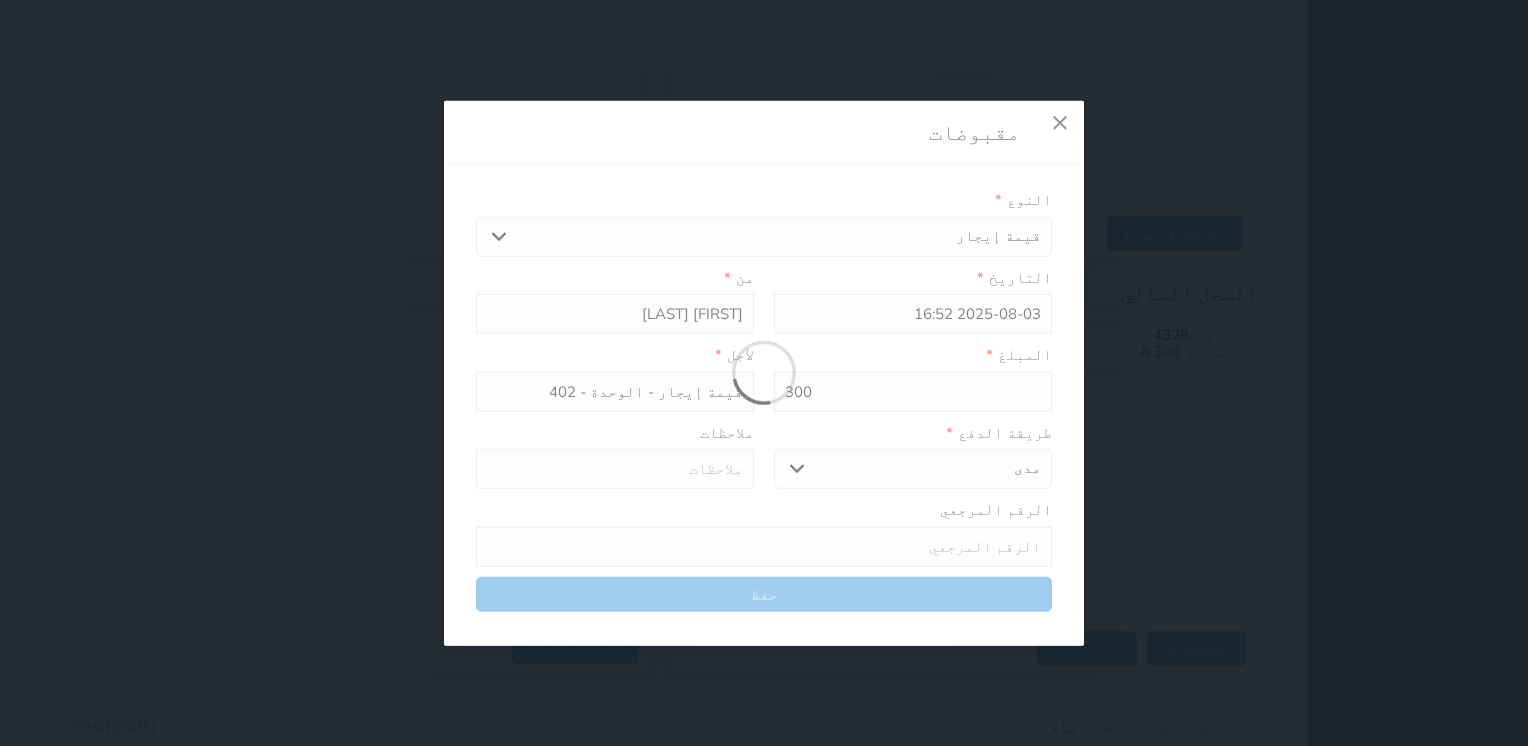 type on "0" 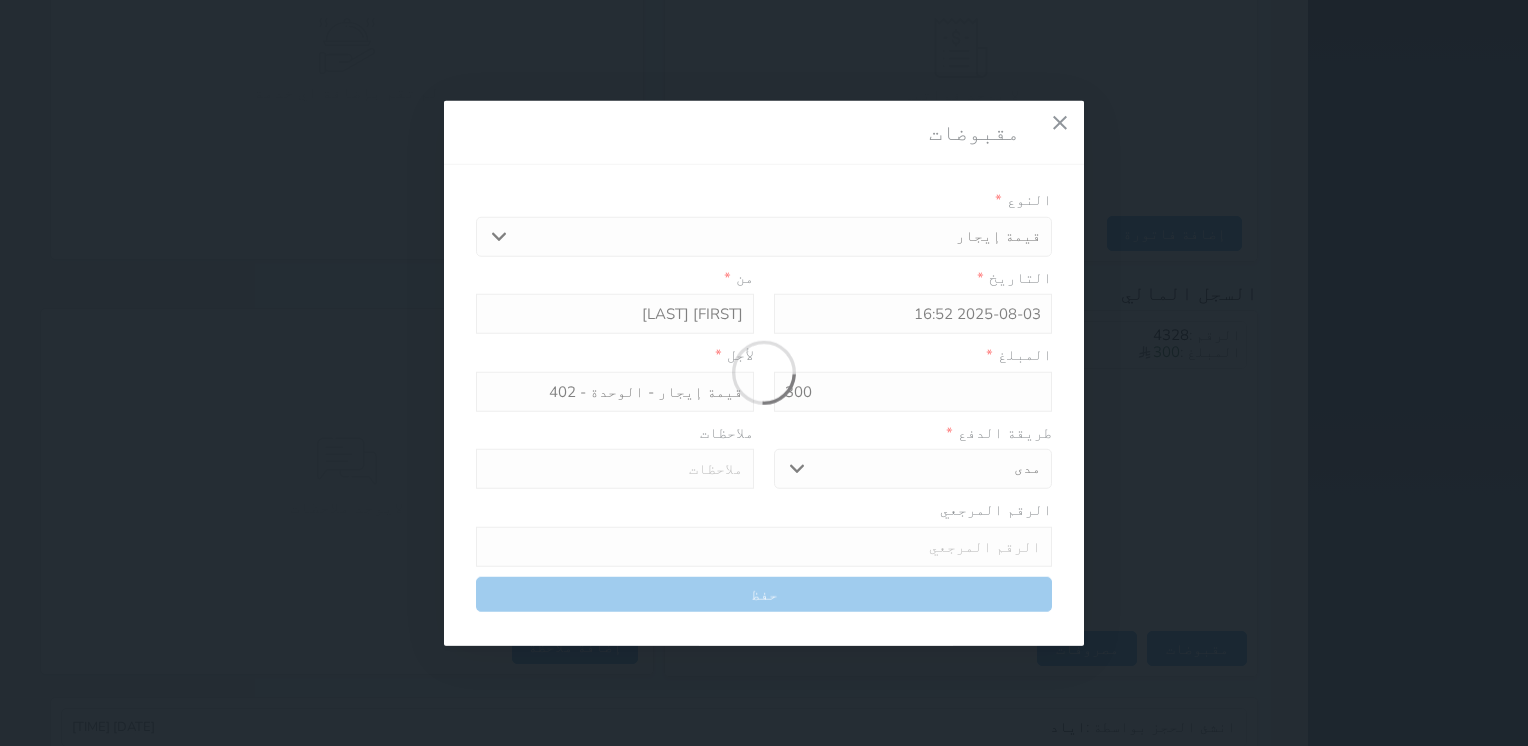 select 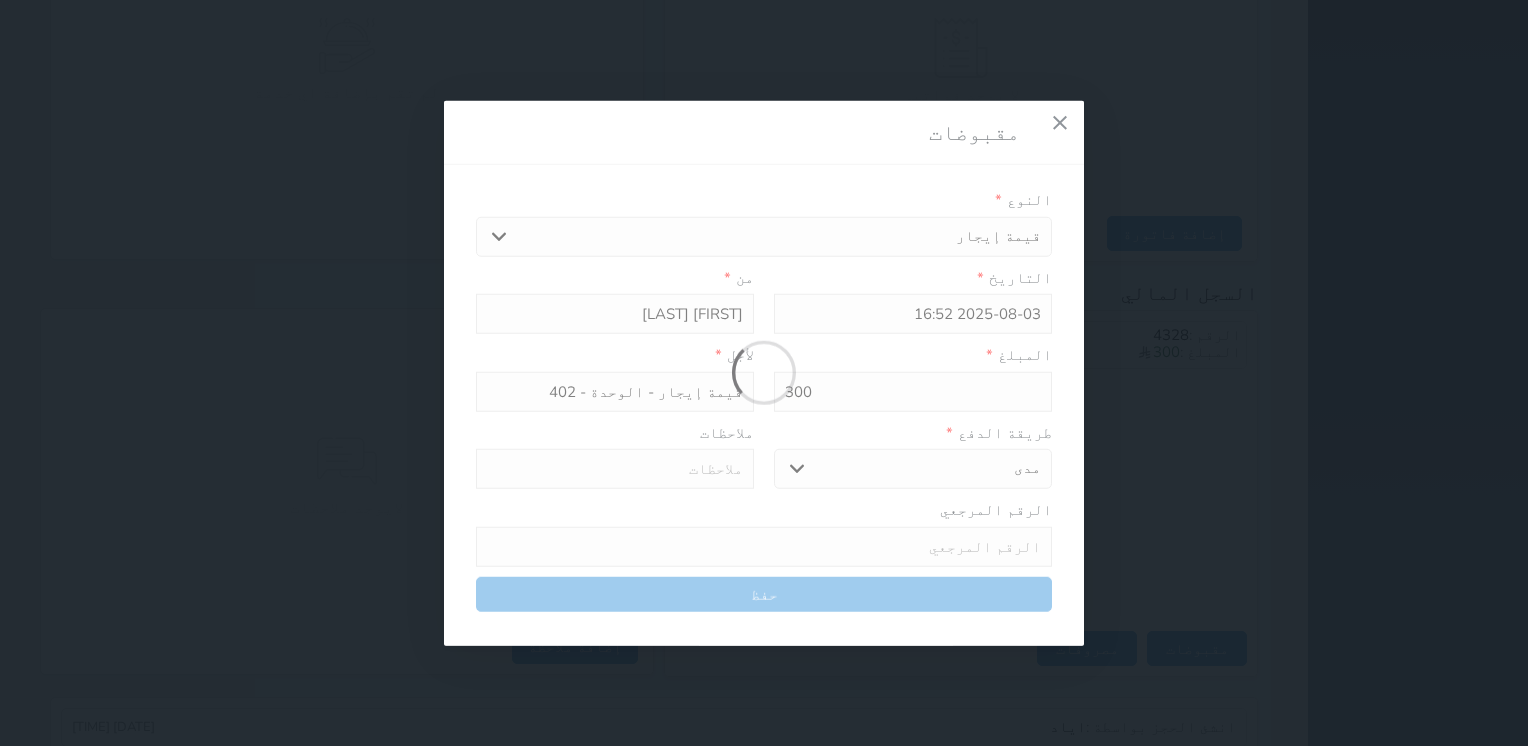 type on "0" 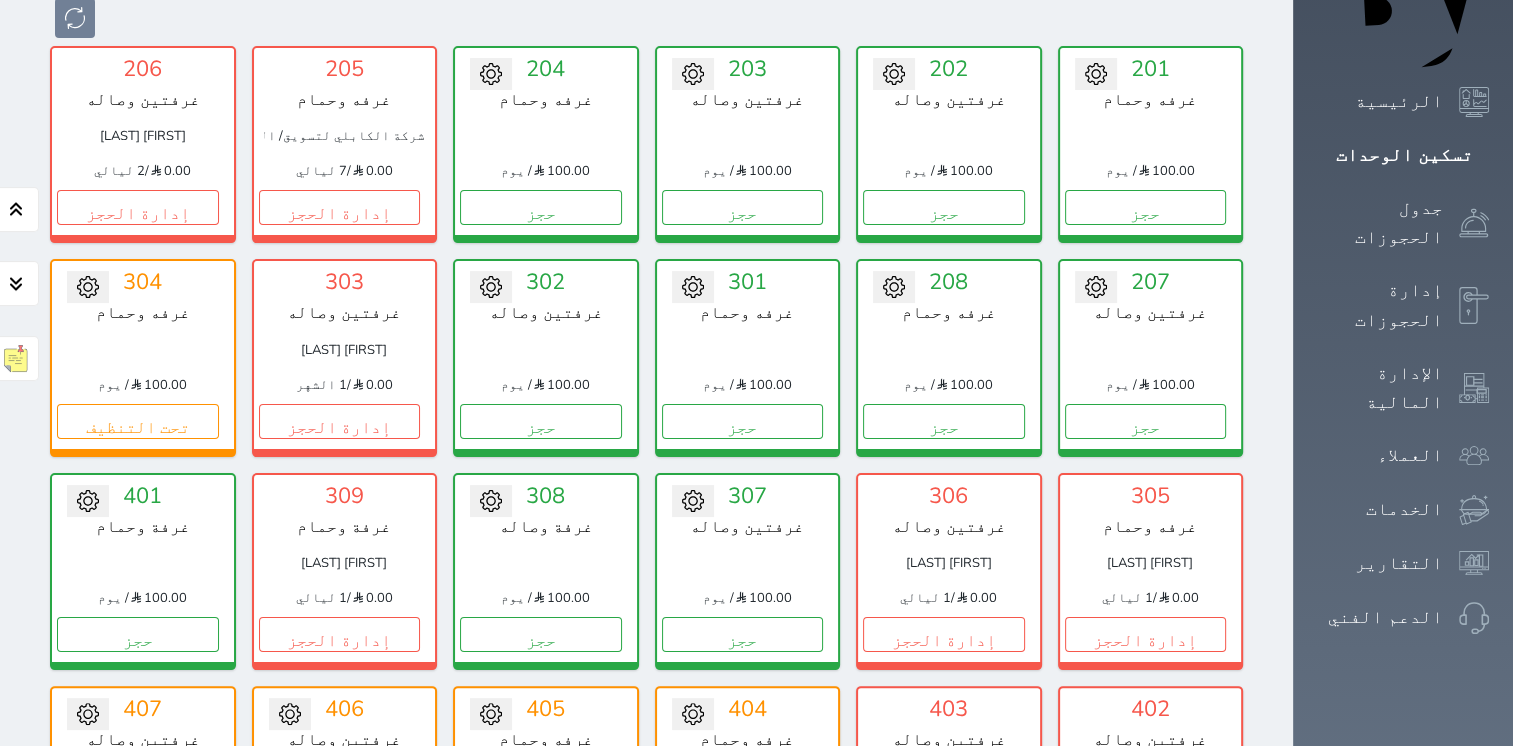 scroll, scrollTop: 78, scrollLeft: 0, axis: vertical 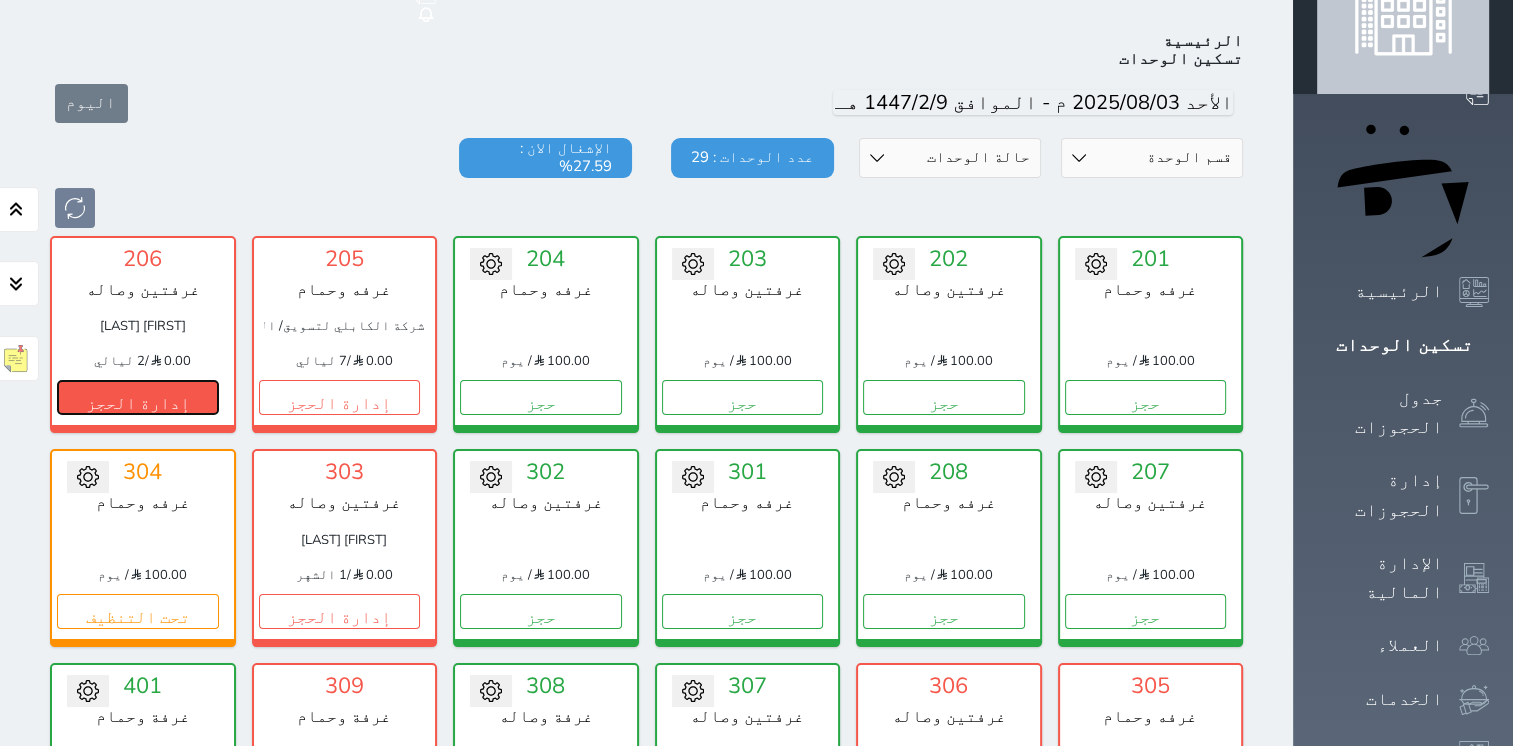click on "إدارة الحجز" at bounding box center (138, 397) 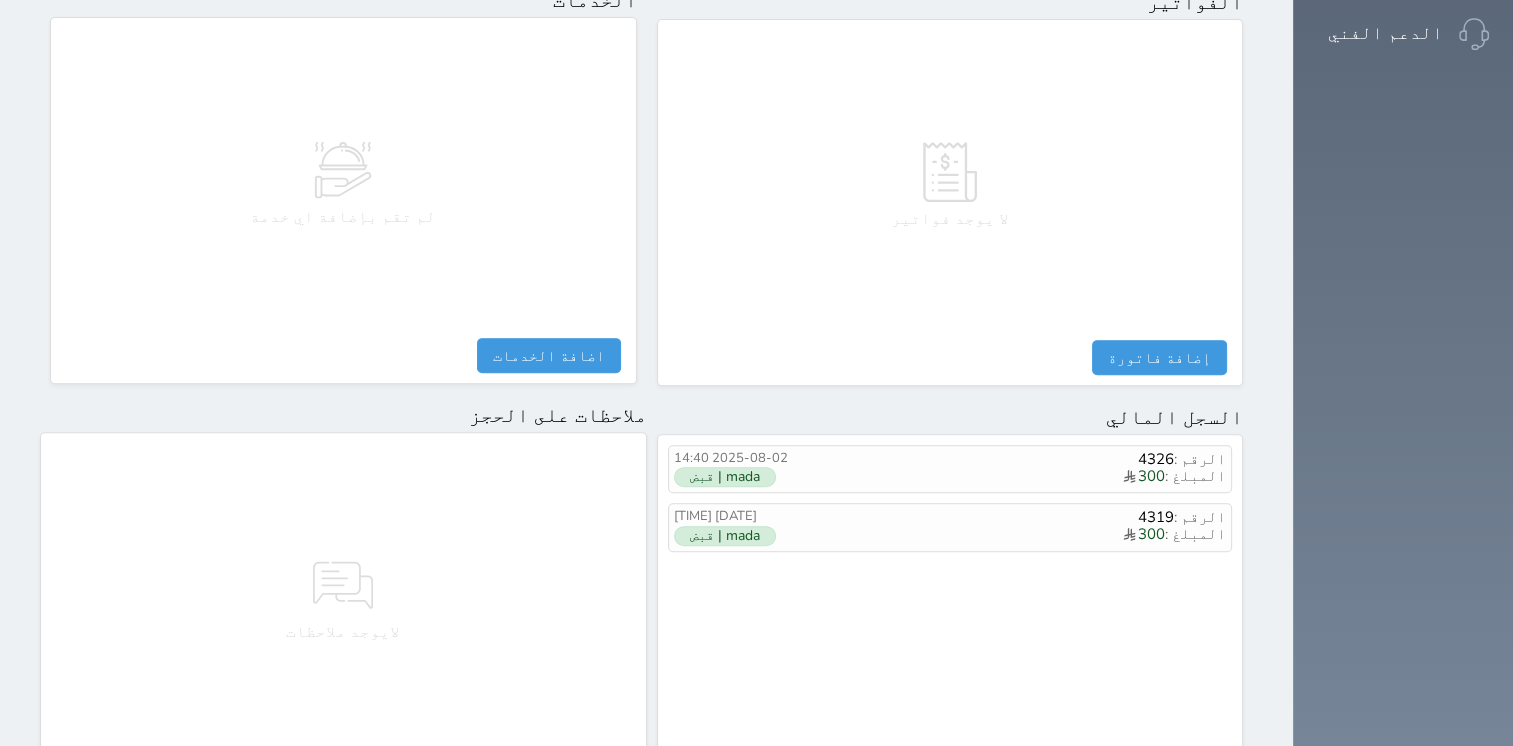 scroll, scrollTop: 976, scrollLeft: 0, axis: vertical 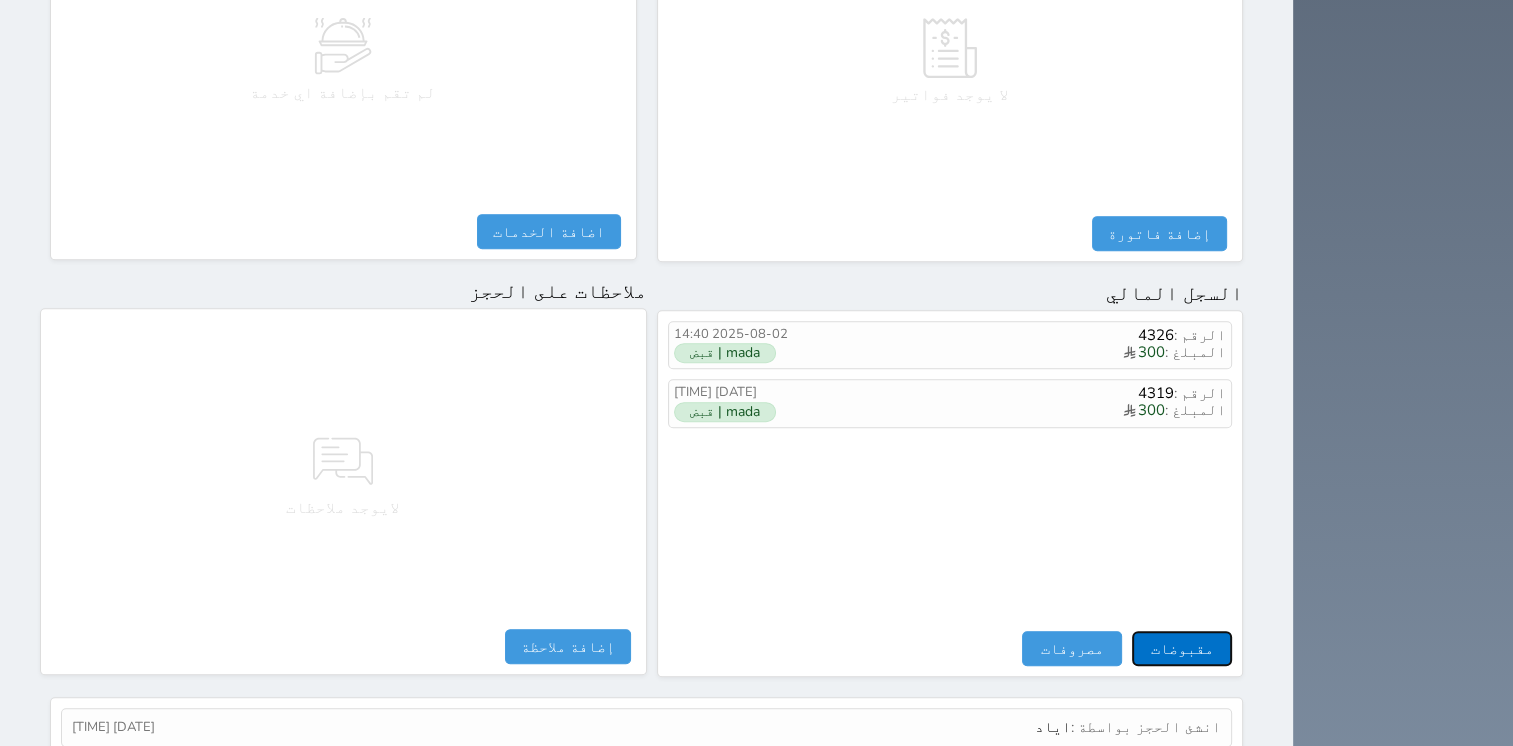 click on "مقبوضات" at bounding box center (1182, 648) 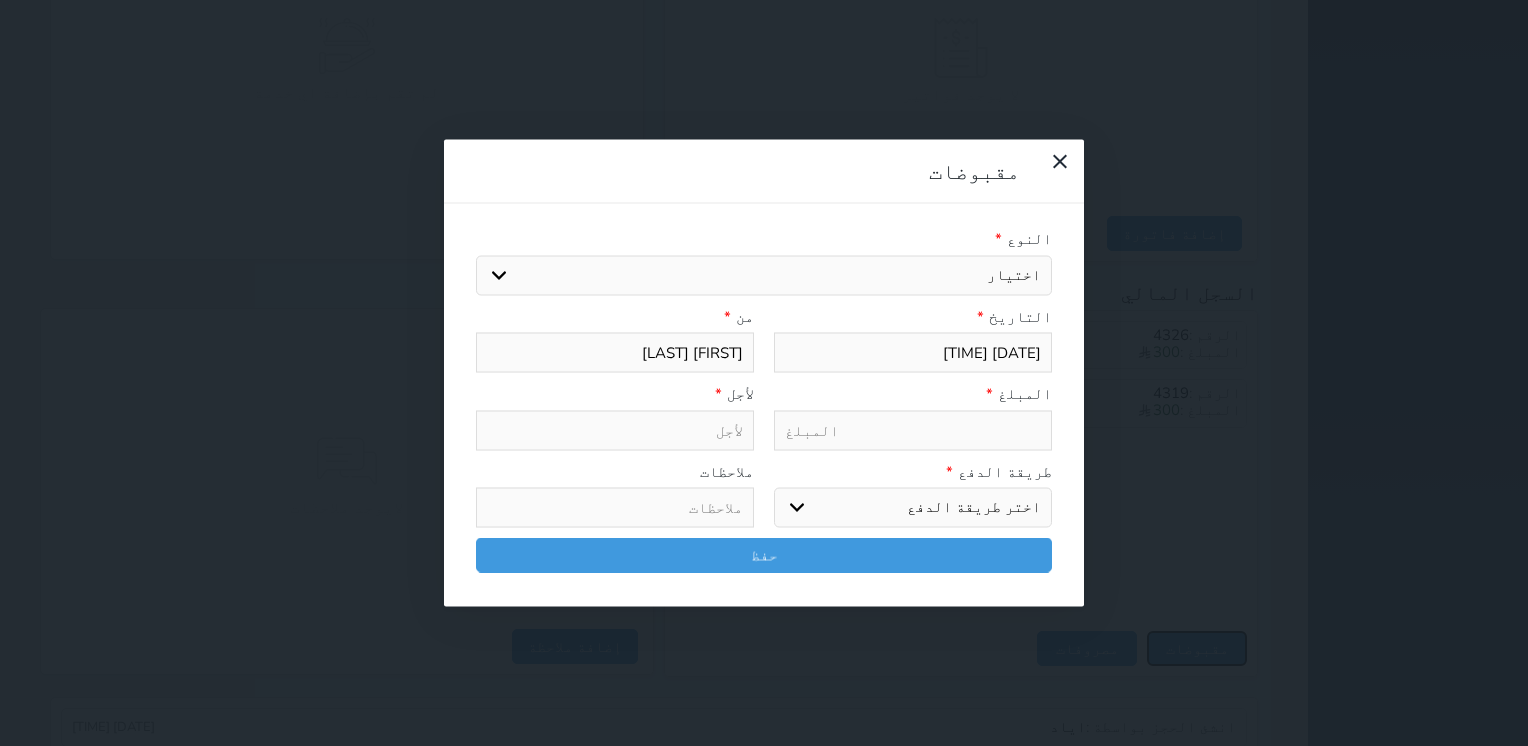select 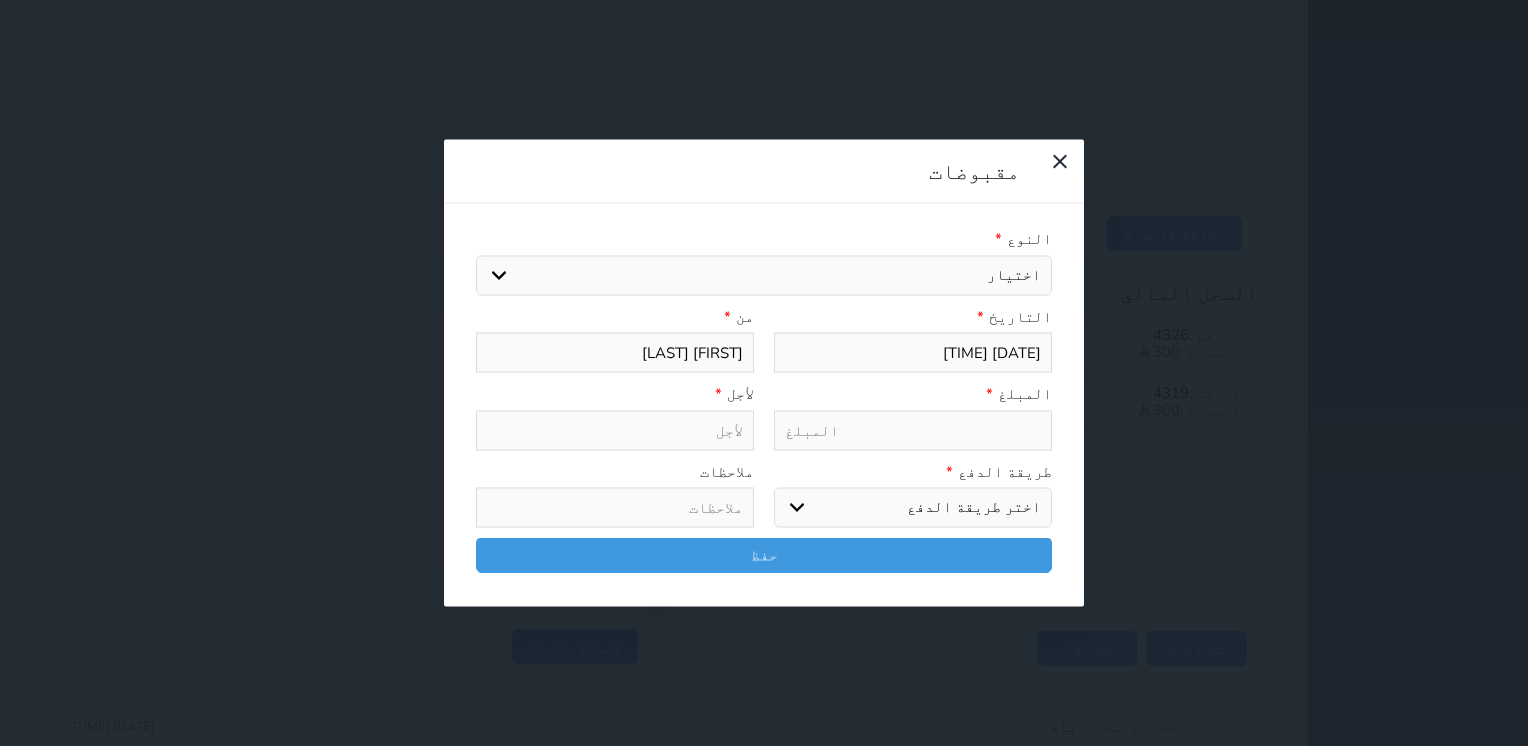 click on "اختيار   مقبوضات عامة قيمة إيجار فواتير تامين عربون لا ينطبق آخر مغسلة واي فاي - الإنترنت مواقف السيارات طعام الأغذية والمشروبات مشروبات المشروبات الباردة المشروبات الساخنة الإفطار غداء عشاء مخبز و كعك حمام سباحة الصالة الرياضية سبا و خدمات الجمال اختيار وإسقاط (خدمات النقل) ميني بار كابل - تلفزيون سرير إضافي تصفيف الشعر التسوق خدمات الجولات السياحية المنظمة خدمات الدليل السياحي" at bounding box center [764, 275] 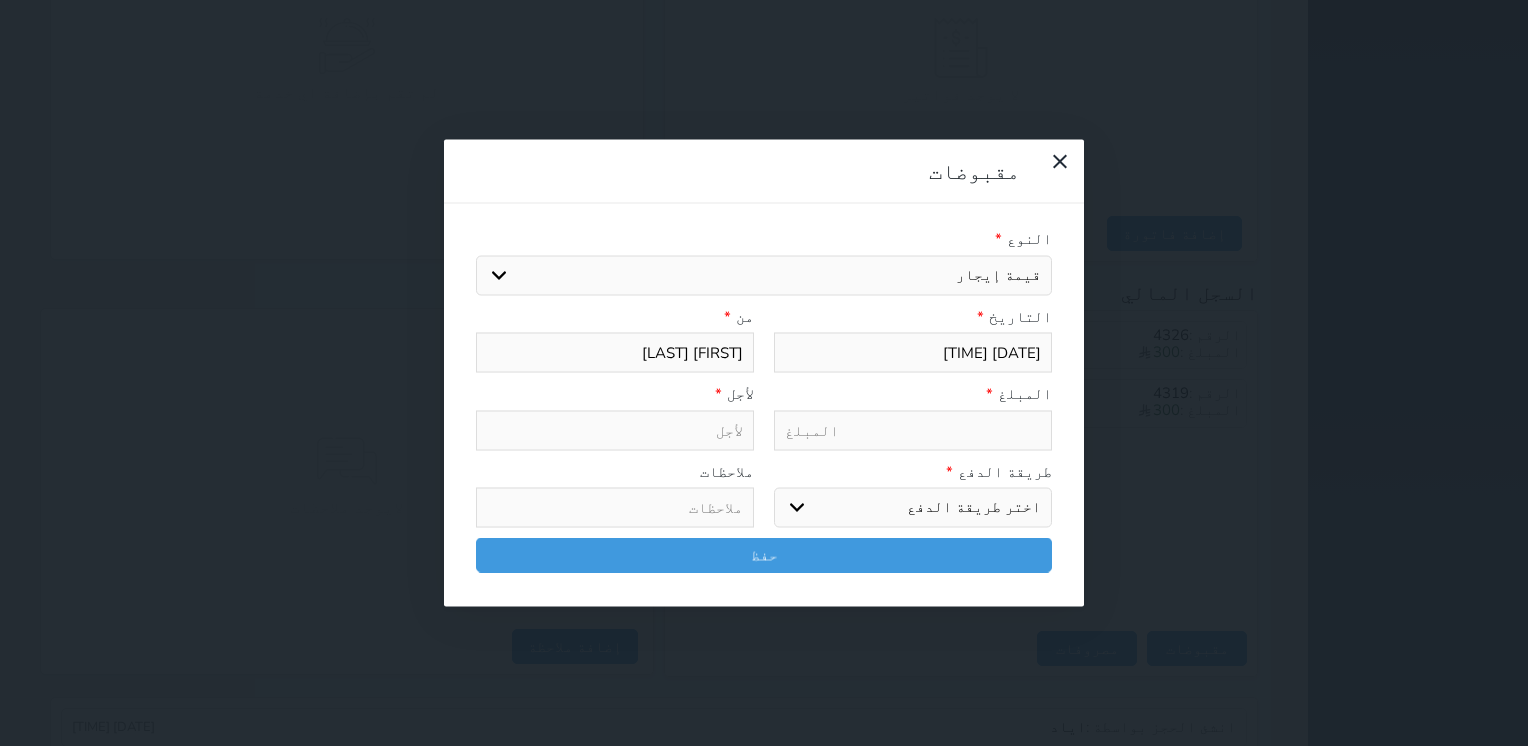 click on "اختيار   مقبوضات عامة قيمة إيجار فواتير تامين عربون لا ينطبق آخر مغسلة واي فاي - الإنترنت مواقف السيارات طعام الأغذية والمشروبات مشروبات المشروبات الباردة المشروبات الساخنة الإفطار غداء عشاء مخبز و كعك حمام سباحة الصالة الرياضية سبا و خدمات الجمال اختيار وإسقاط (خدمات النقل) ميني بار كابل - تلفزيون سرير إضافي تصفيف الشعر التسوق خدمات الجولات السياحية المنظمة خدمات الدليل السياحي" at bounding box center [764, 275] 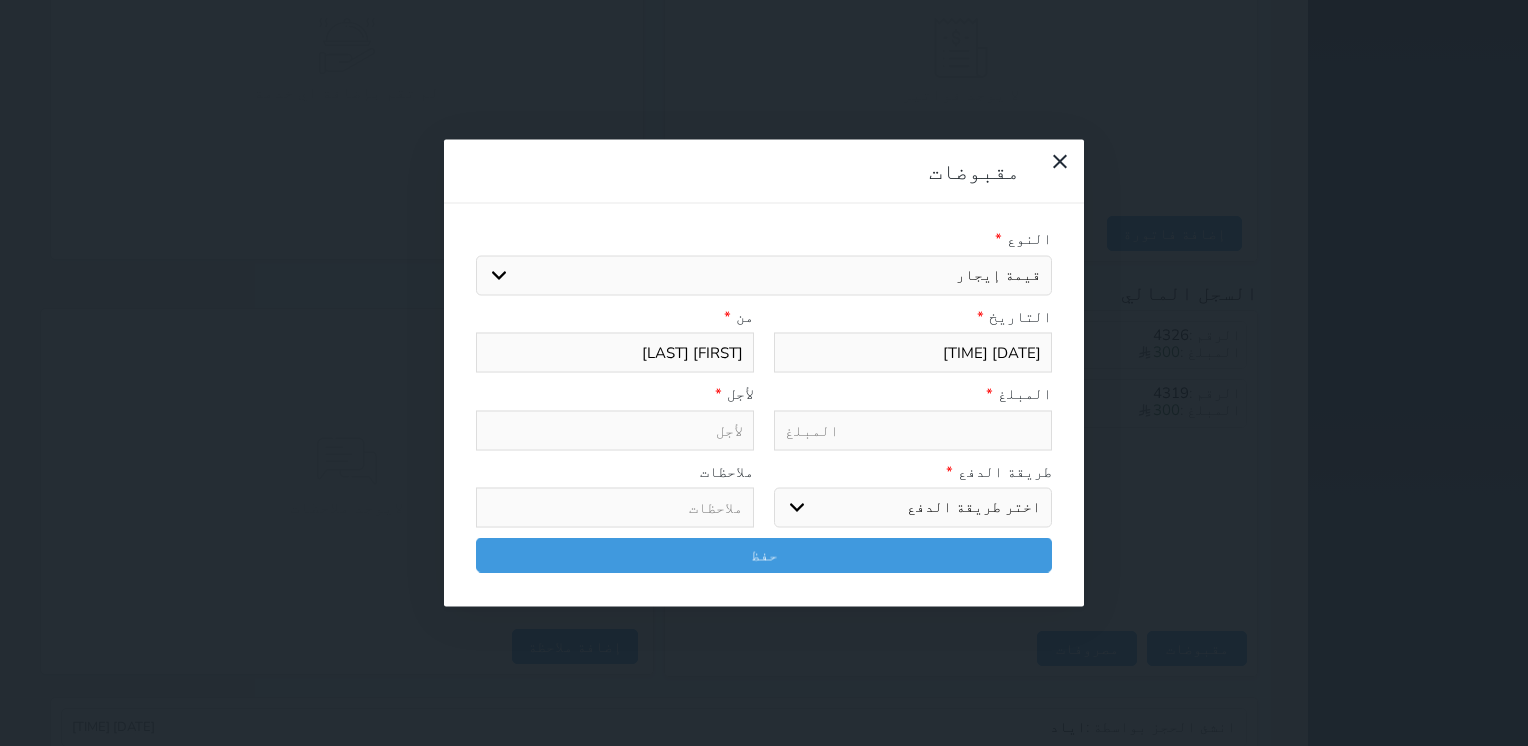 select 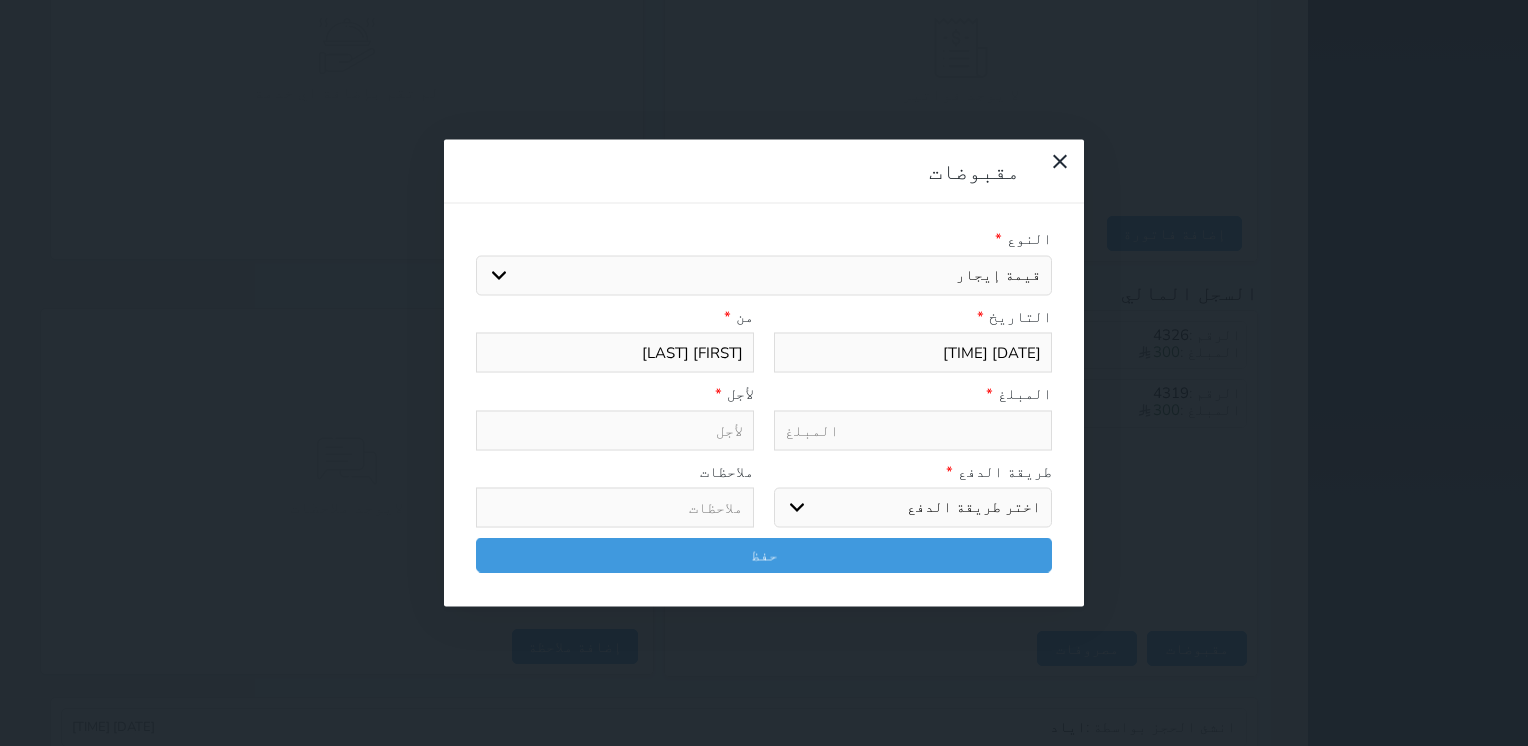 type on "قيمة إيجار - الوحدة - 206" 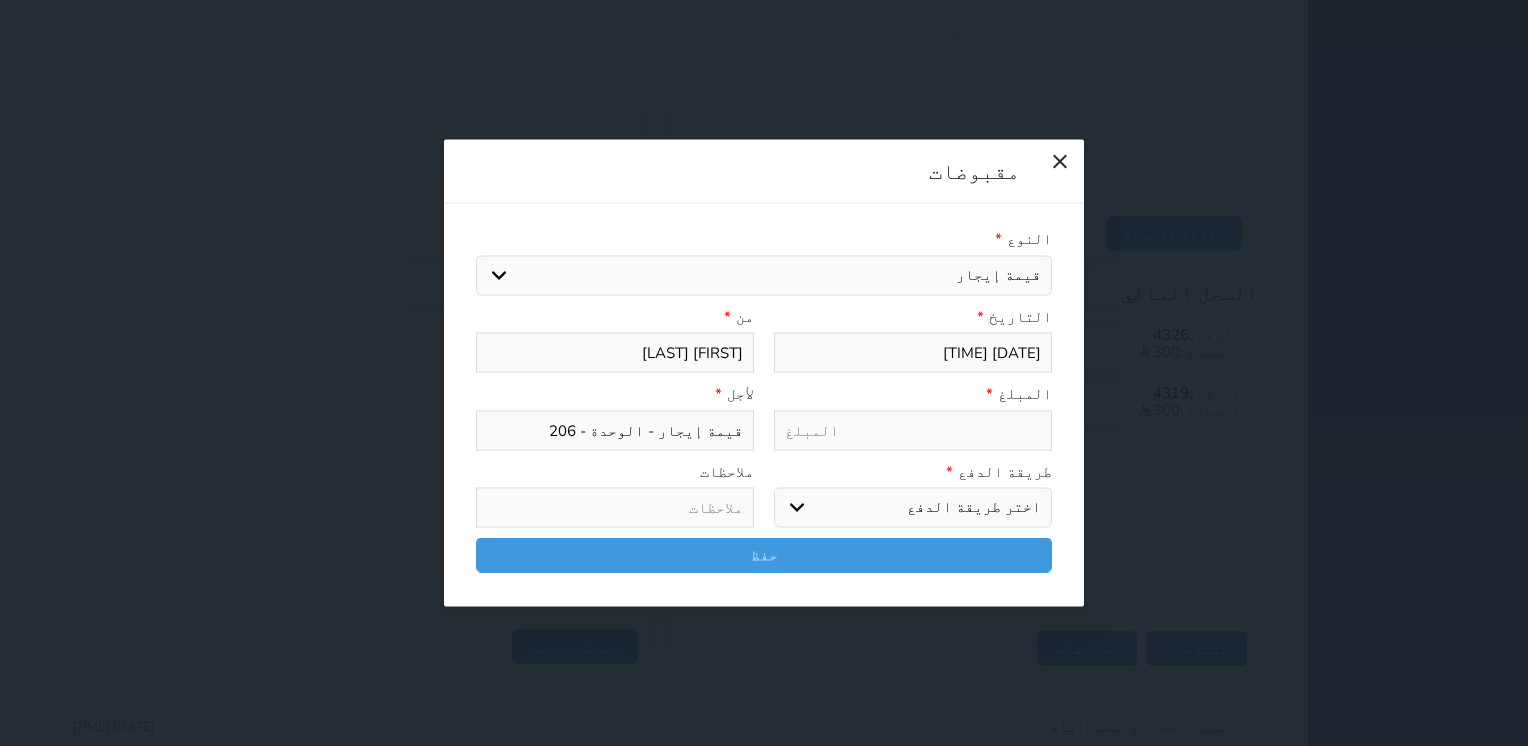 click at bounding box center (913, 430) 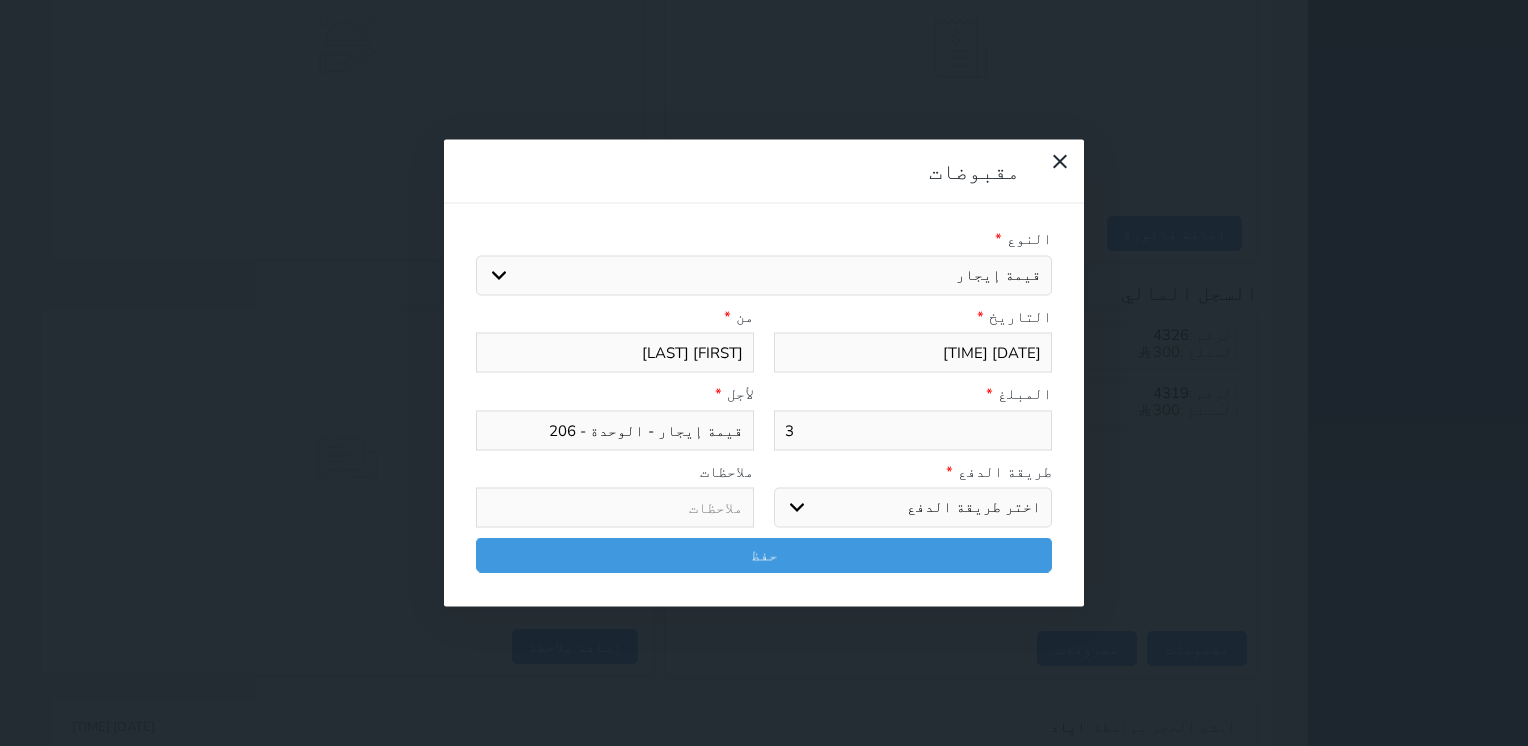 type on "30" 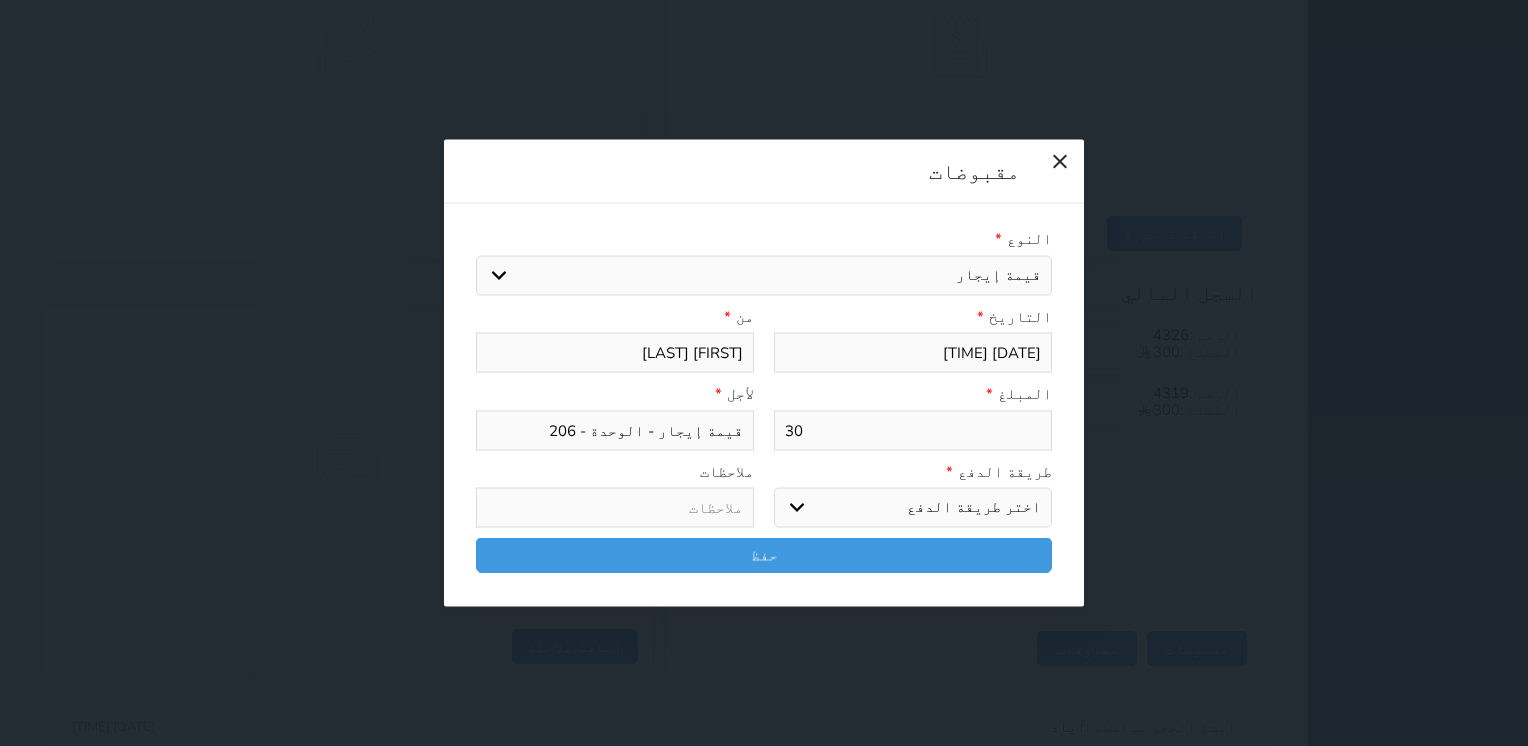 type on "300" 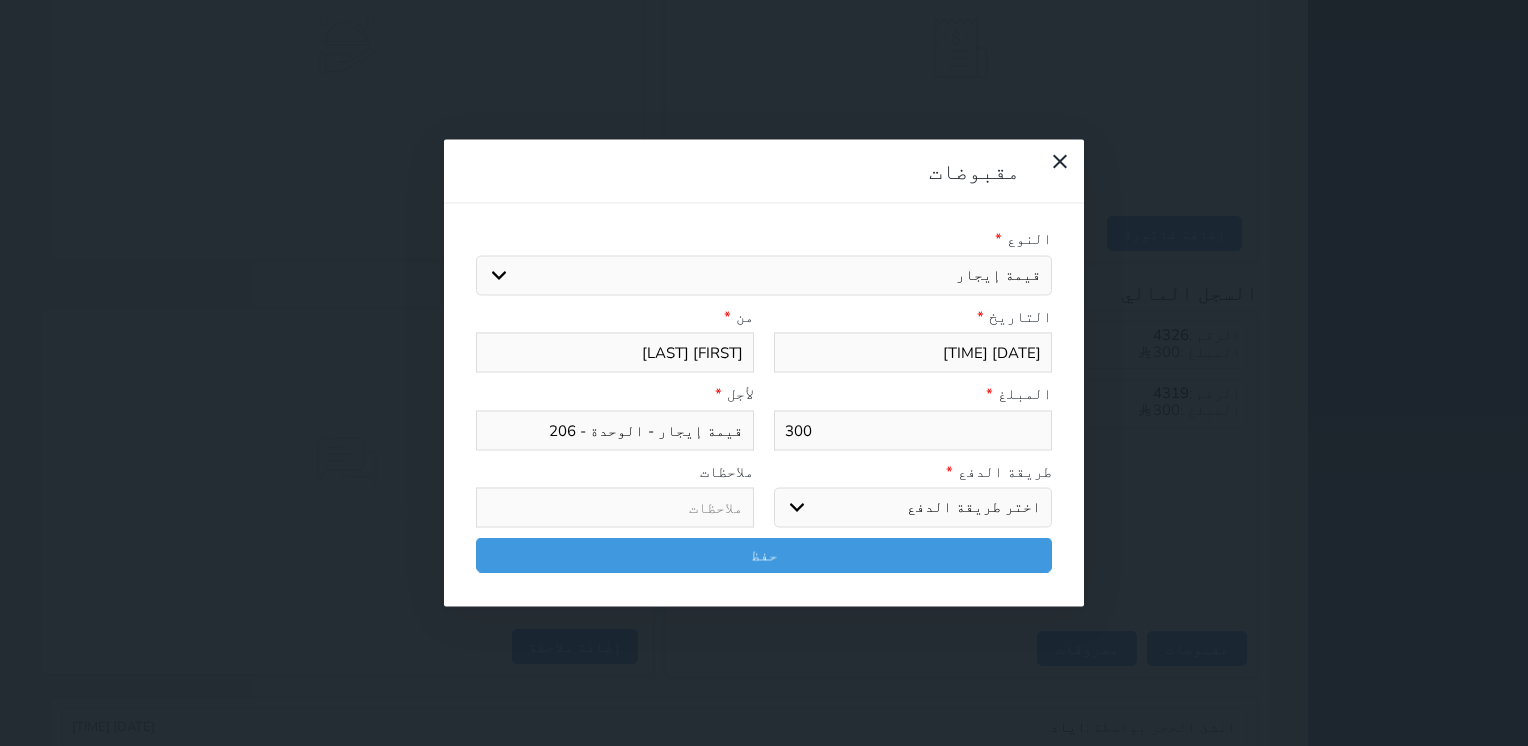 type on "300" 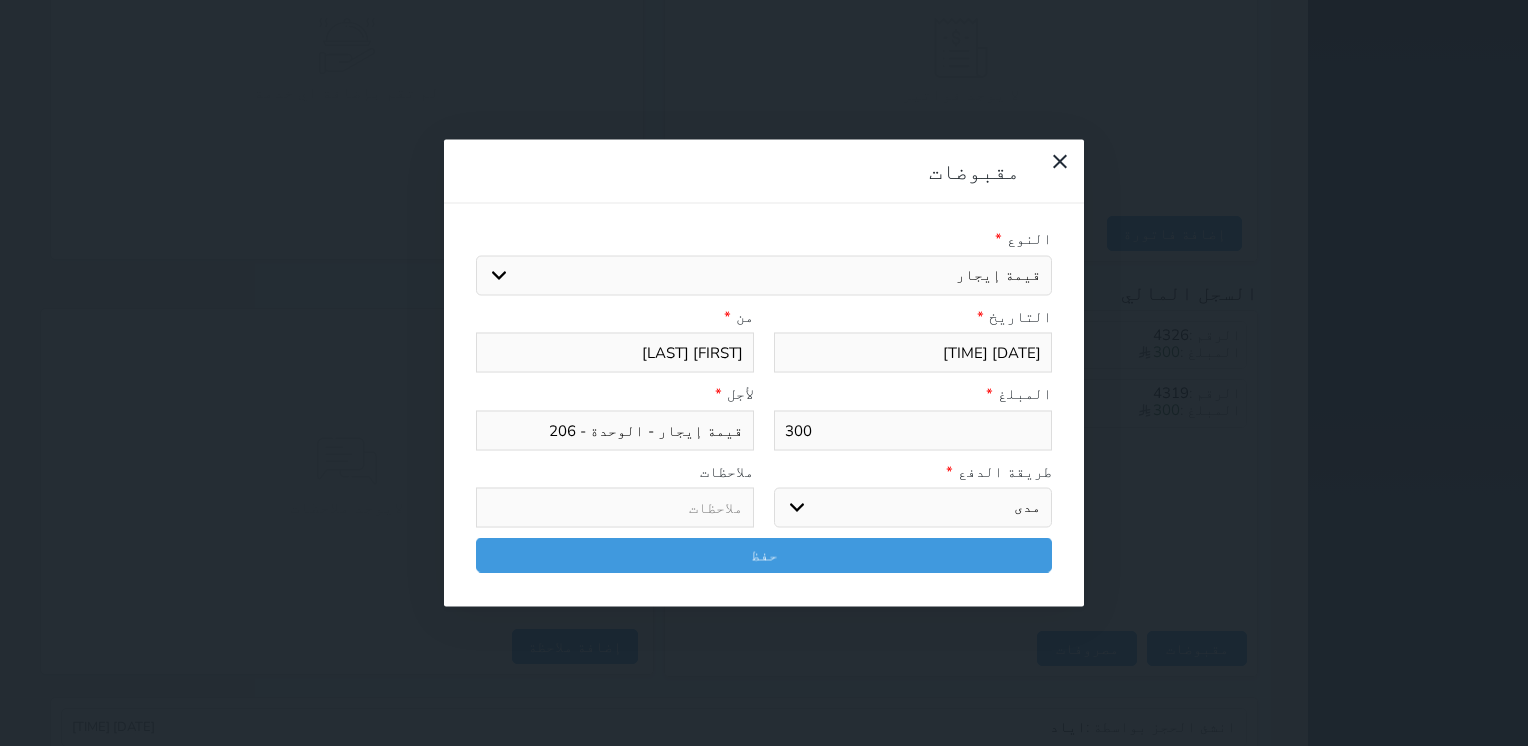 click on "اختر طريقة الدفع   دفع نقدى   تحويل بنكى   مدى   بطاقة ائتمان   آجل" at bounding box center [913, 508] 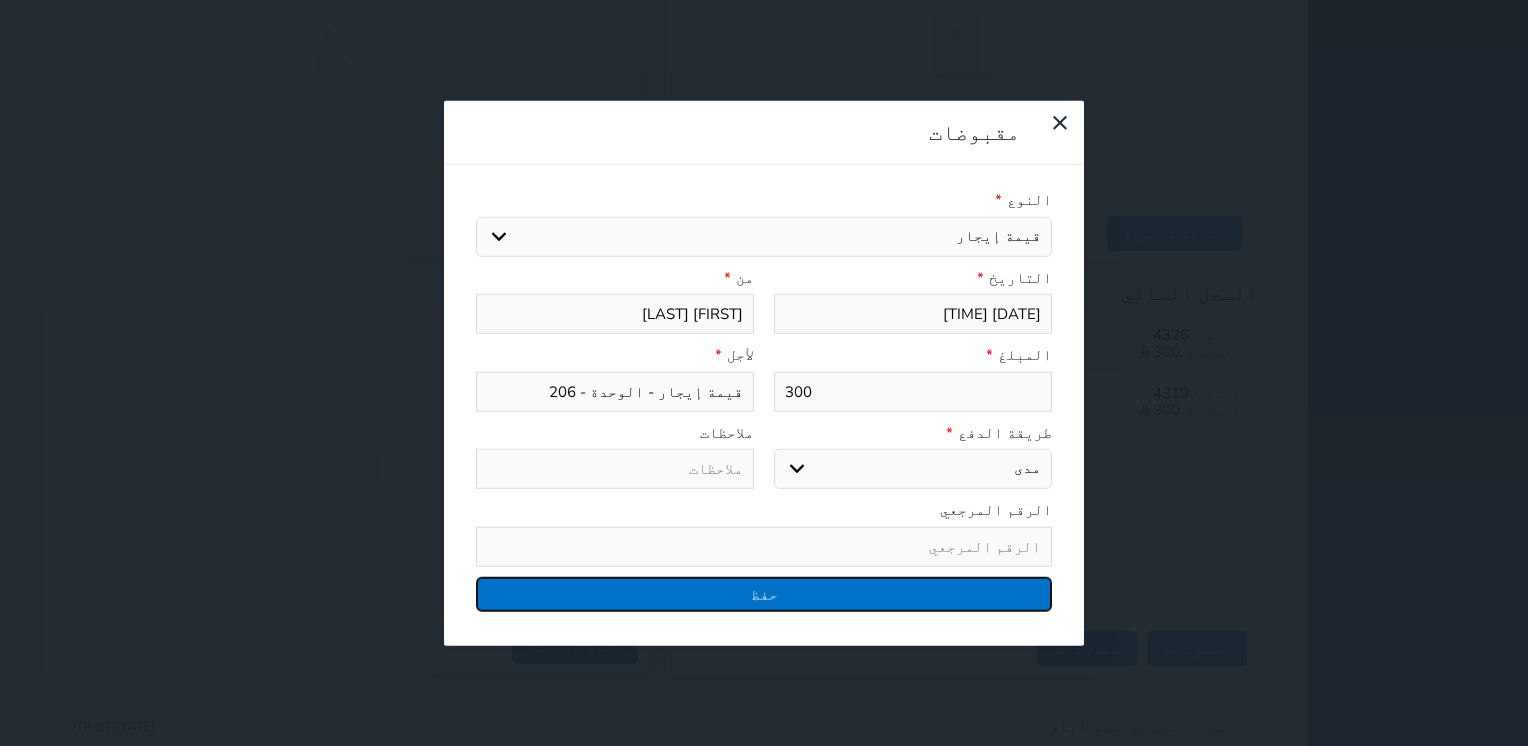 click on "حفظ" at bounding box center [764, 593] 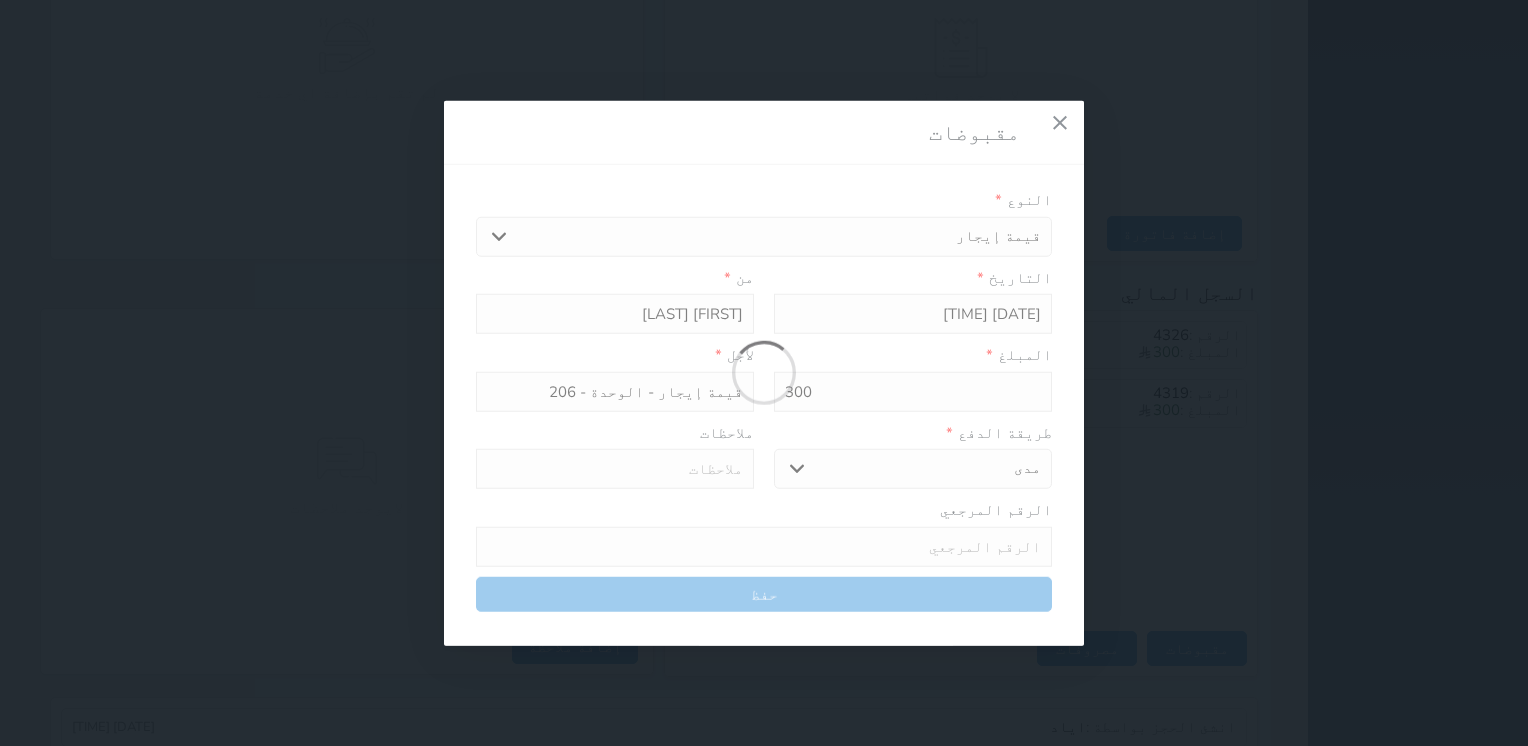 select 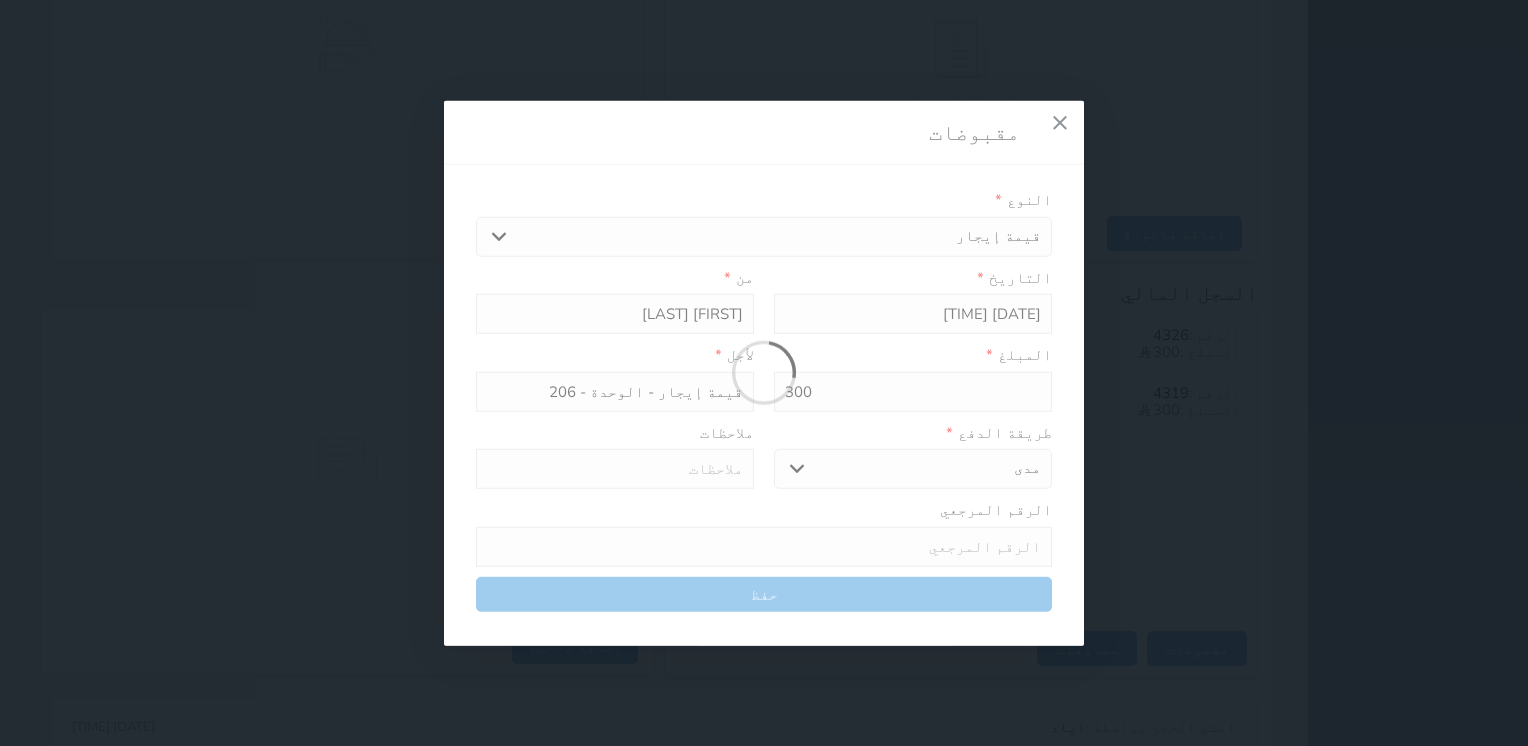 type 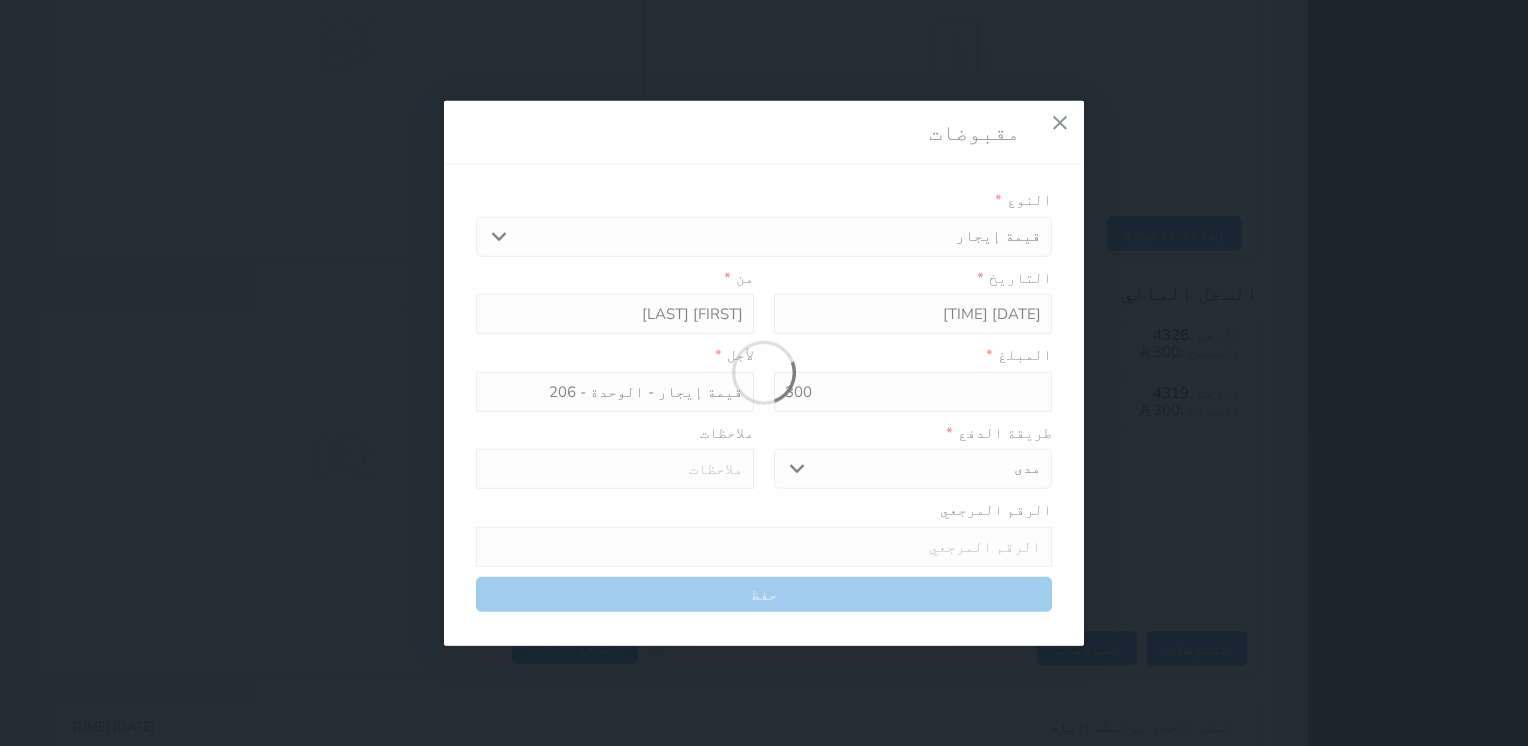 type on "0" 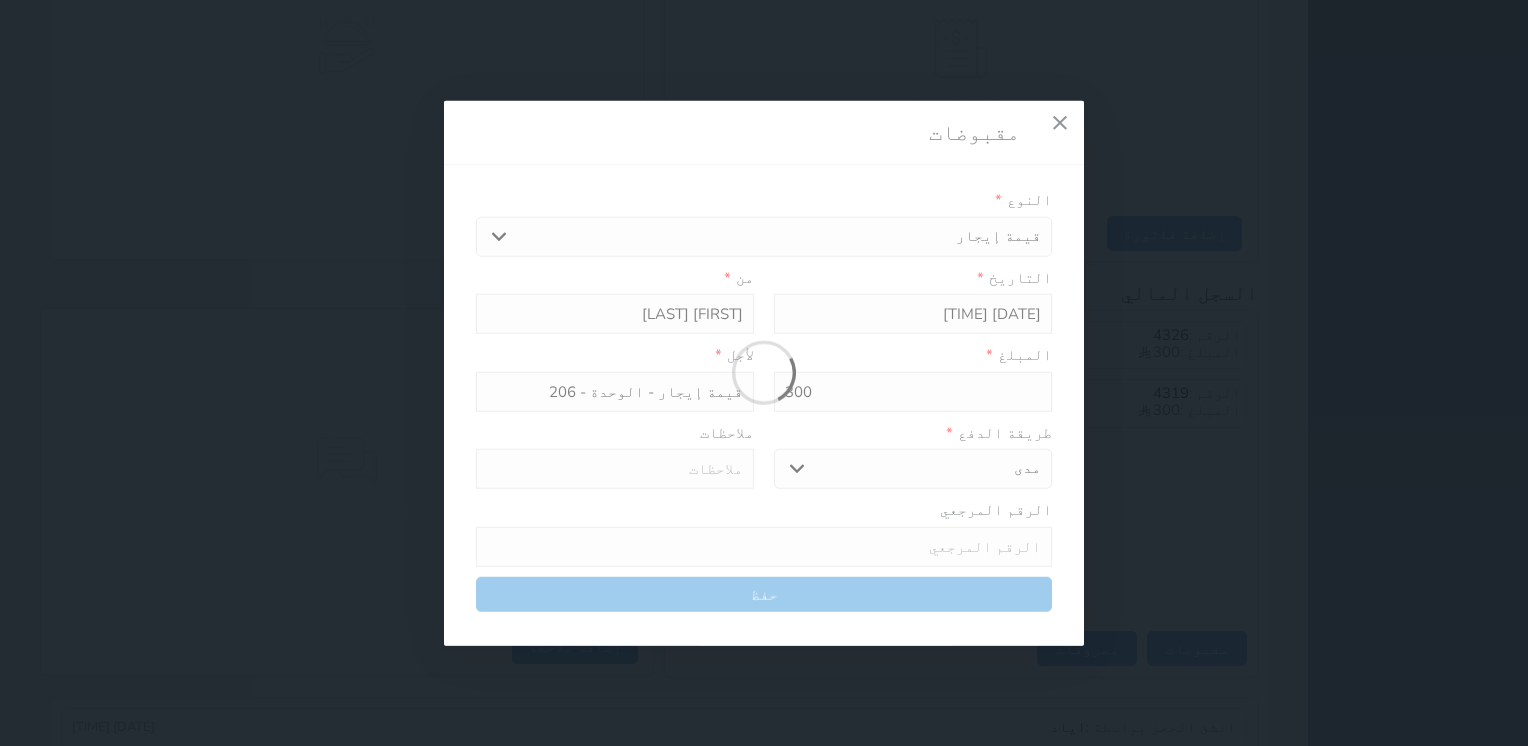 select 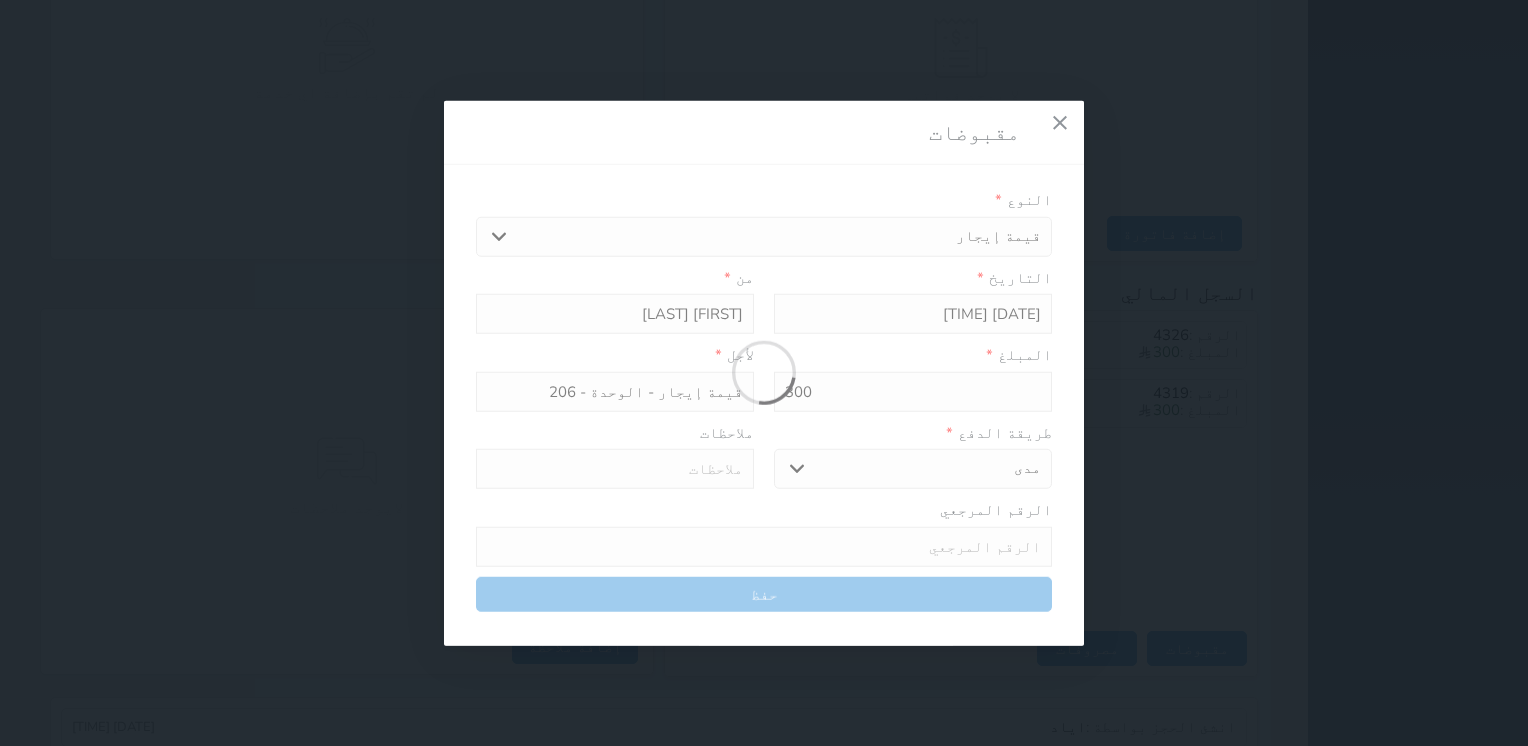 type on "0" 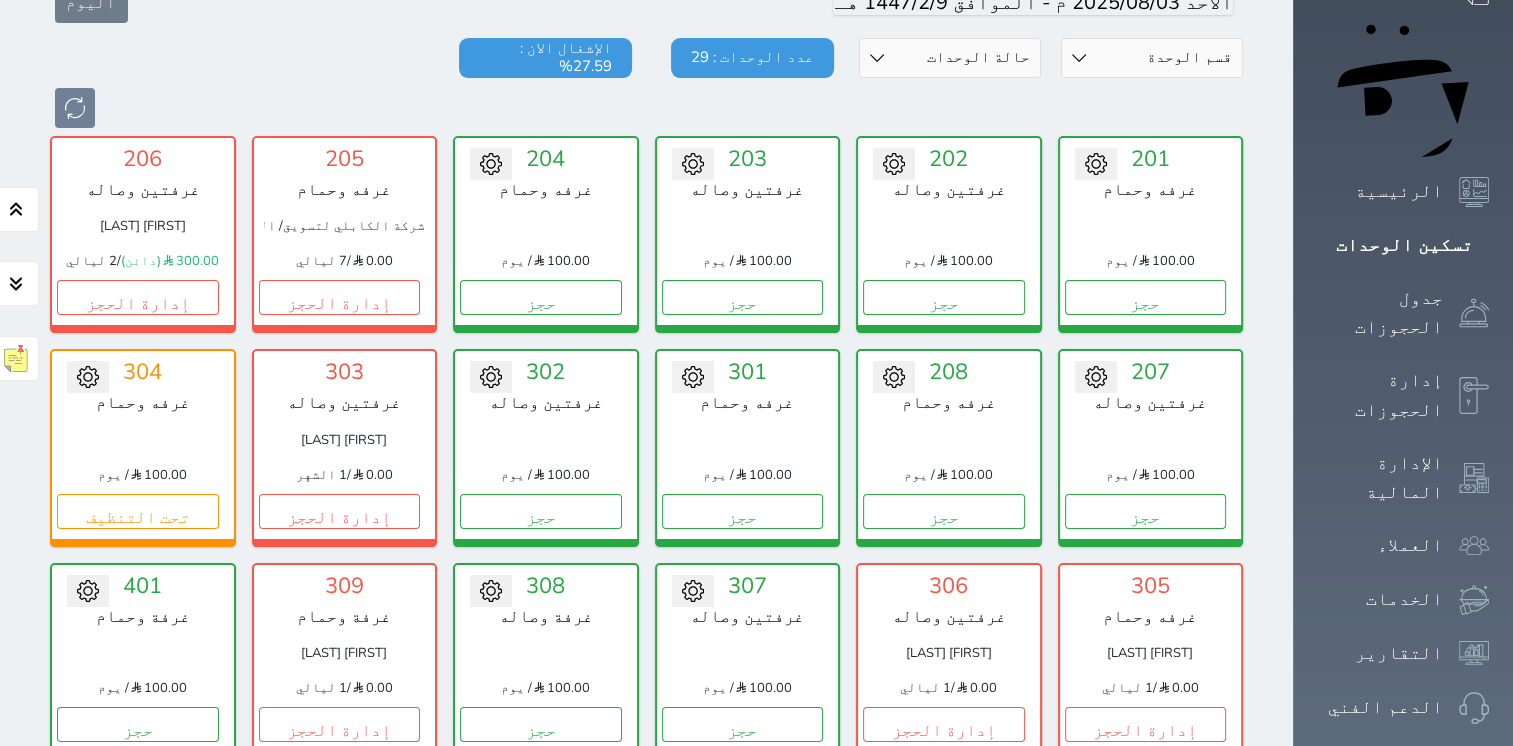 scroll, scrollTop: 278, scrollLeft: 0, axis: vertical 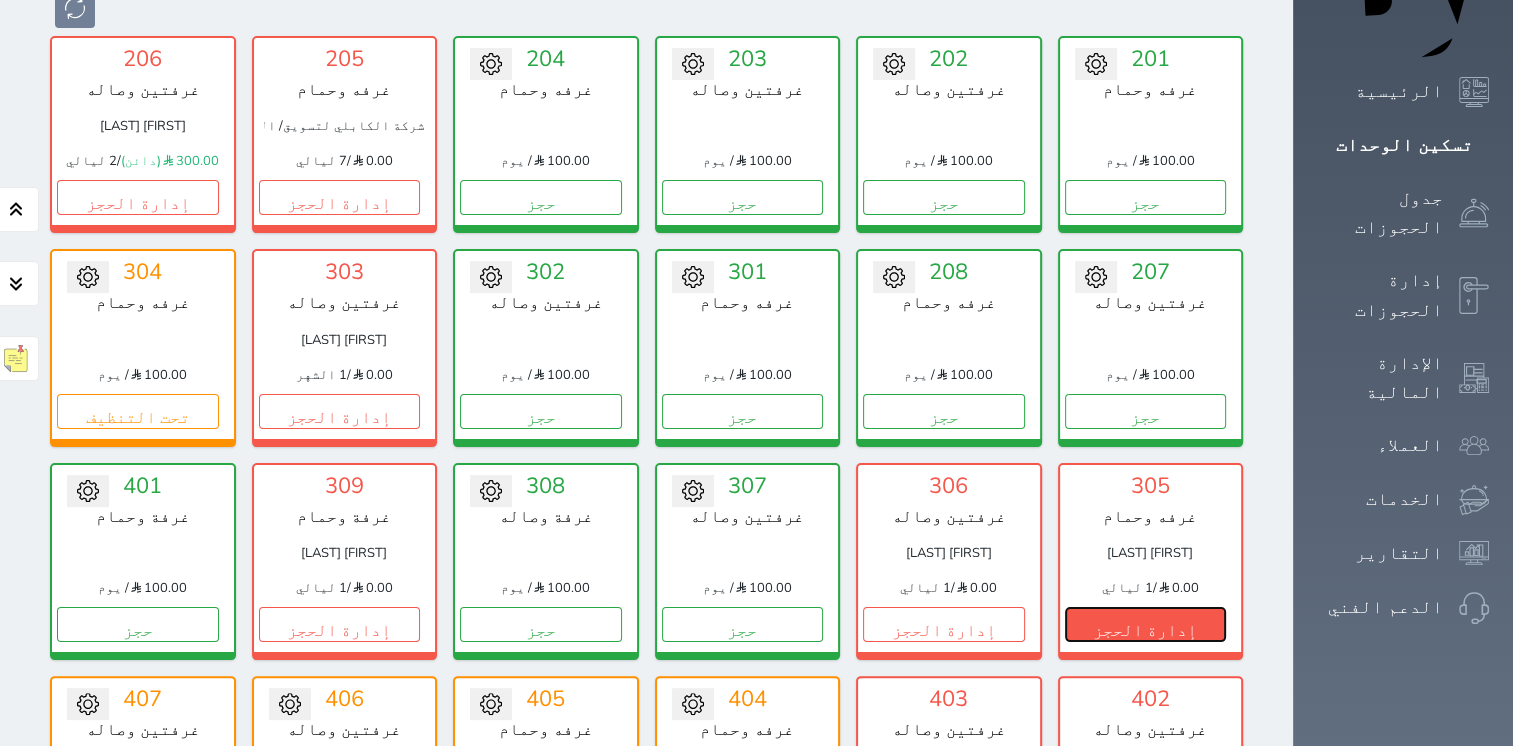click on "إدارة الحجز" at bounding box center [1146, 624] 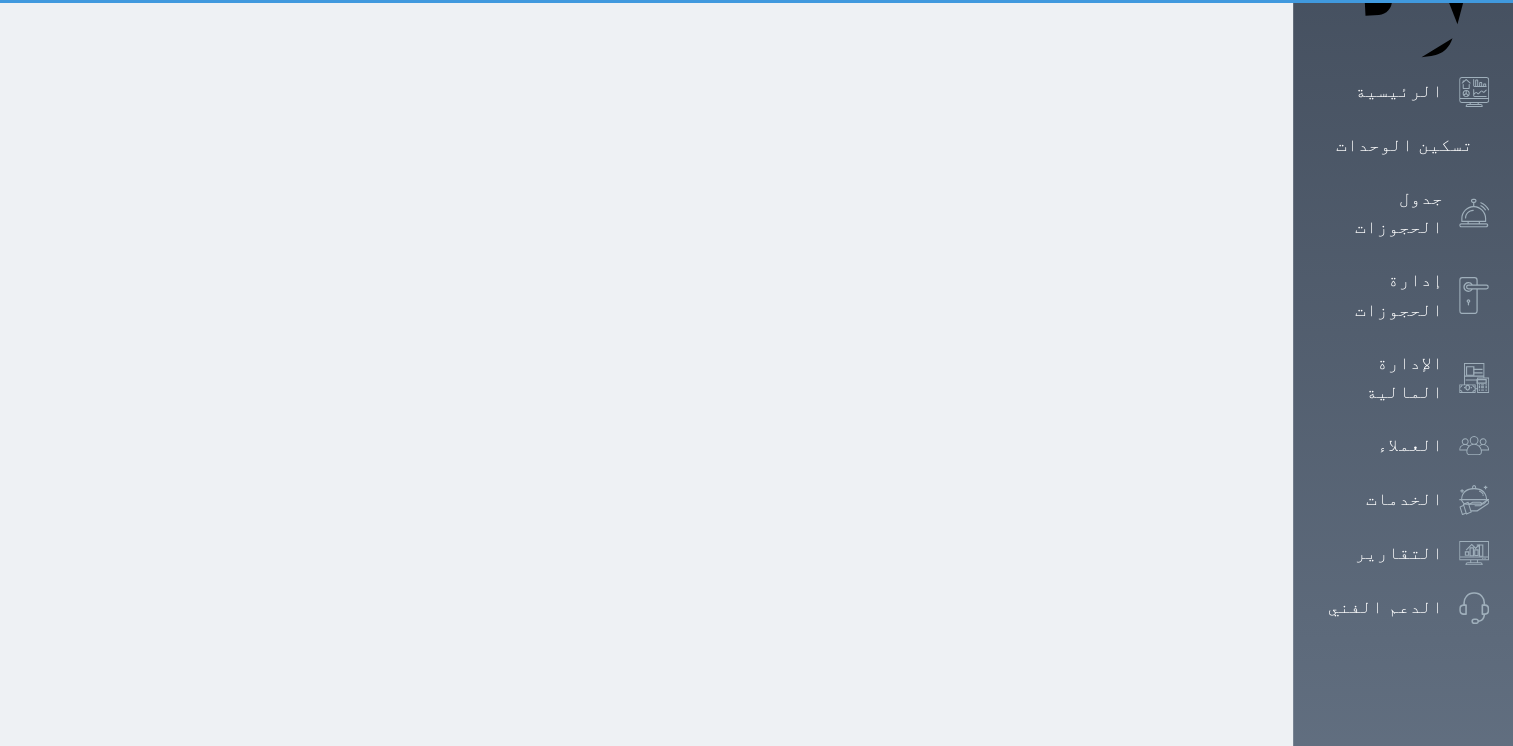 scroll, scrollTop: 0, scrollLeft: 0, axis: both 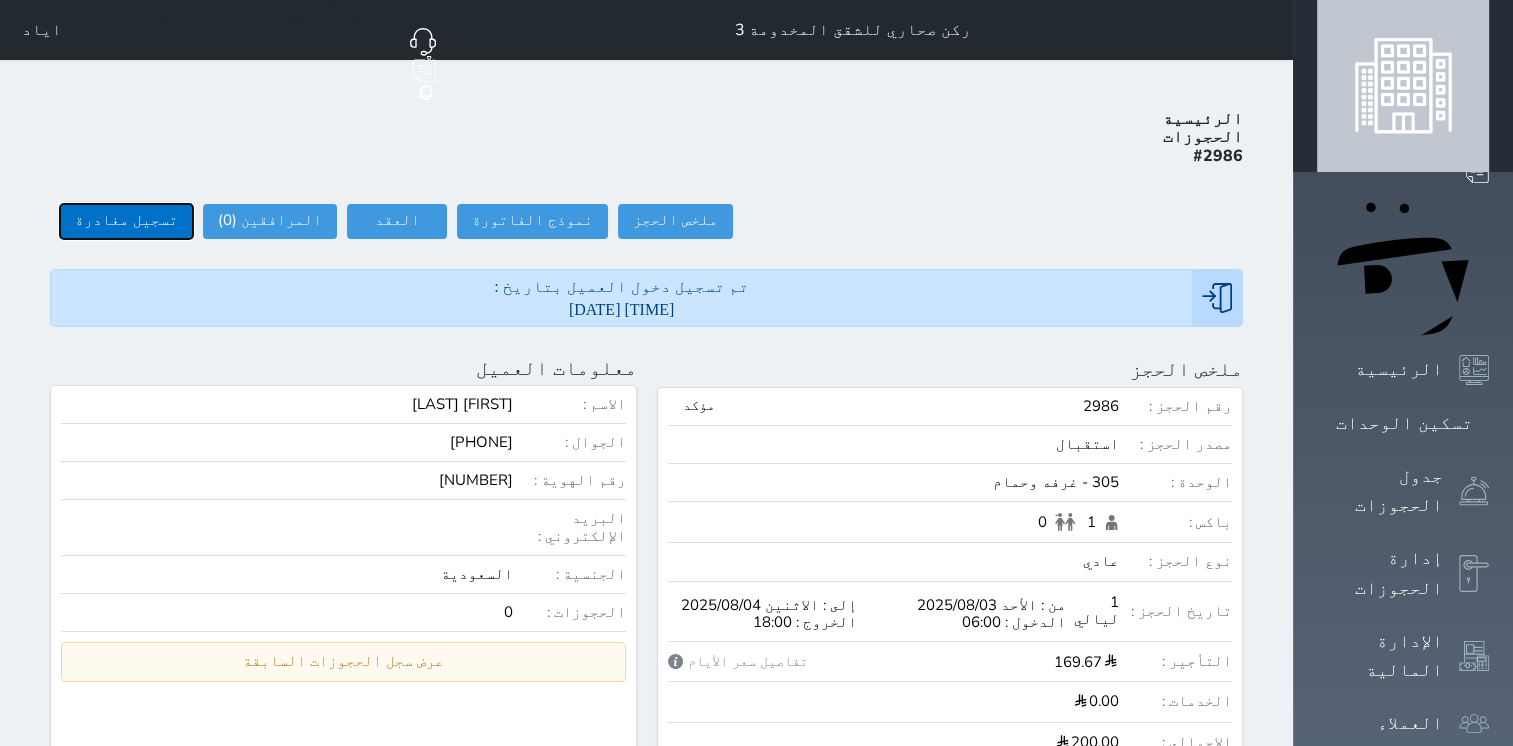click on "تسجيل مغادرة" at bounding box center (126, 221) 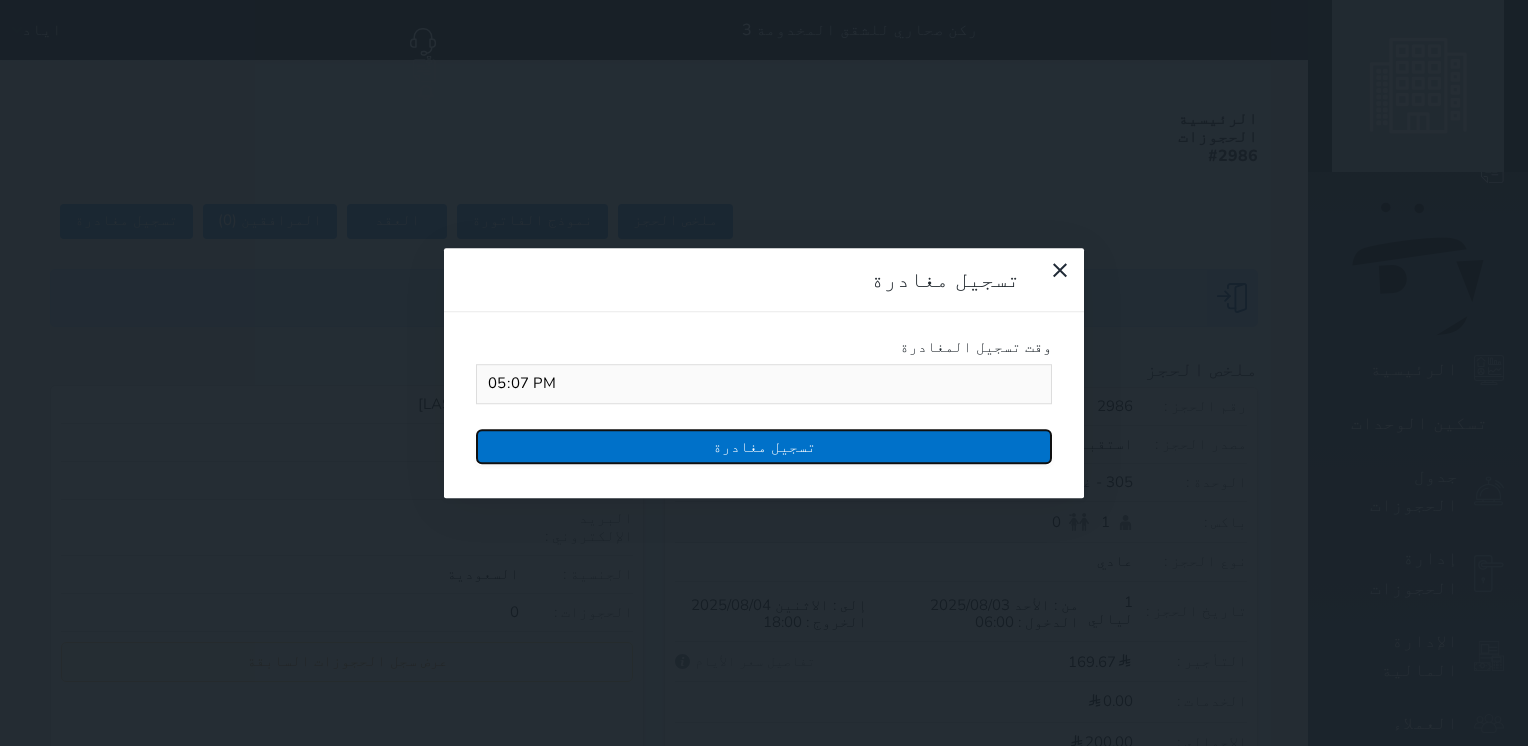 click on "تسجيل مغادرة" at bounding box center (764, 446) 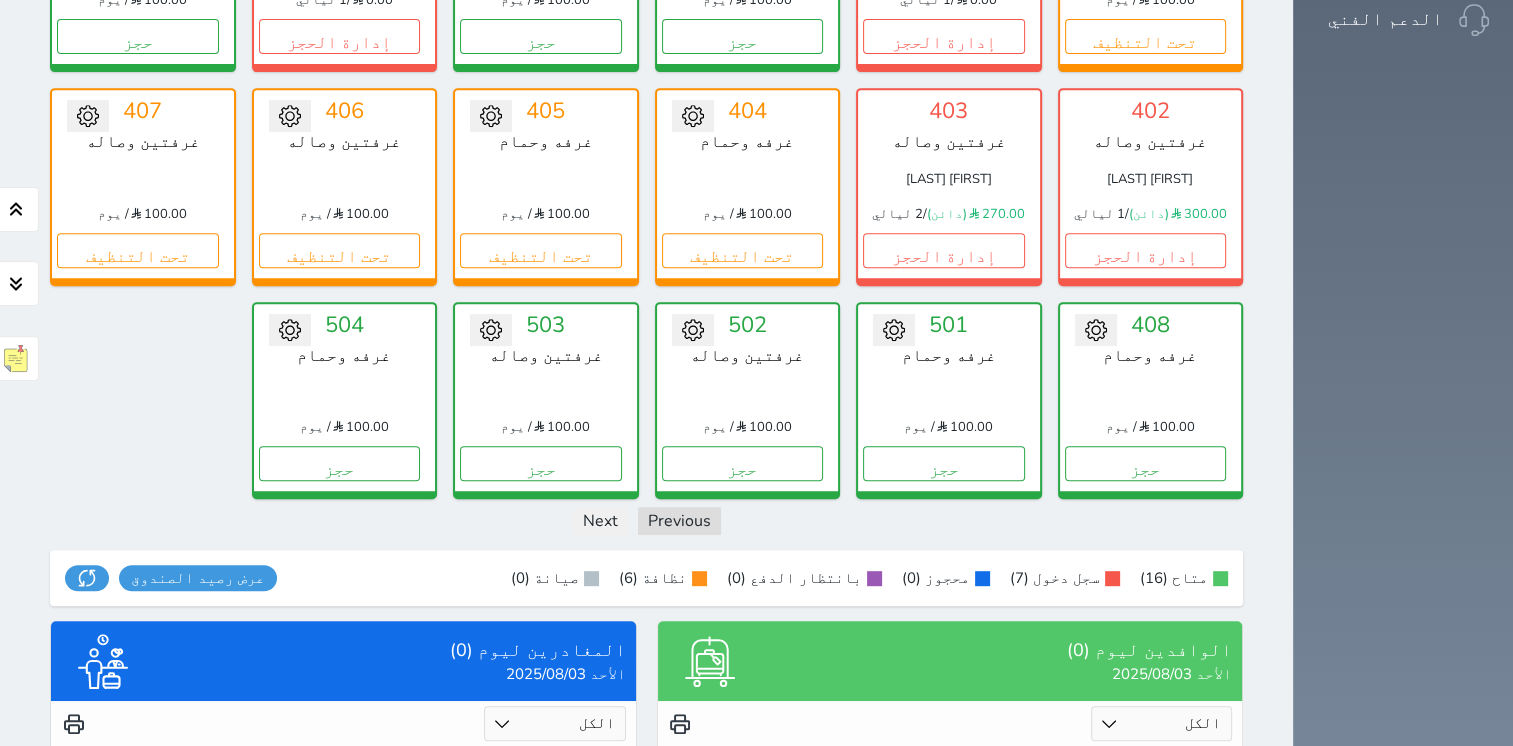 scroll, scrollTop: 878, scrollLeft: 0, axis: vertical 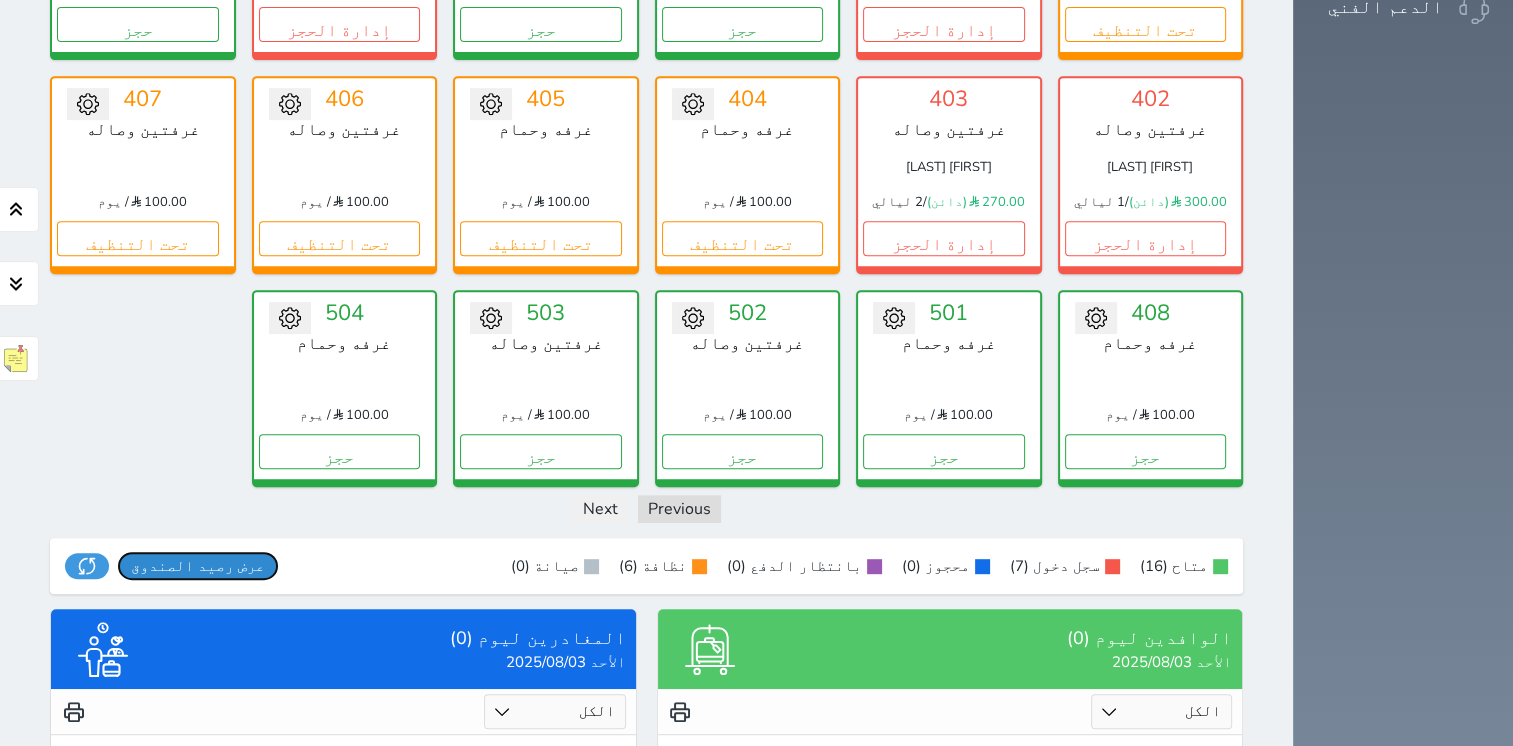click on "عرض رصيد الصندوق" at bounding box center [198, 566] 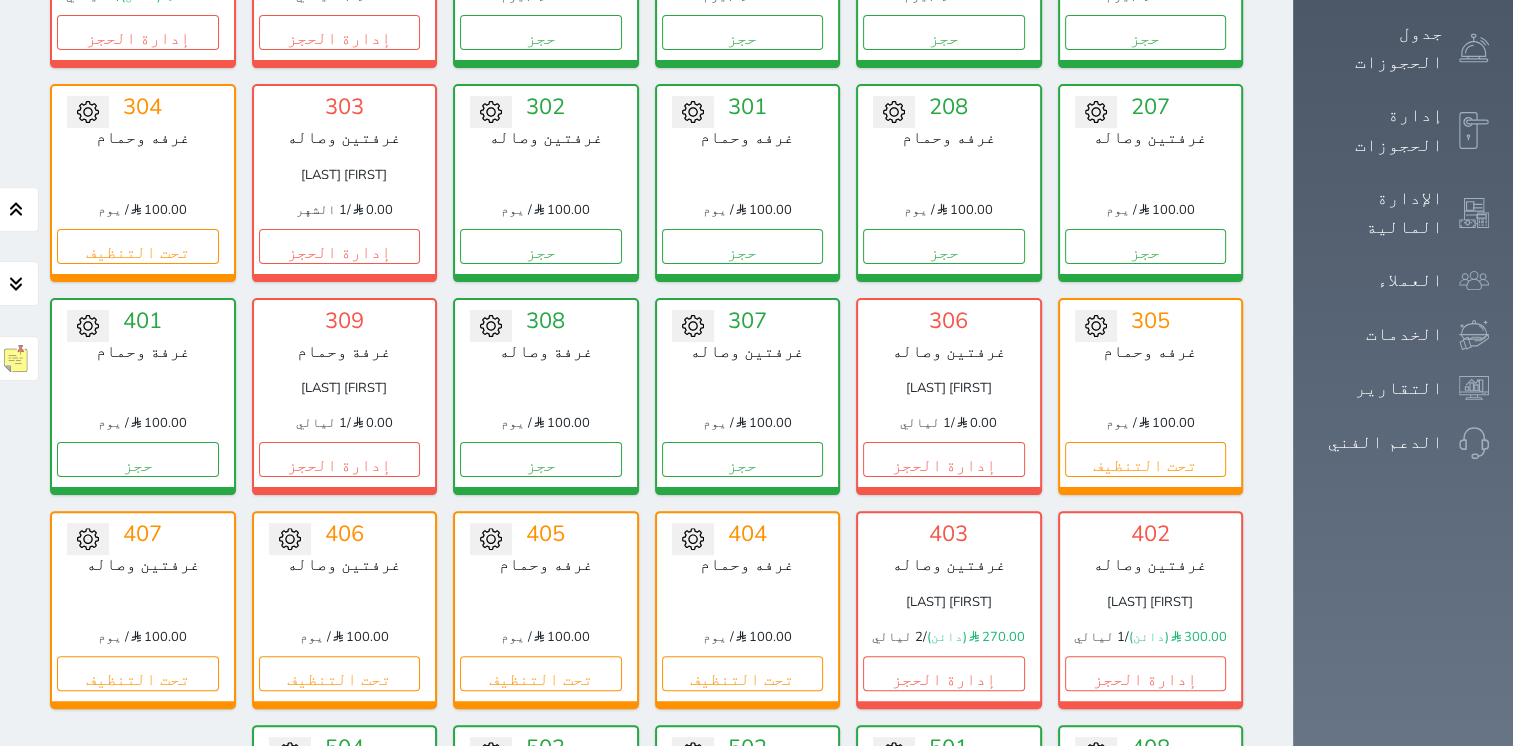 scroll, scrollTop: 278, scrollLeft: 0, axis: vertical 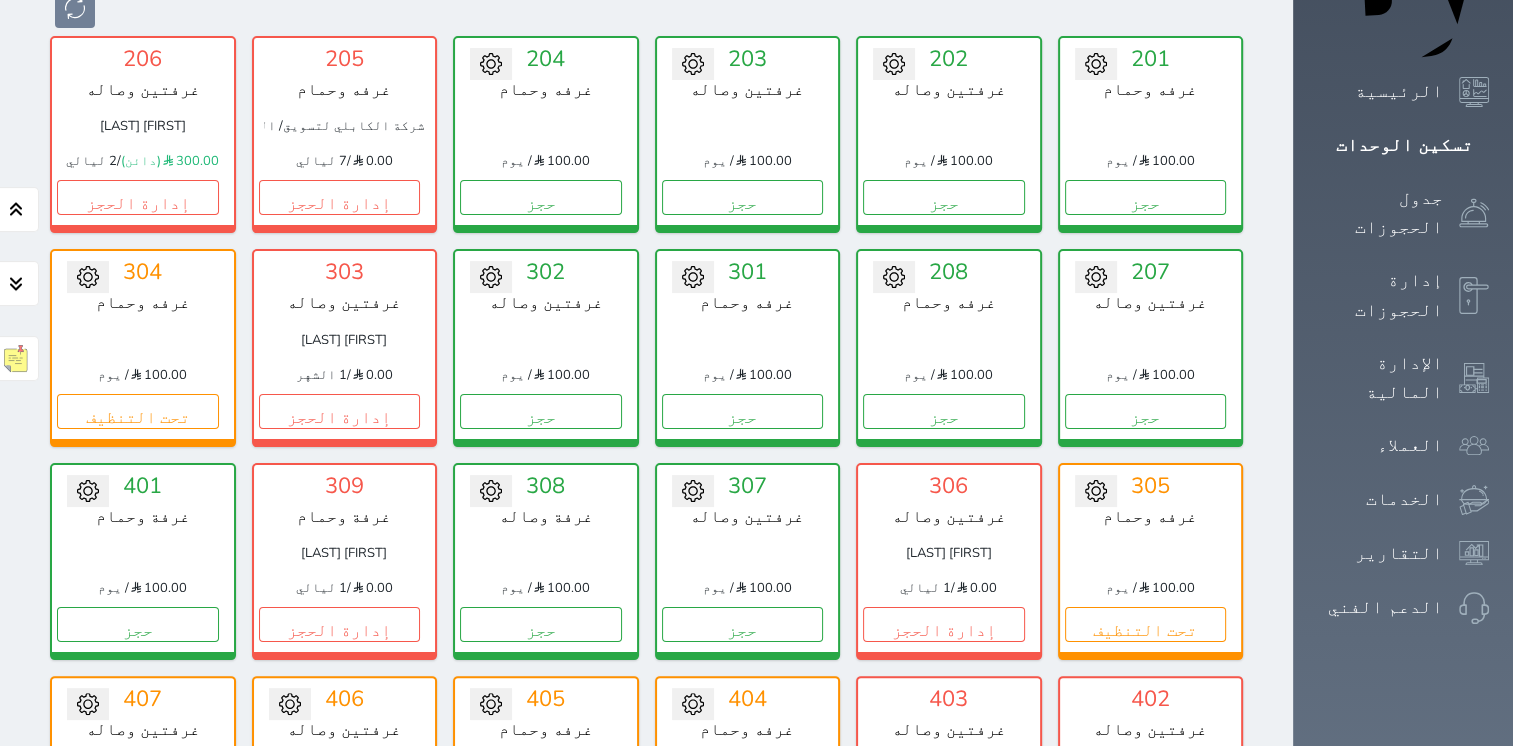 click on "تحويل لتحت الصيانة
تحويل لتحت التنظيف
[NUMBER] غرفتين وصاله
[PRICE]
/ يوم       حجز                   تغيير الحالة الى صيانة                   التاريخ المتوقع للانتهاء       حفظ" at bounding box center [546, 347] 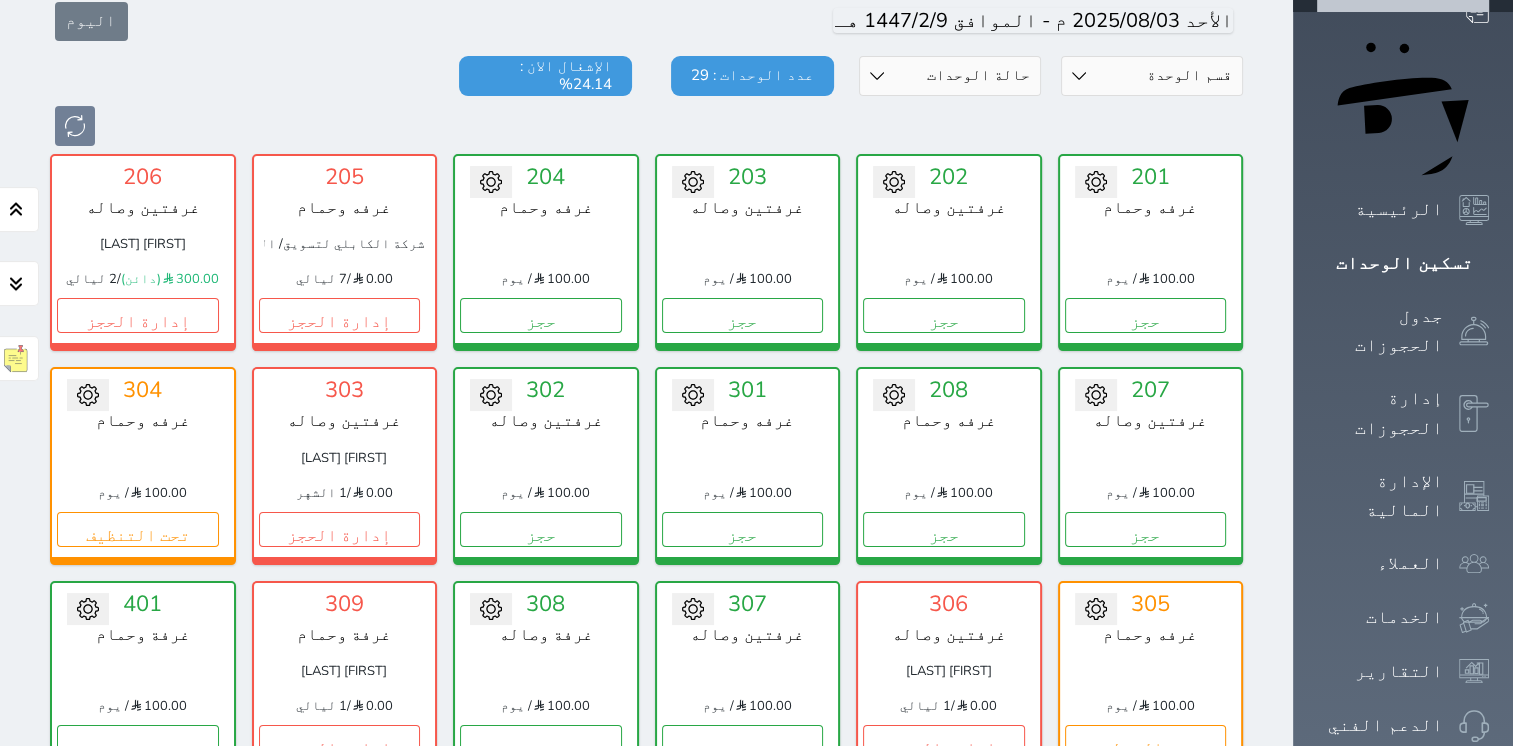 scroll, scrollTop: 125, scrollLeft: 0, axis: vertical 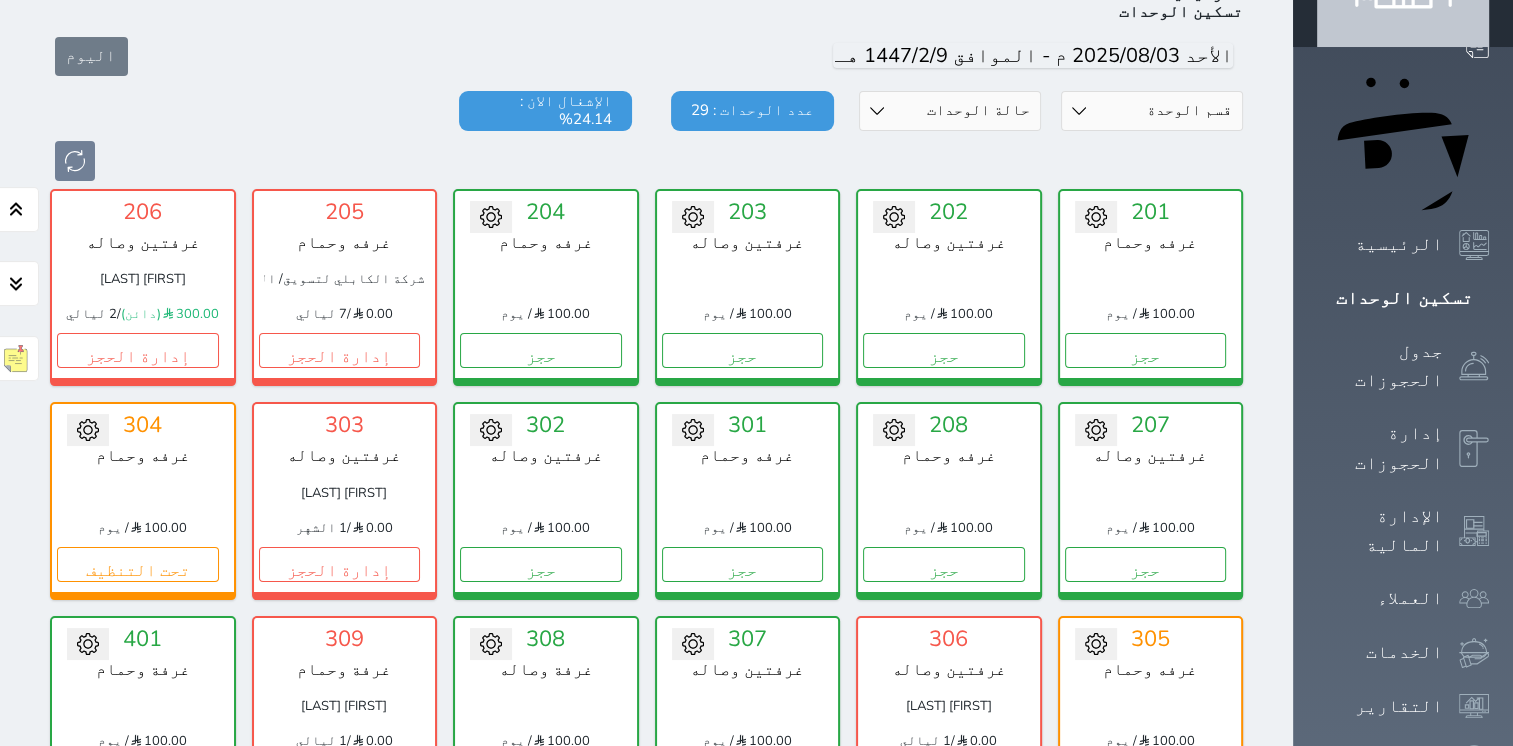 click on "[NUMBER] غرفه وحمام
شركة الكابلي لتسويق/ الرقم الضريبي--[TAX_ID]
[PRICE]
/   7 ليالي           إدارة الحجز               تغيير الحالة الى صيانة                   التاريخ المتوقع للانتهاء       حفظ" at bounding box center (345, 287) 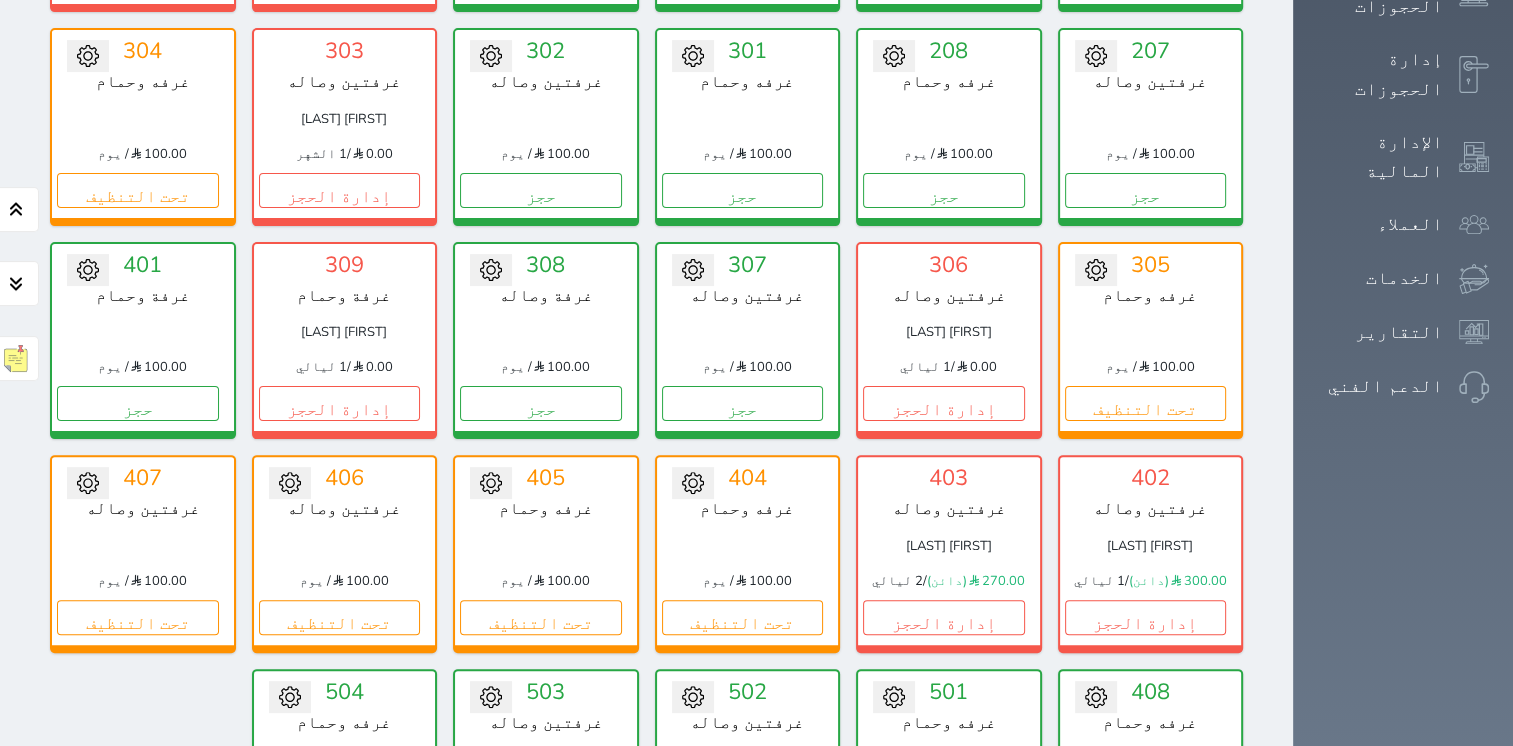scroll, scrollTop: 500, scrollLeft: 0, axis: vertical 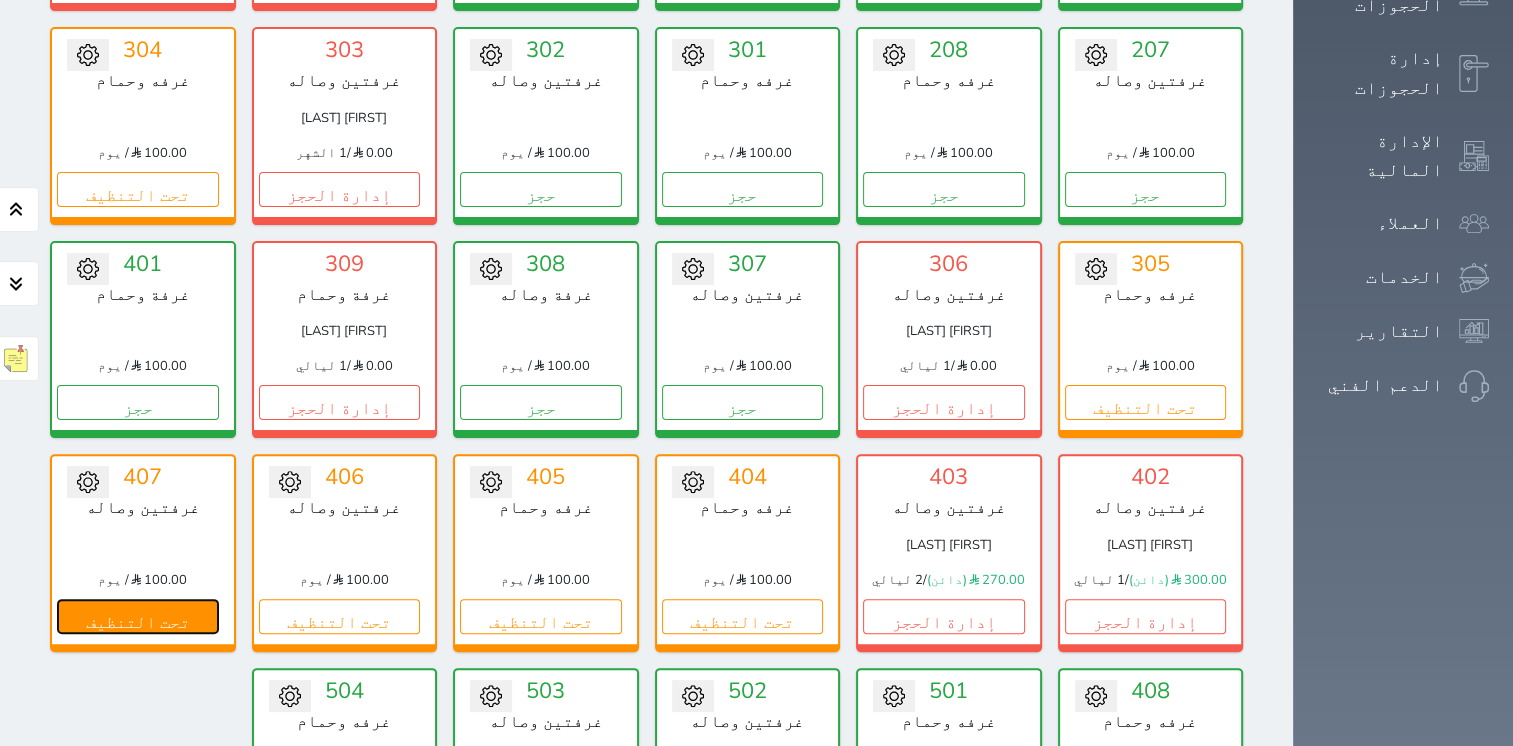 click on "تحت التنظيف" at bounding box center [138, 616] 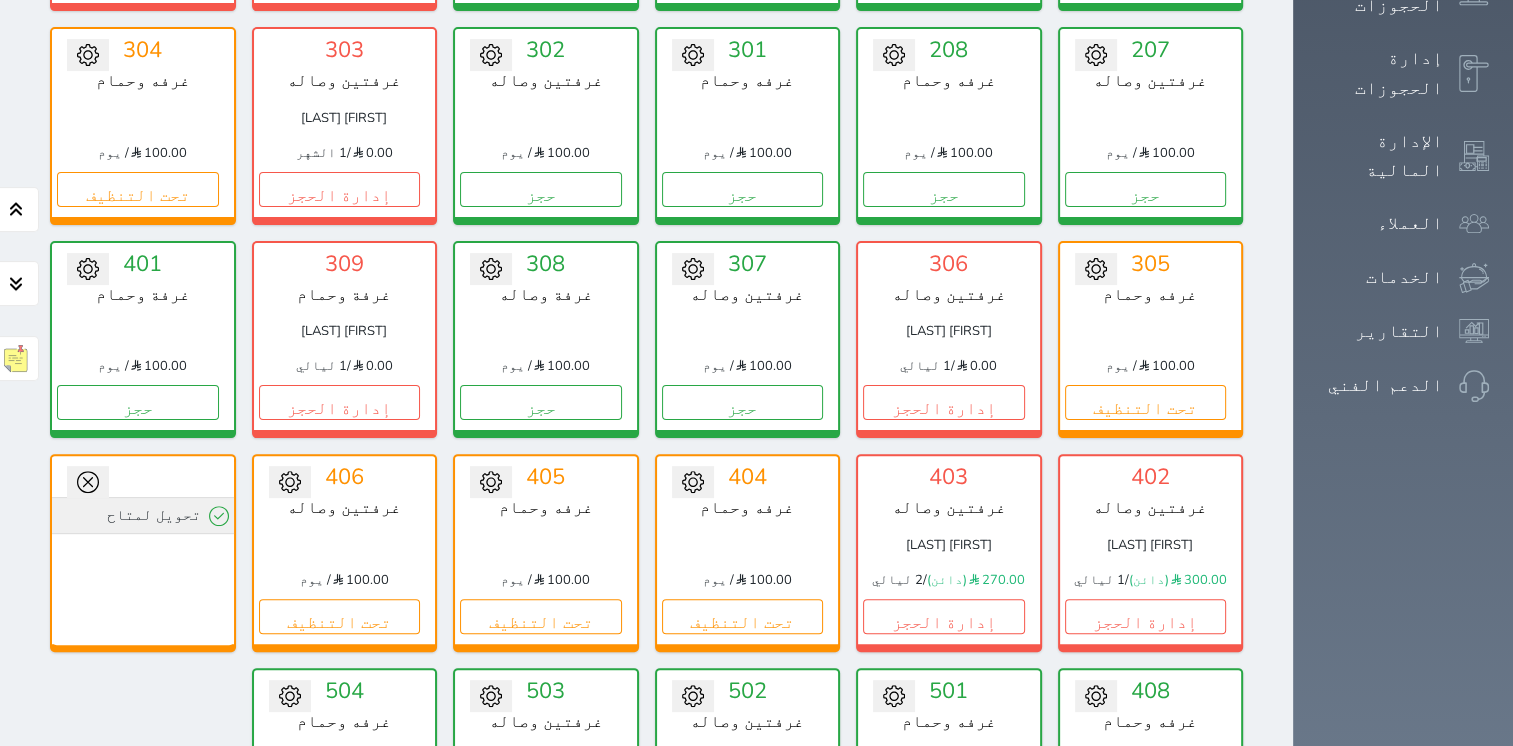 click on "تحويل لمتاح" at bounding box center (143, 515) 